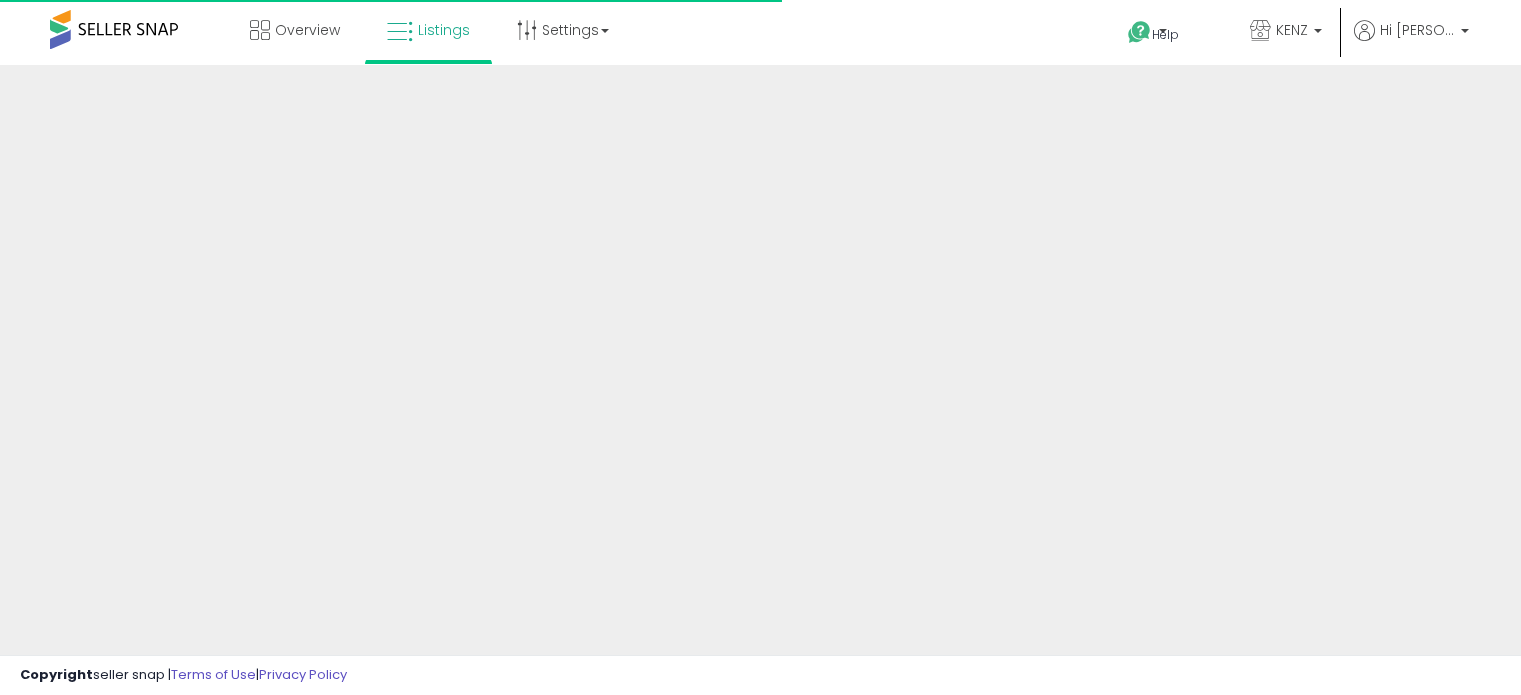 scroll, scrollTop: 0, scrollLeft: 0, axis: both 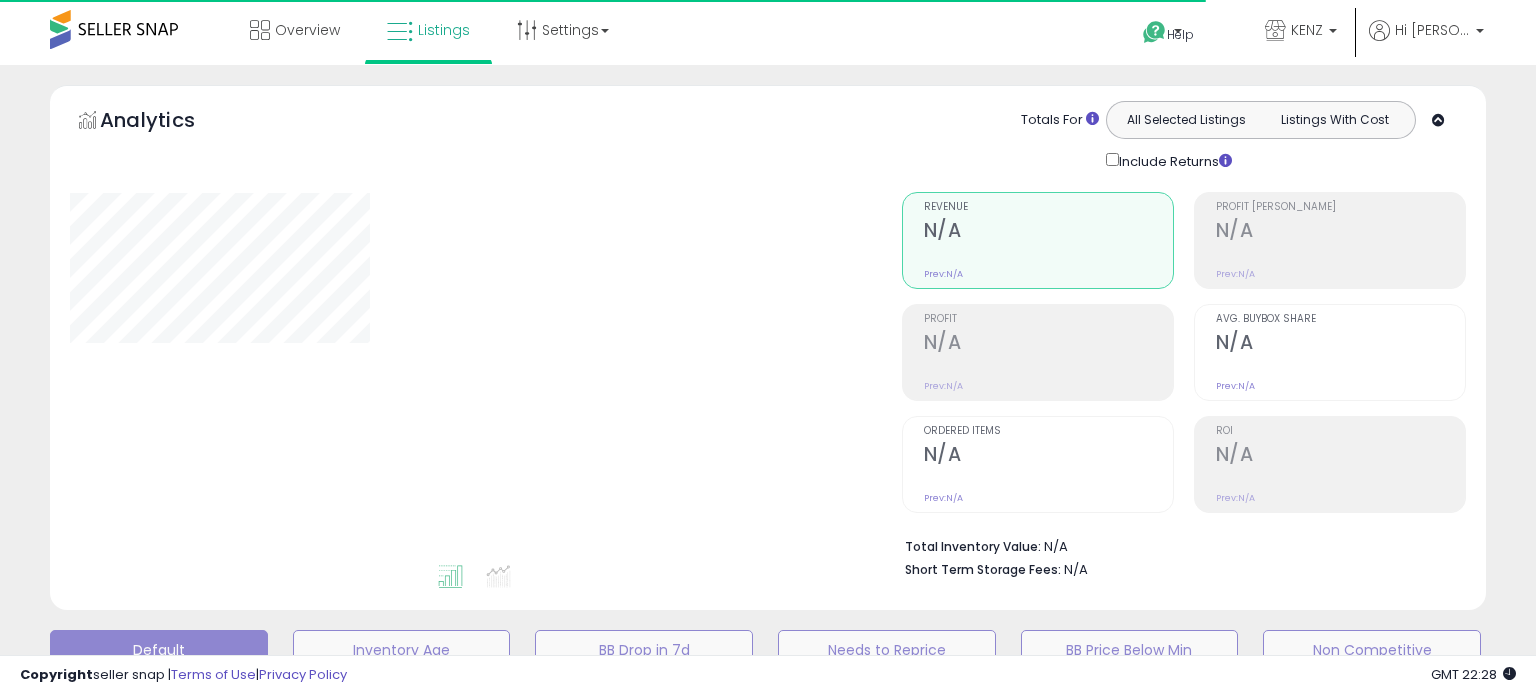 type on "**********" 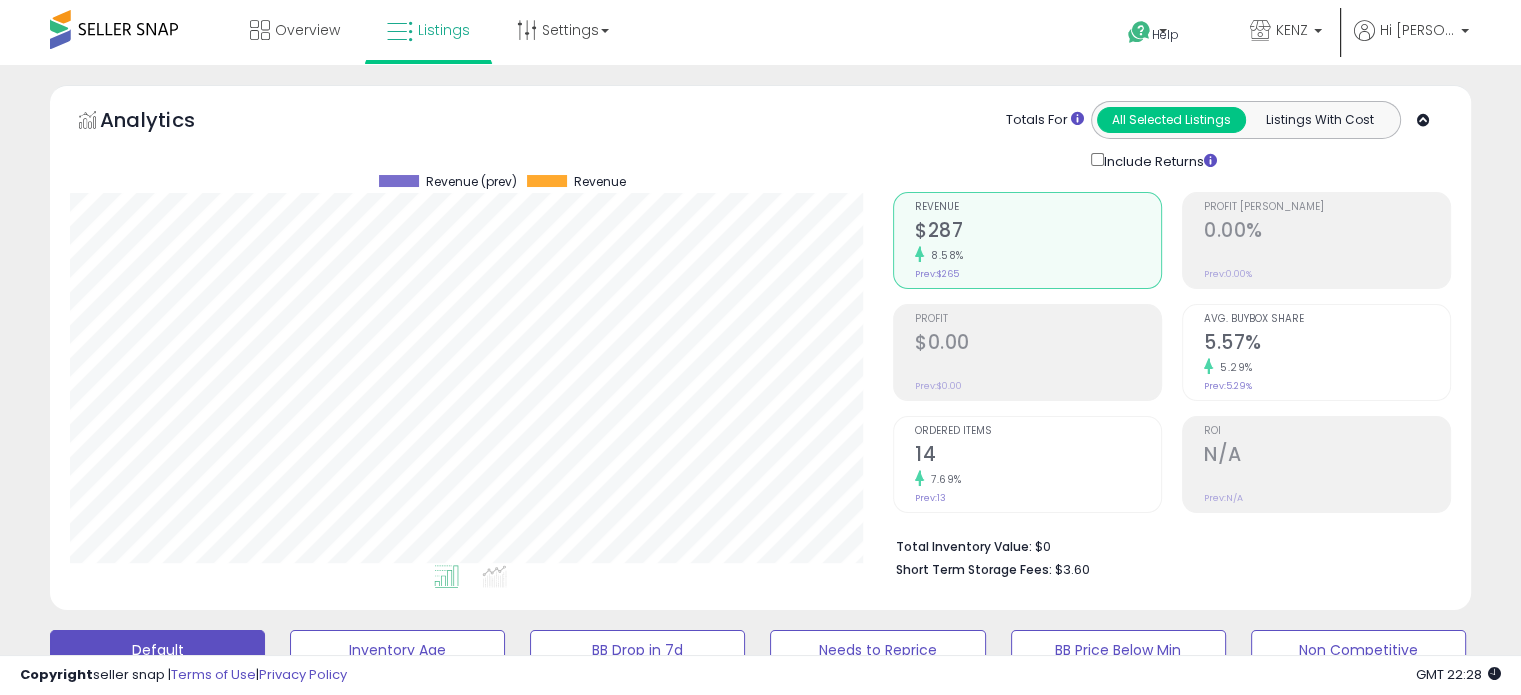 scroll, scrollTop: 999589, scrollLeft: 999176, axis: both 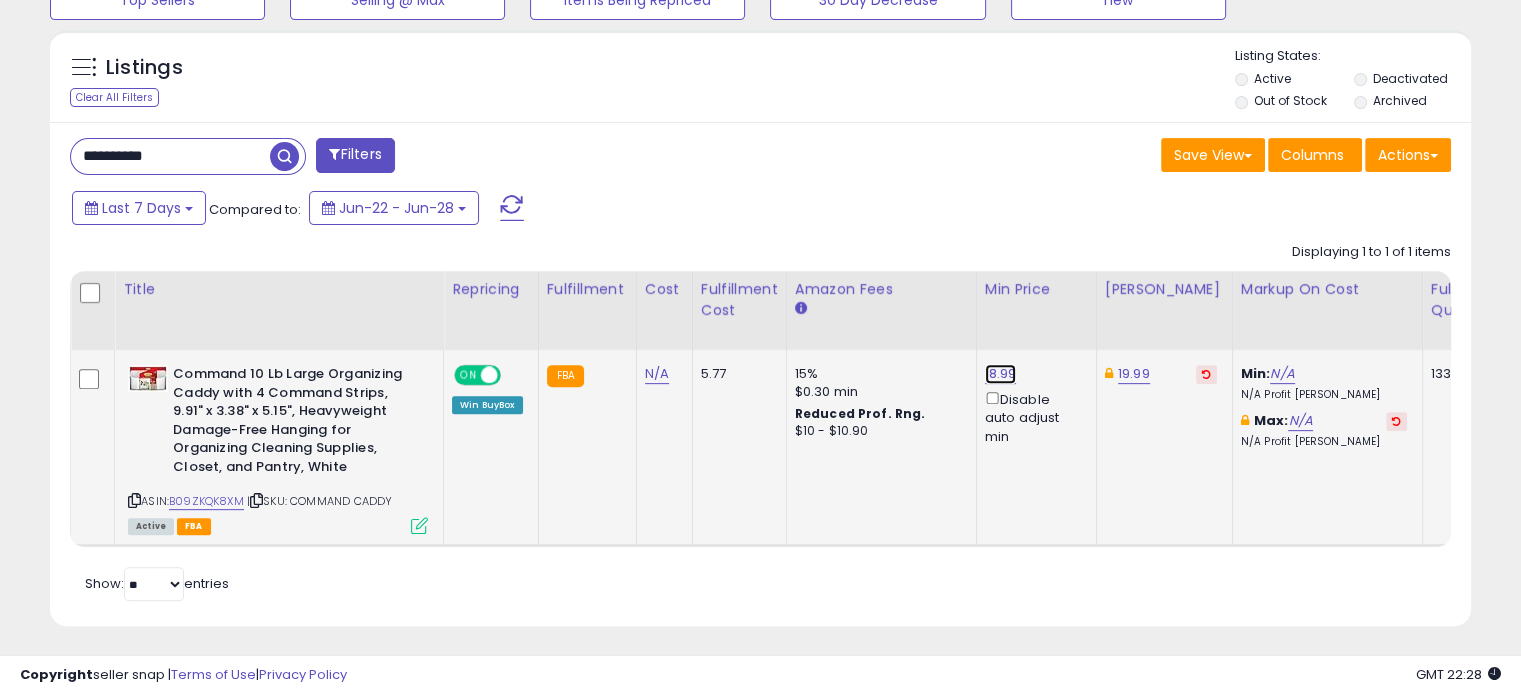 click on "18.99" at bounding box center [1001, 374] 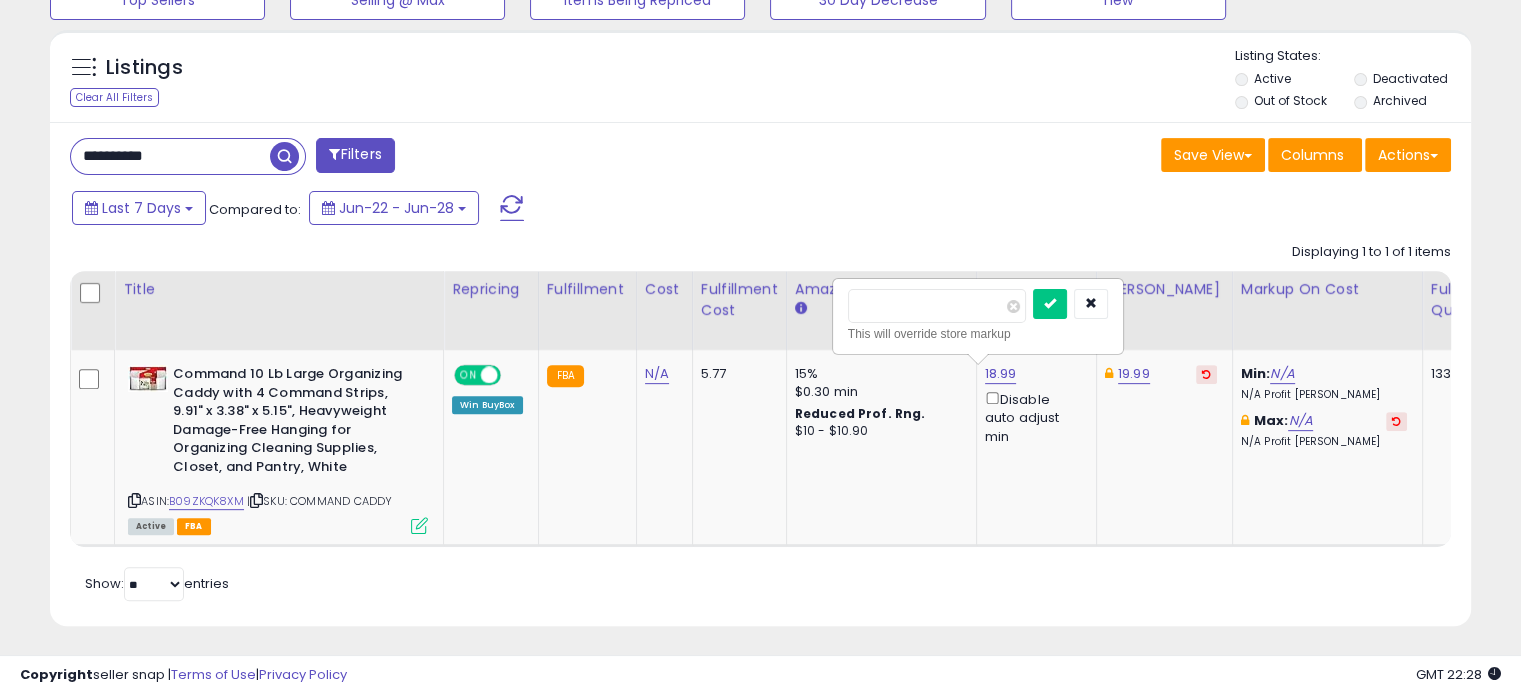 click on "Retrieving listings data..
Displaying 1 to 1 of 1 items
Title
Repricing" at bounding box center [760, 420] 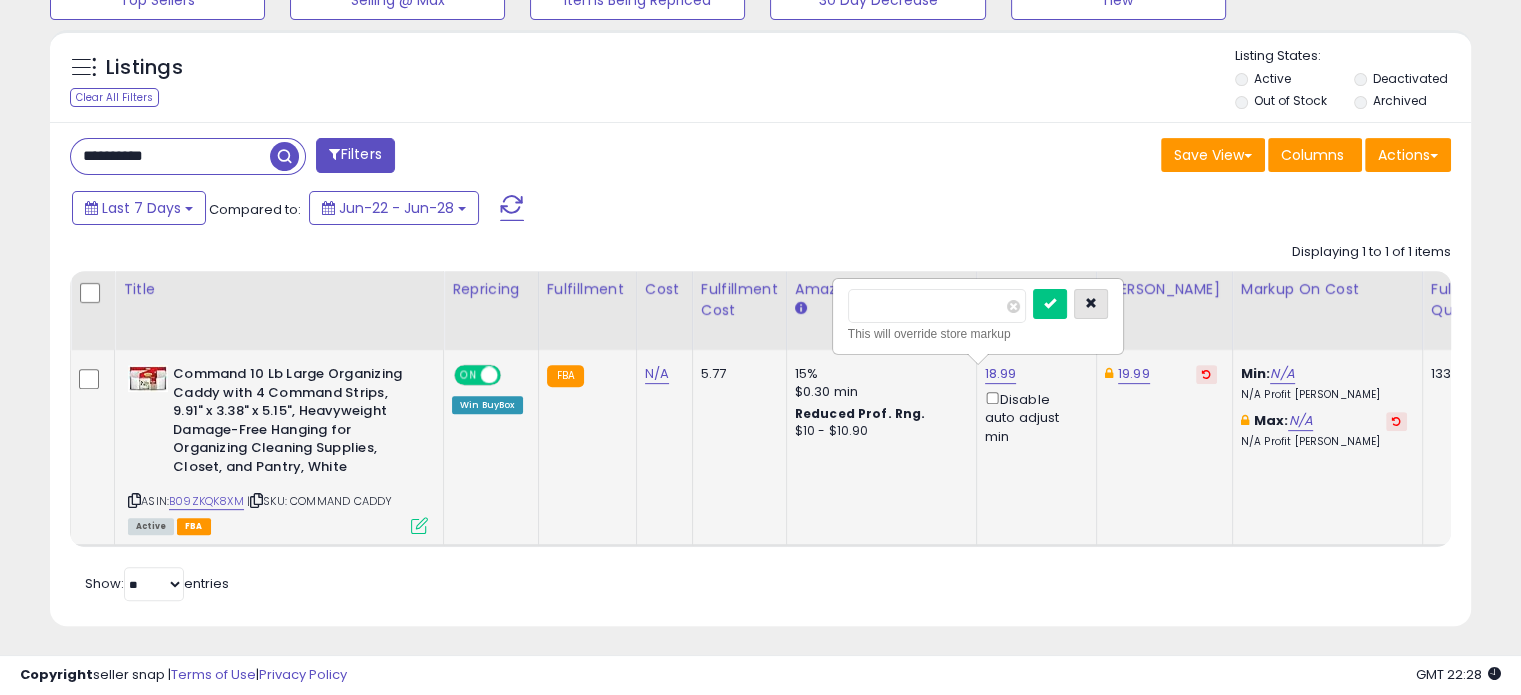 click at bounding box center (1091, 304) 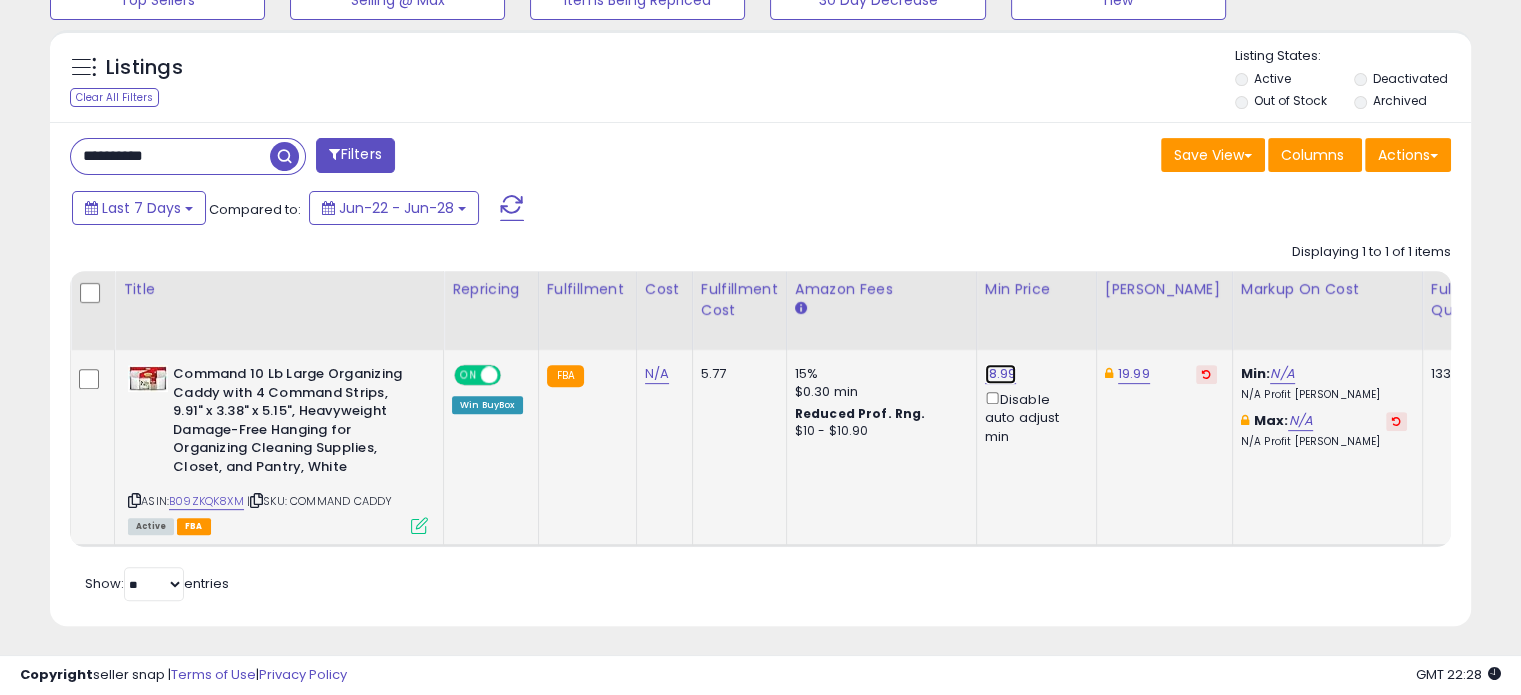 click on "18.99" at bounding box center [1001, 374] 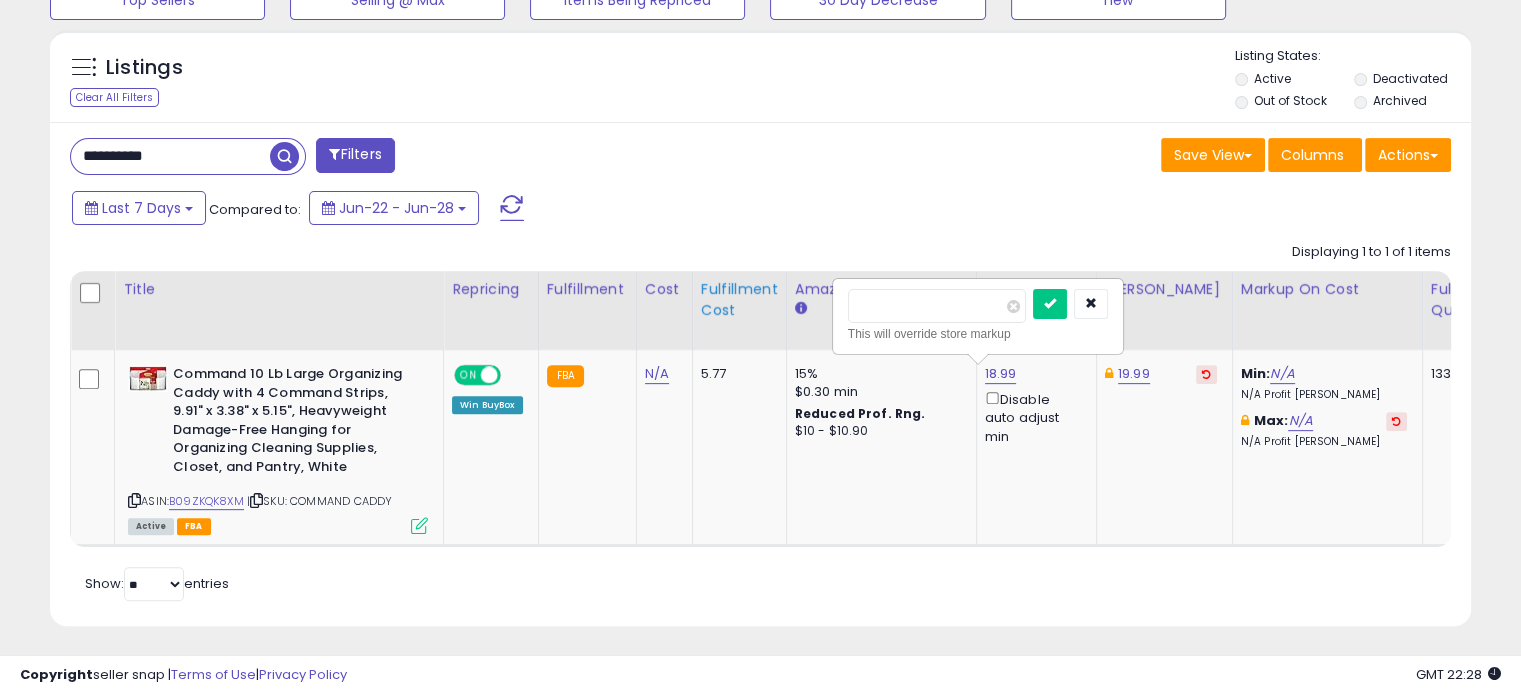 drag, startPoint x: 910, startPoint y: 301, endPoint x: 740, endPoint y: 314, distance: 170.49634 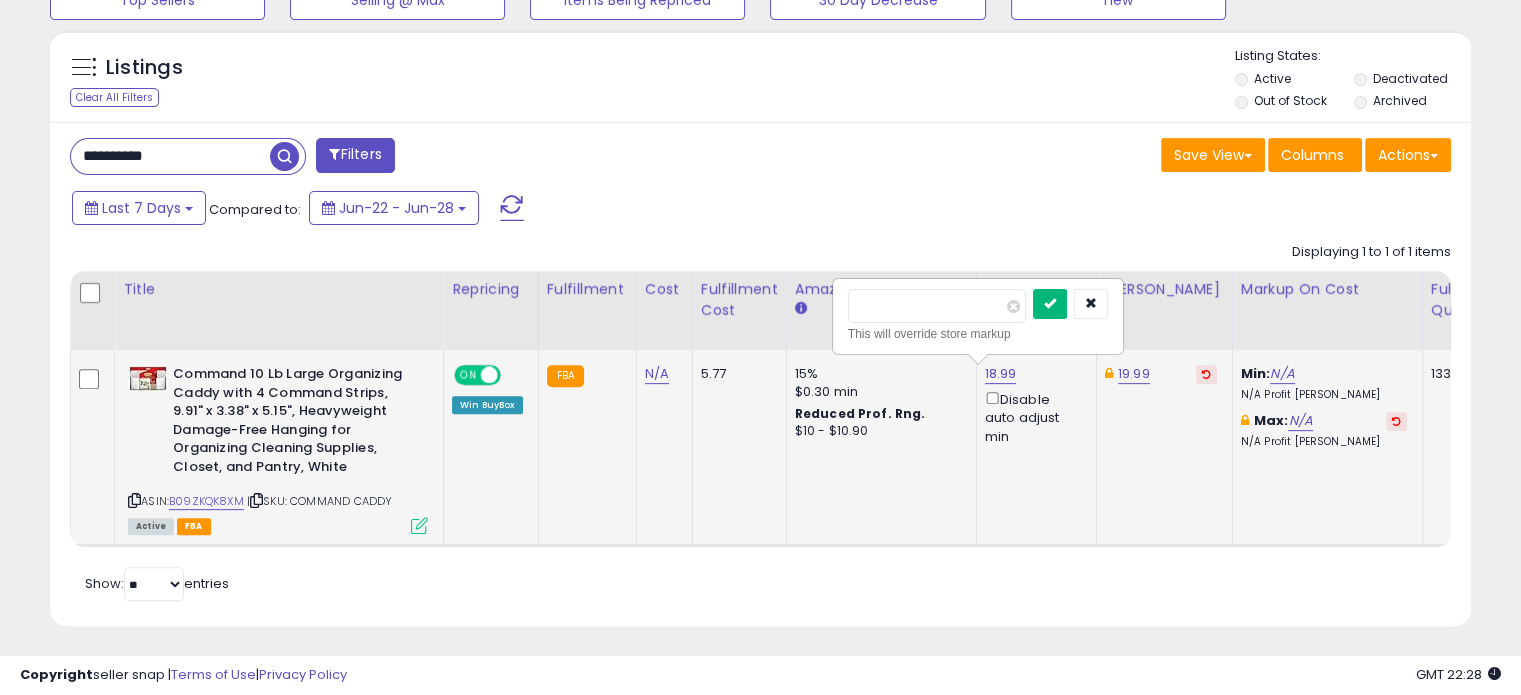 type on "*****" 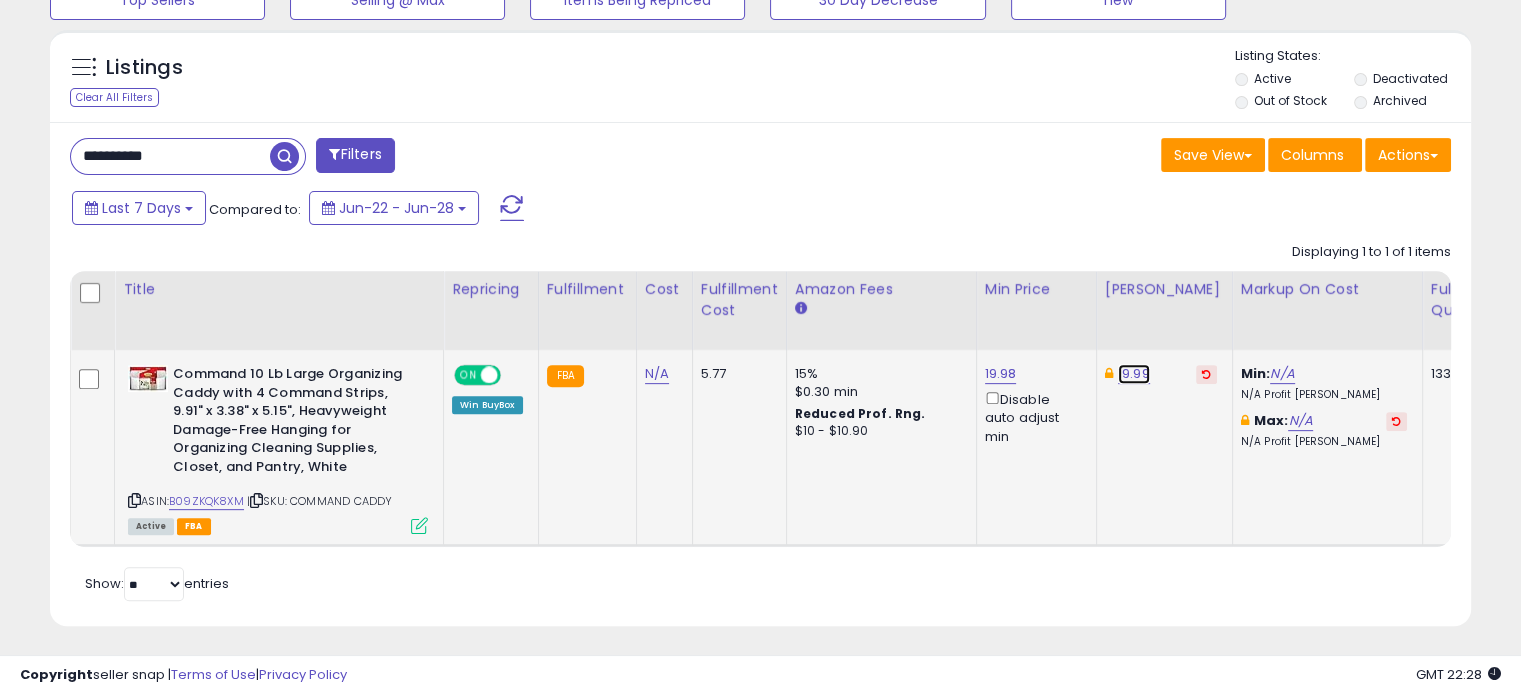 click on "19.99" at bounding box center (1134, 374) 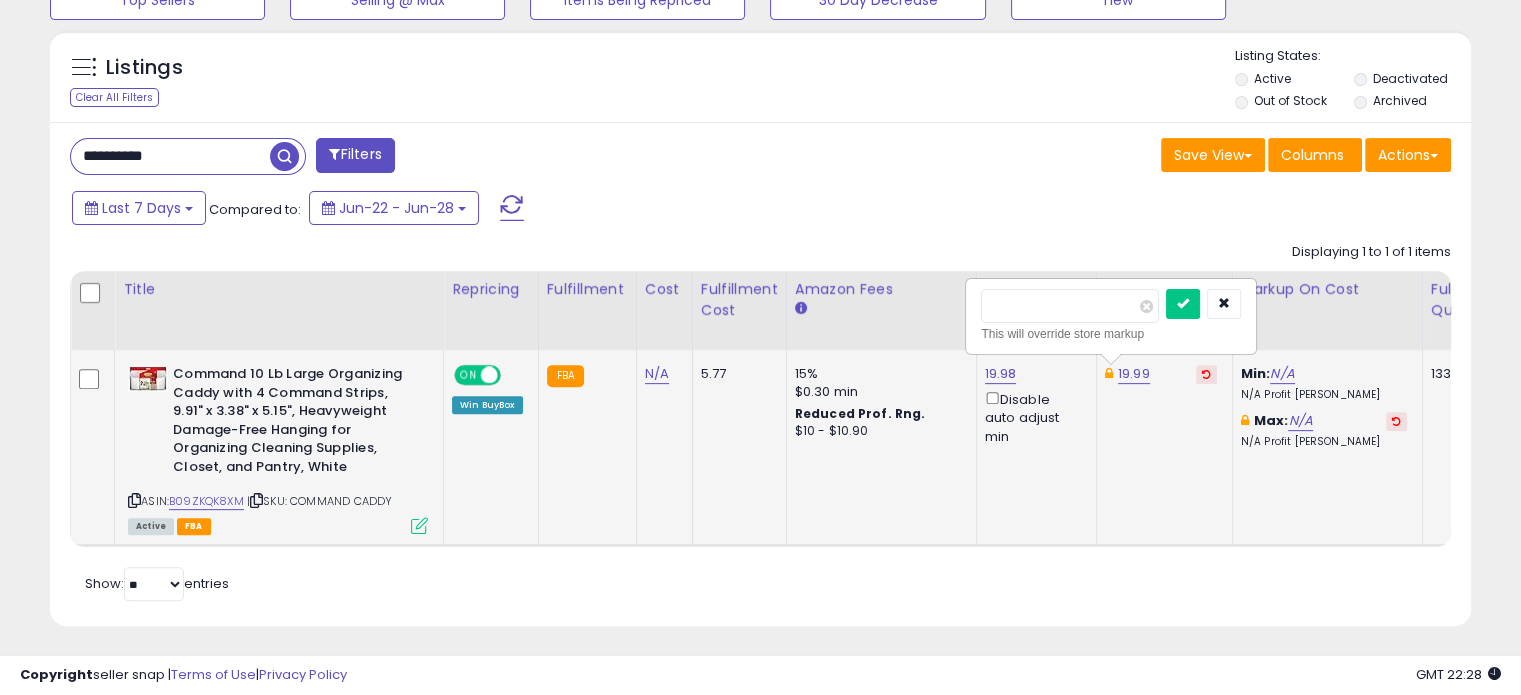 drag, startPoint x: 1021, startPoint y: 302, endPoint x: 1049, endPoint y: 307, distance: 28.442924 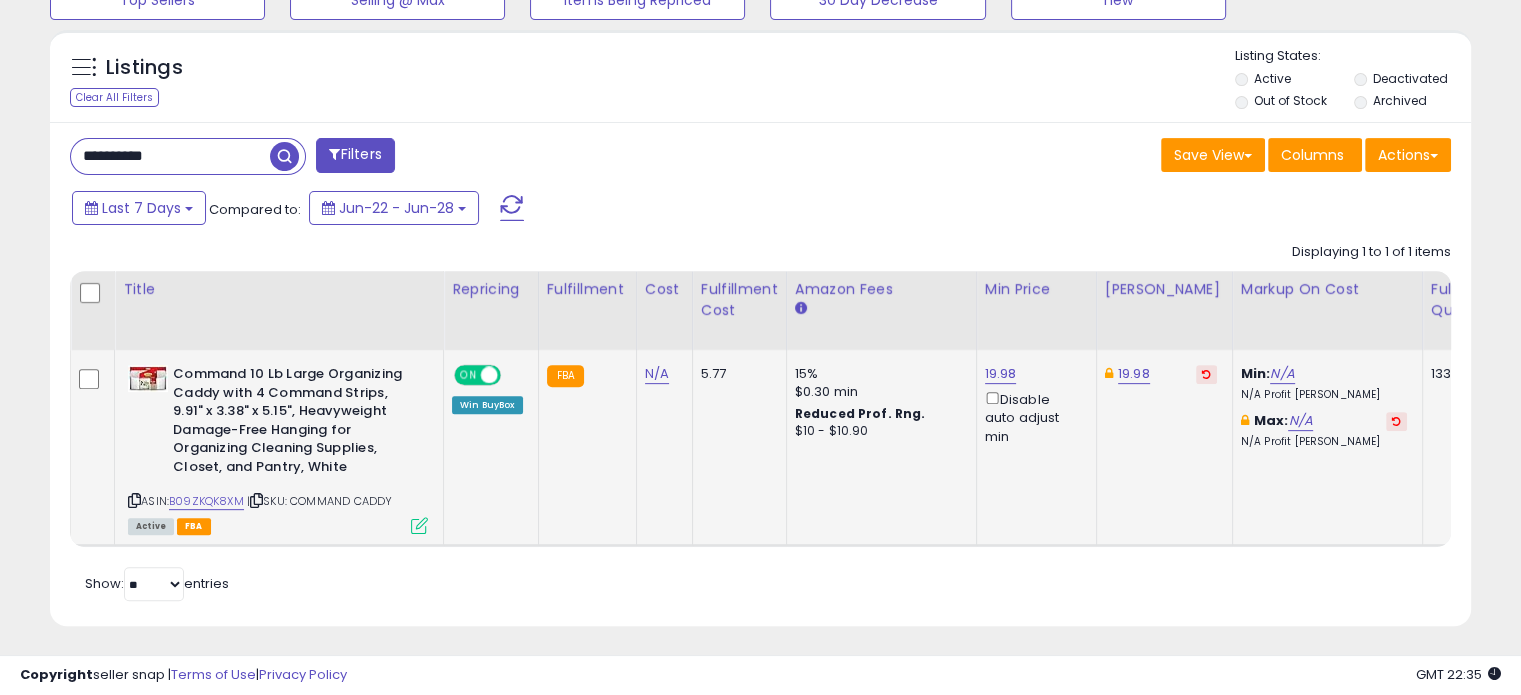 click on "**********" at bounding box center (760, 374) 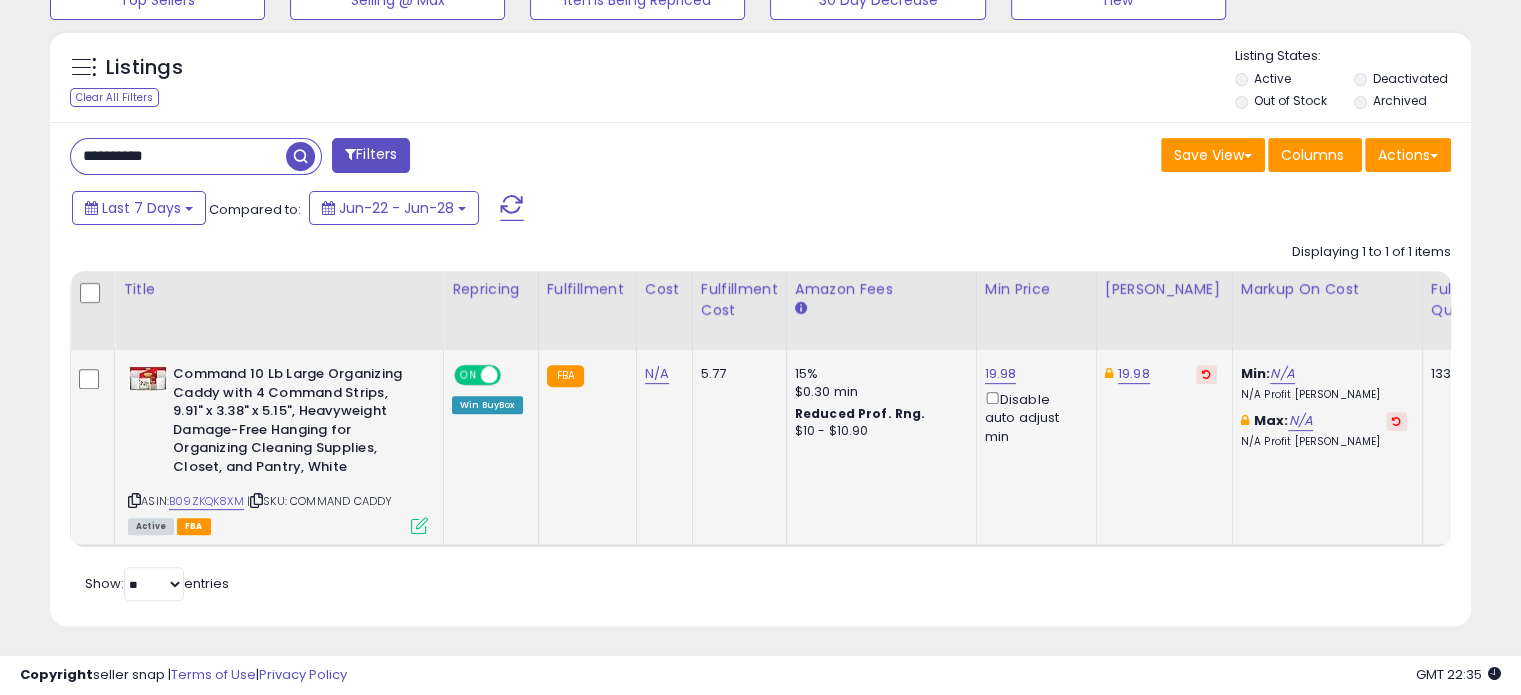 click on "**********" at bounding box center (178, 156) 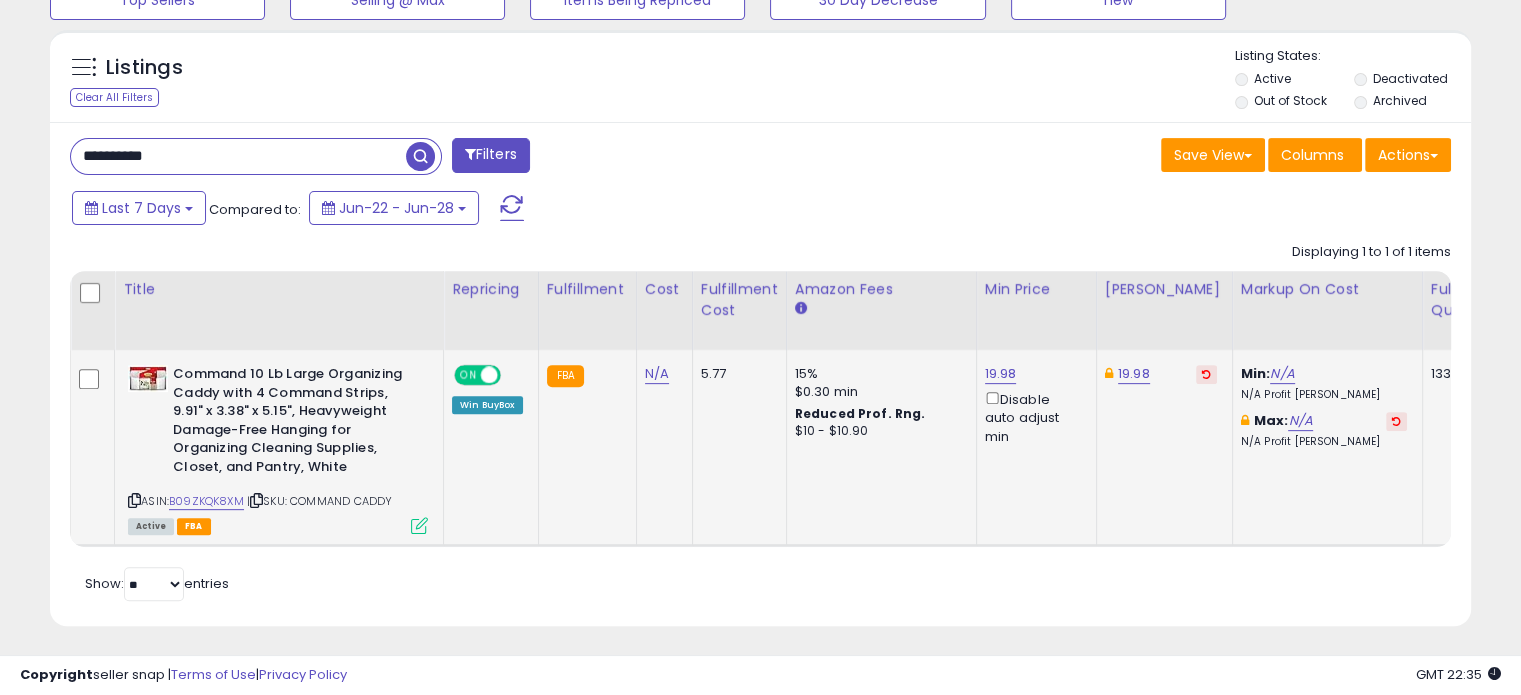 paste 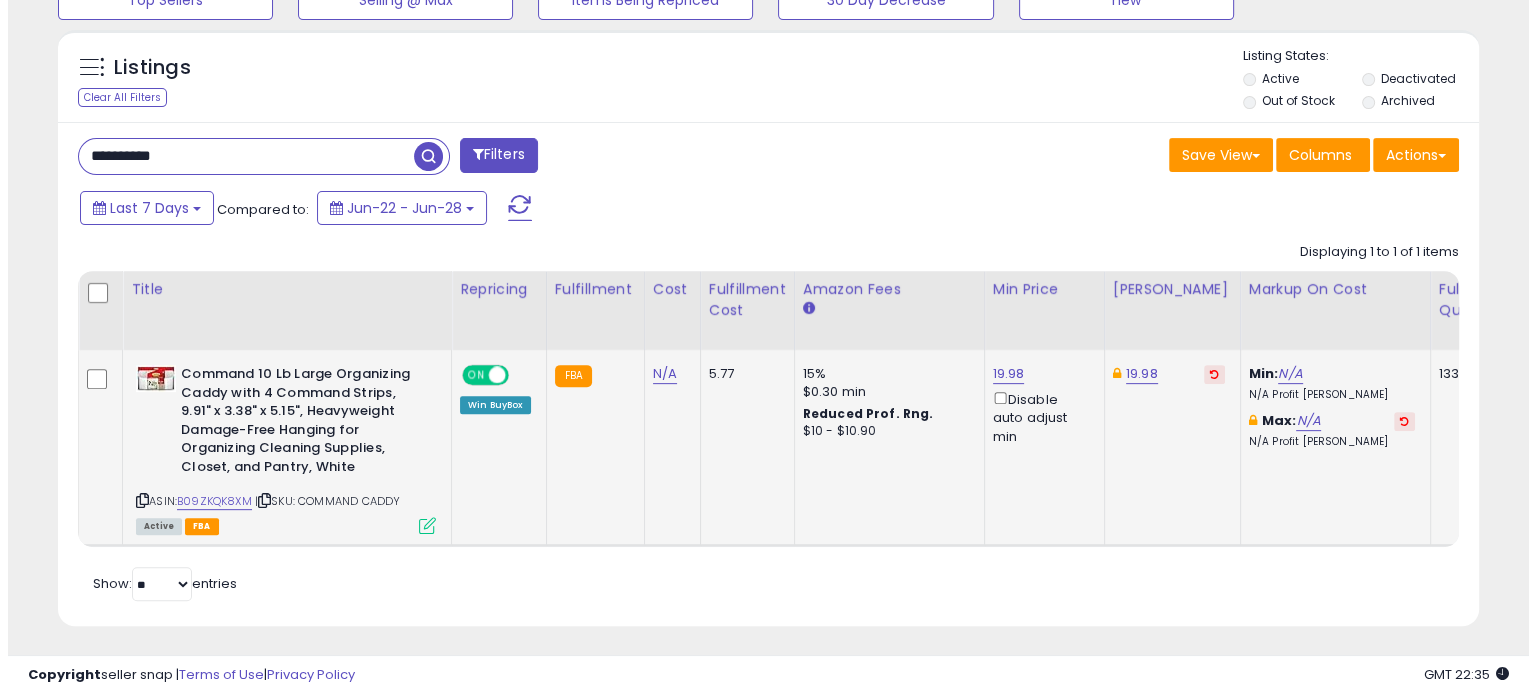 scroll, scrollTop: 524, scrollLeft: 0, axis: vertical 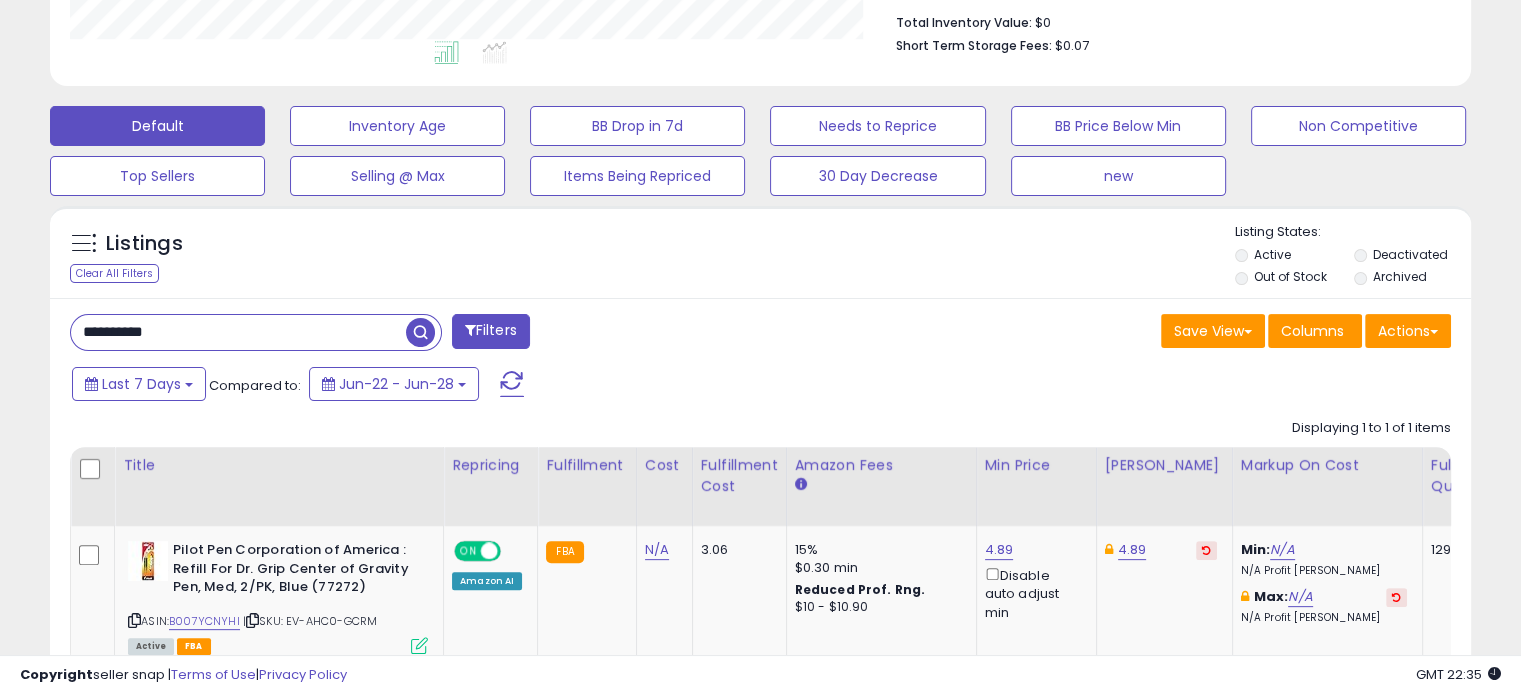 click on "**********" at bounding box center [238, 332] 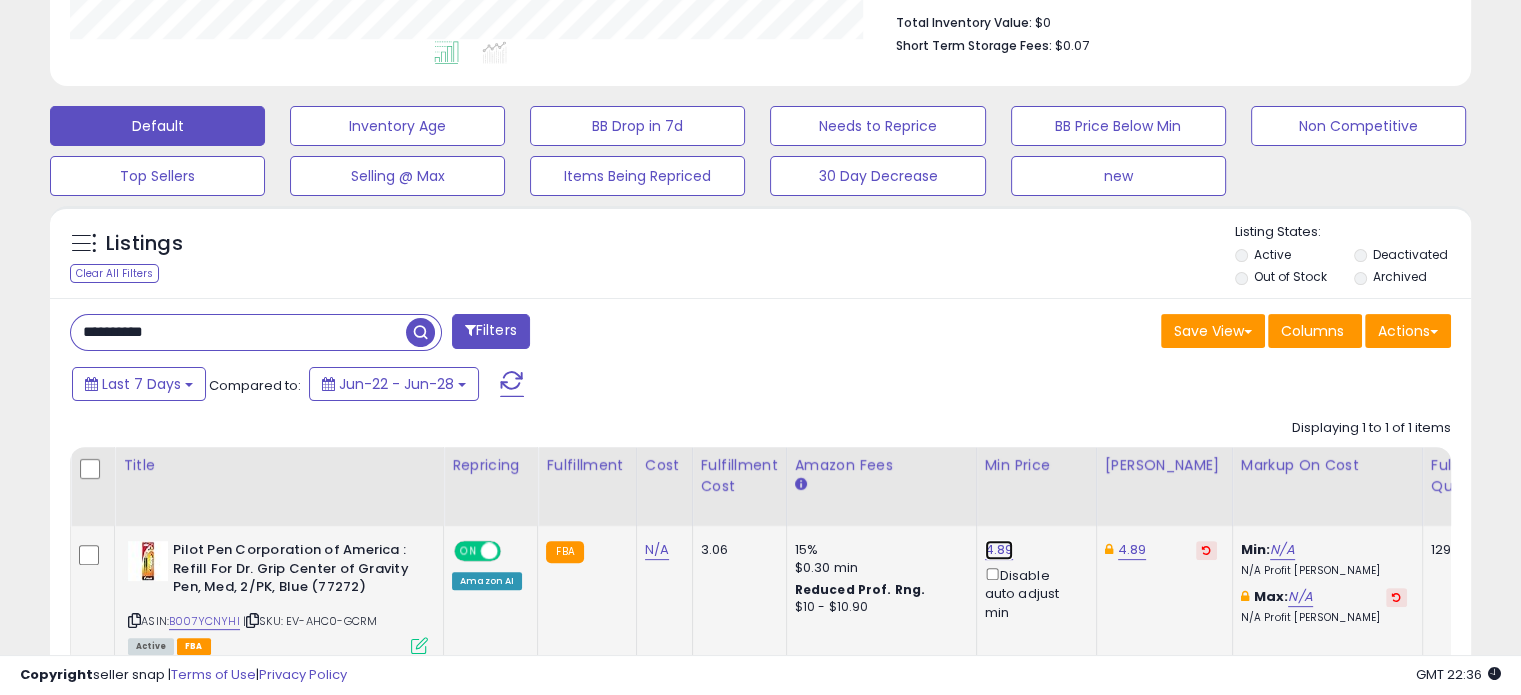 click on "4.89" at bounding box center [999, 550] 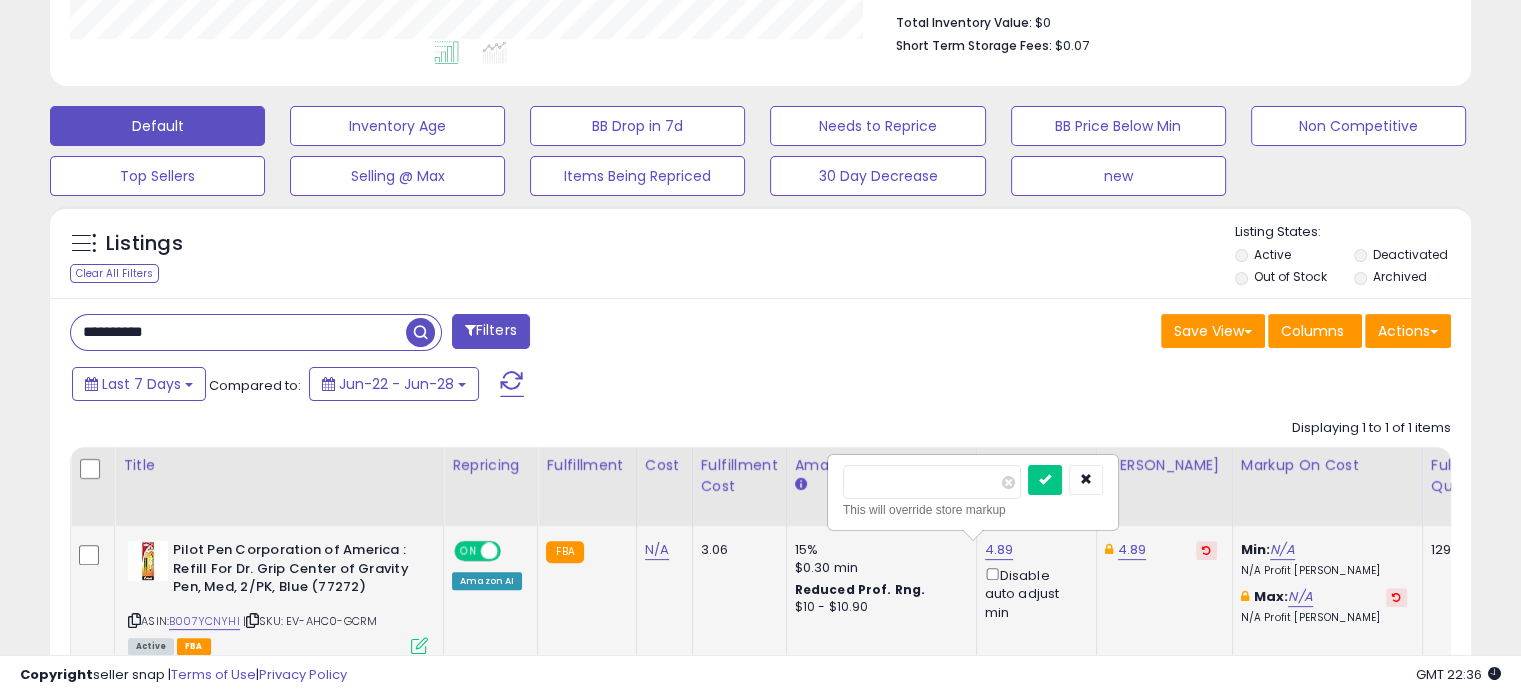 drag, startPoint x: 868, startPoint y: 480, endPoint x: 950, endPoint y: 487, distance: 82.29824 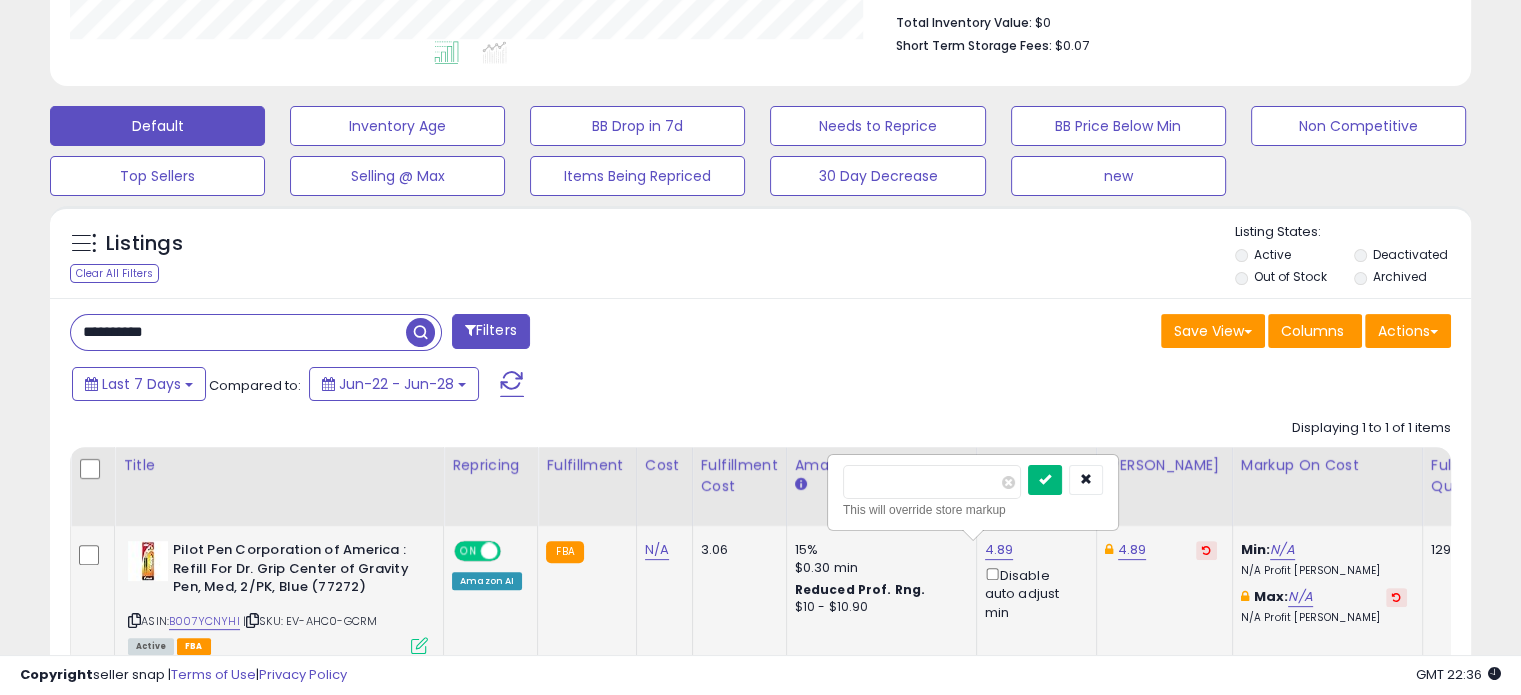type on "****" 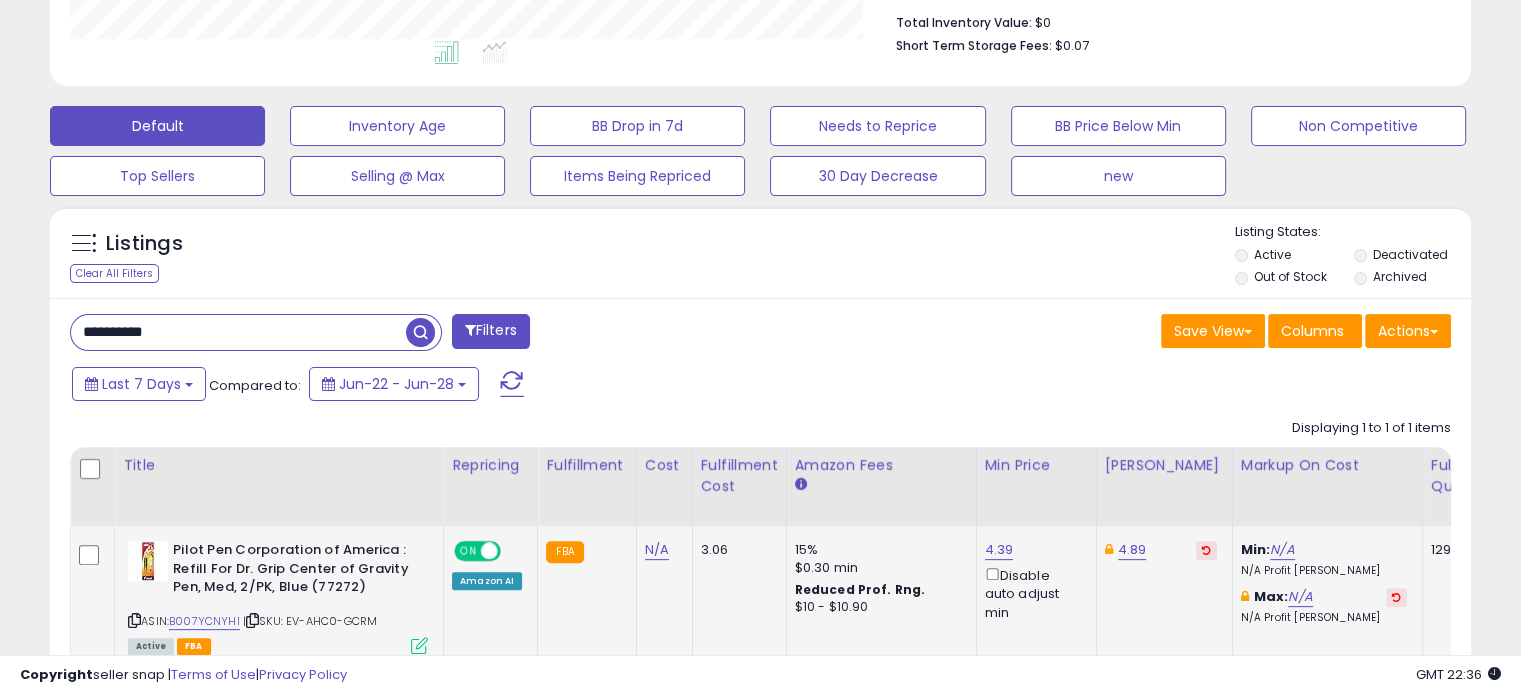 click at bounding box center (419, 645) 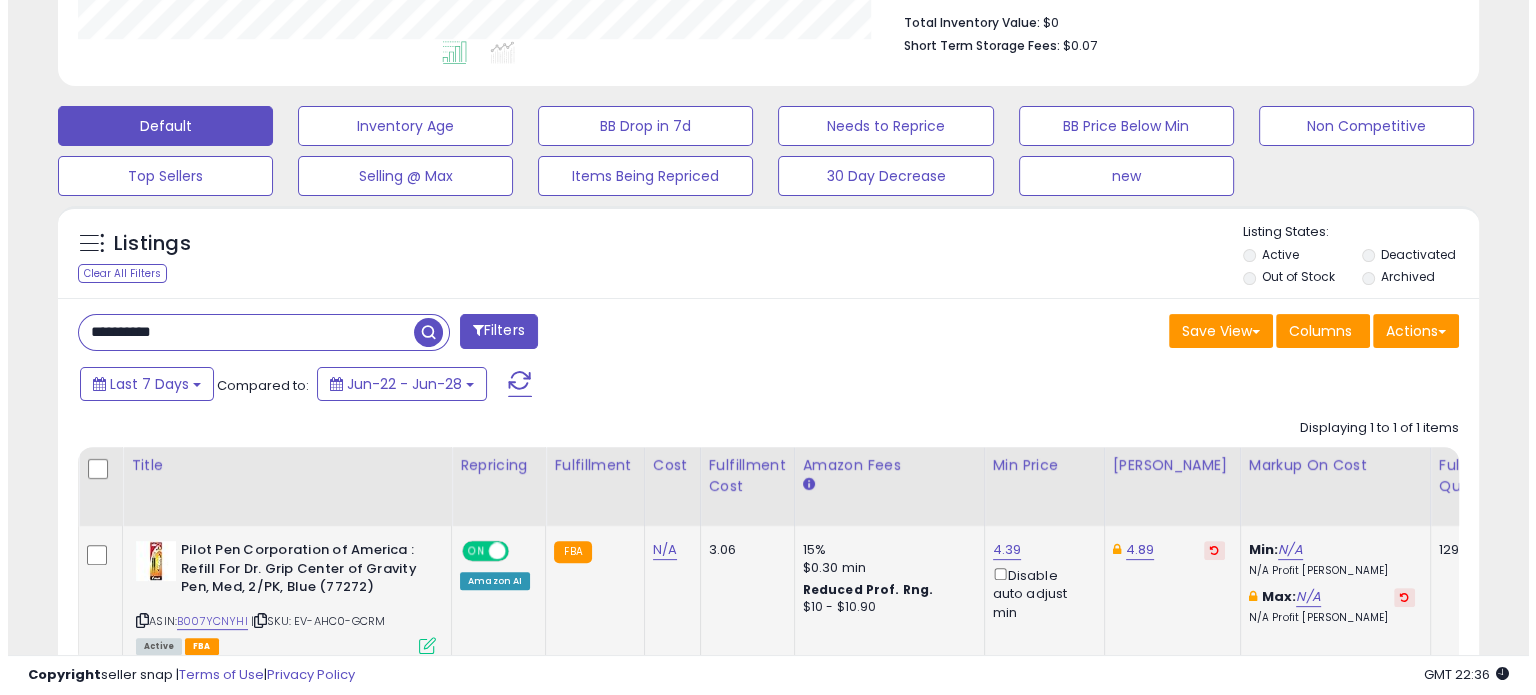 scroll, scrollTop: 999589, scrollLeft: 999168, axis: both 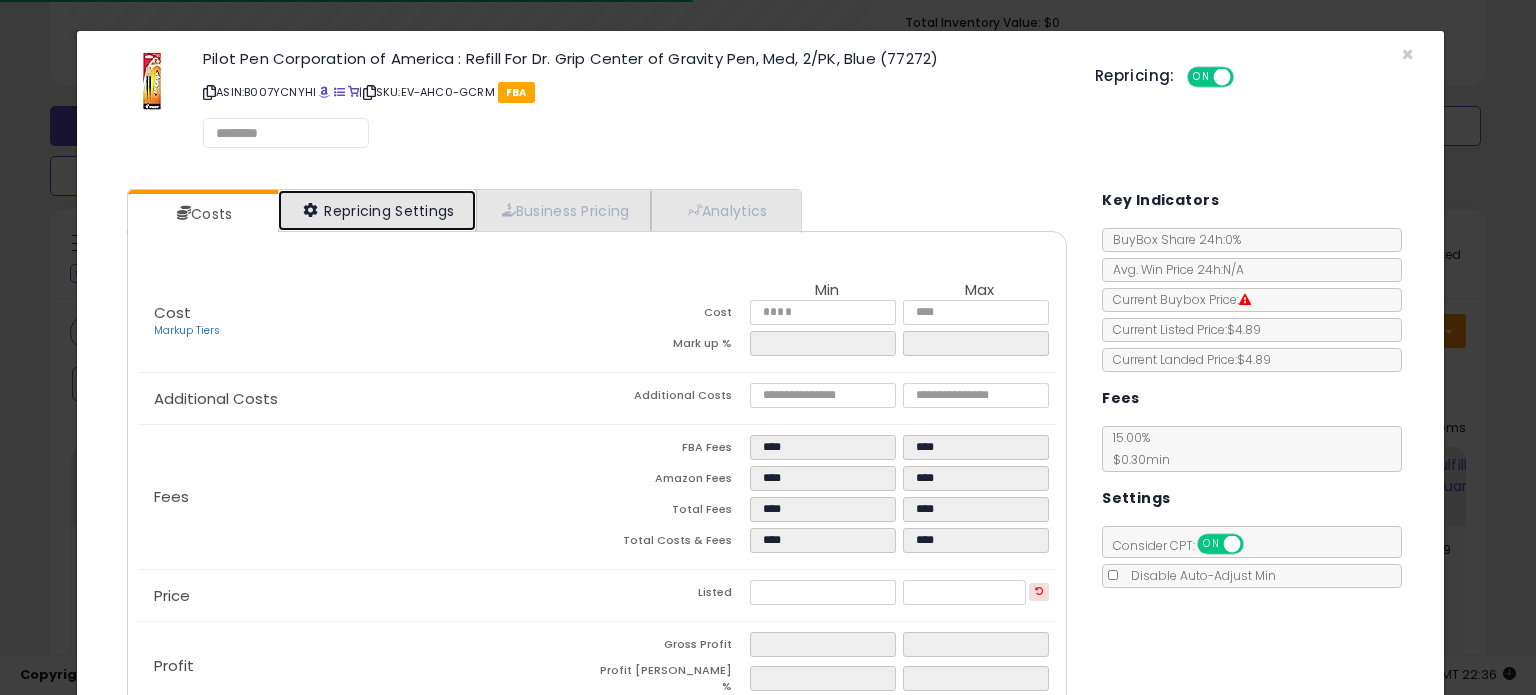 click on "Repricing Settings" at bounding box center (377, 210) 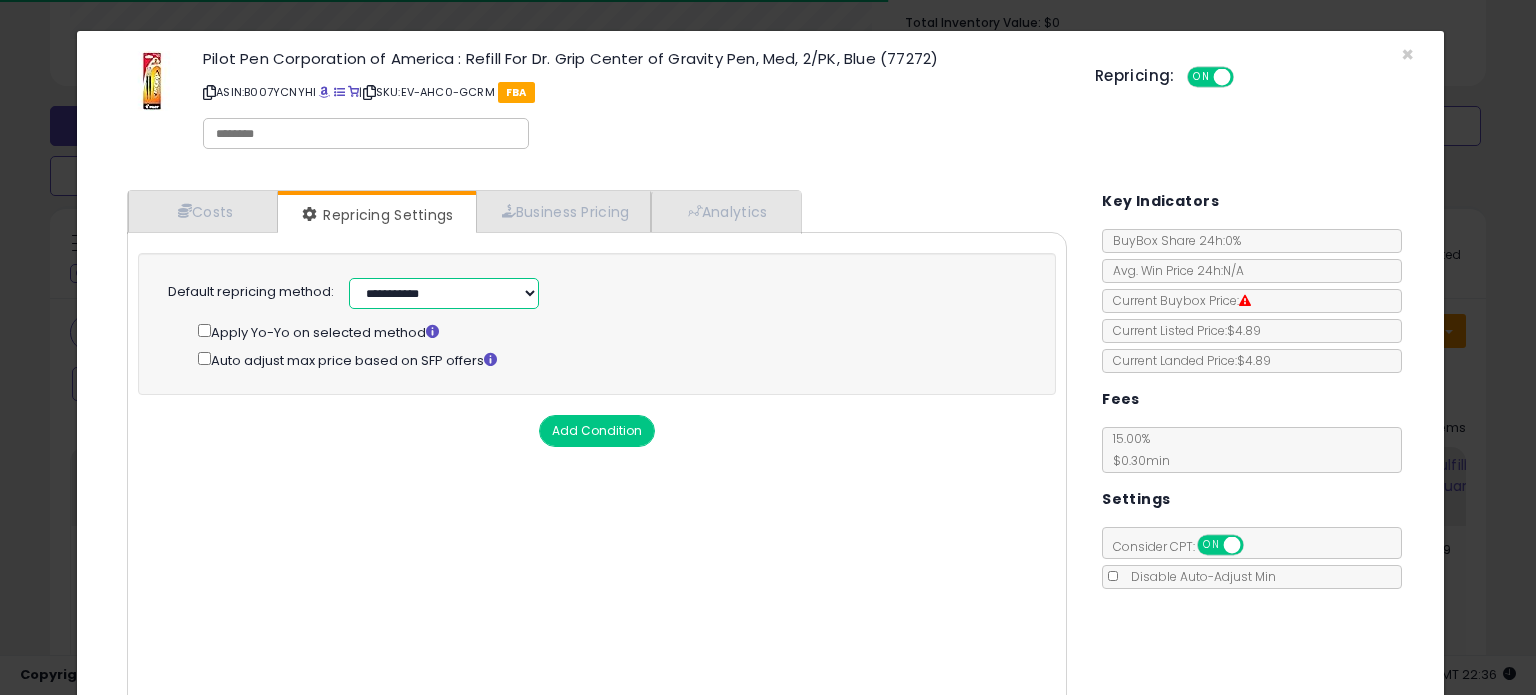 click on "**********" at bounding box center (444, 293) 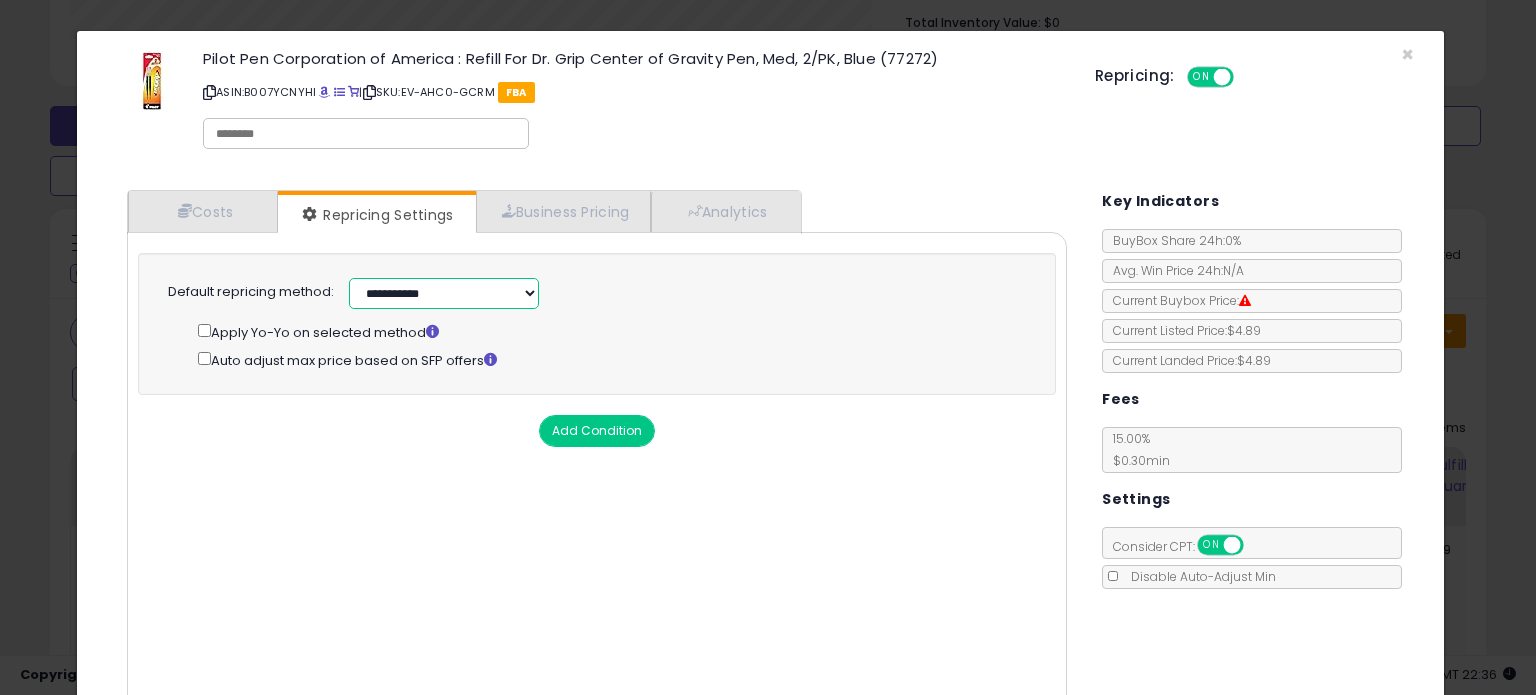 select on "**********" 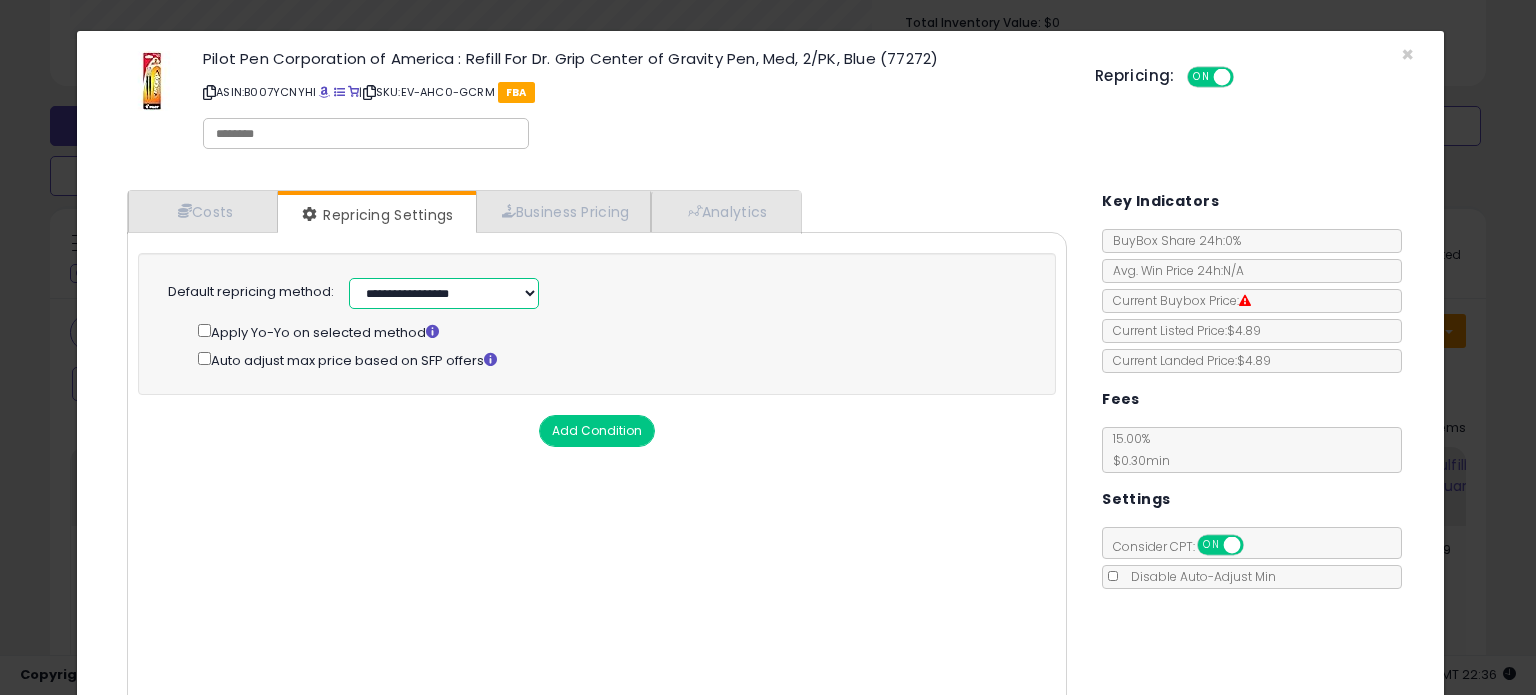 click on "**********" at bounding box center [444, 293] 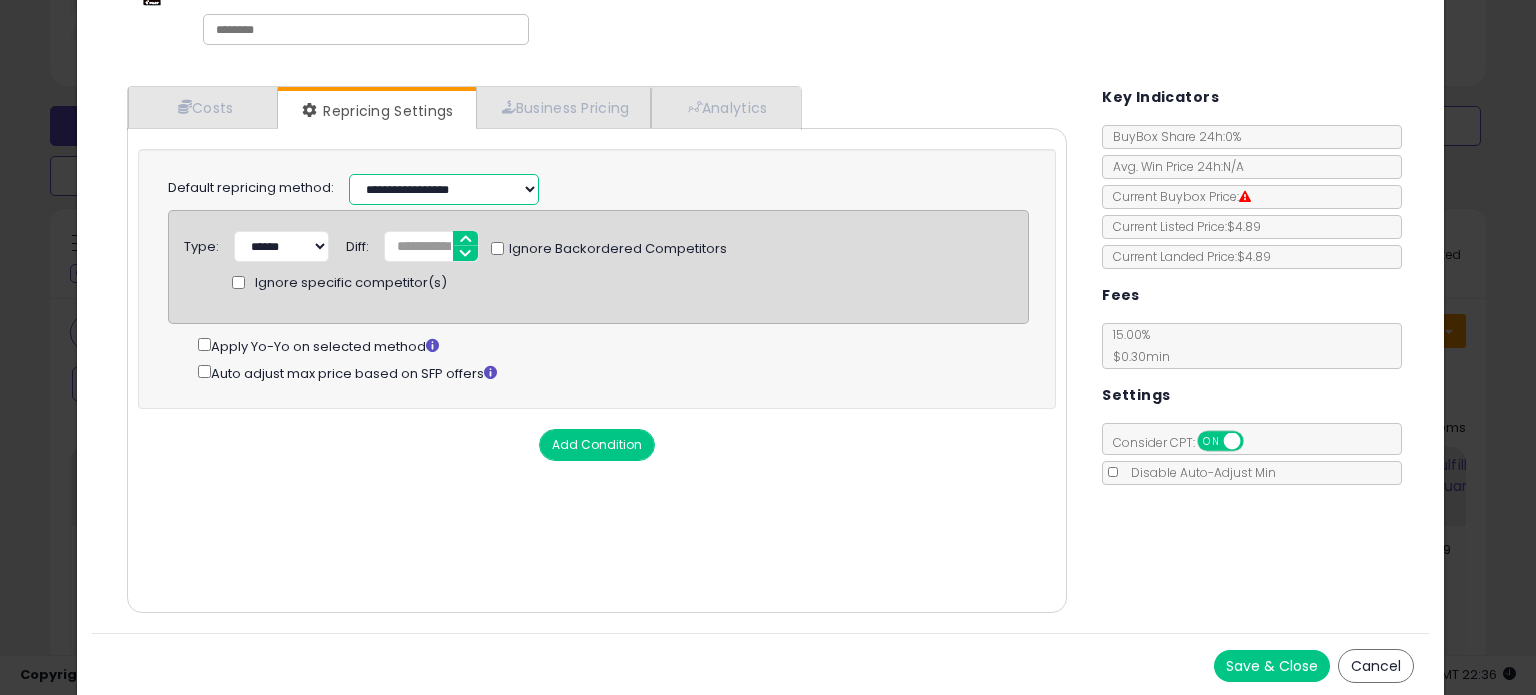 scroll, scrollTop: 105, scrollLeft: 0, axis: vertical 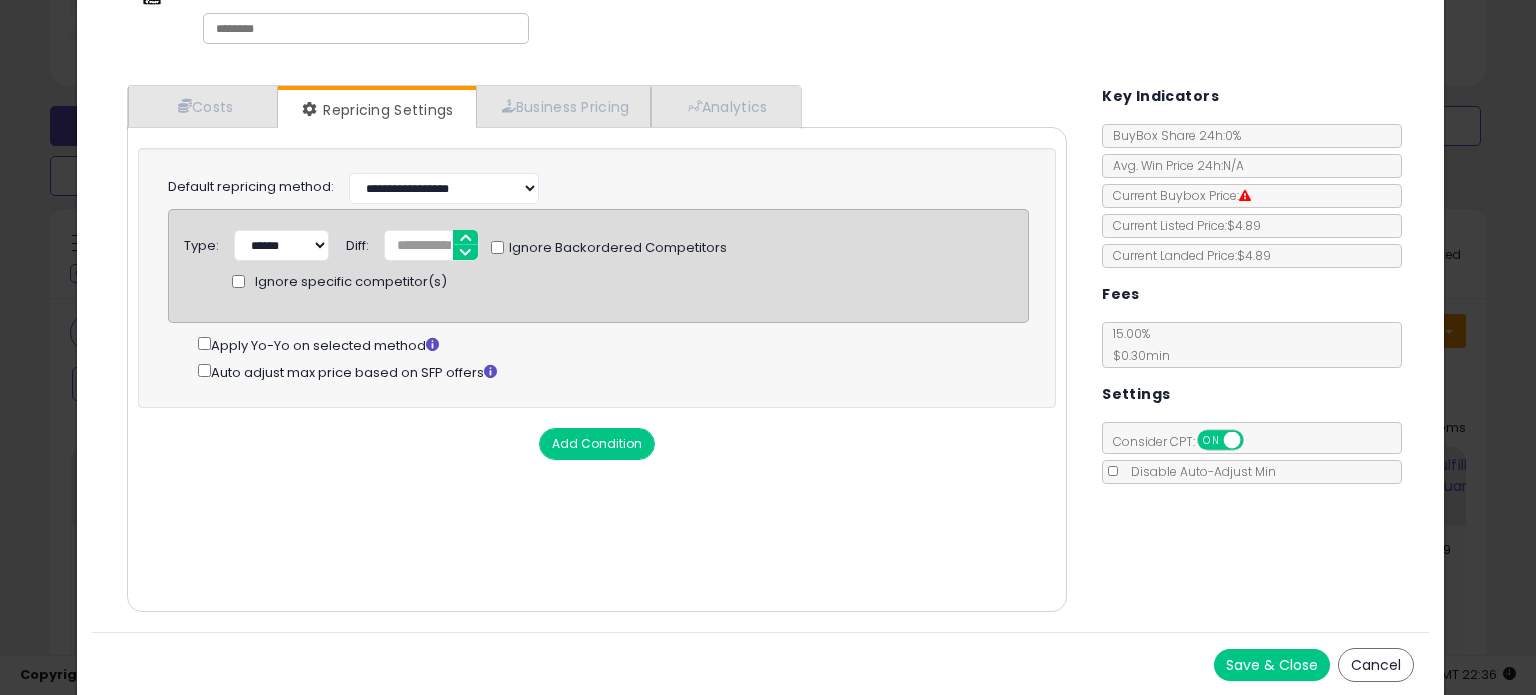 click on "Save & Close" at bounding box center [1272, 665] 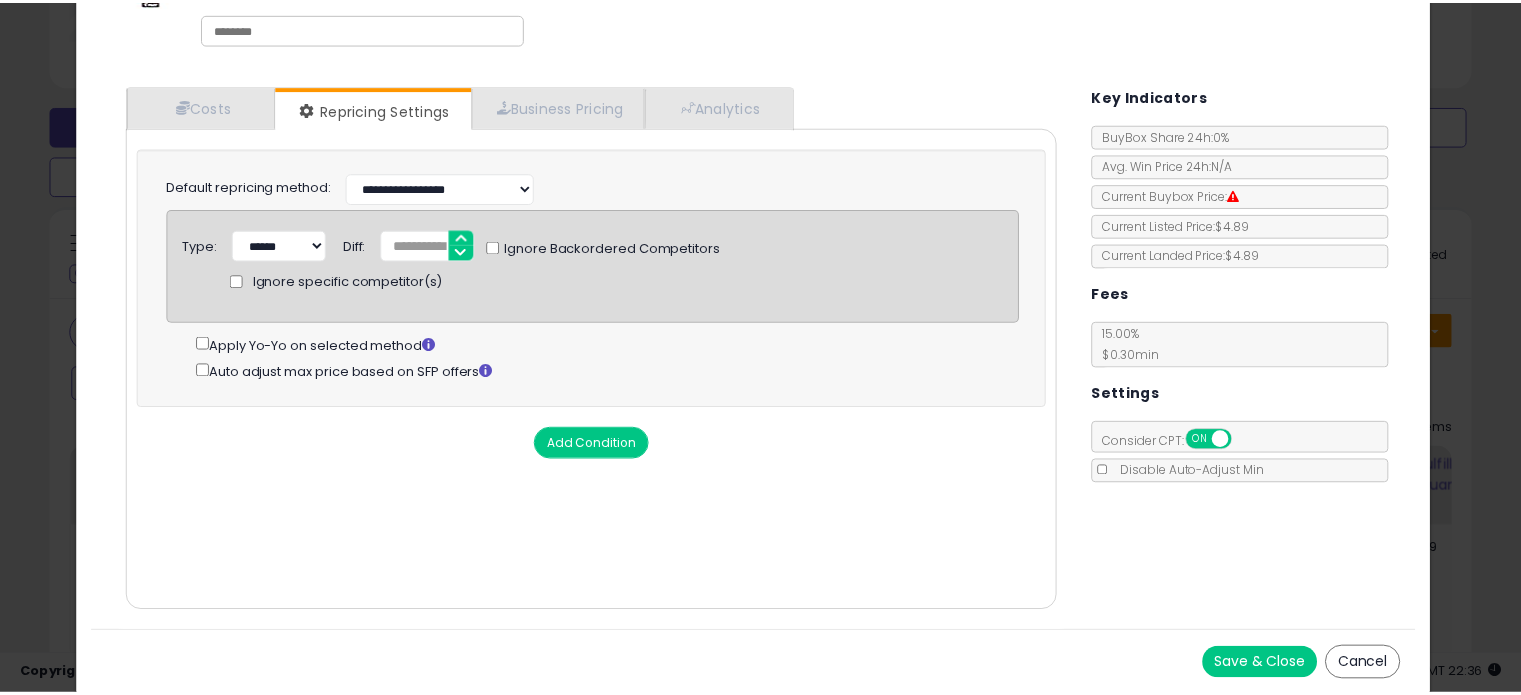 scroll, scrollTop: 0, scrollLeft: 0, axis: both 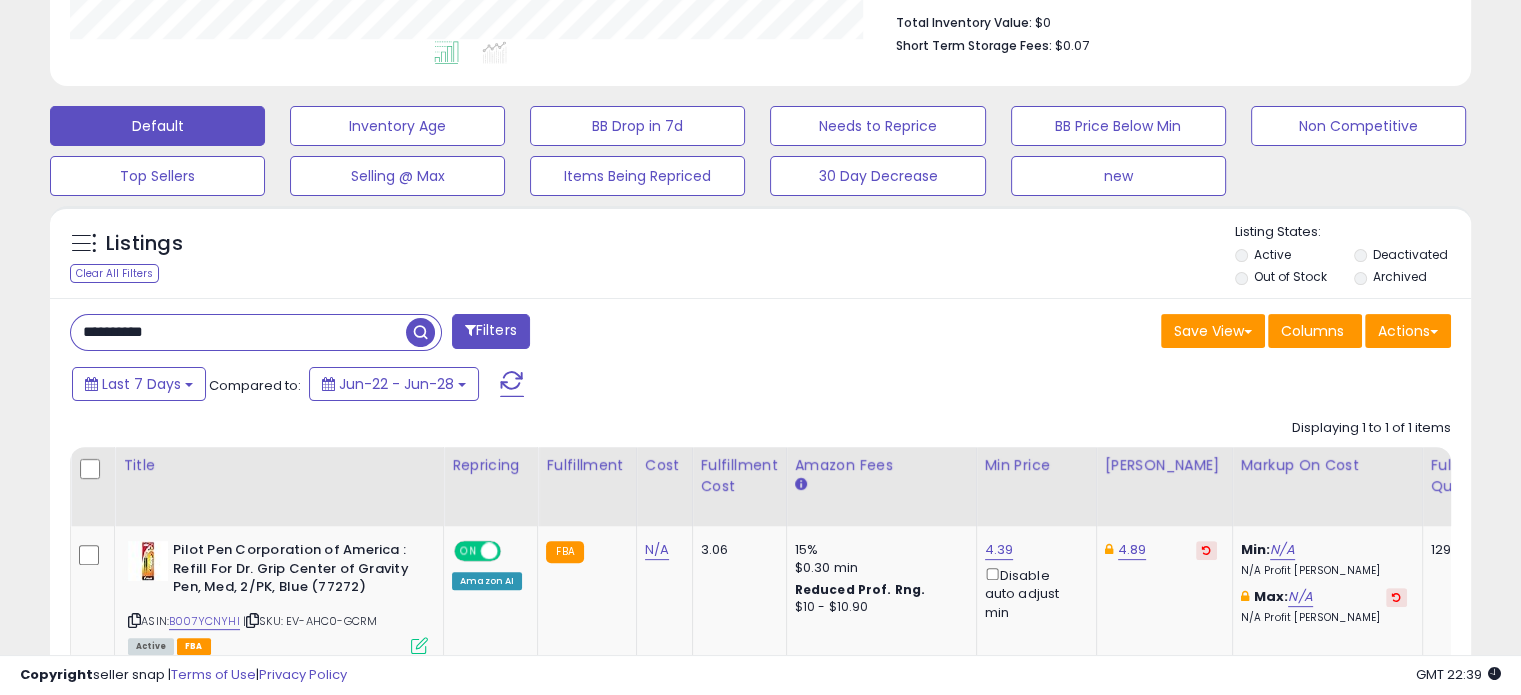 click on "**********" at bounding box center (238, 332) 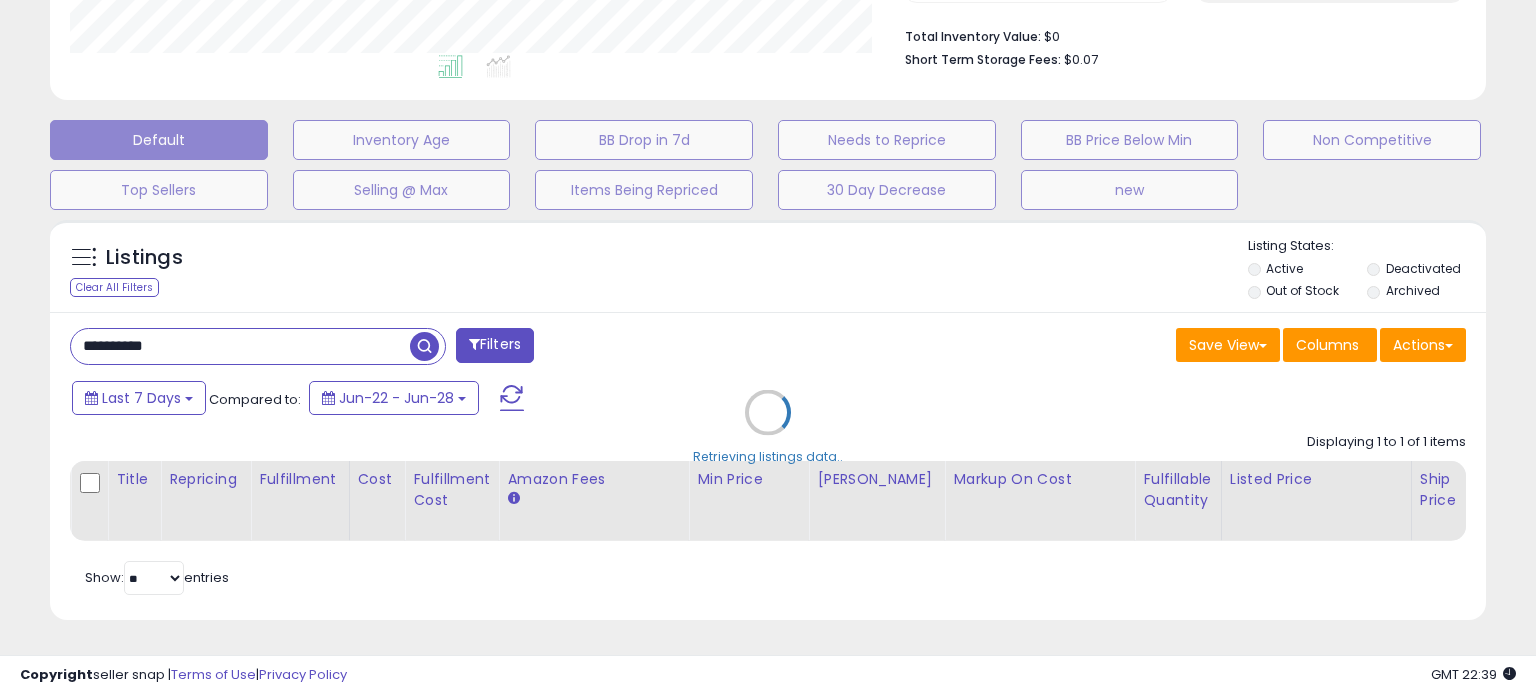 scroll, scrollTop: 999589, scrollLeft: 999168, axis: both 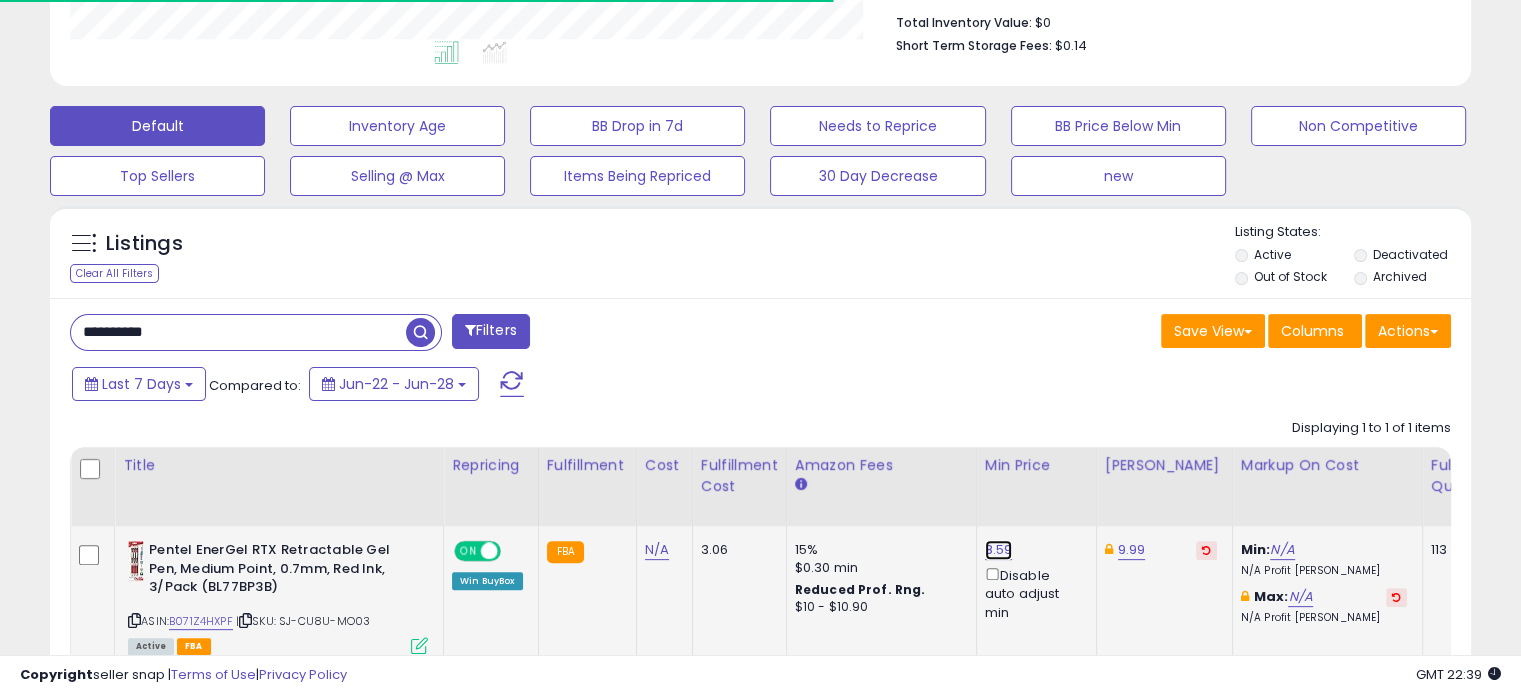 click on "8.59" at bounding box center [999, 550] 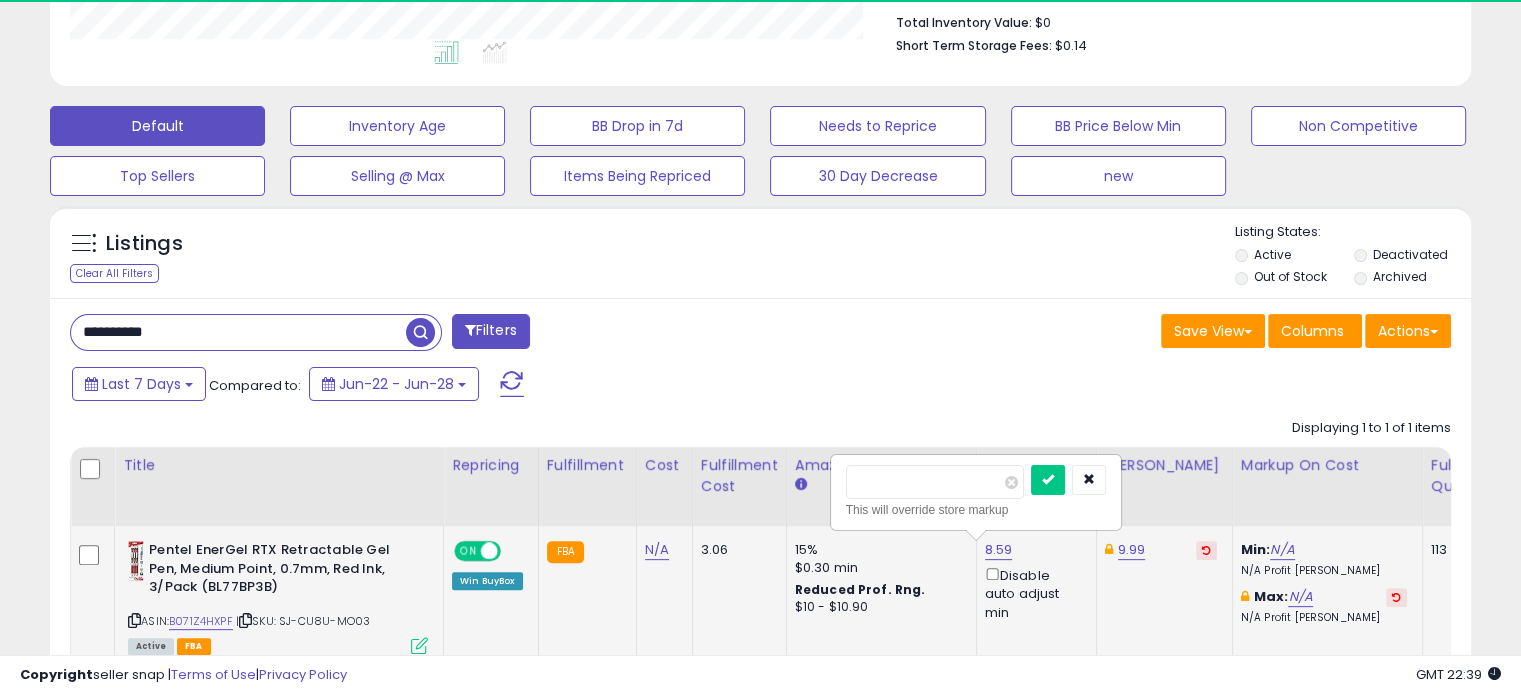 scroll, scrollTop: 999589, scrollLeft: 999176, axis: both 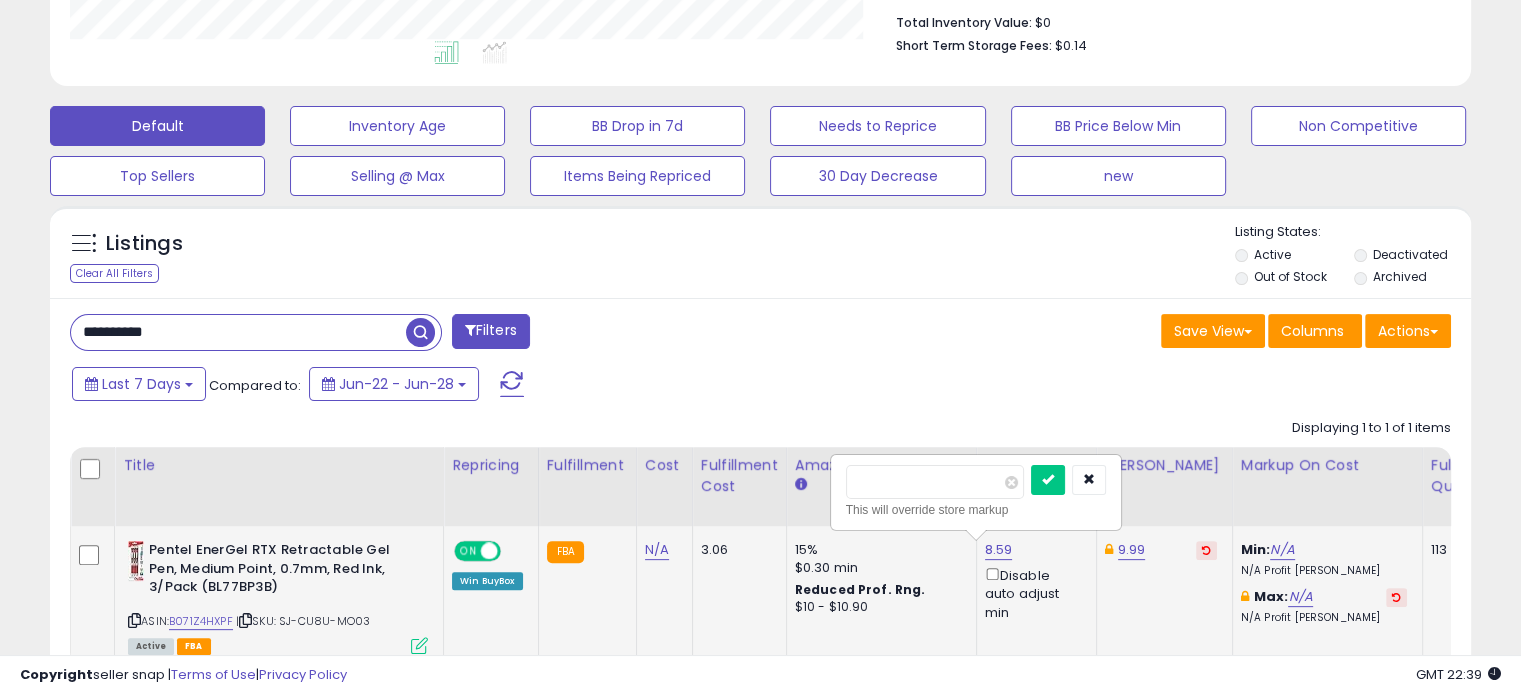 drag, startPoint x: 870, startPoint y: 473, endPoint x: 919, endPoint y: 479, distance: 49.365982 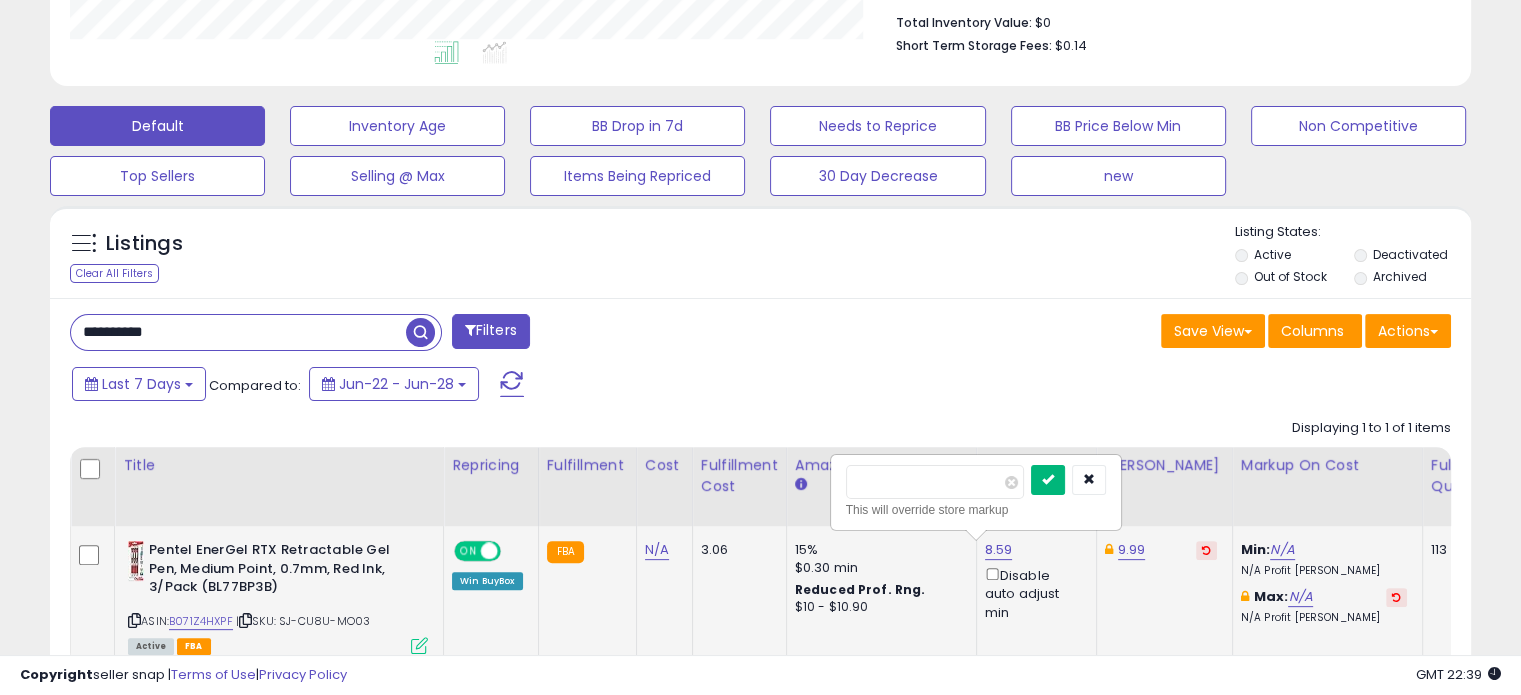 type on "****" 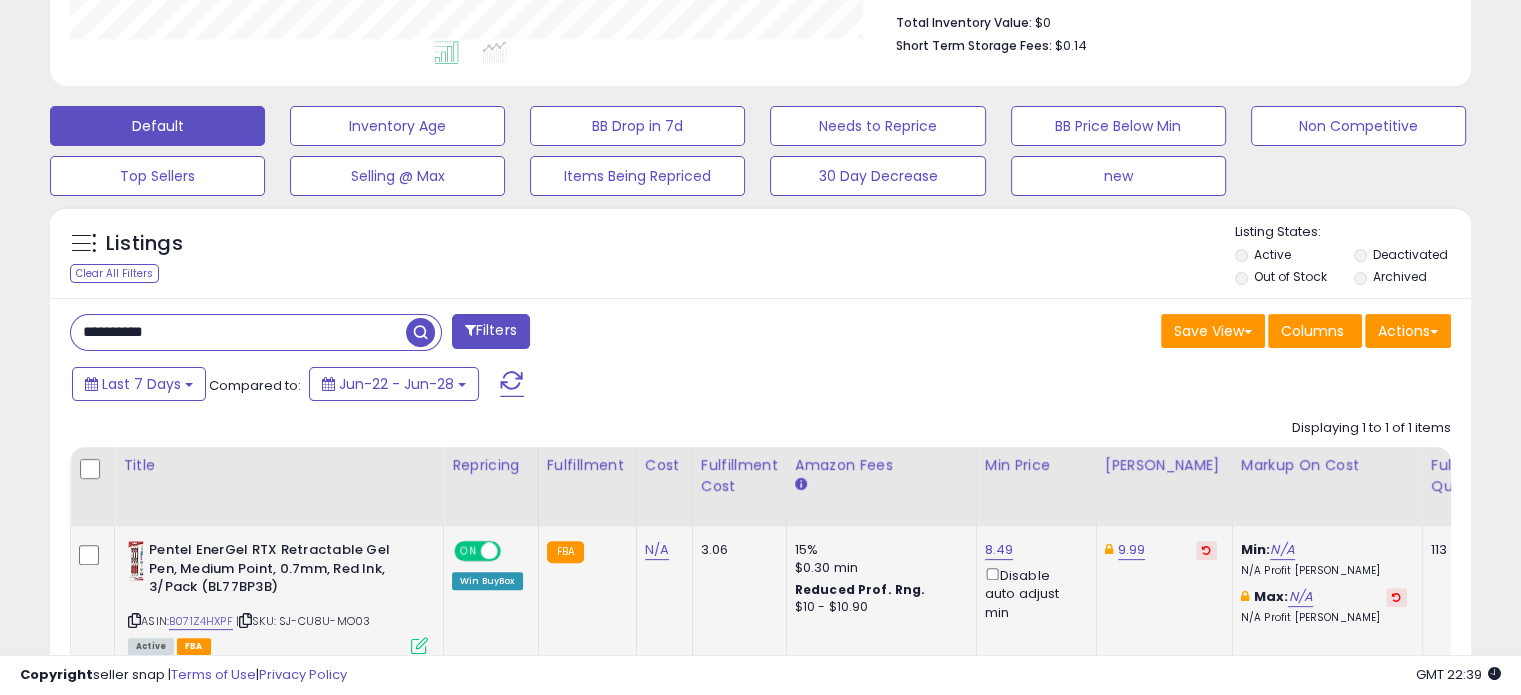 click on "**********" at bounding box center (238, 332) 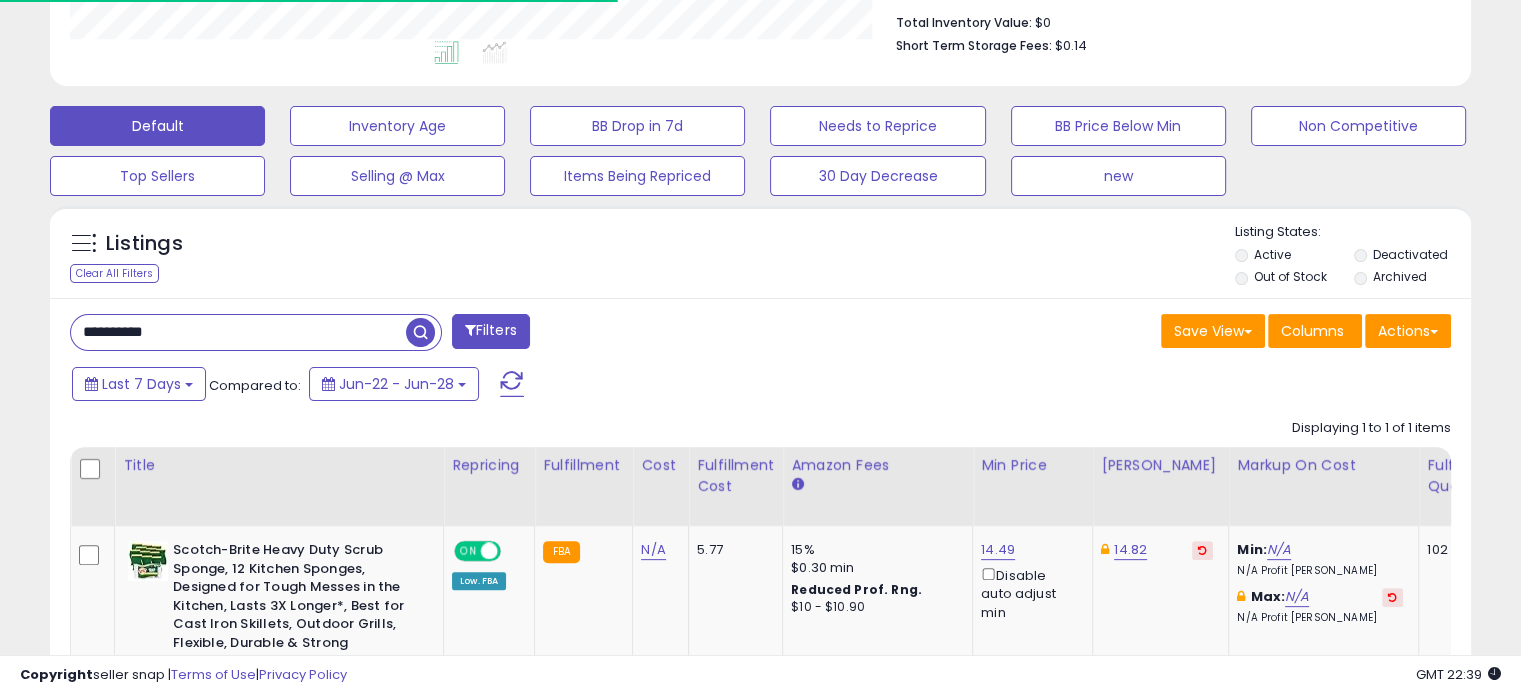 scroll, scrollTop: 409, scrollLeft: 822, axis: both 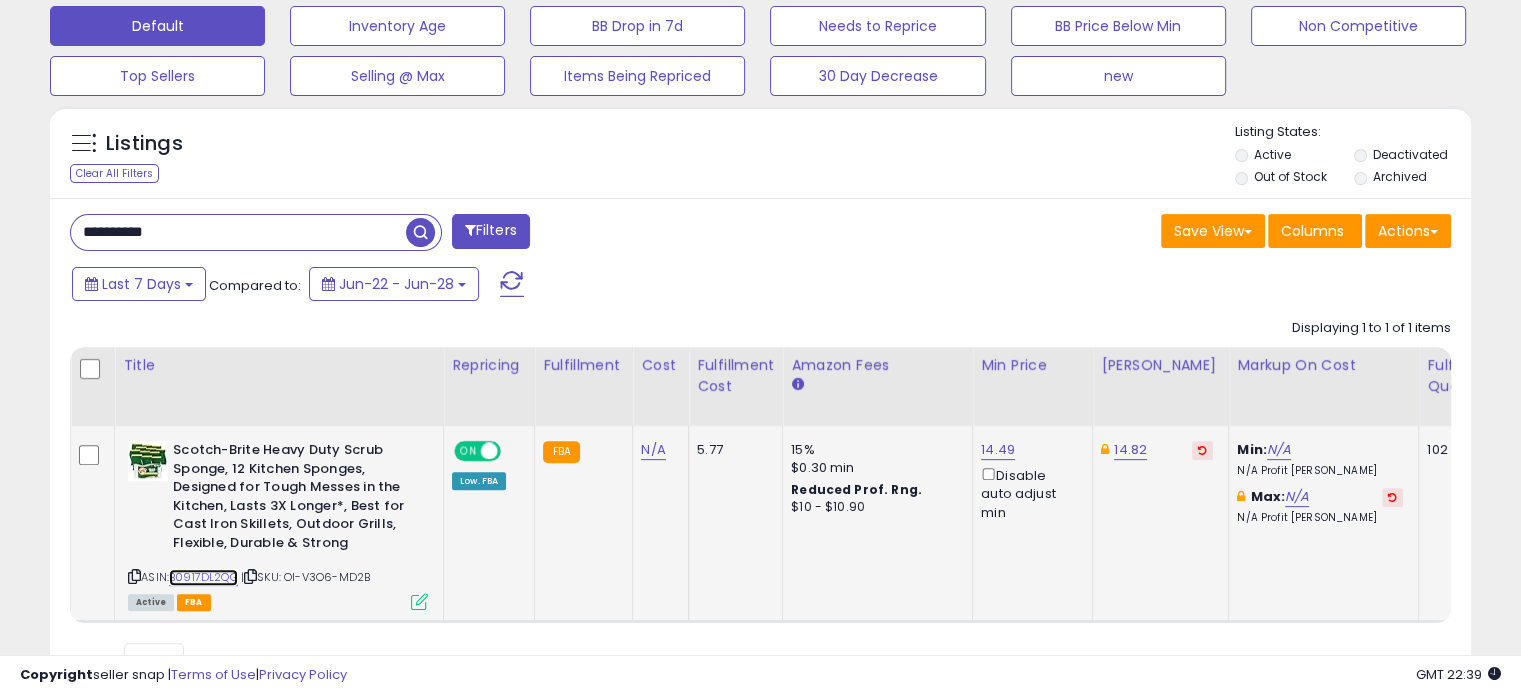 click on "B0917DL2QG" at bounding box center [203, 577] 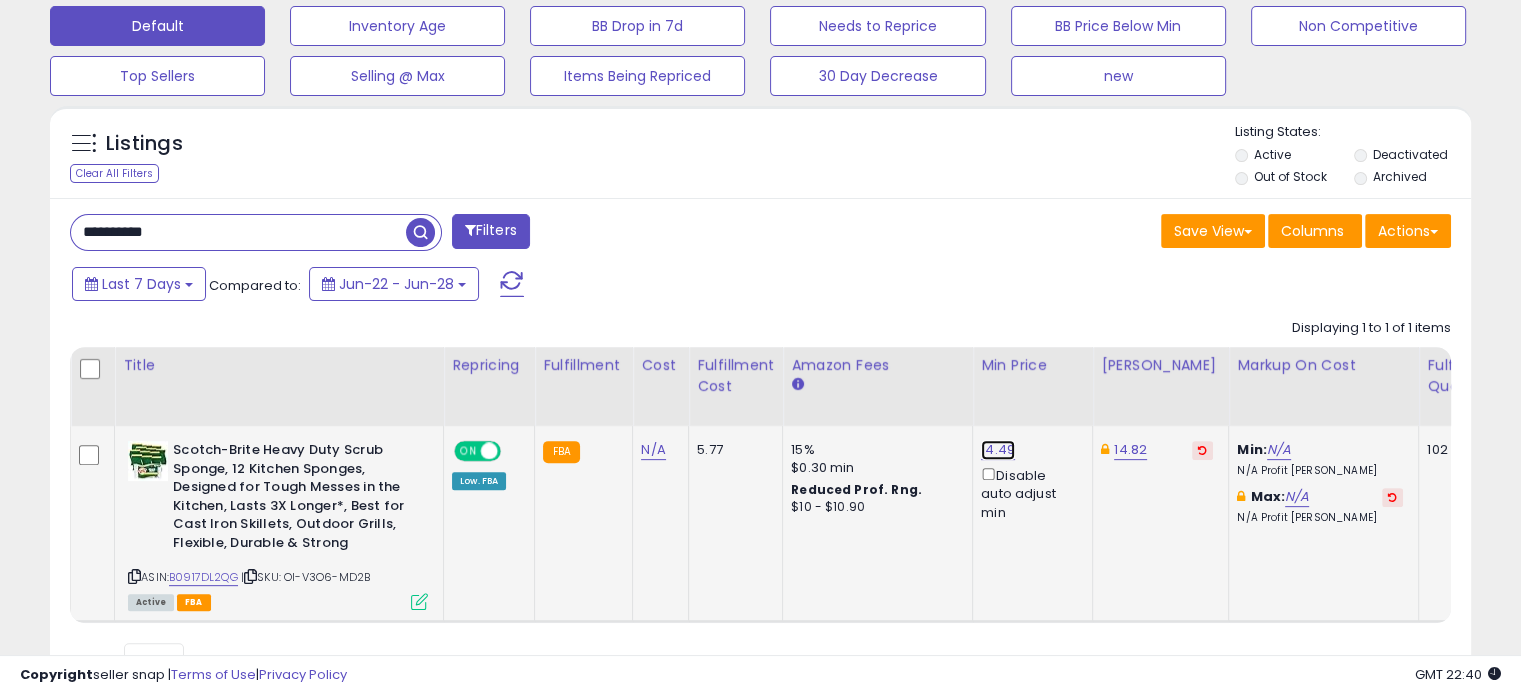click on "14.49" at bounding box center [998, 450] 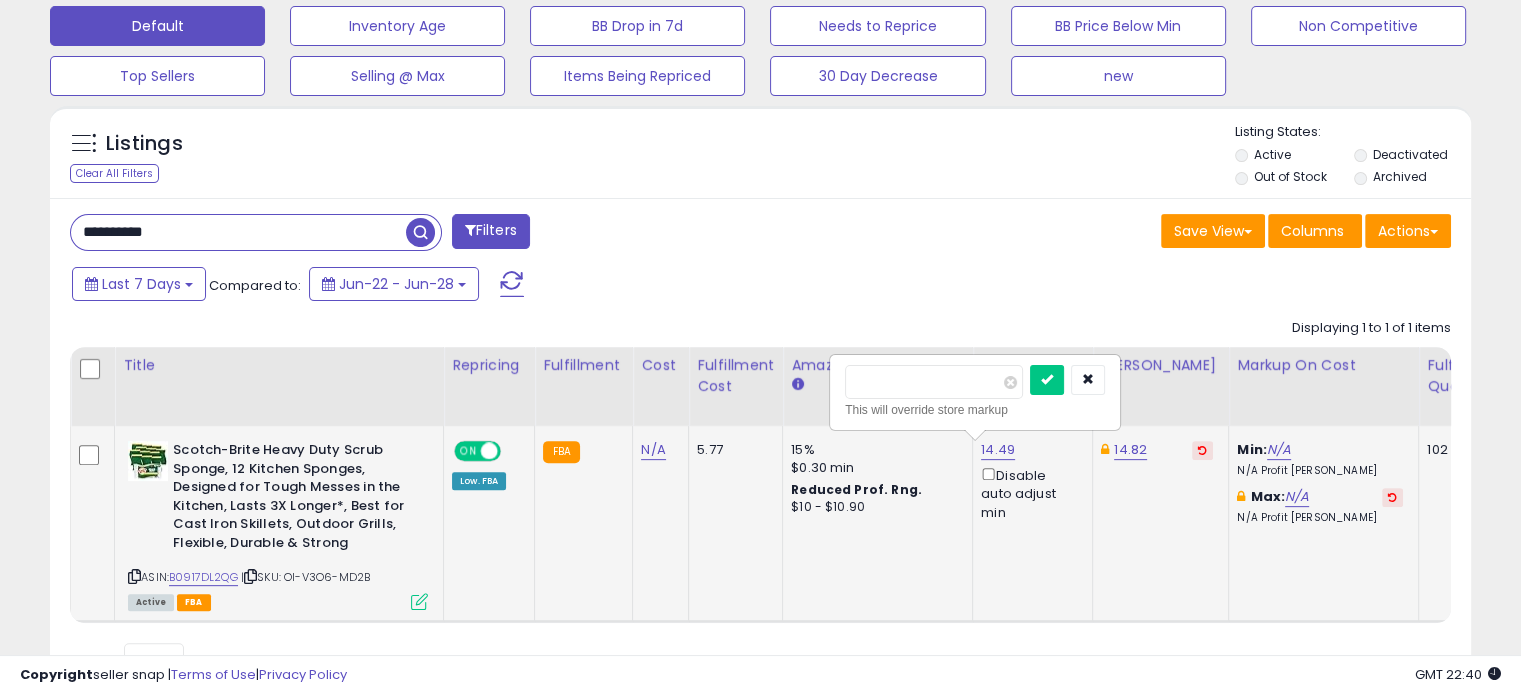 drag, startPoint x: 880, startPoint y: 375, endPoint x: 944, endPoint y: 379, distance: 64.12488 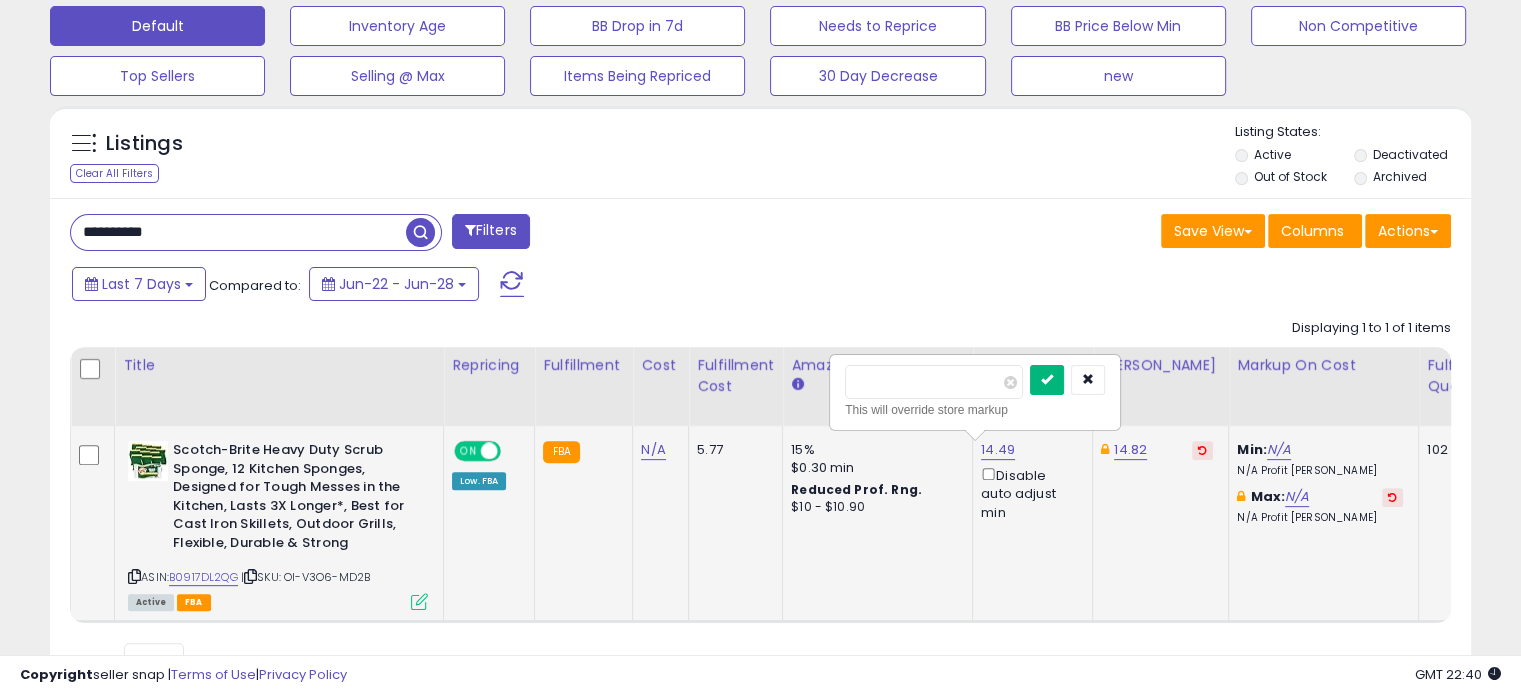type on "*****" 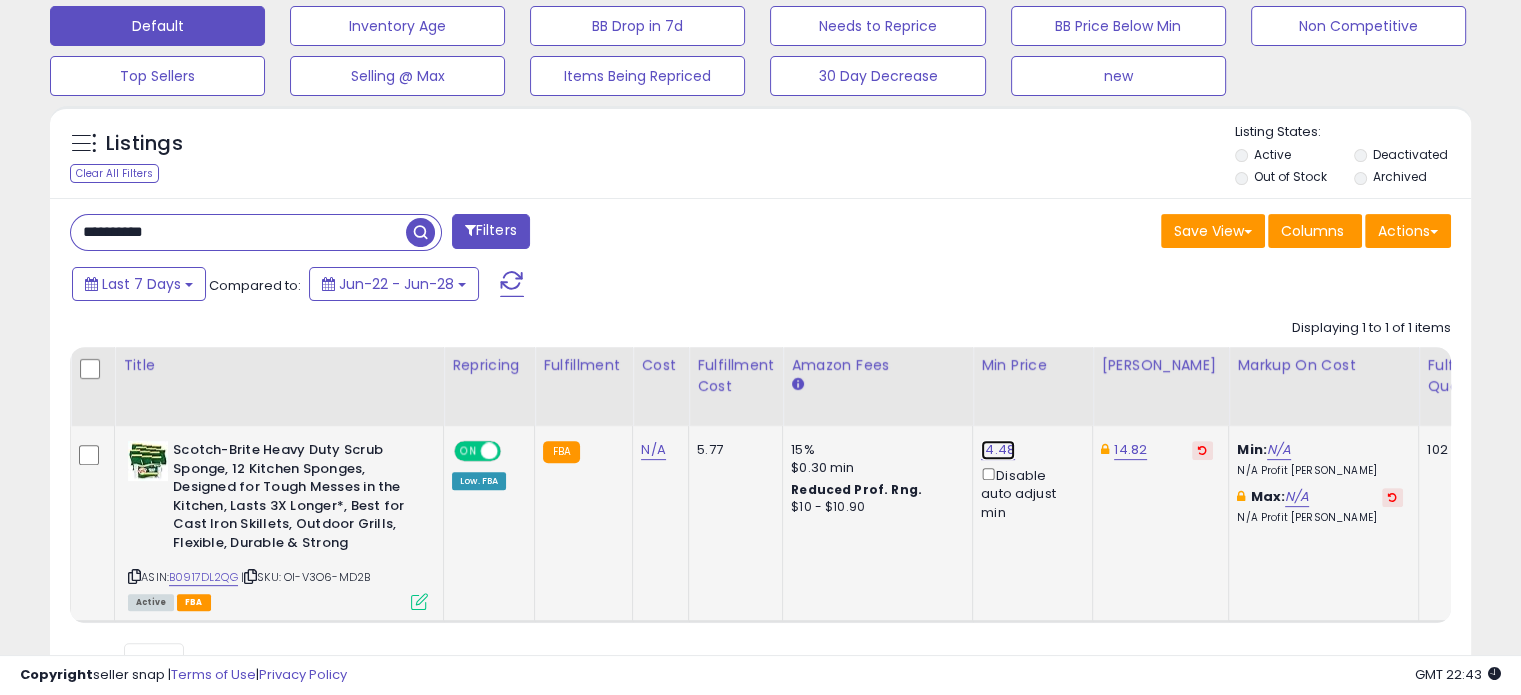 click on "14.48" at bounding box center (998, 450) 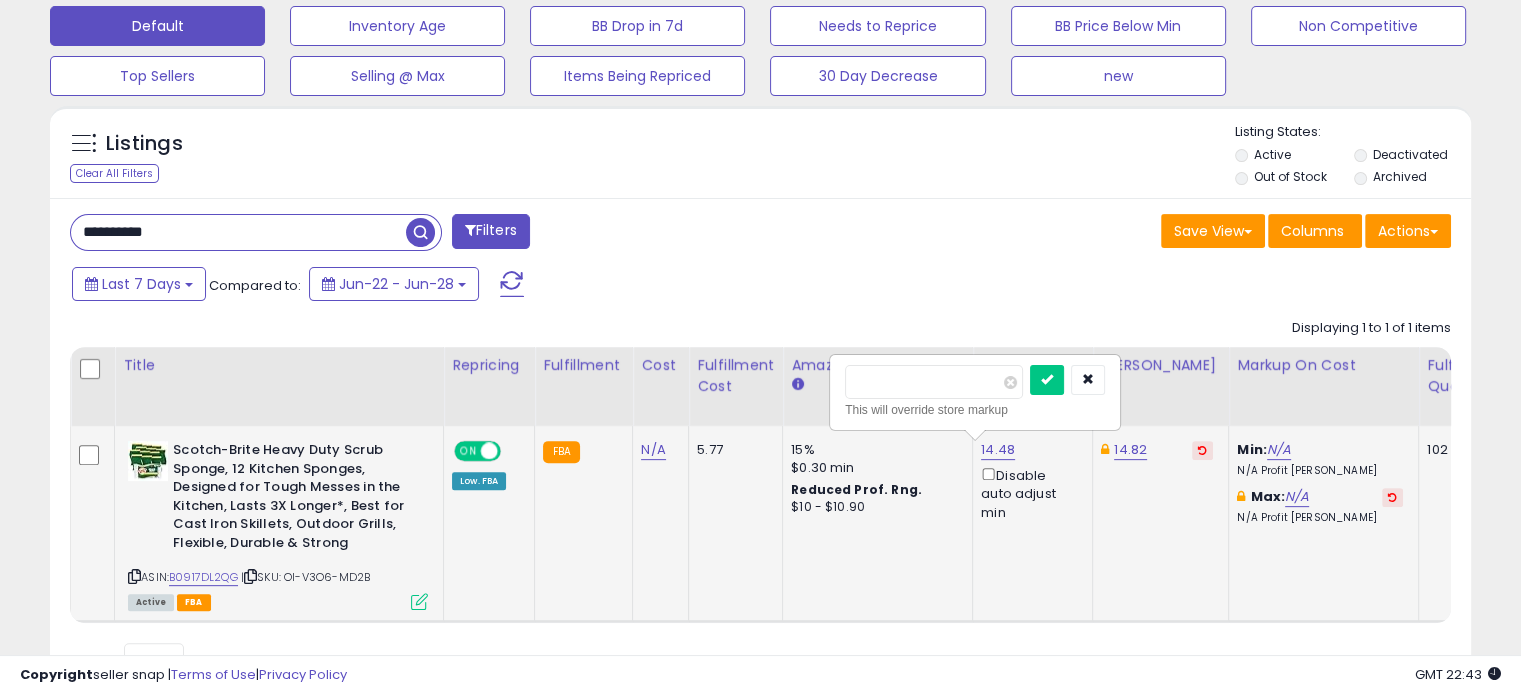 drag, startPoint x: 880, startPoint y: 378, endPoint x: 920, endPoint y: 378, distance: 40 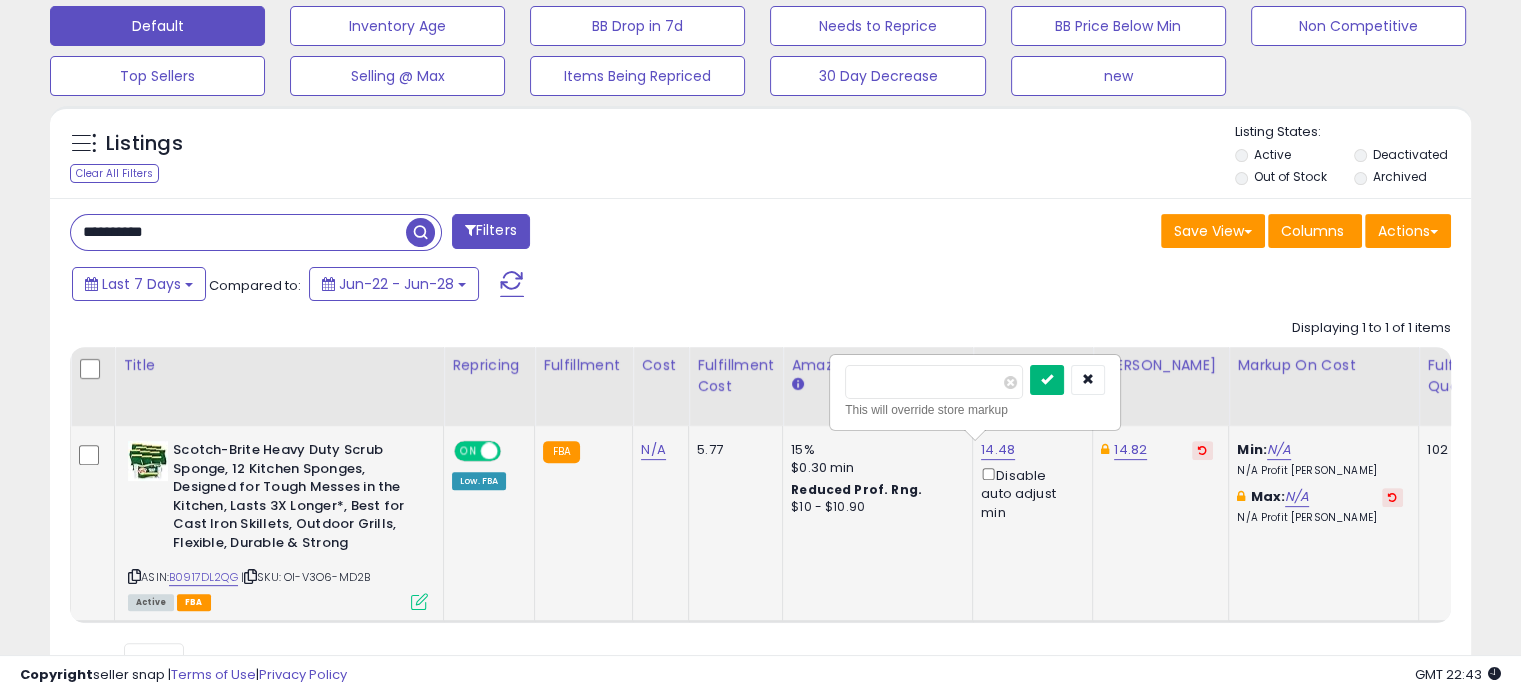 type on "*****" 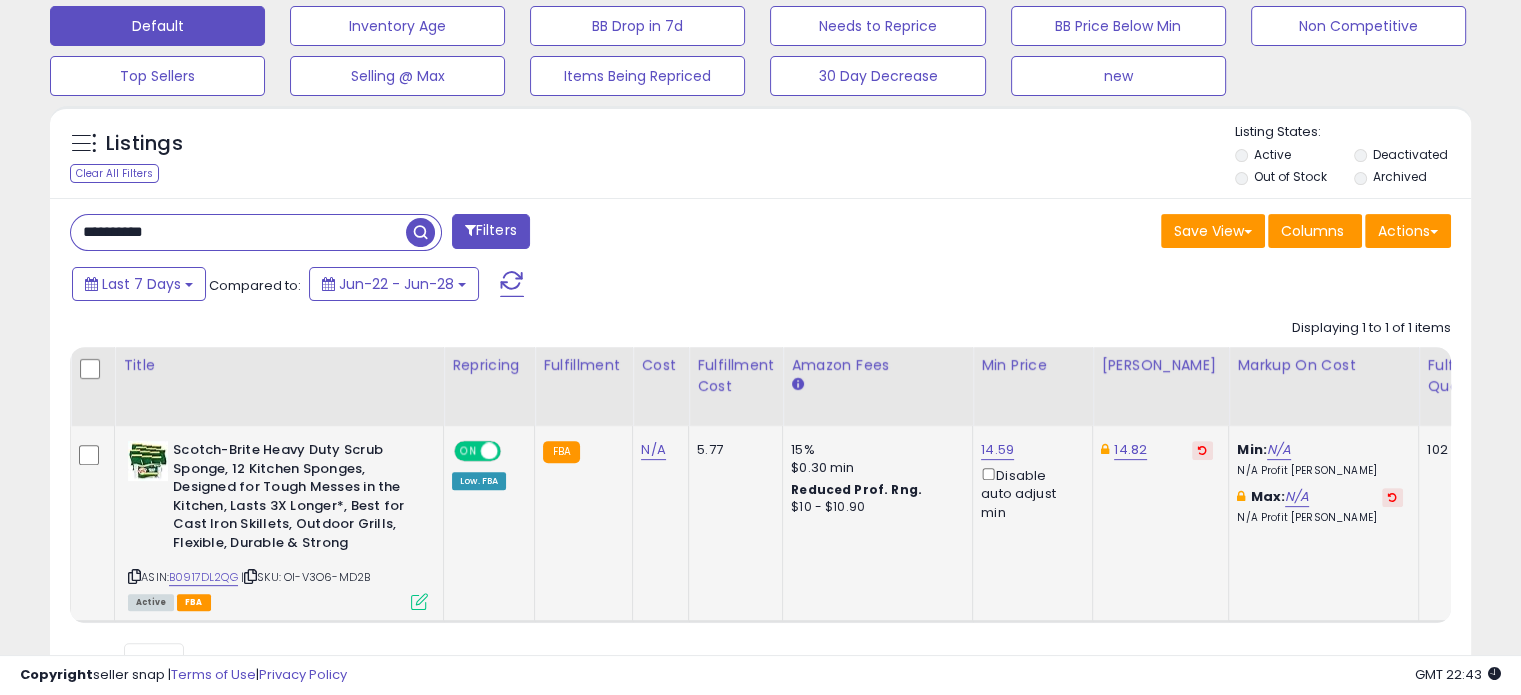 click on "**********" at bounding box center (238, 232) 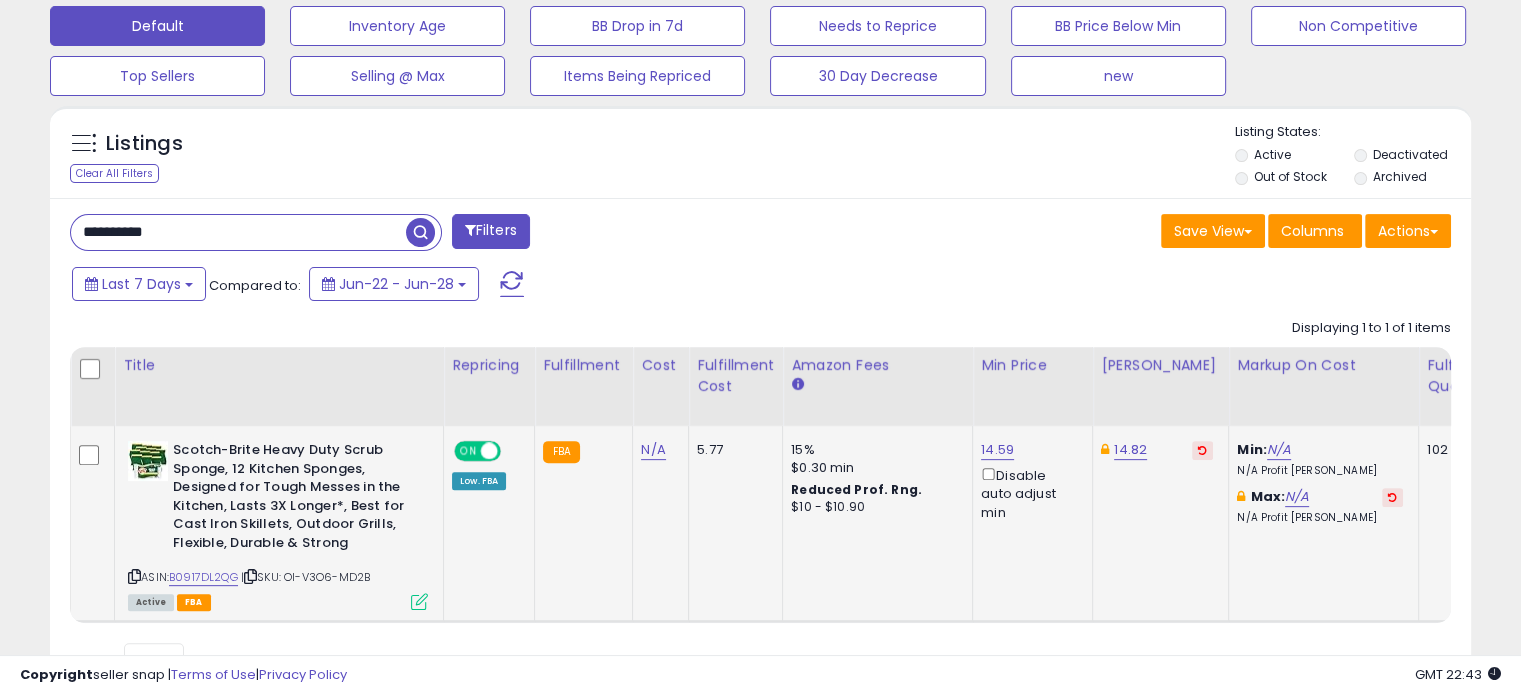 paste 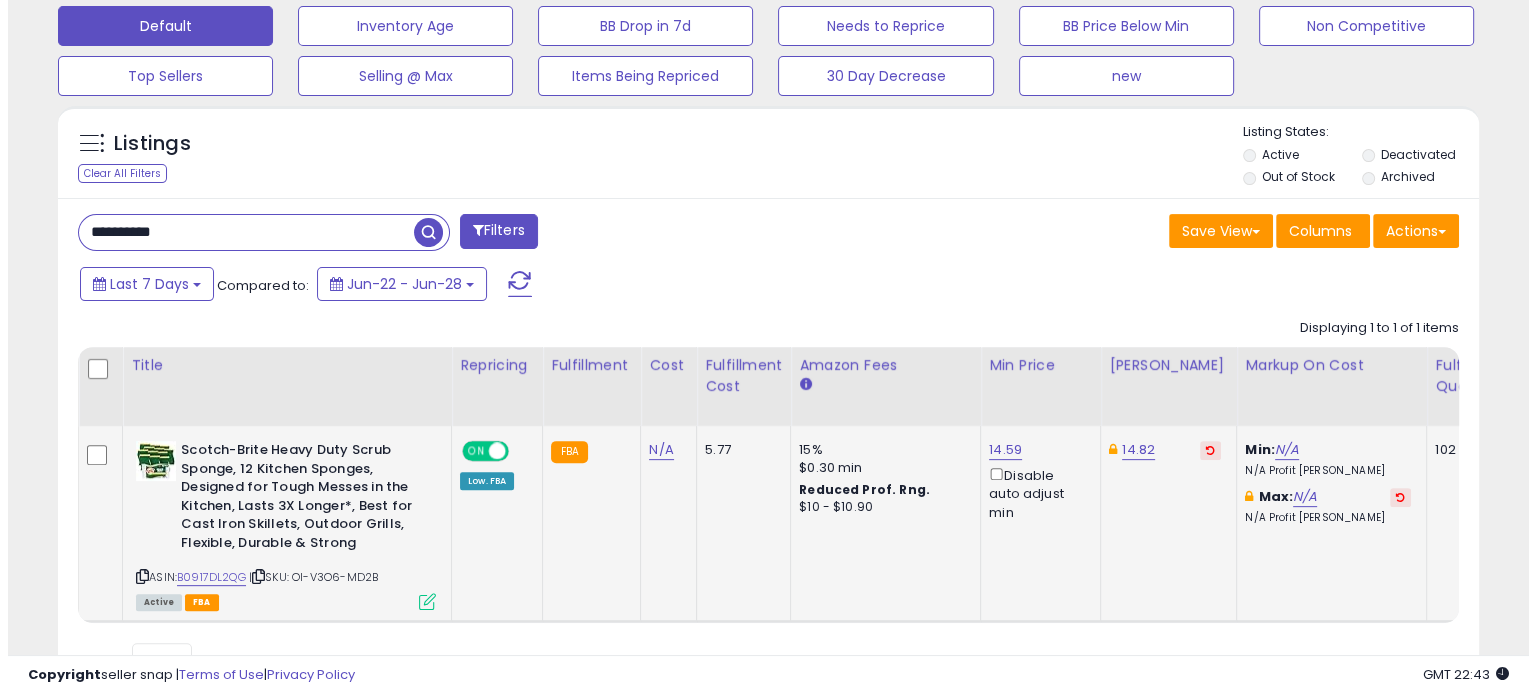 scroll, scrollTop: 524, scrollLeft: 0, axis: vertical 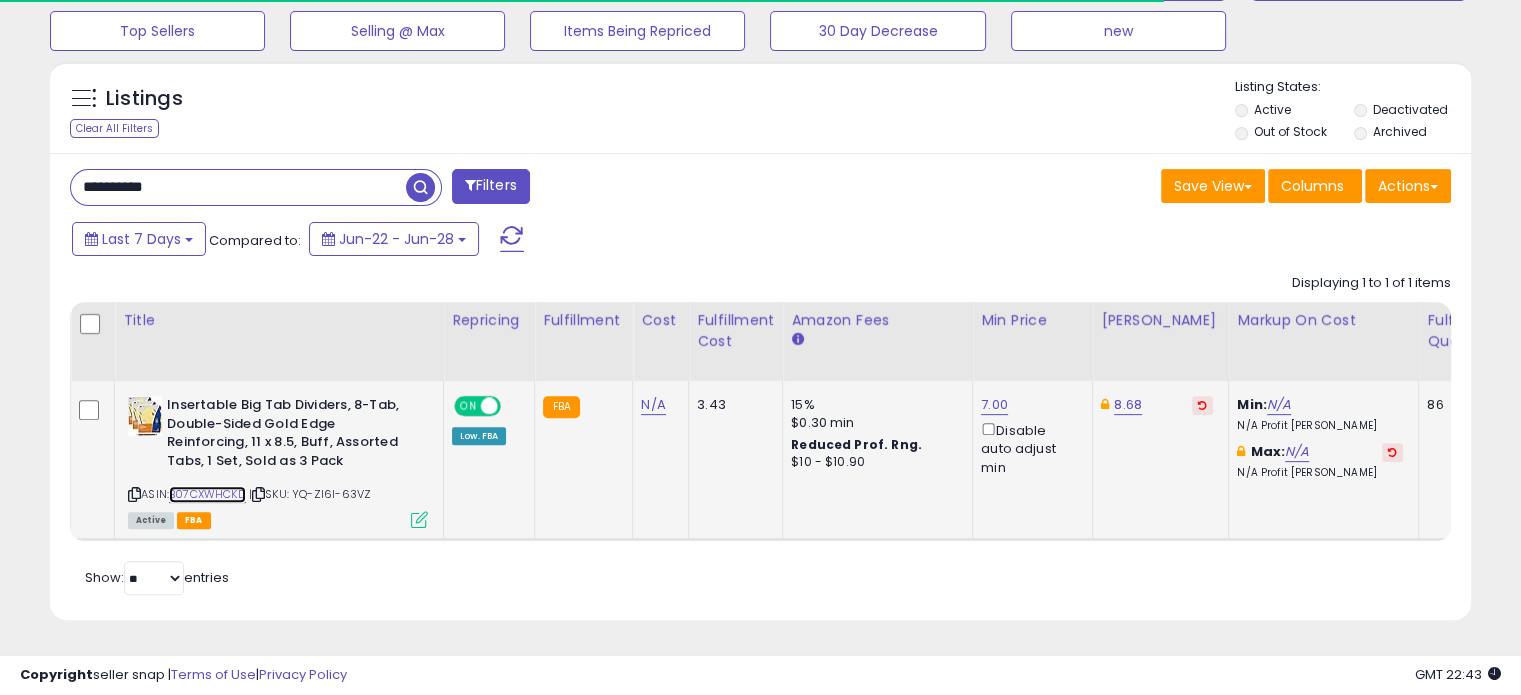 click on "B07CXWHCKD" at bounding box center (207, 494) 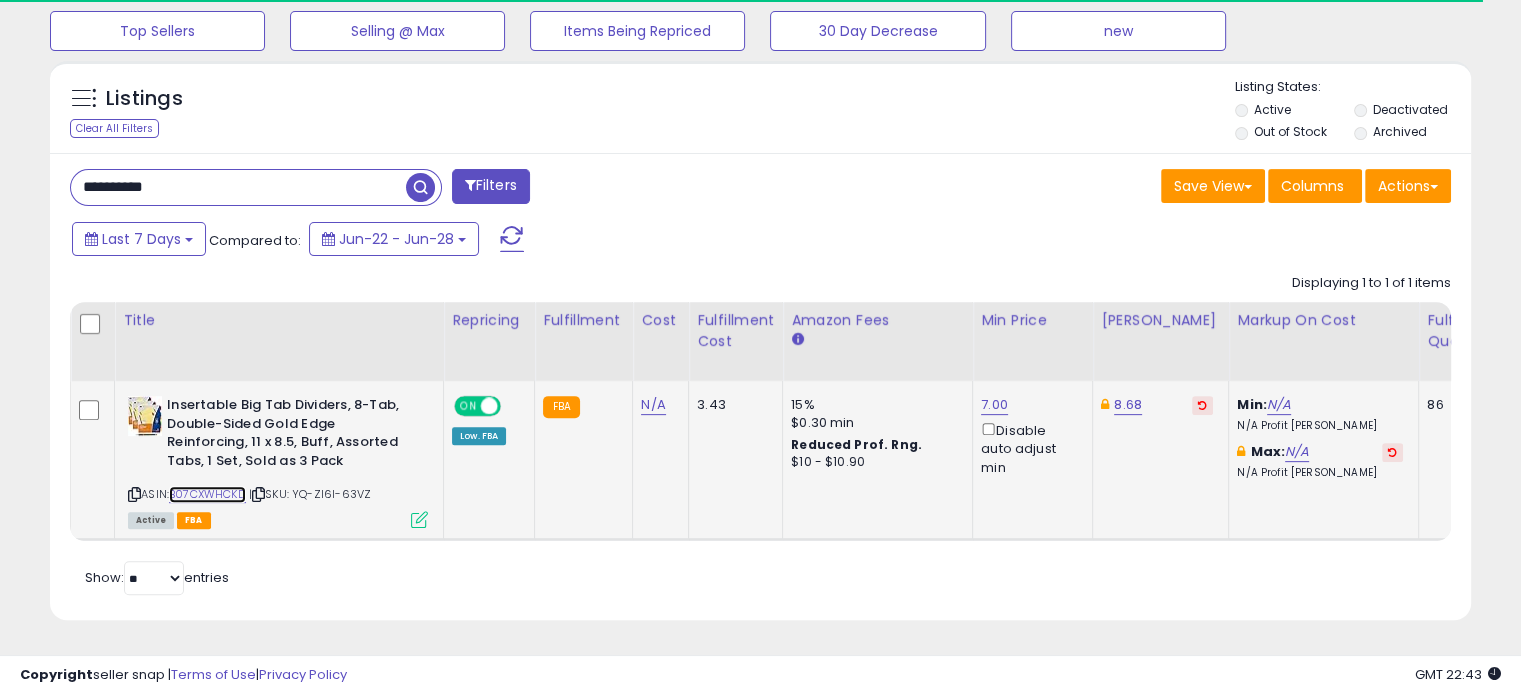 scroll, scrollTop: 999589, scrollLeft: 999176, axis: both 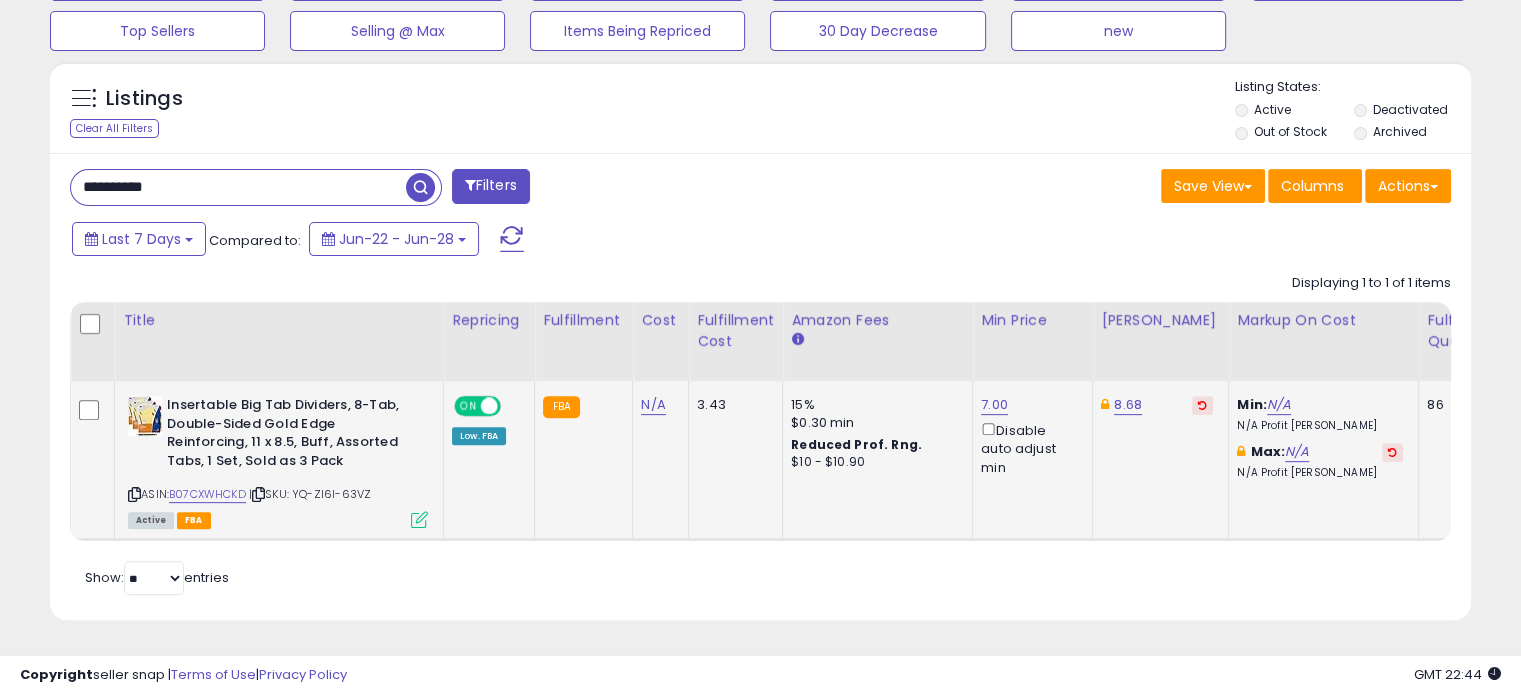 click at bounding box center [419, 519] 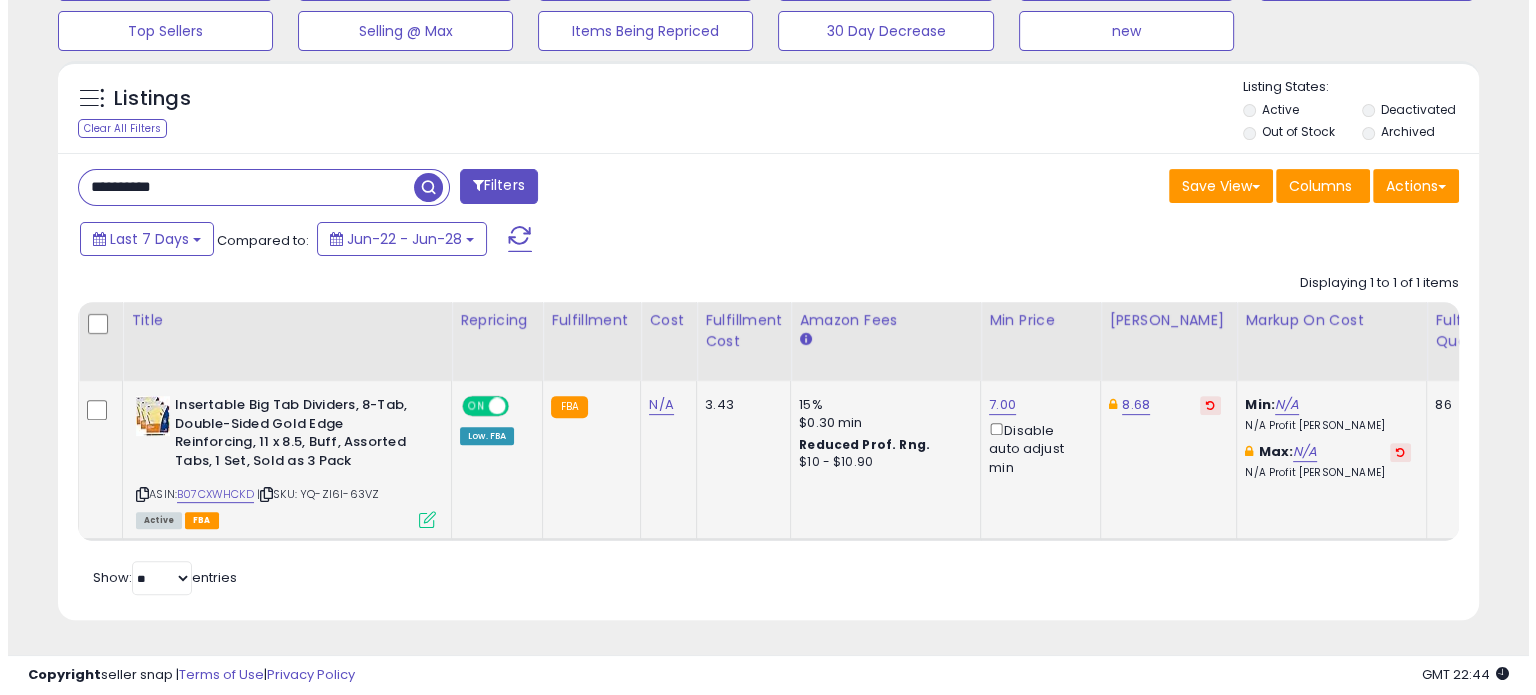 scroll, scrollTop: 999589, scrollLeft: 999168, axis: both 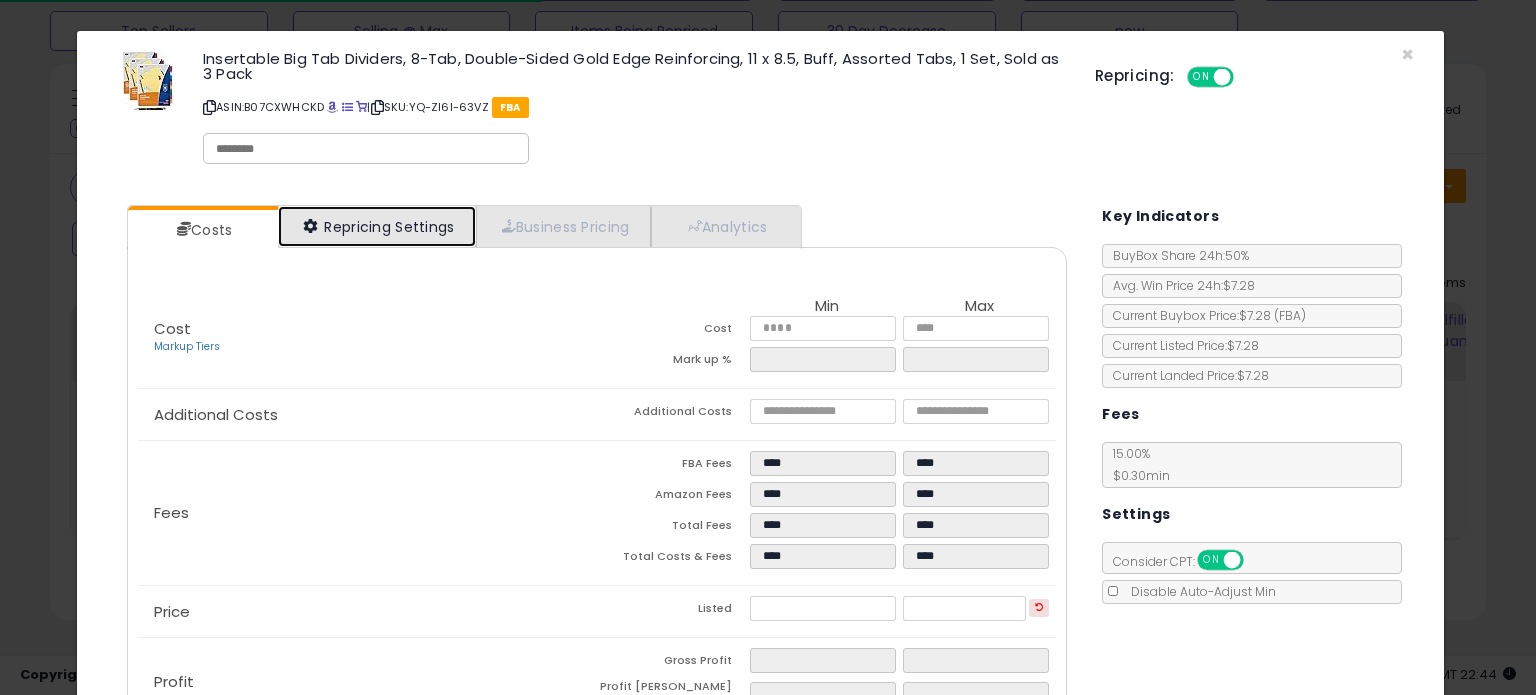 click on "Repricing Settings" at bounding box center [377, 226] 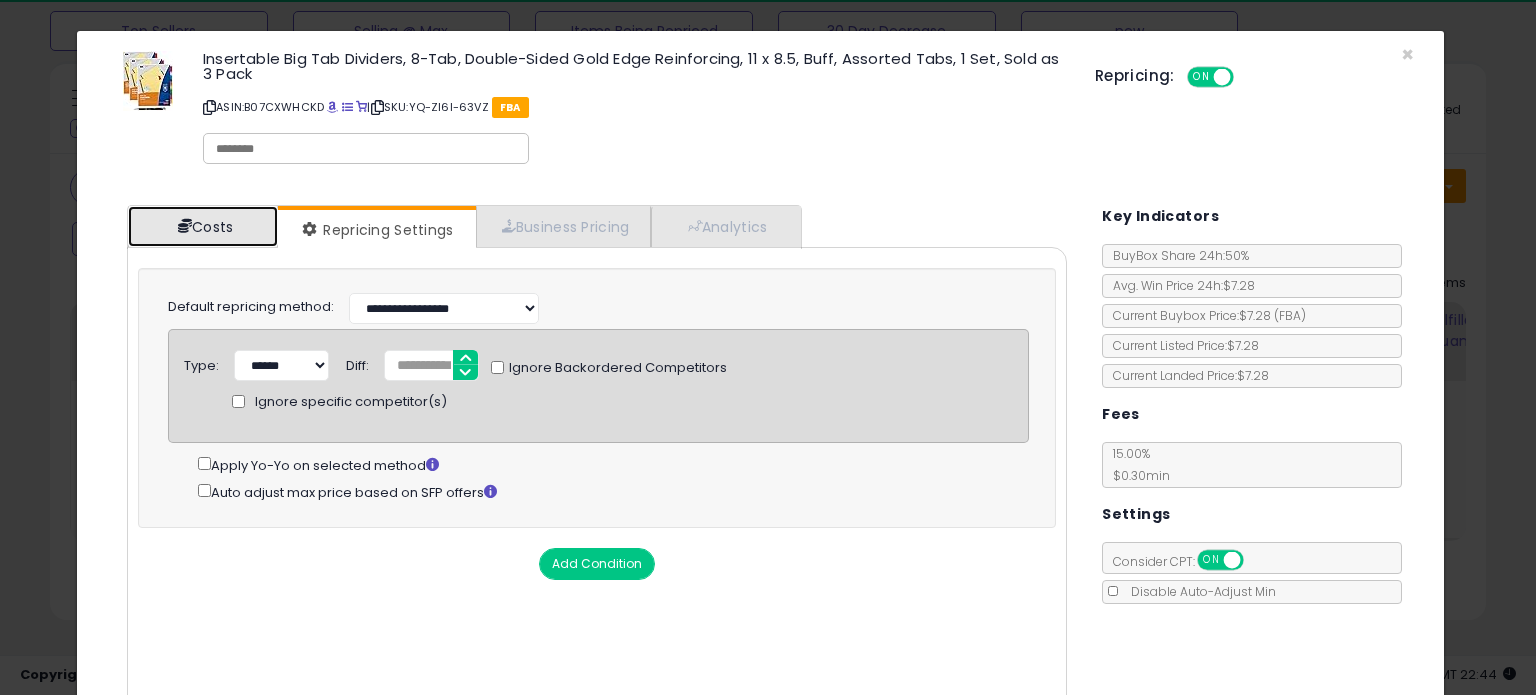 click on "Costs" at bounding box center (203, 226) 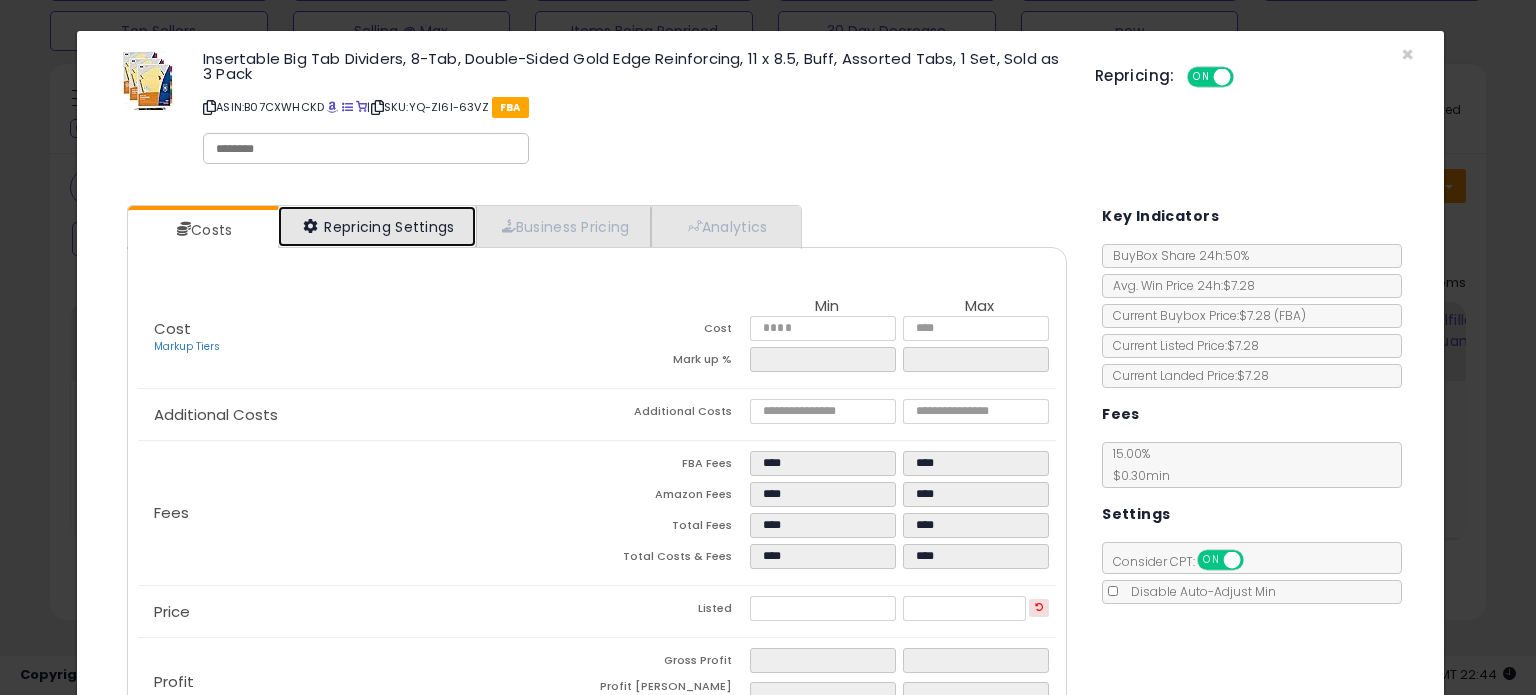 click on "Repricing Settings" at bounding box center (377, 226) 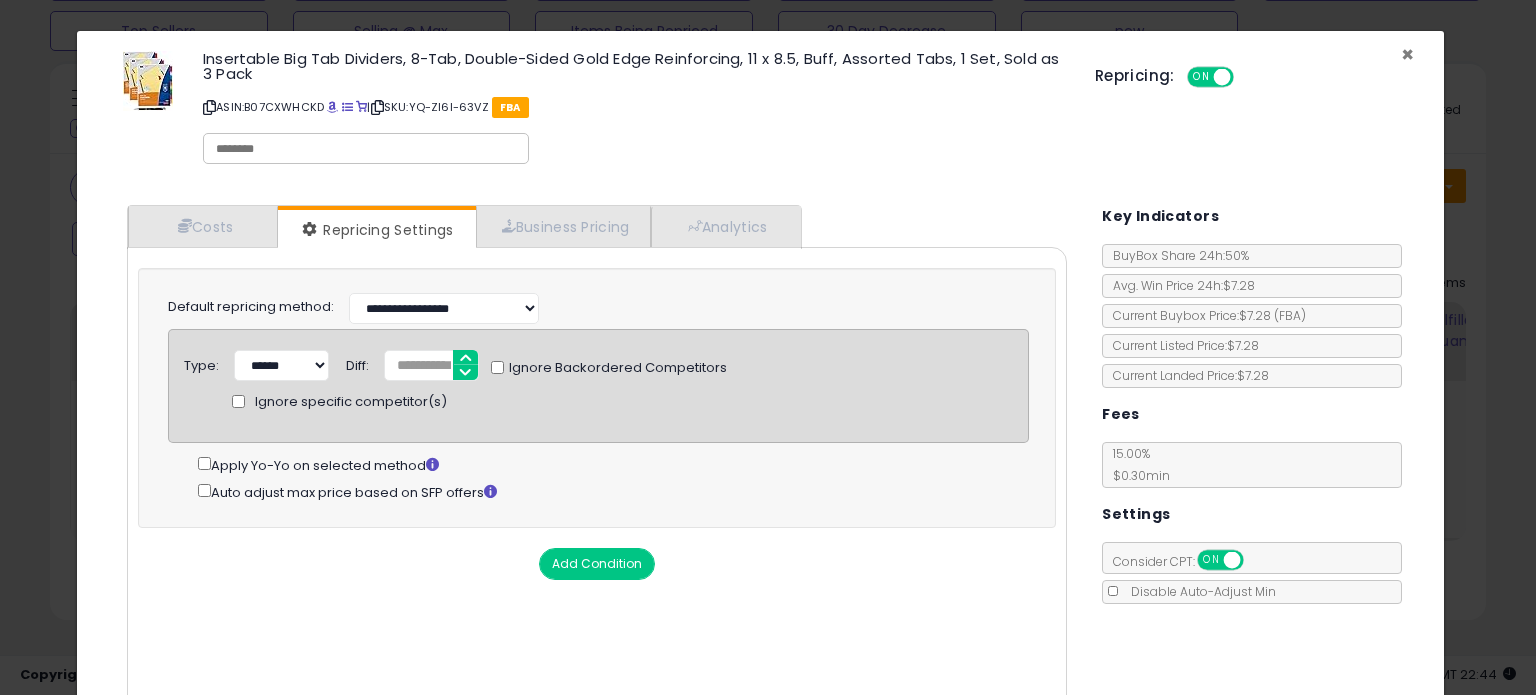 click on "×" at bounding box center [1407, 54] 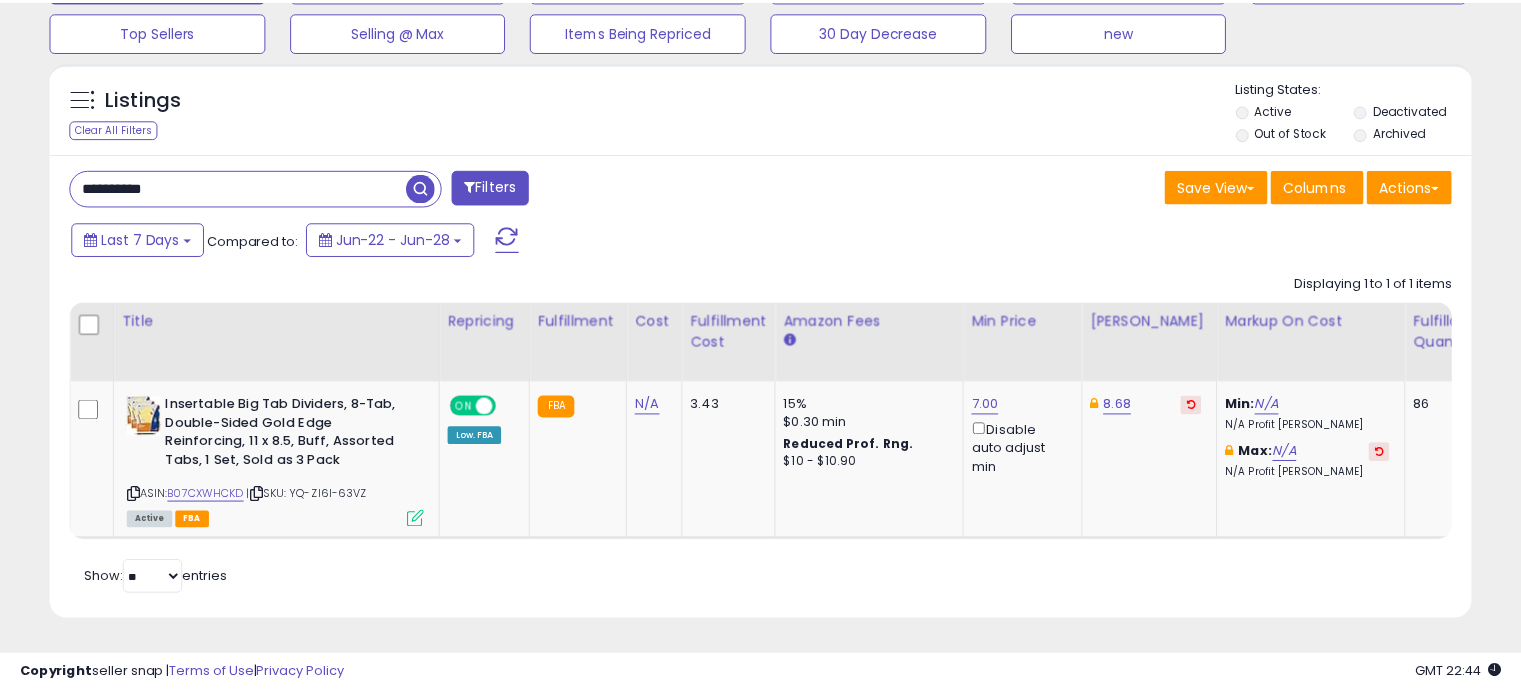 scroll, scrollTop: 409, scrollLeft: 822, axis: both 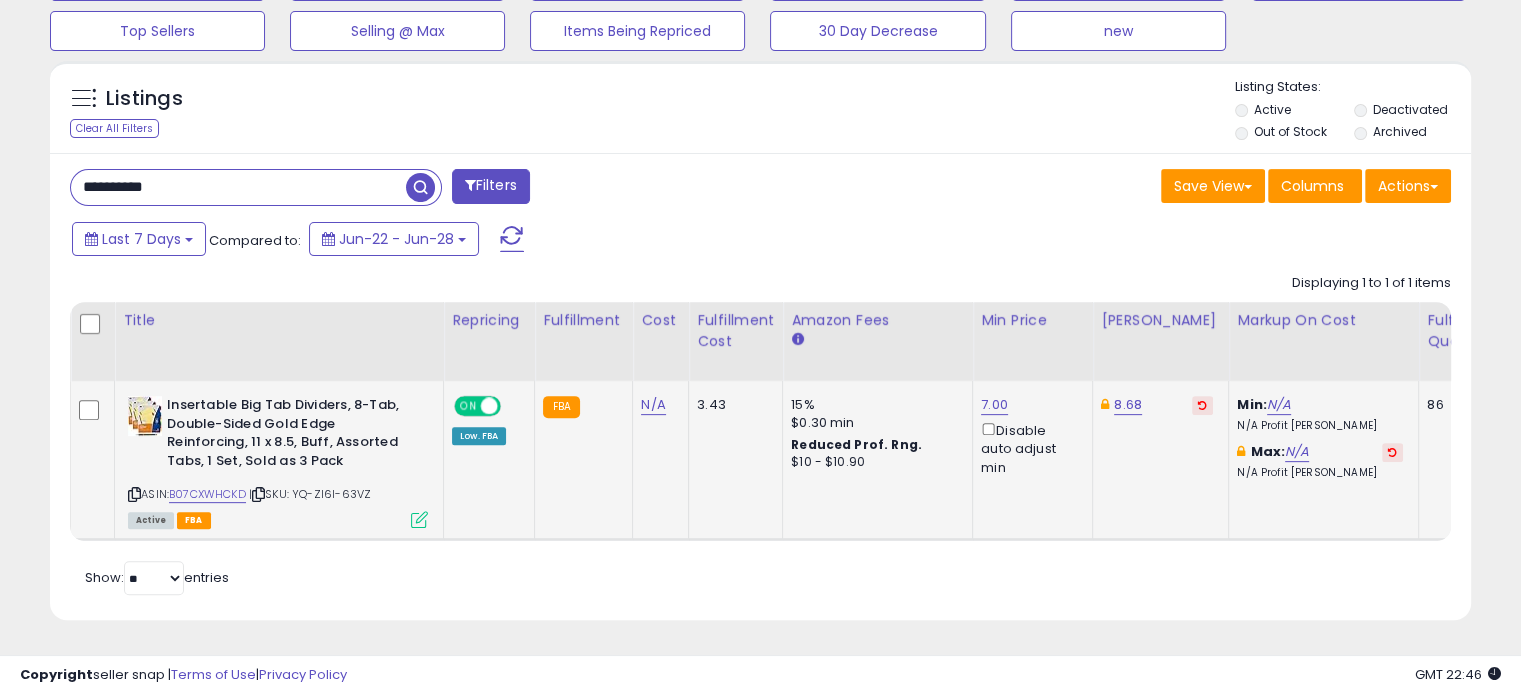 click at bounding box center [419, 519] 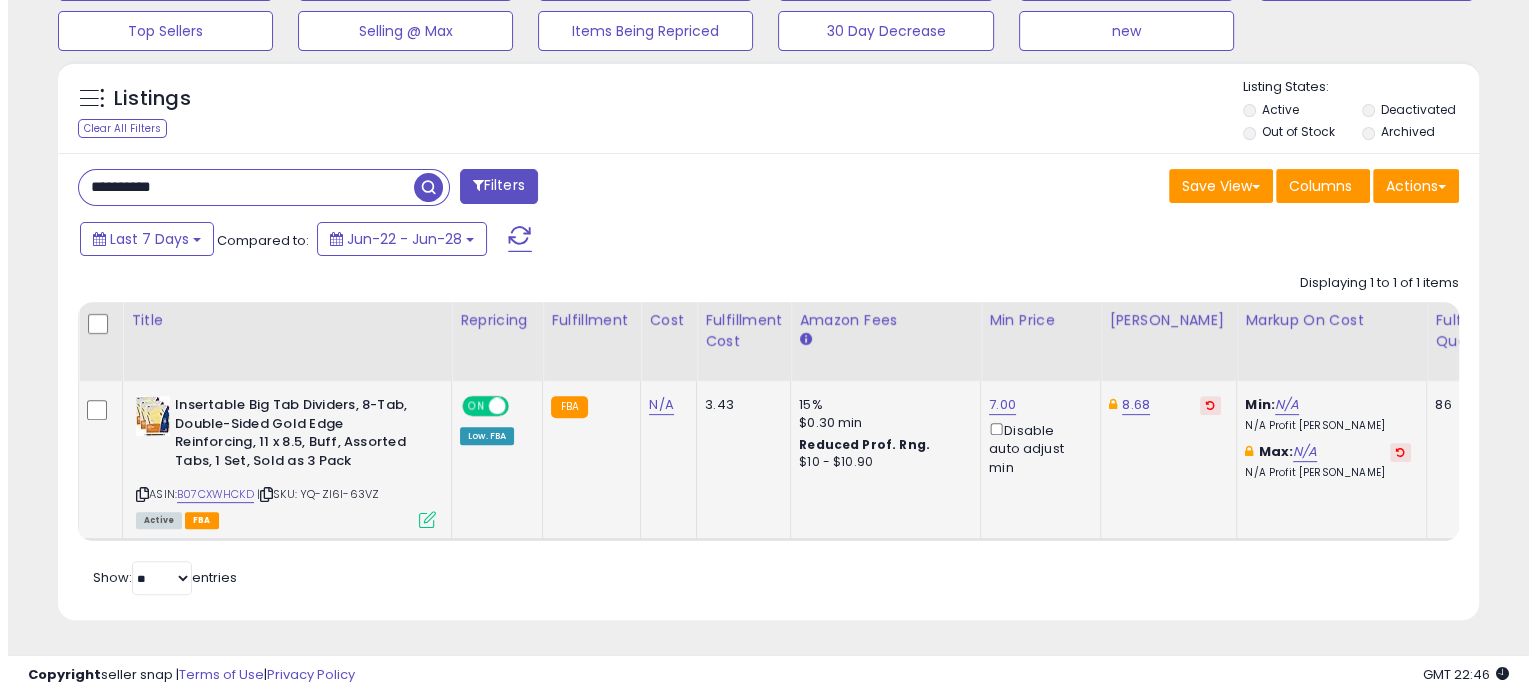 scroll, scrollTop: 999589, scrollLeft: 999168, axis: both 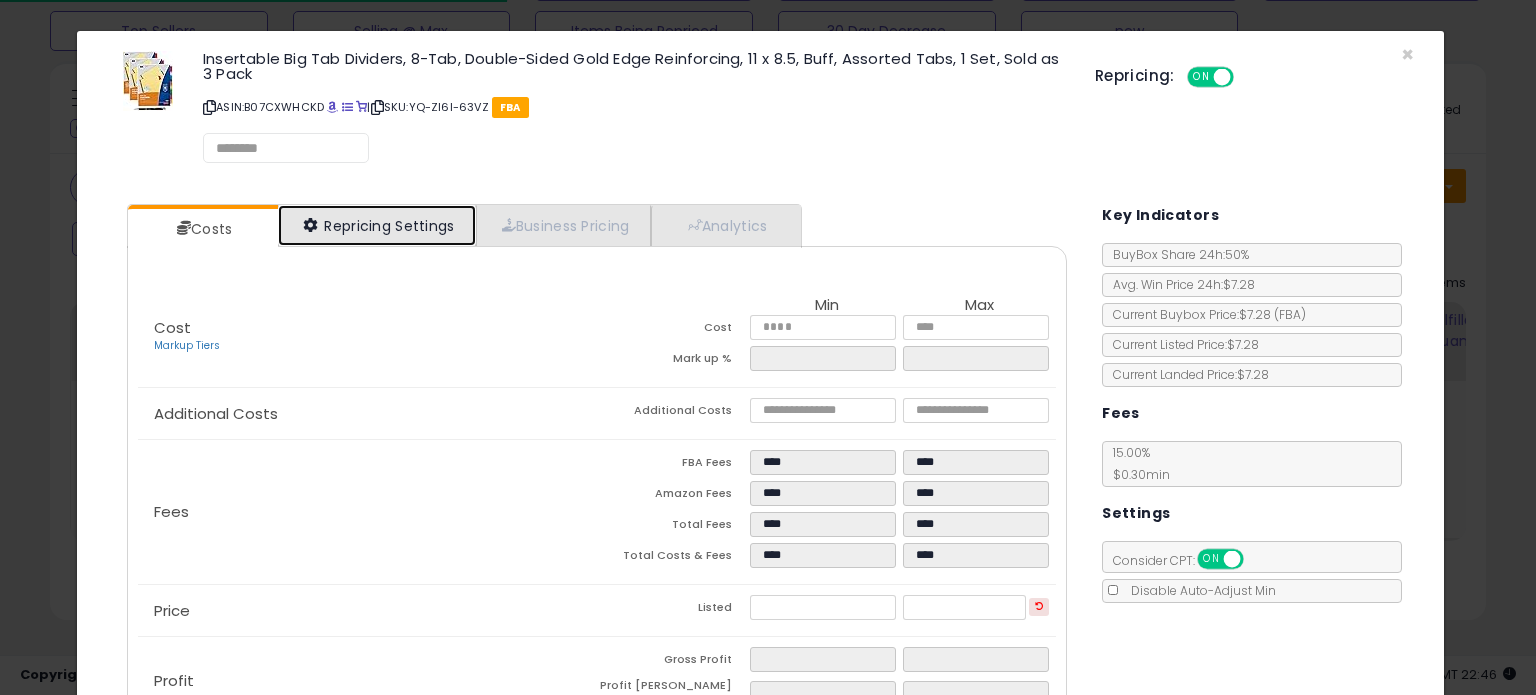 select on "**********" 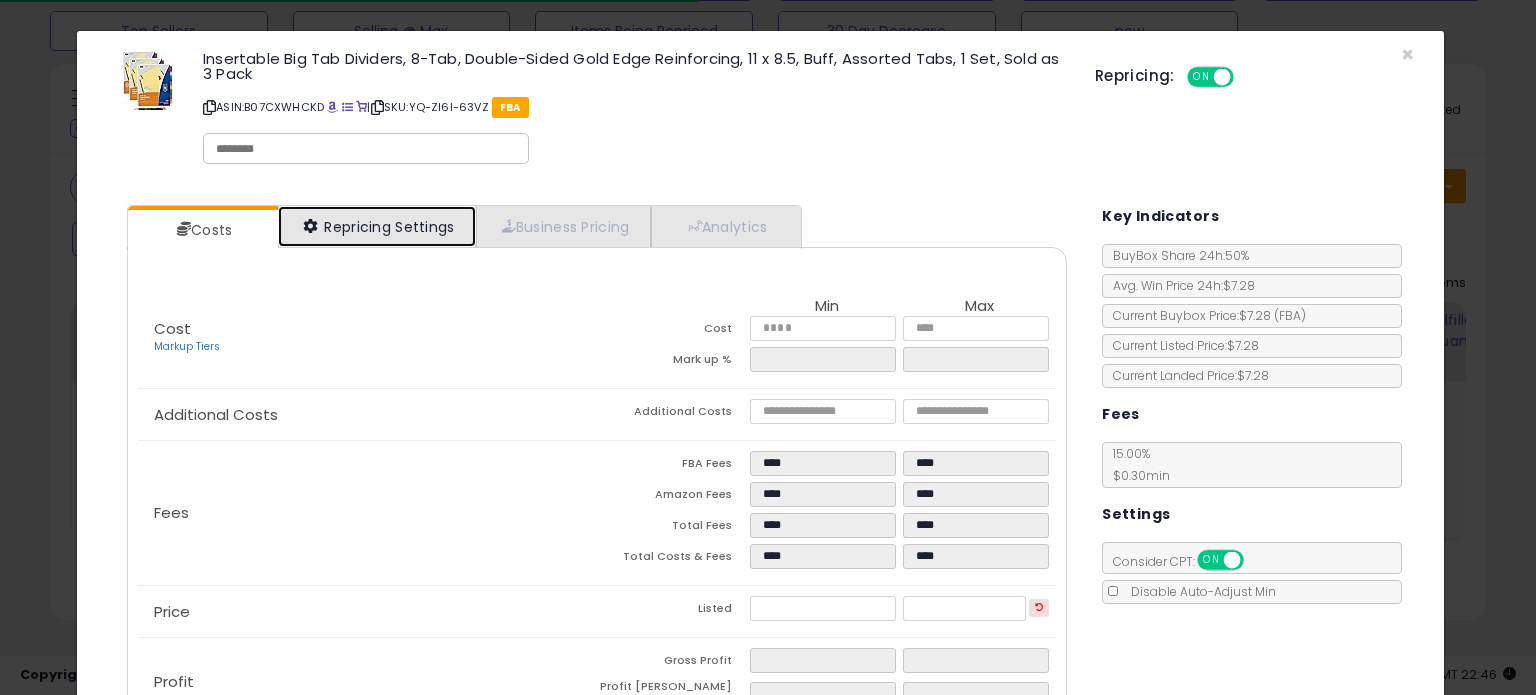 click on "Repricing Settings" at bounding box center [377, 226] 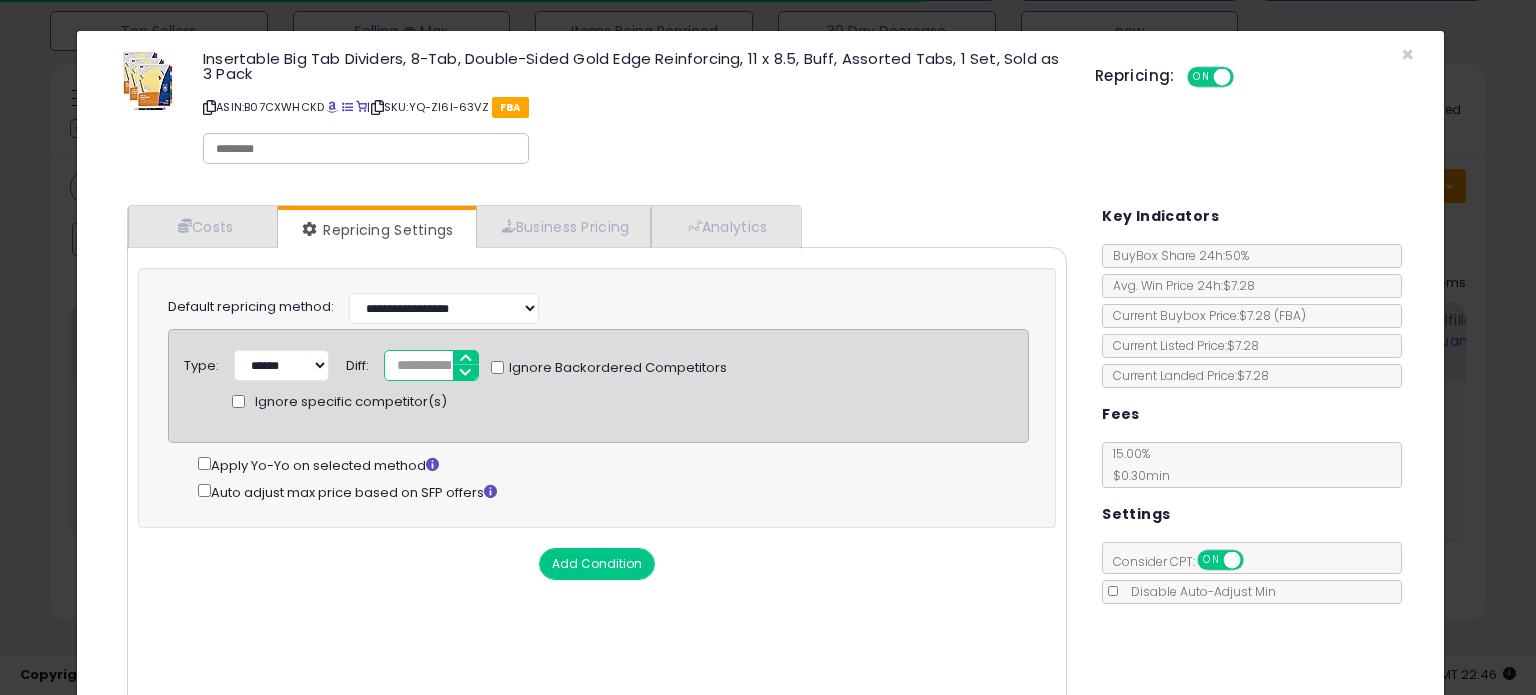 drag, startPoint x: 416, startPoint y: 368, endPoint x: 364, endPoint y: 372, distance: 52.153618 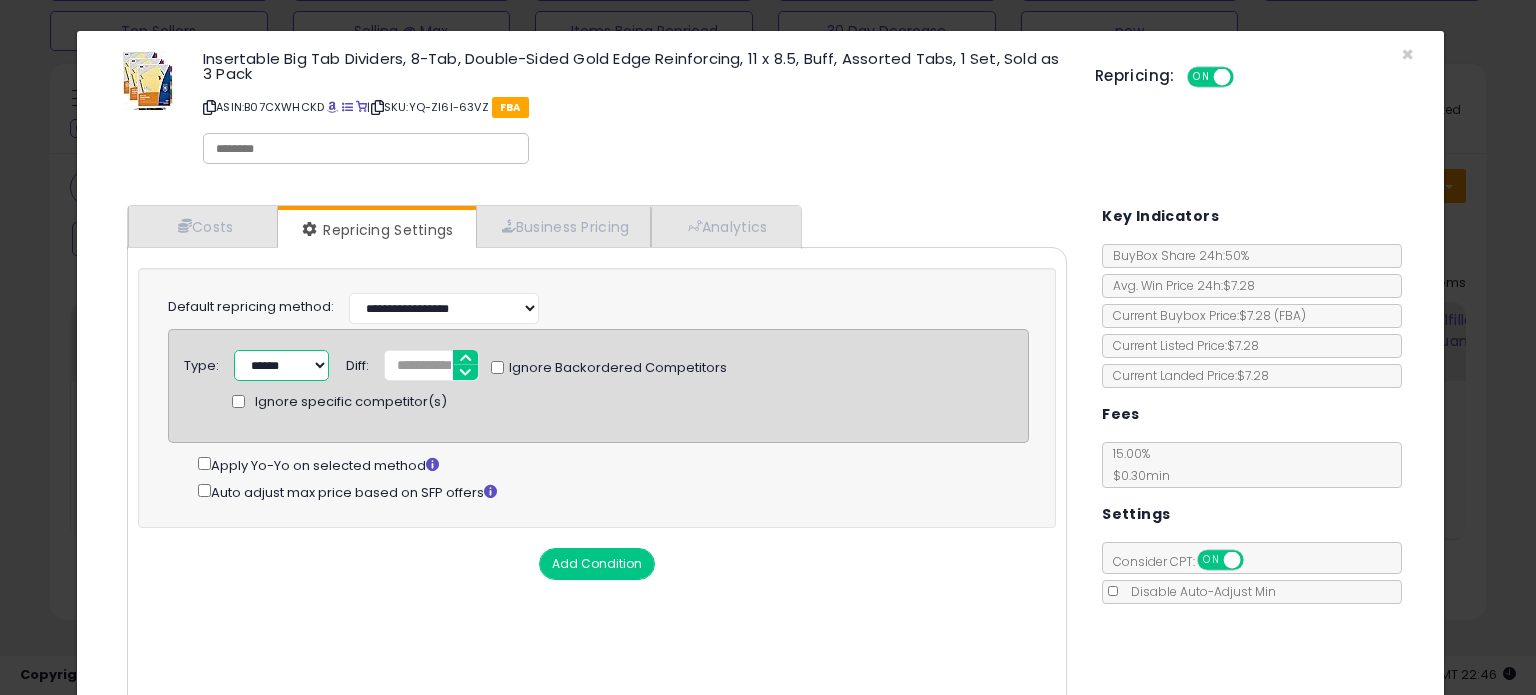 click on "******
*******" at bounding box center [281, 365] 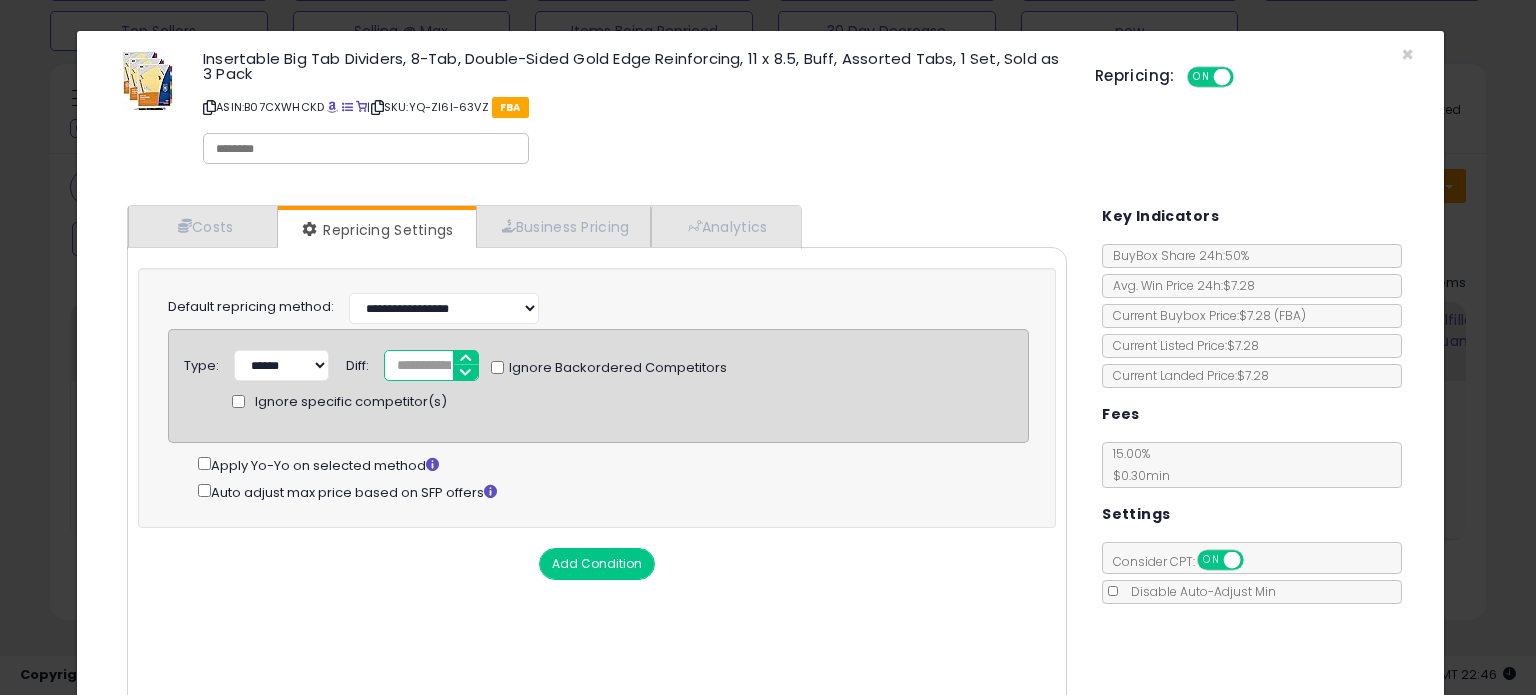 click on "*" at bounding box center [431, 365] 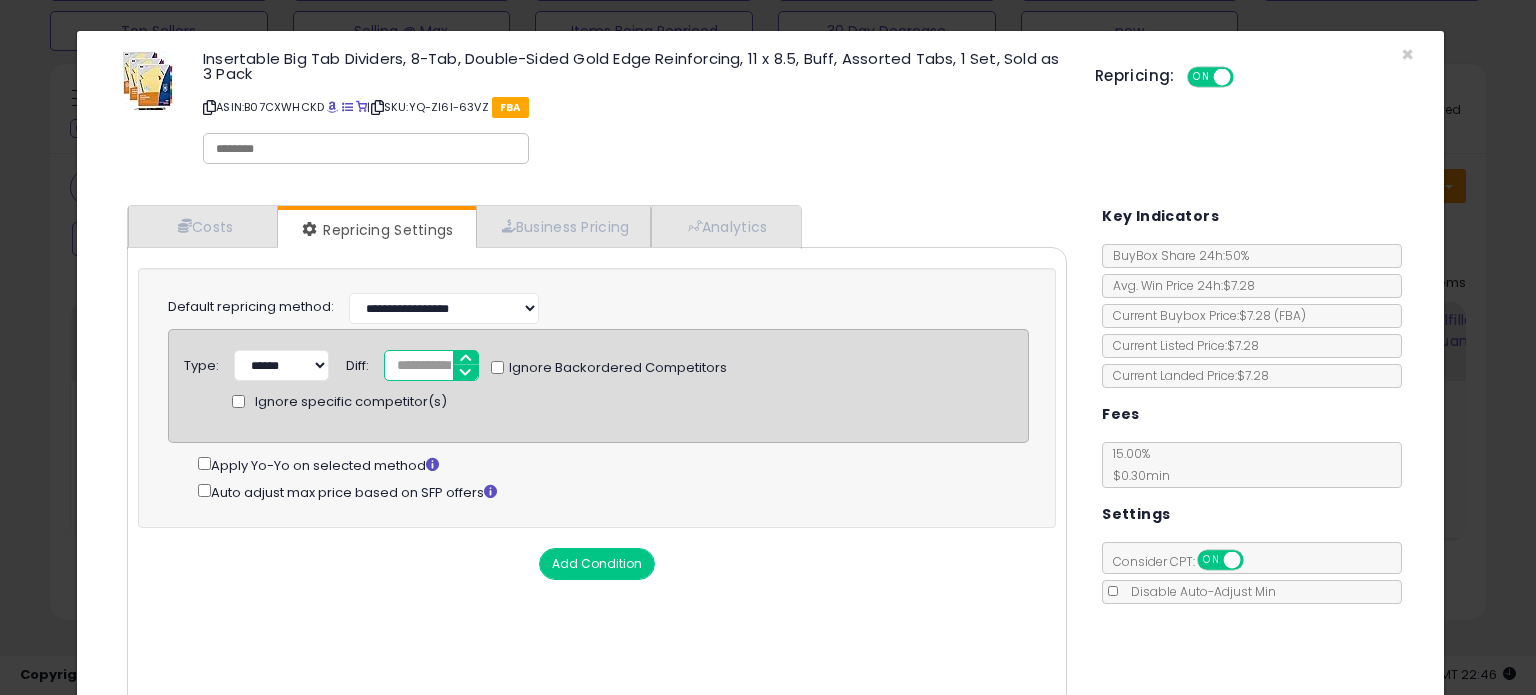 type on "**" 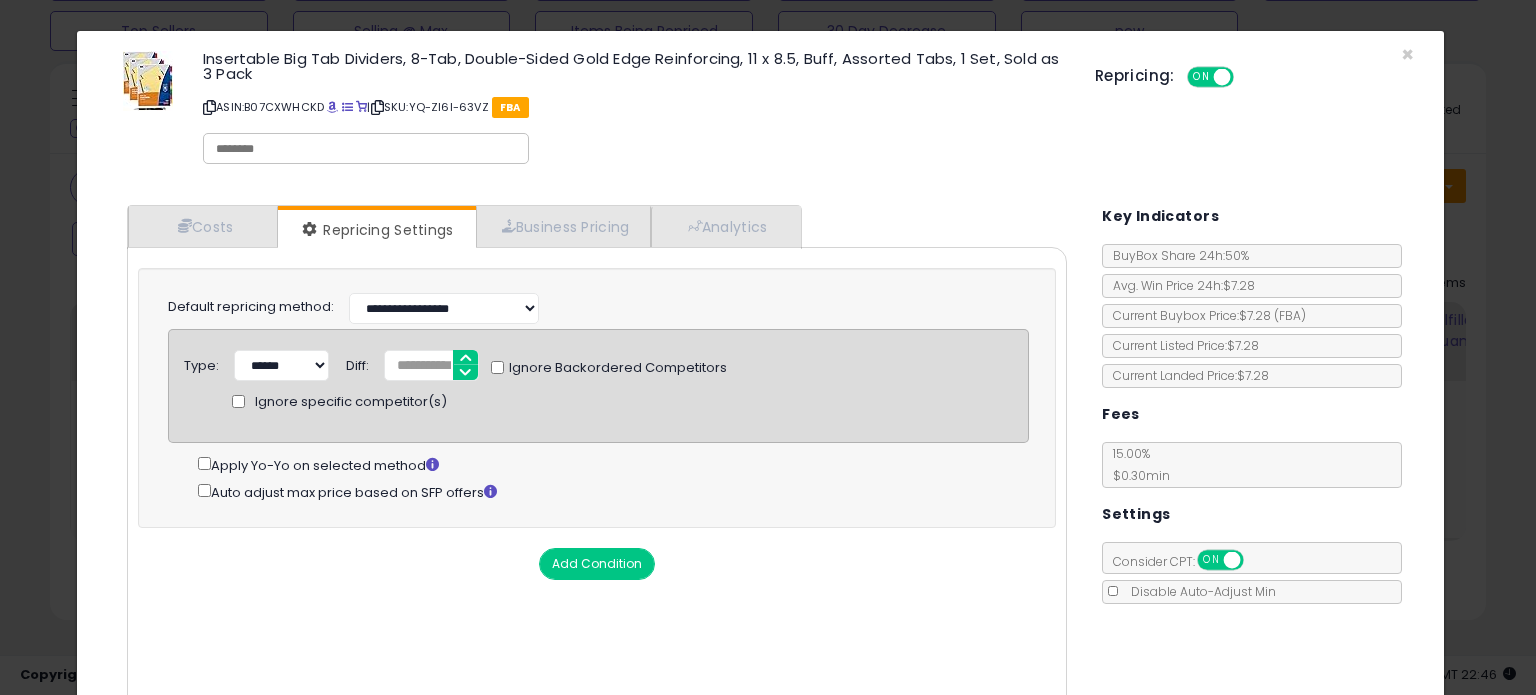 click on "Cost
Markup Tiers
Min
Max
Cost
Mark up %
Additional Costs
Additional Costs
Fees" at bounding box center [597, 489] 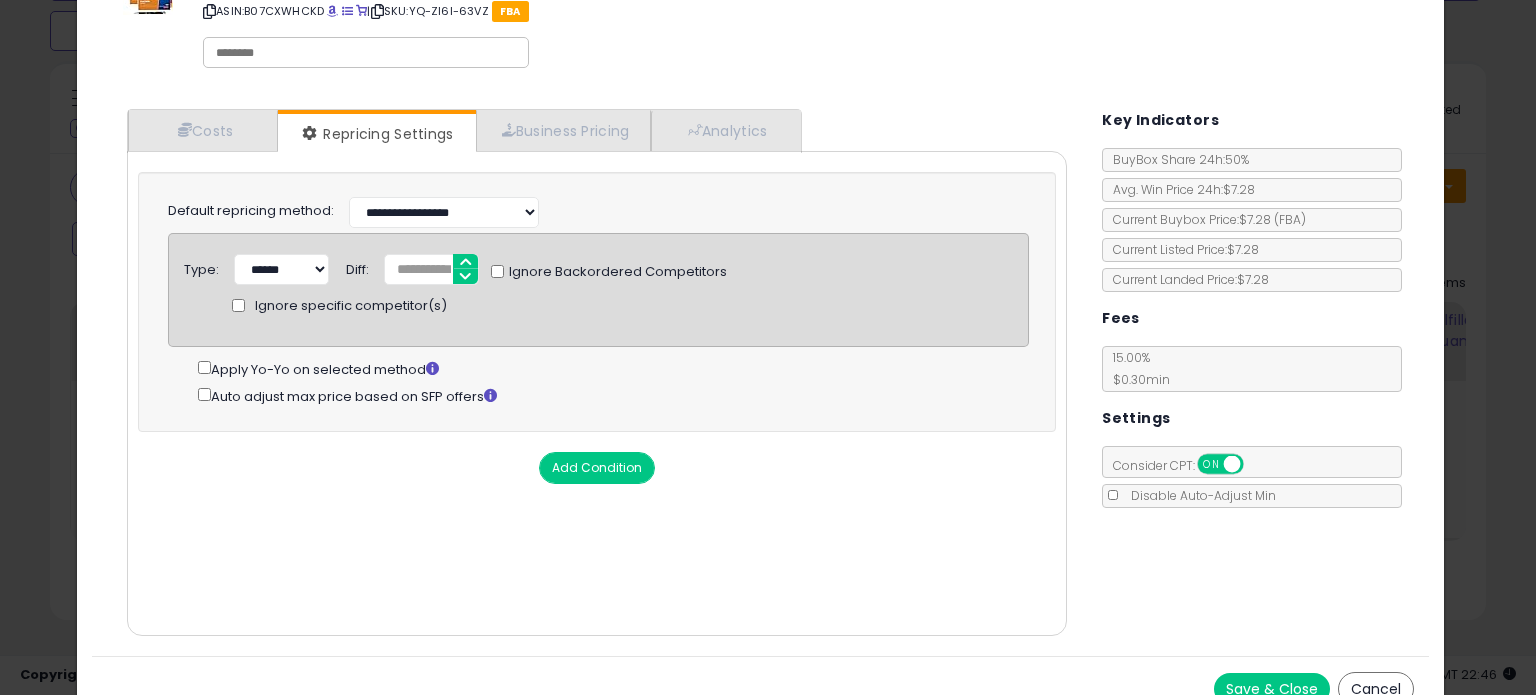 scroll, scrollTop: 120, scrollLeft: 0, axis: vertical 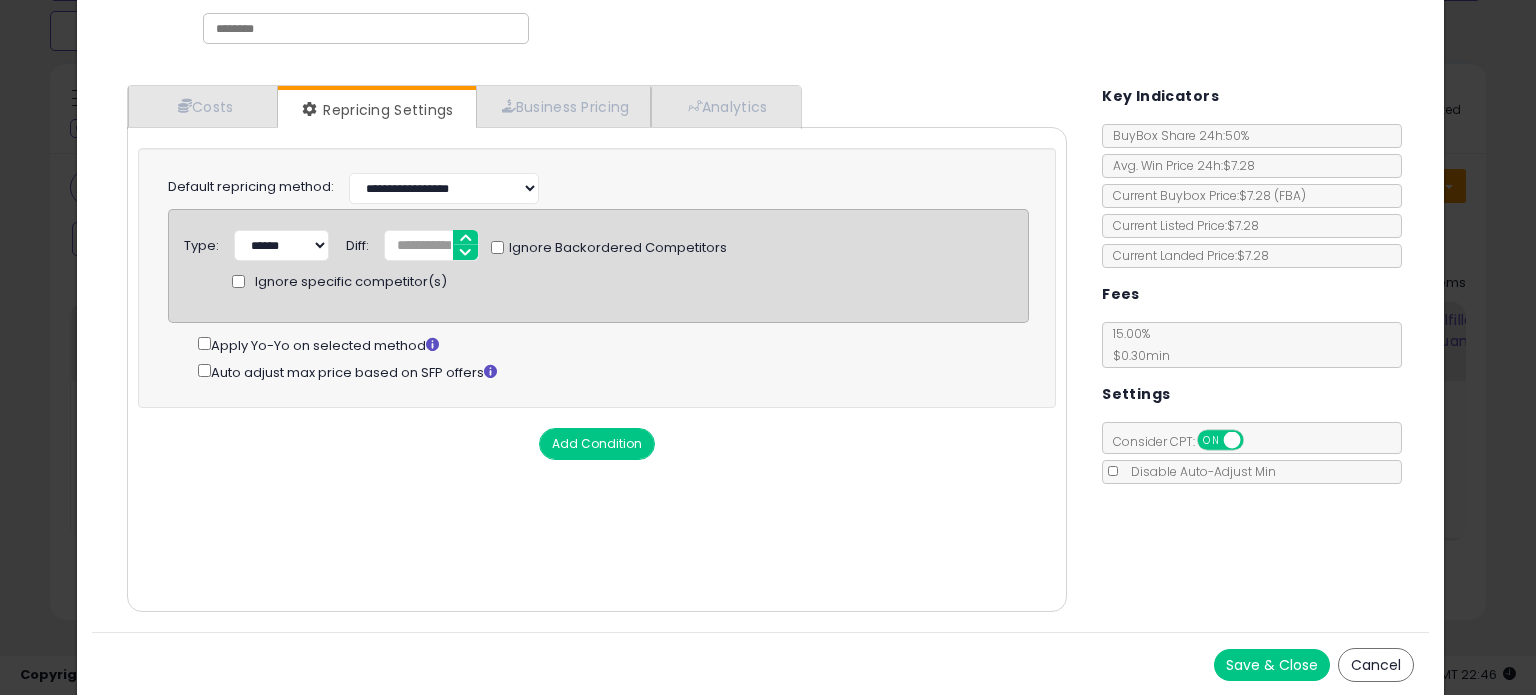 click on "Save & Close" at bounding box center [1272, 665] 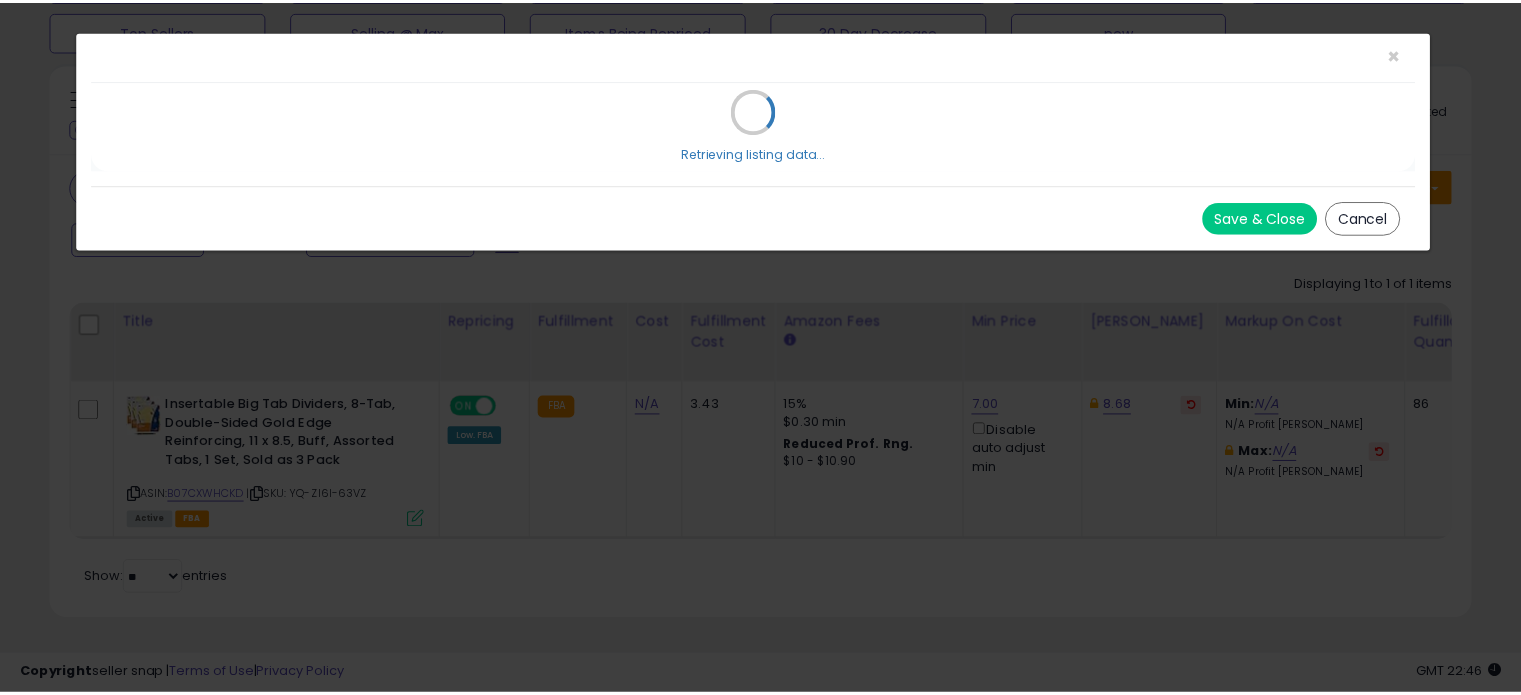 scroll, scrollTop: 0, scrollLeft: 0, axis: both 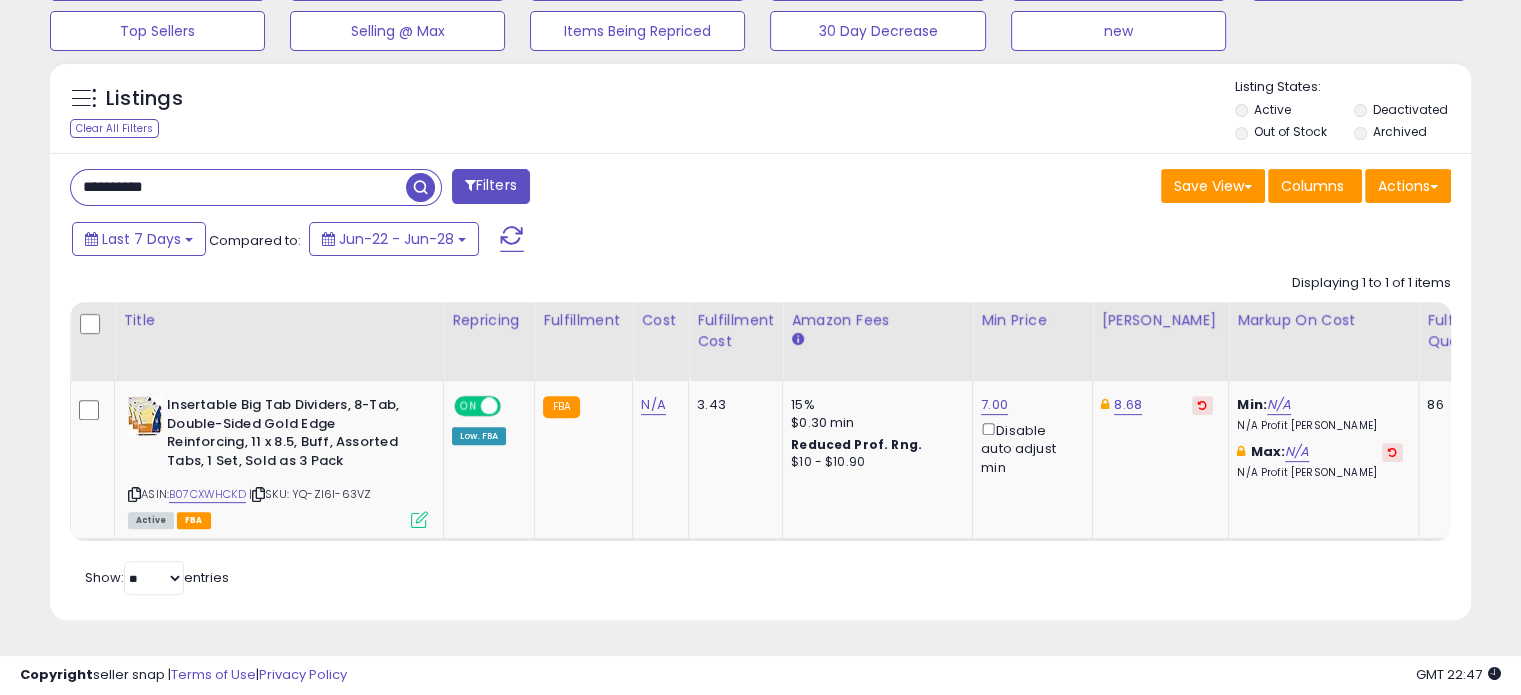 click on "**********" at bounding box center (238, 187) 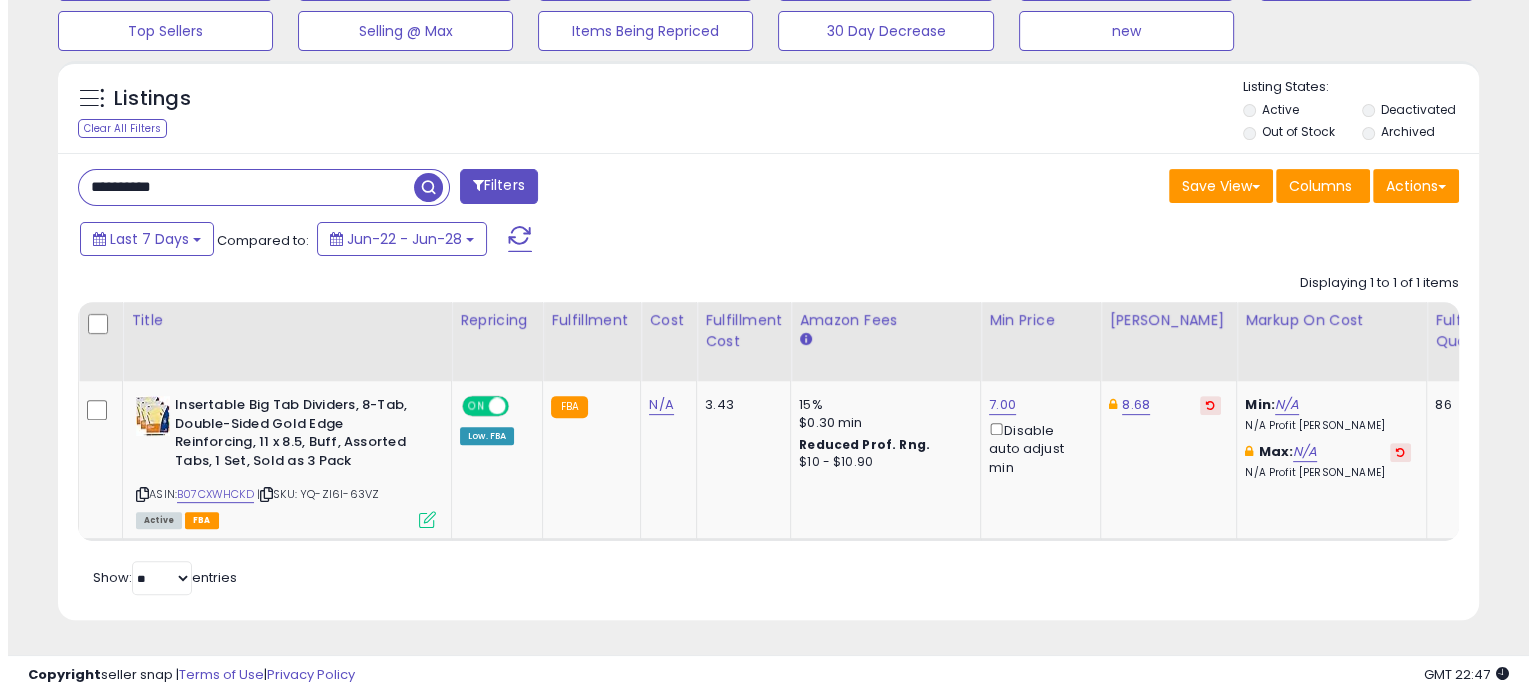 scroll, scrollTop: 524, scrollLeft: 0, axis: vertical 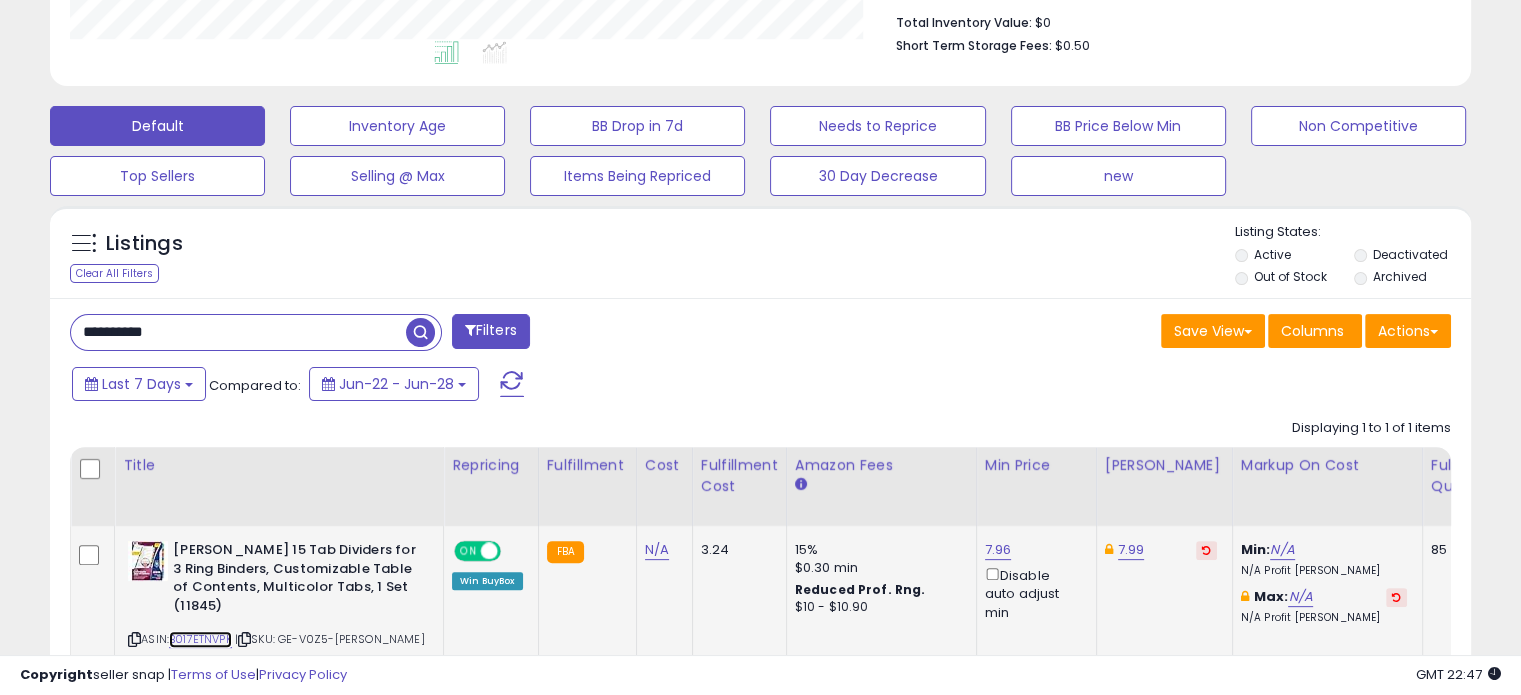 click on "B017ETNVPK" at bounding box center [200, 639] 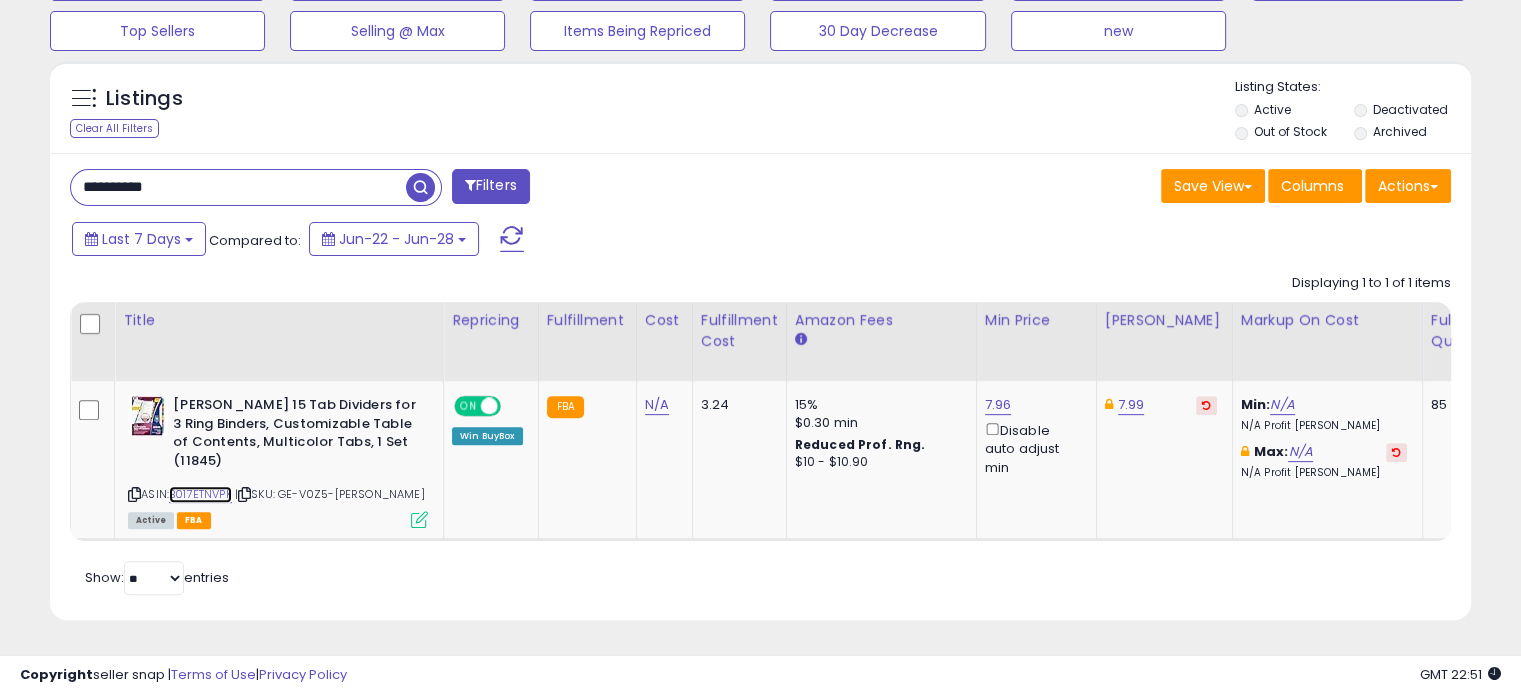 scroll, scrollTop: 682, scrollLeft: 0, axis: vertical 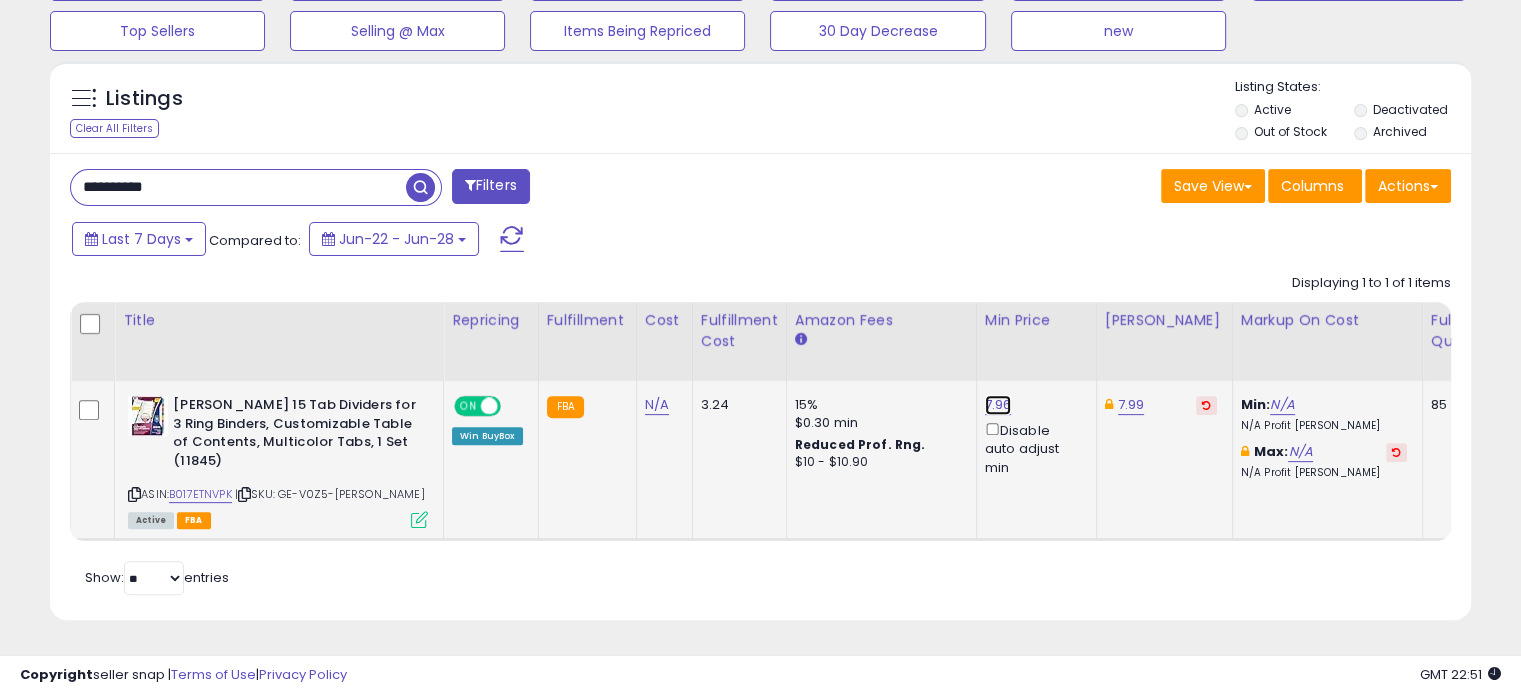 click on "7.96" at bounding box center [998, 405] 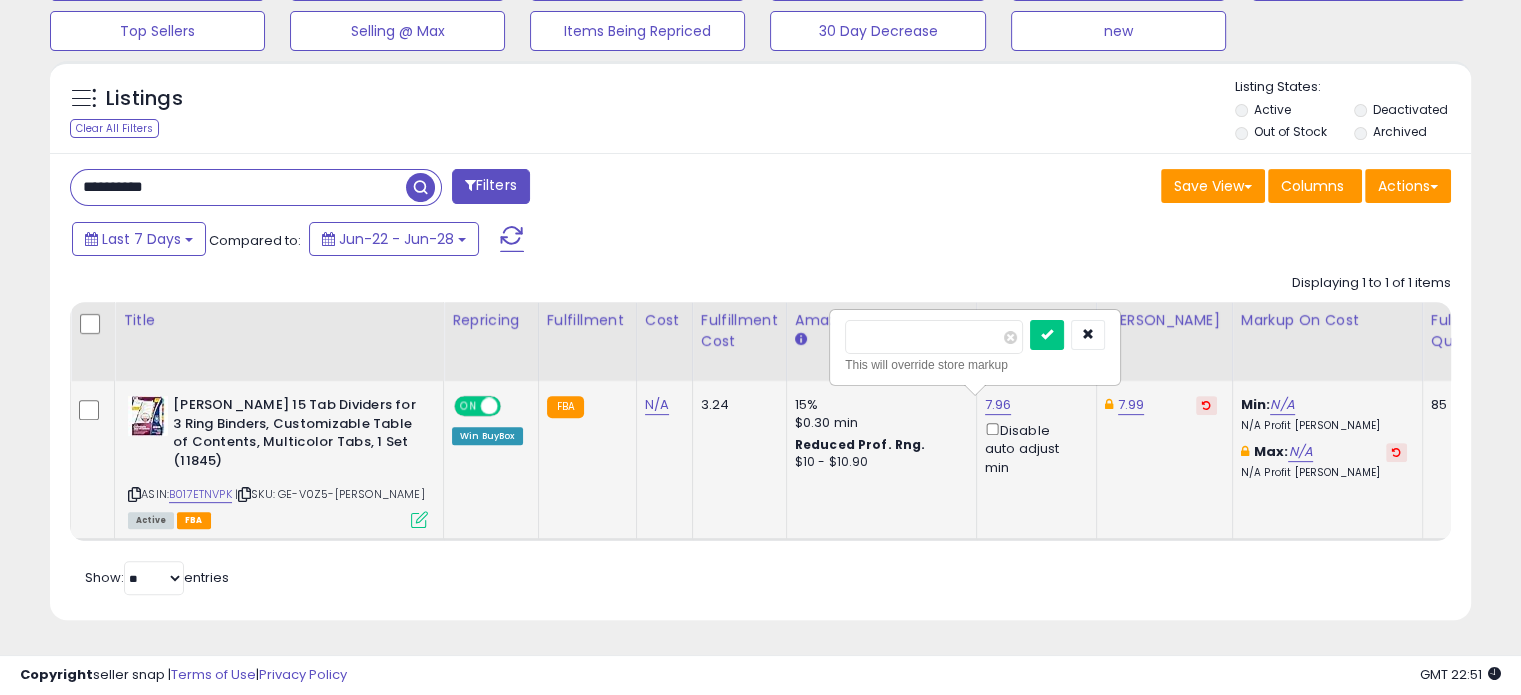 drag, startPoint x: 872, startPoint y: 327, endPoint x: 934, endPoint y: 324, distance: 62.072536 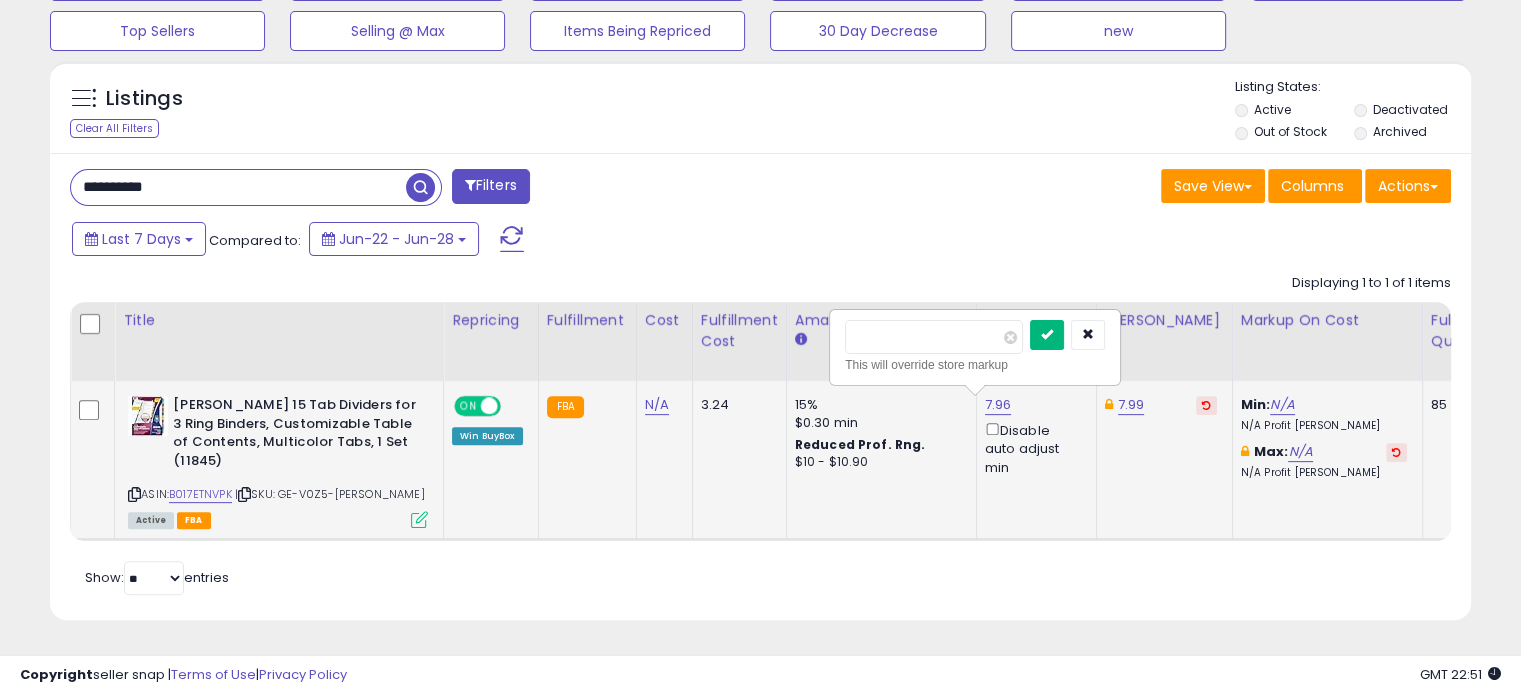 type on "****" 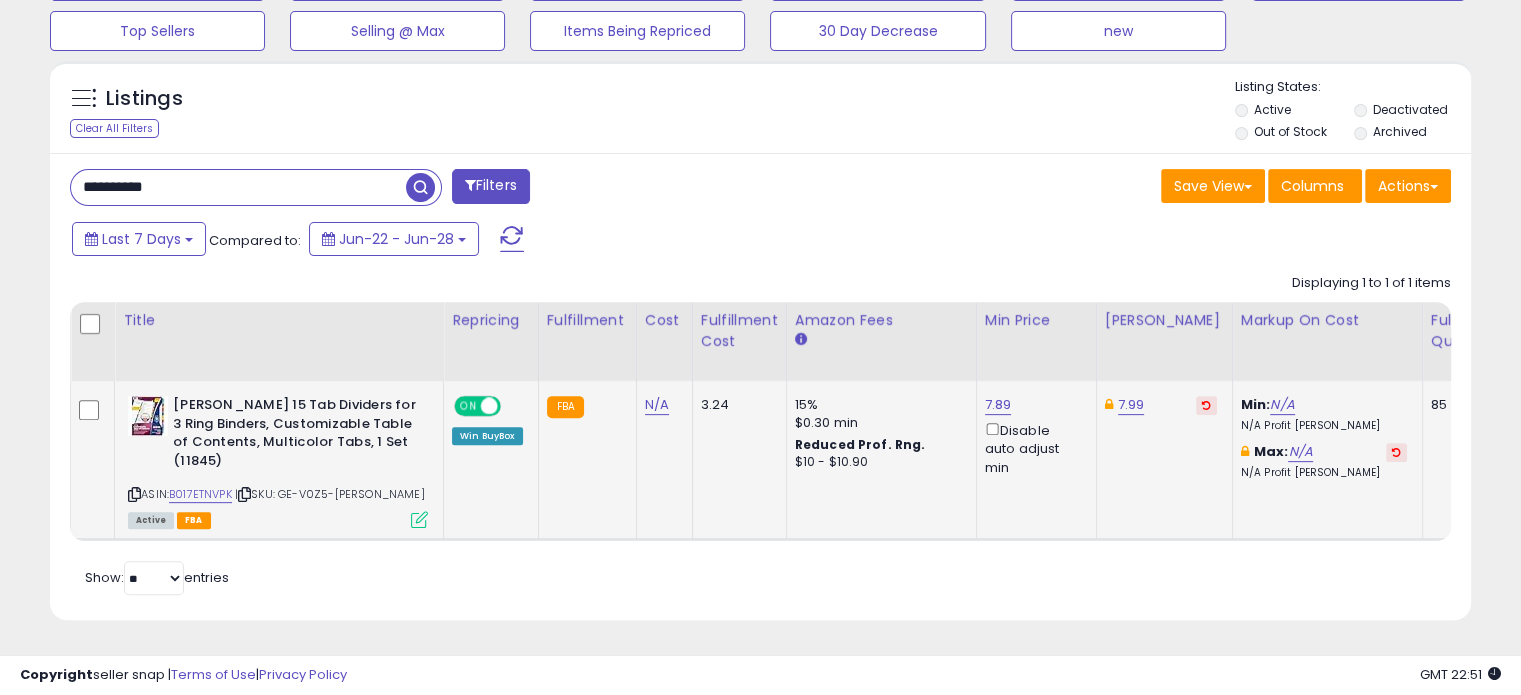 click at bounding box center [420, 187] 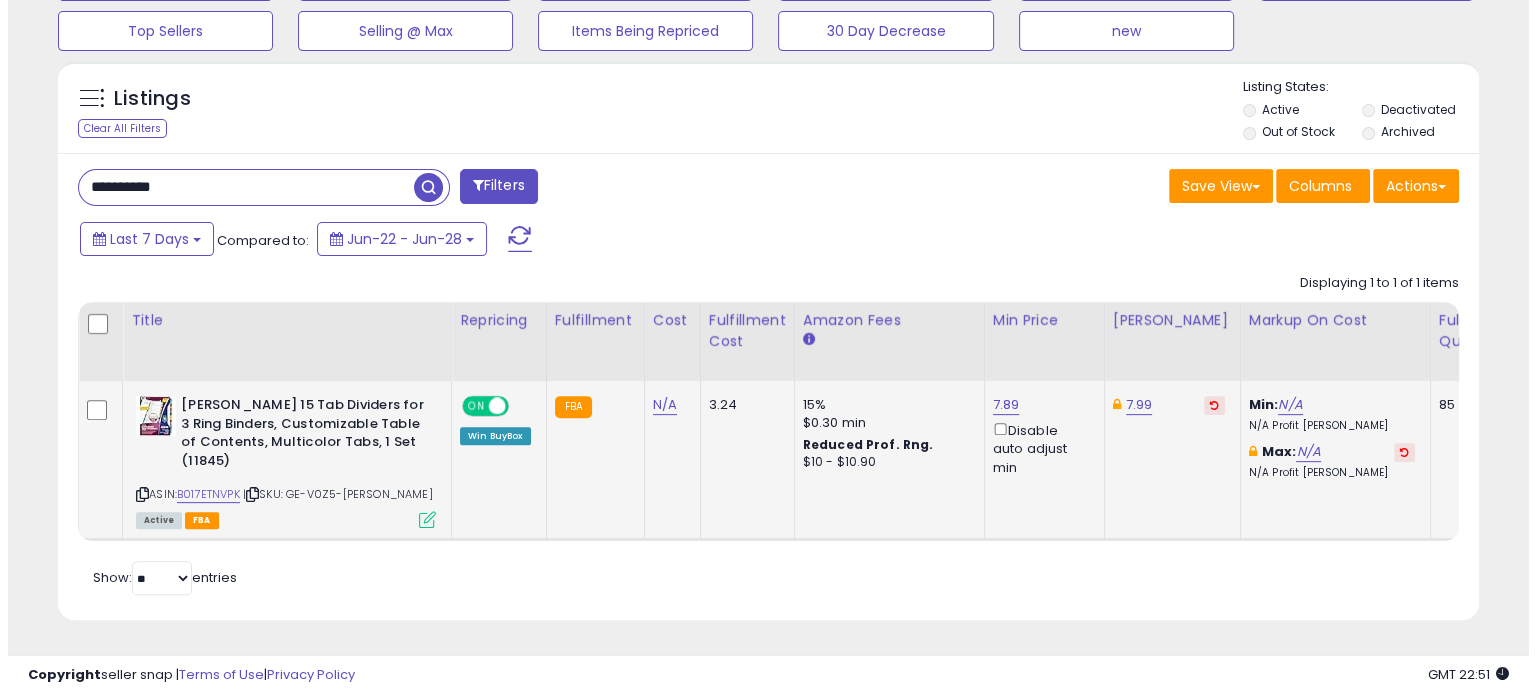 scroll, scrollTop: 524, scrollLeft: 0, axis: vertical 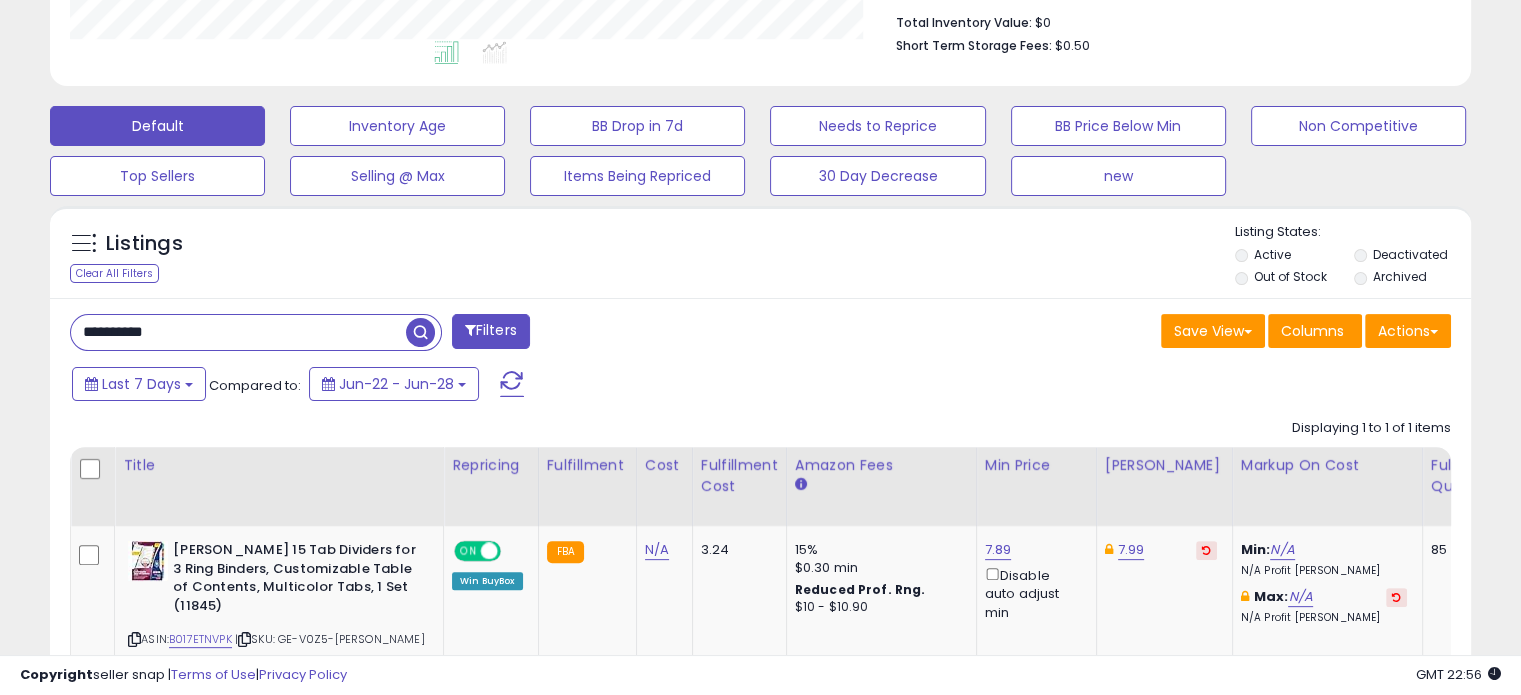 click on "**********" at bounding box center (238, 332) 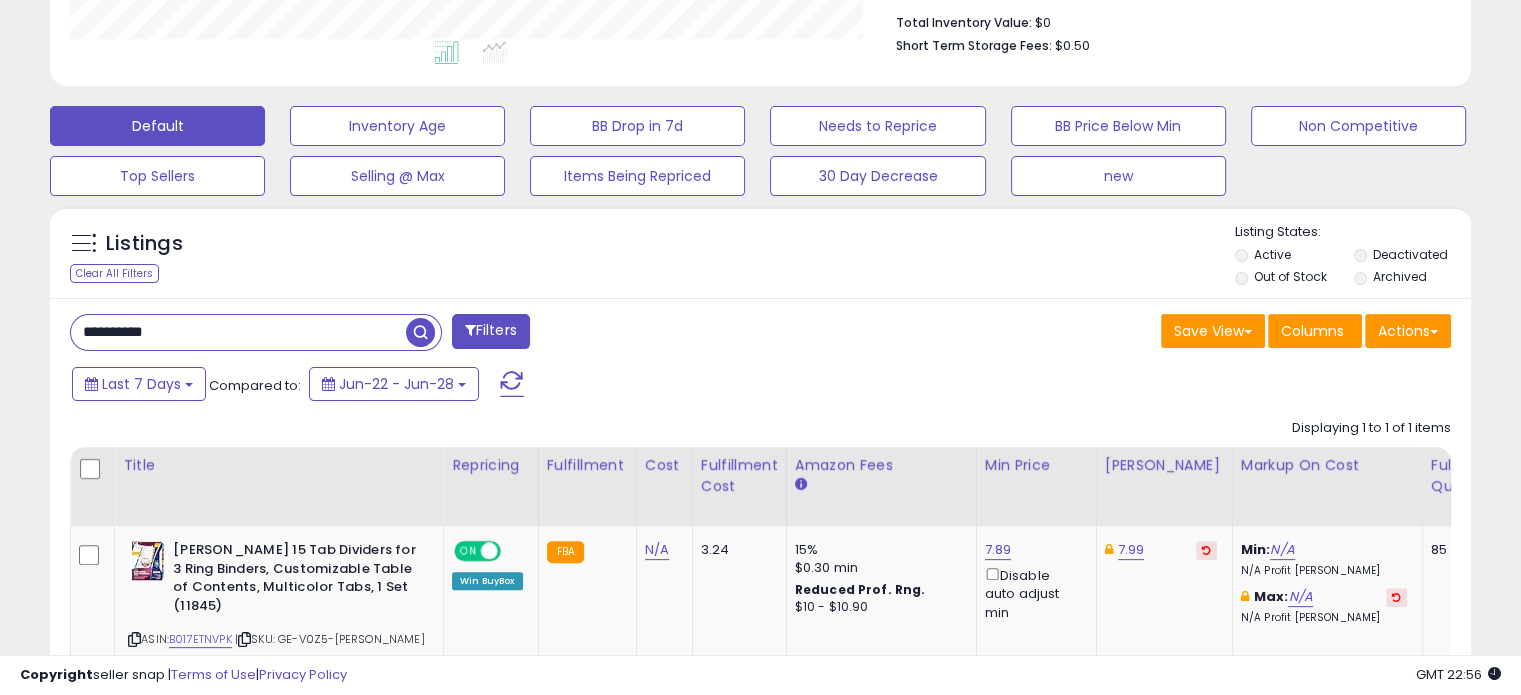 paste 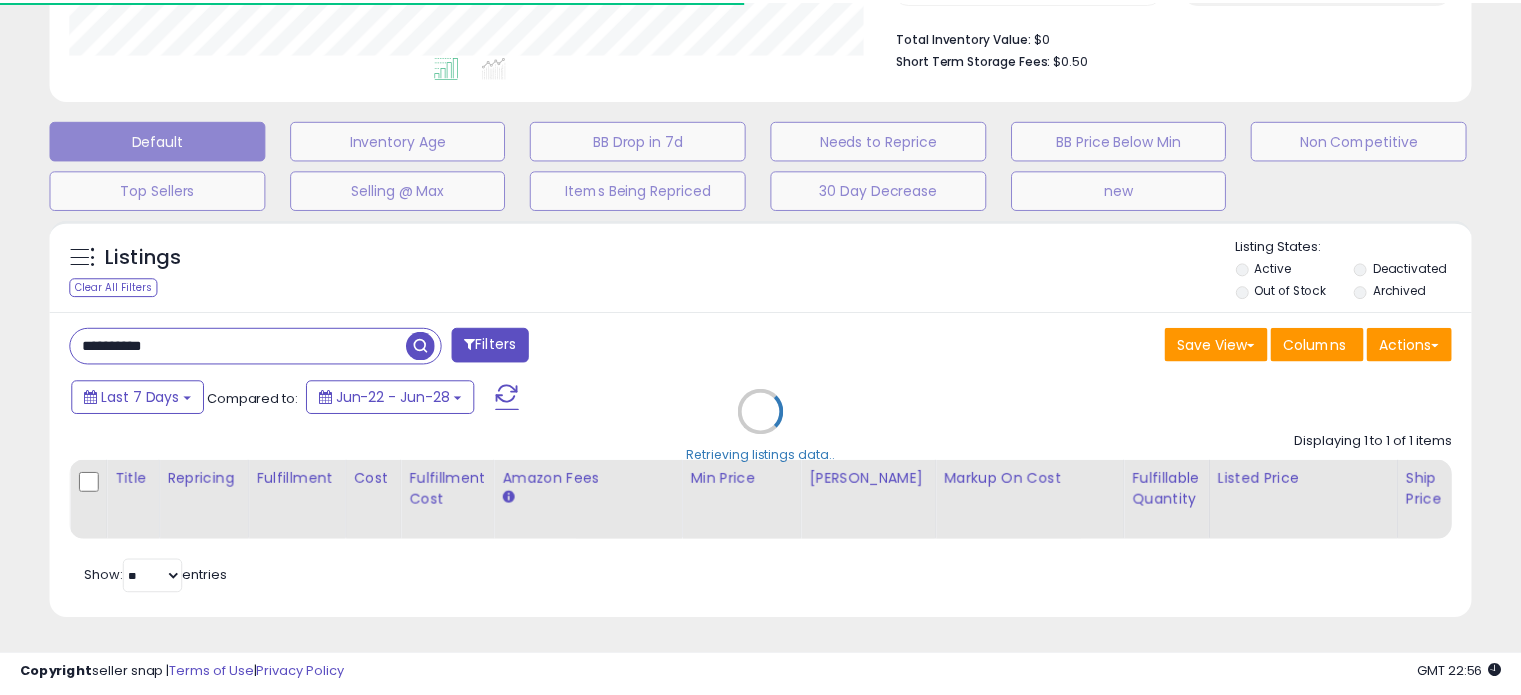 scroll, scrollTop: 409, scrollLeft: 822, axis: both 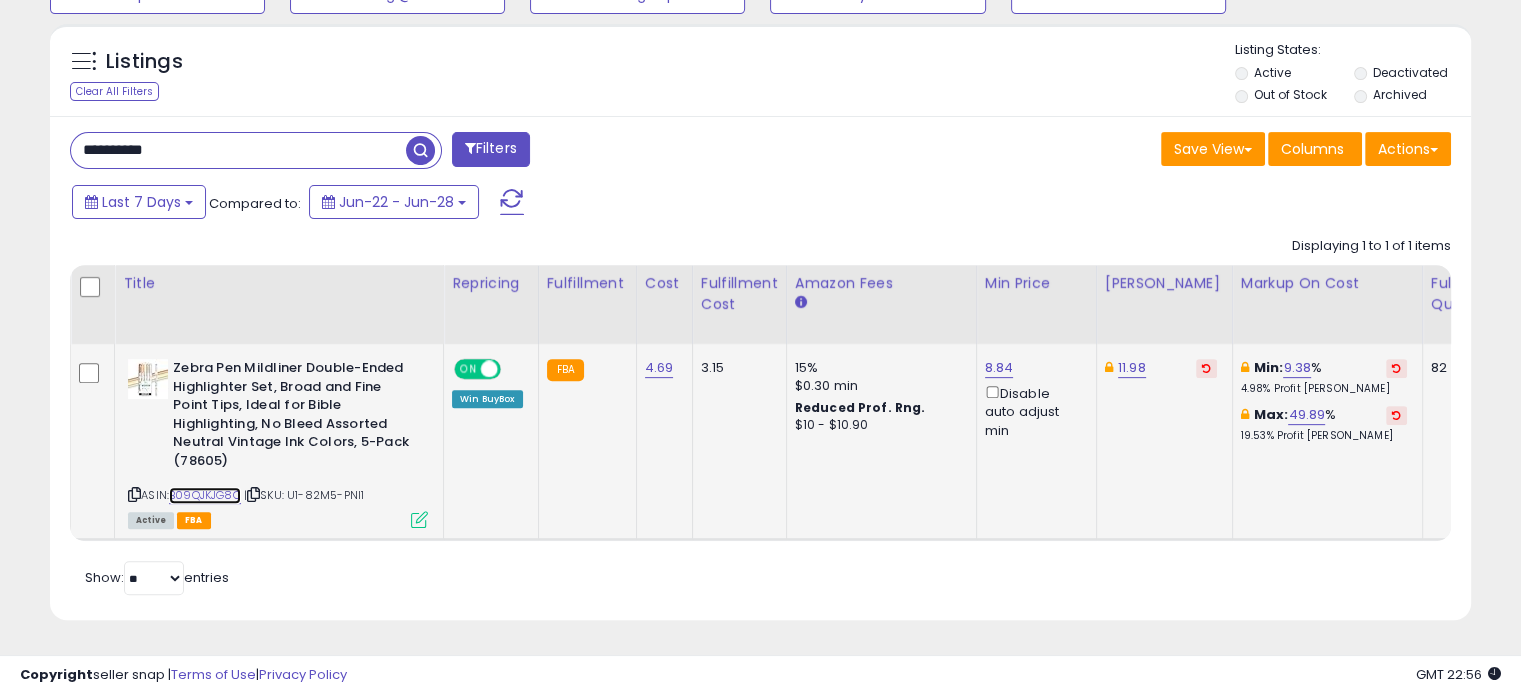click on "B09QJKJG8Q" at bounding box center (205, 495) 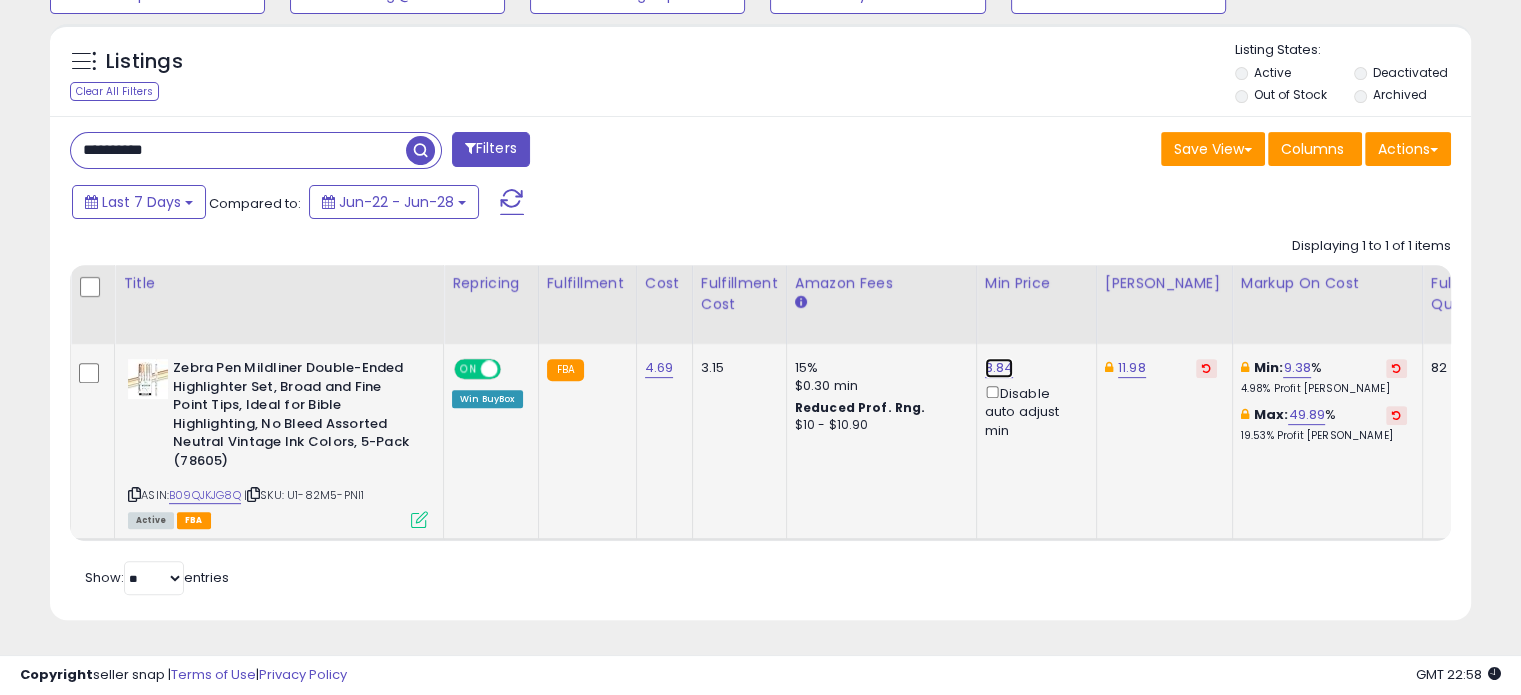 click on "8.84" at bounding box center (999, 368) 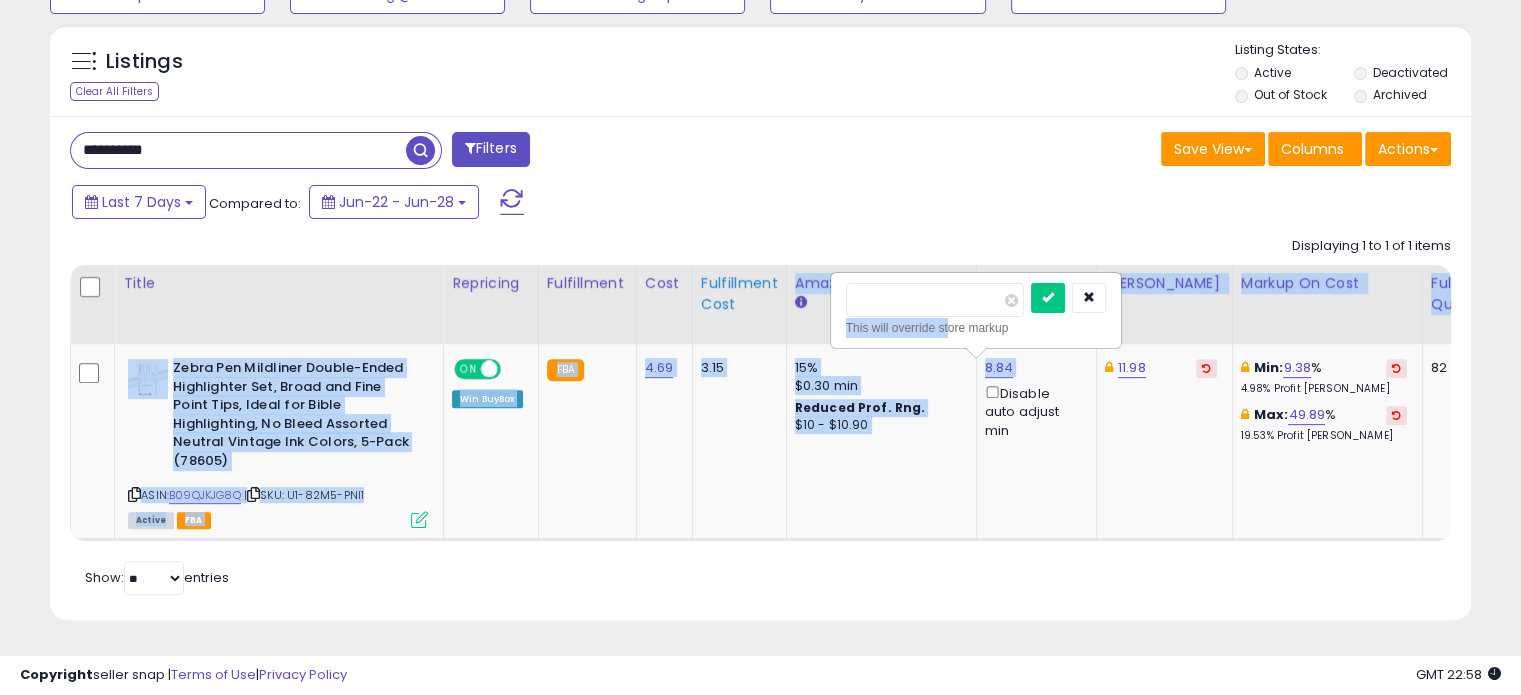 drag, startPoint x: 929, startPoint y: 303, endPoint x: 773, endPoint y: 298, distance: 156.08011 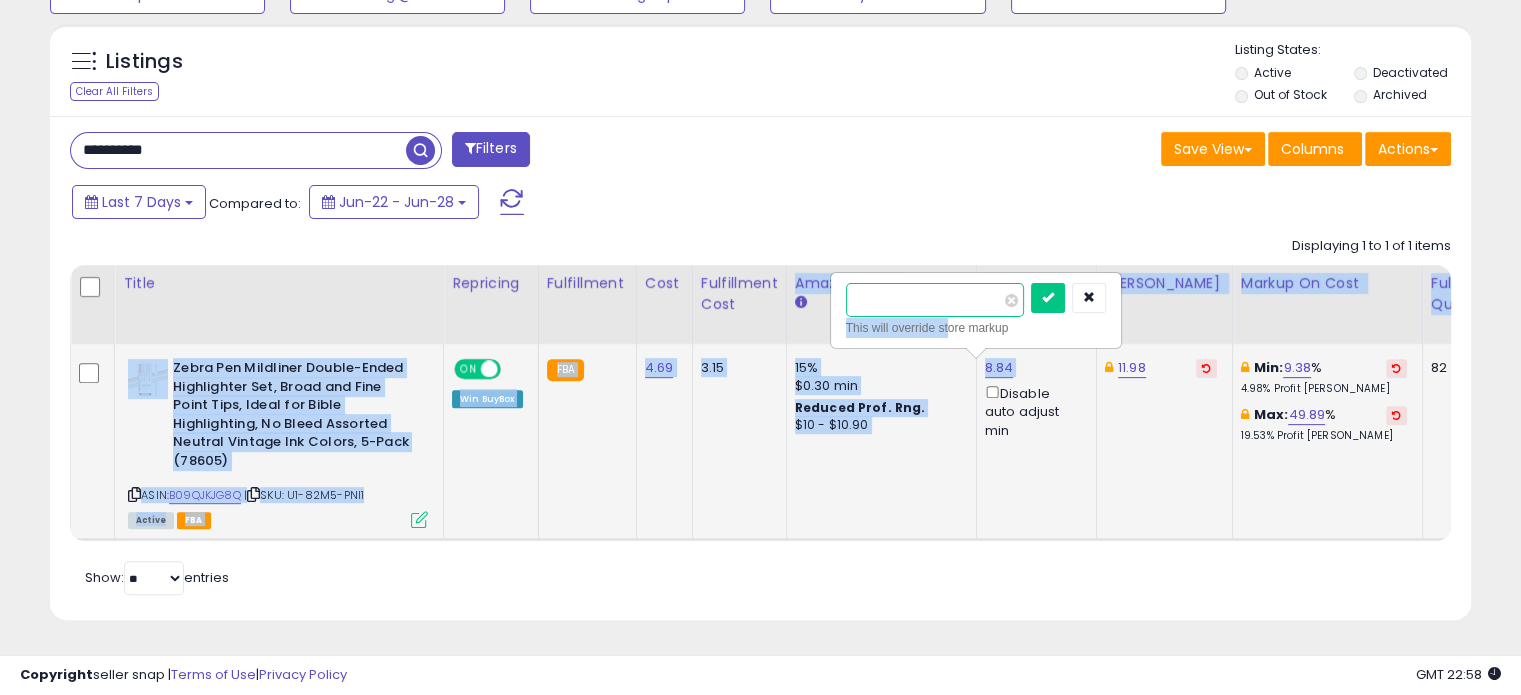 click on "****" at bounding box center (935, 300) 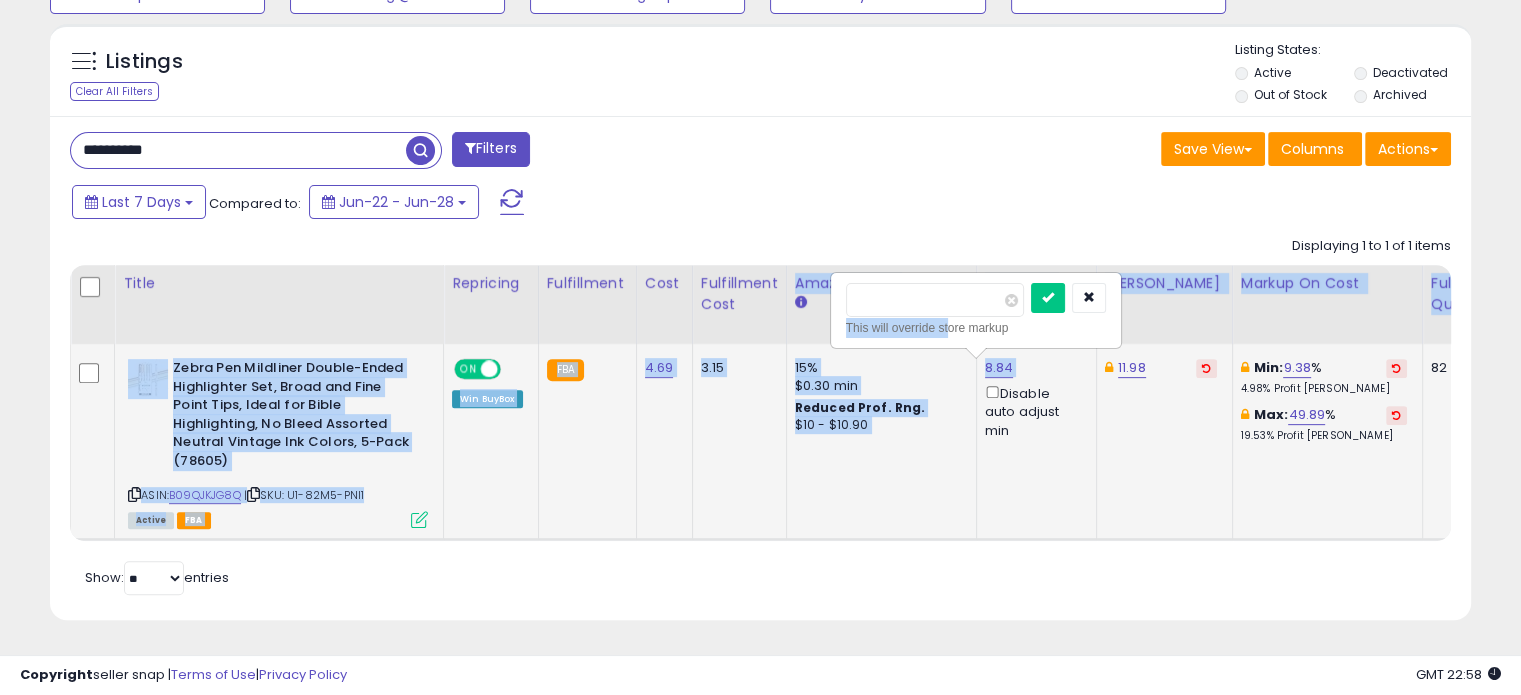 click on "This will override store markup" at bounding box center [976, 328] 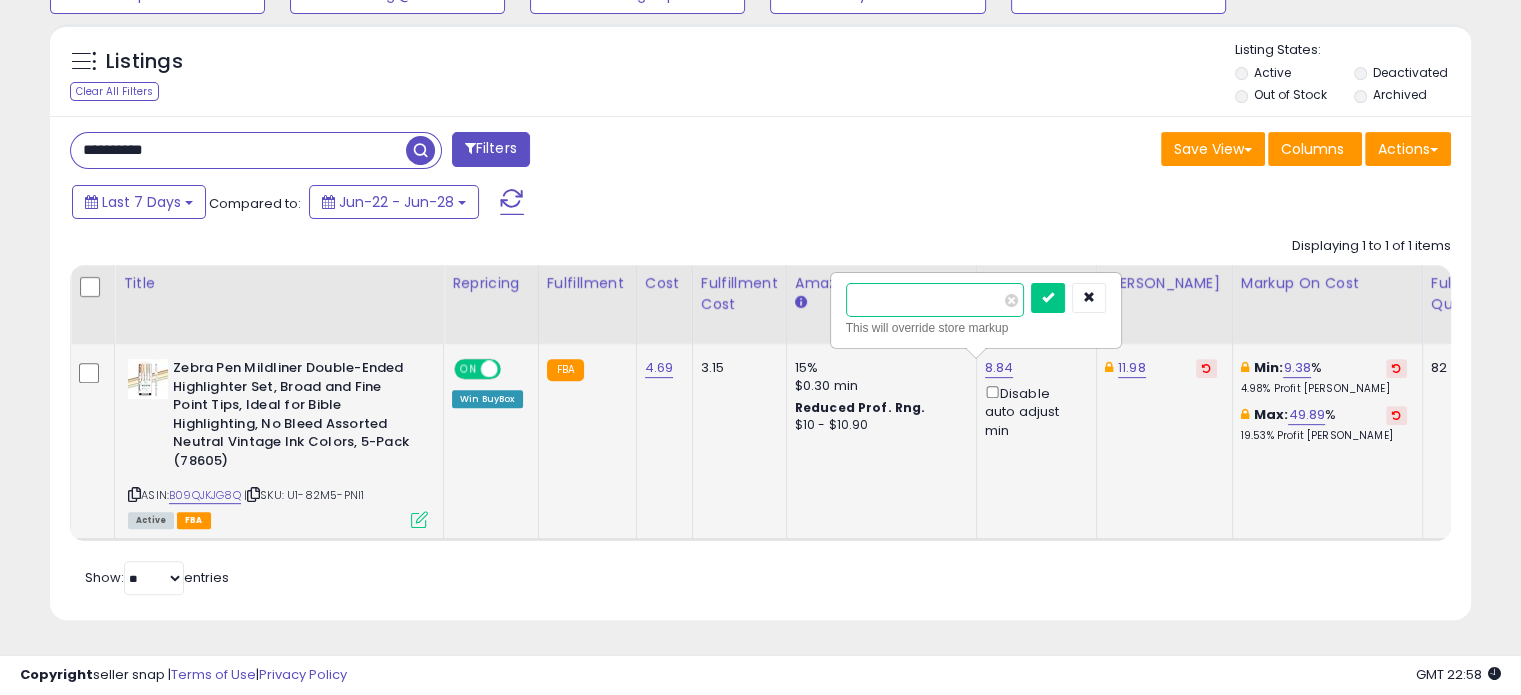 click on "****" at bounding box center (935, 300) 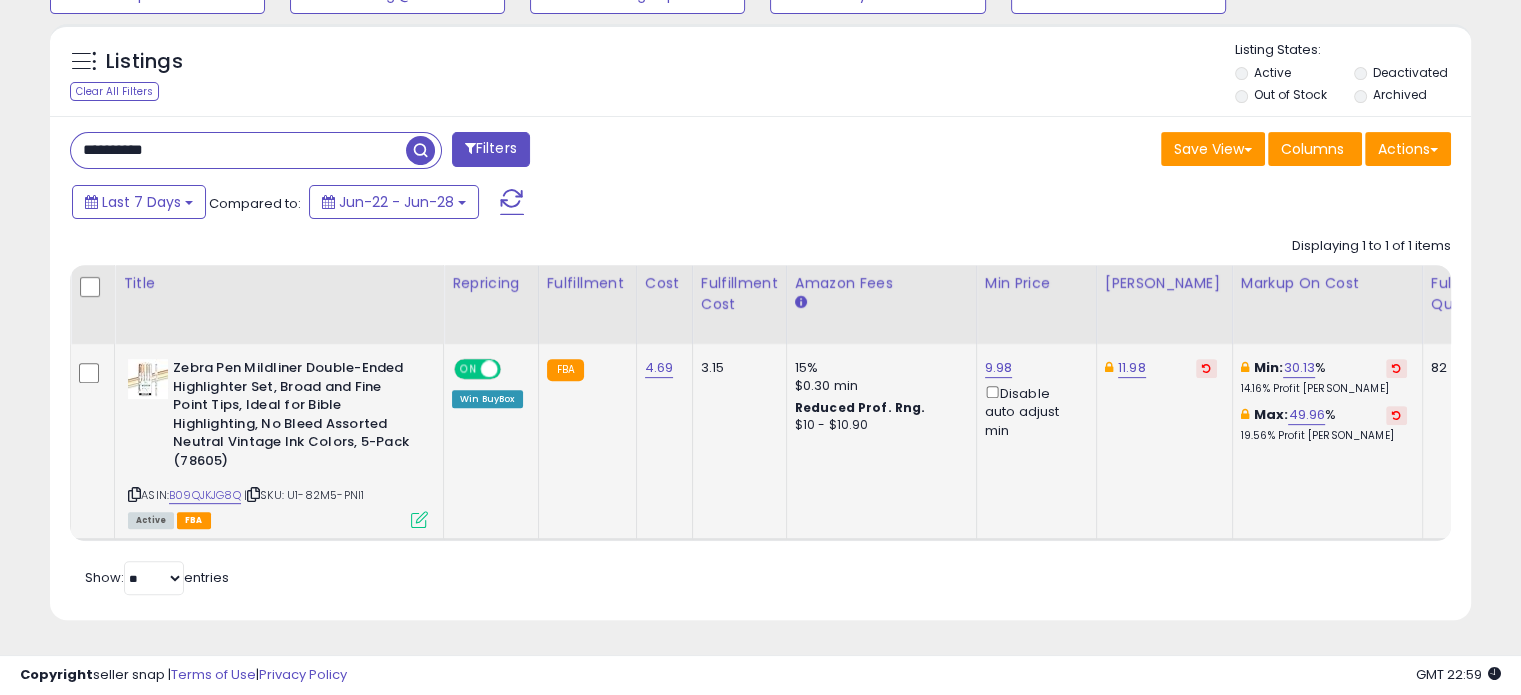 click on "**********" at bounding box center [238, 150] 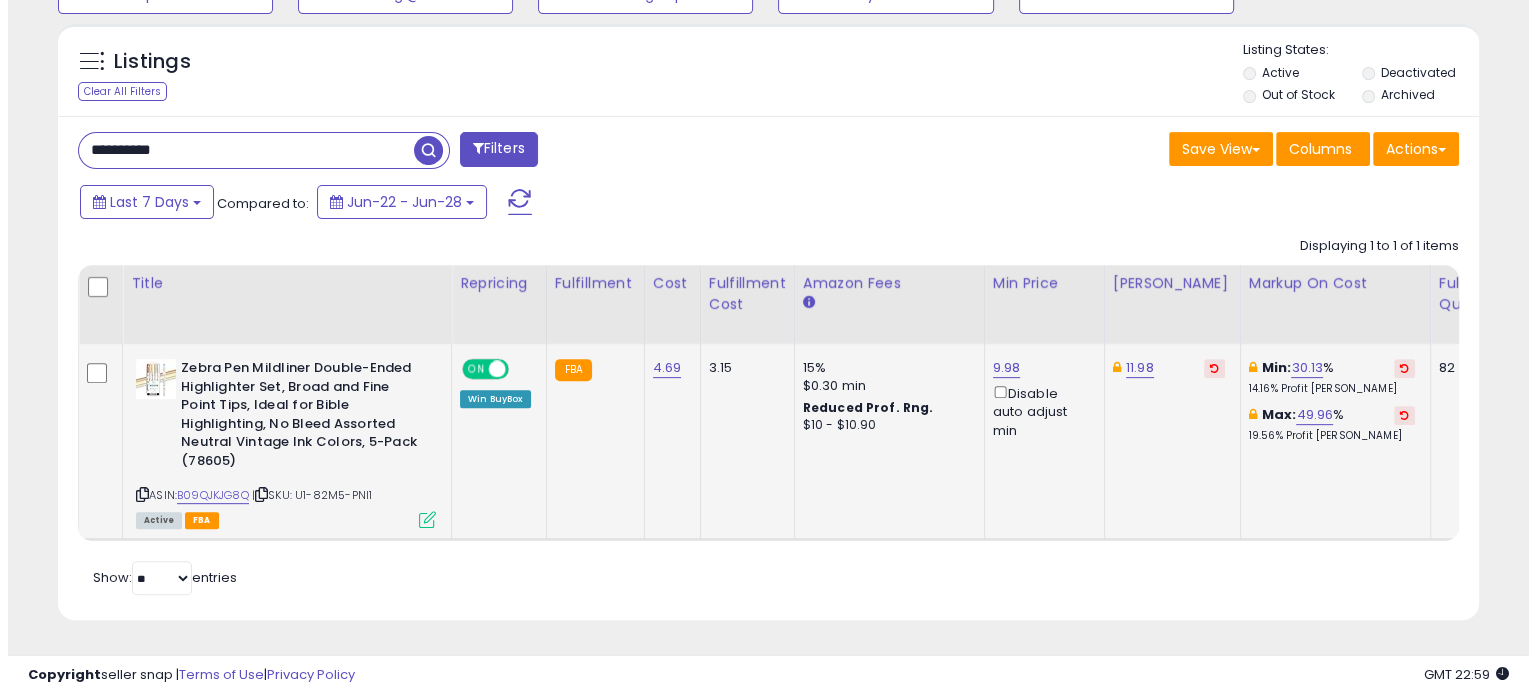 scroll, scrollTop: 524, scrollLeft: 0, axis: vertical 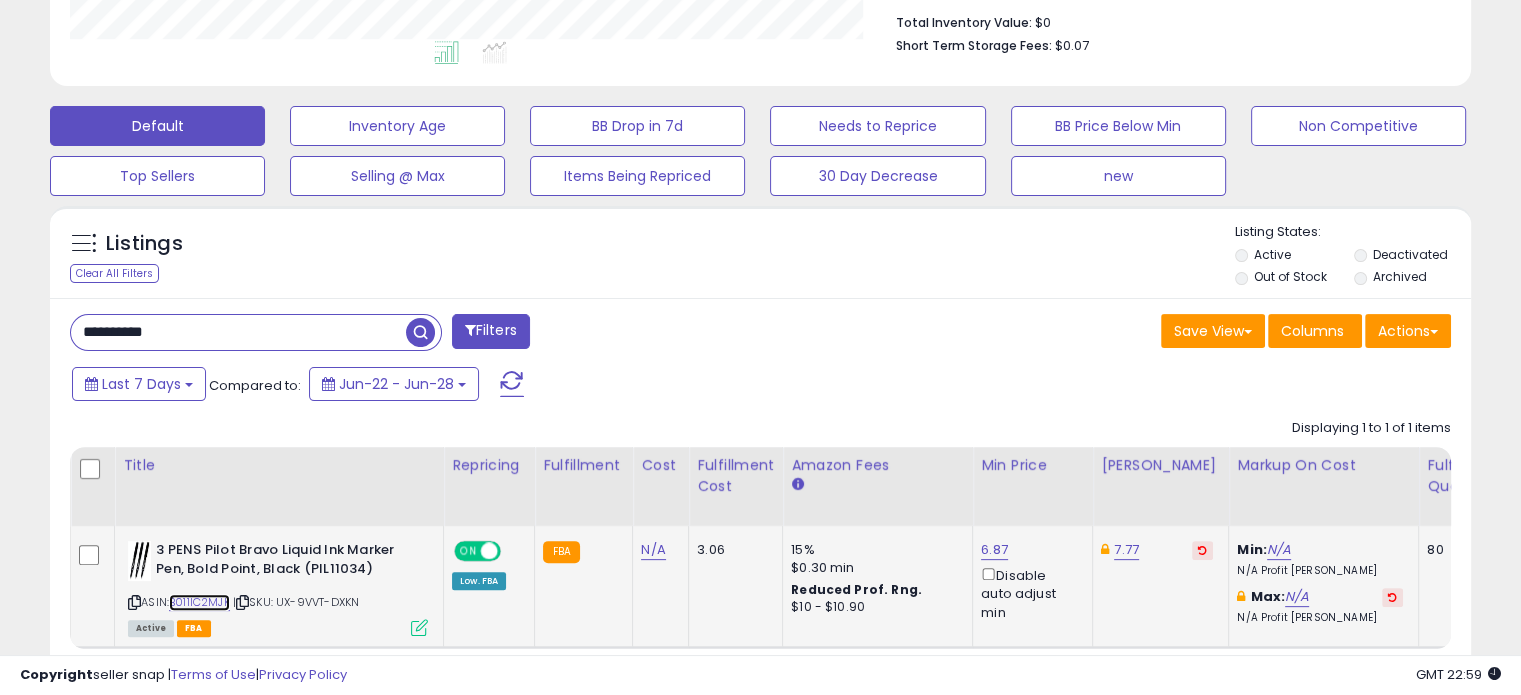 click on "B011IC2MJK" at bounding box center (199, 602) 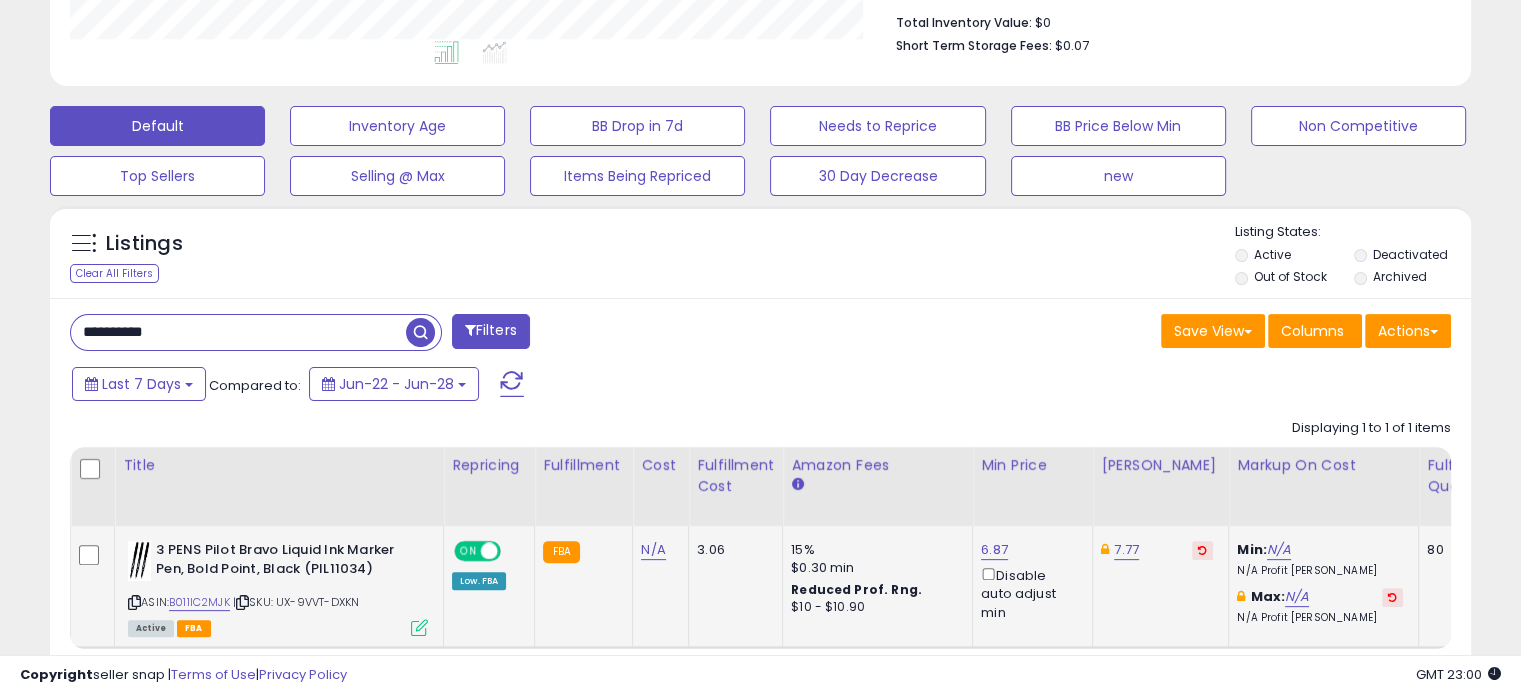 click at bounding box center (419, 627) 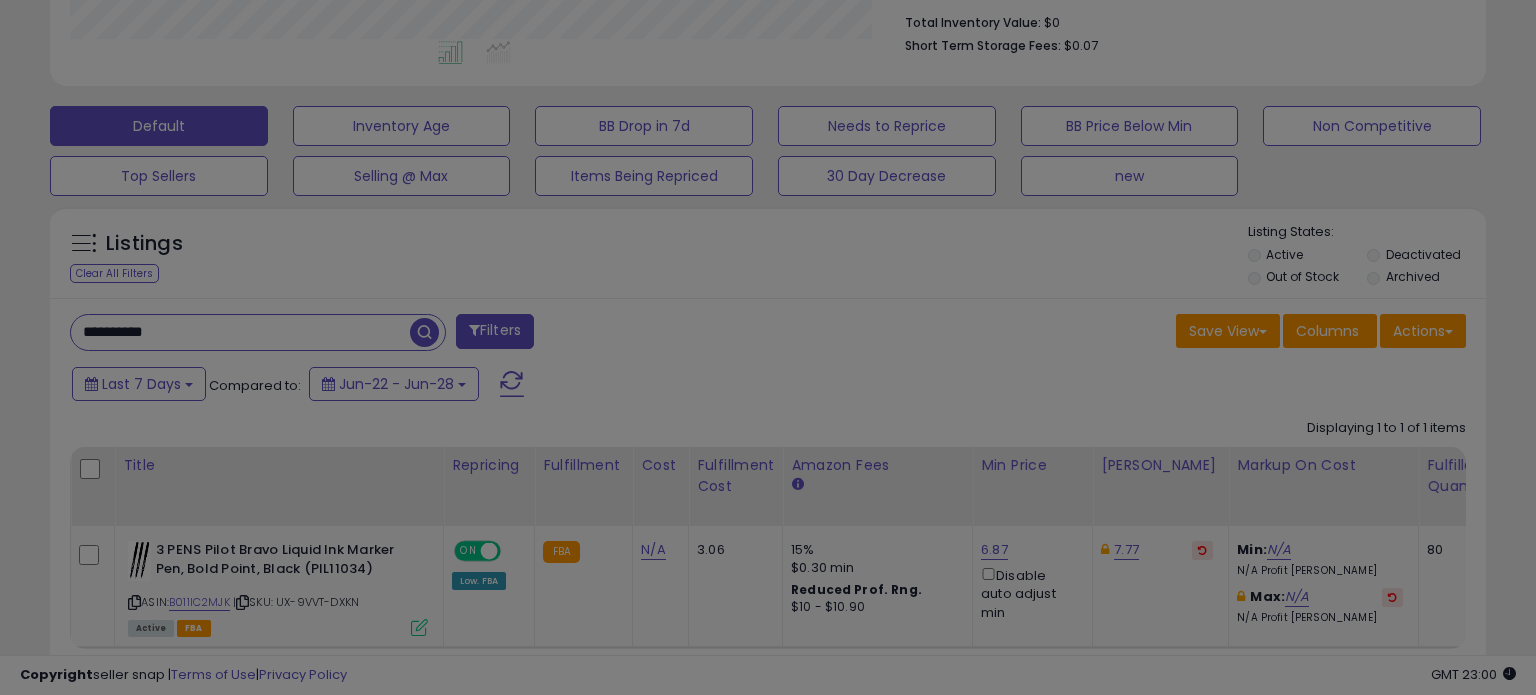 scroll, scrollTop: 999589, scrollLeft: 999168, axis: both 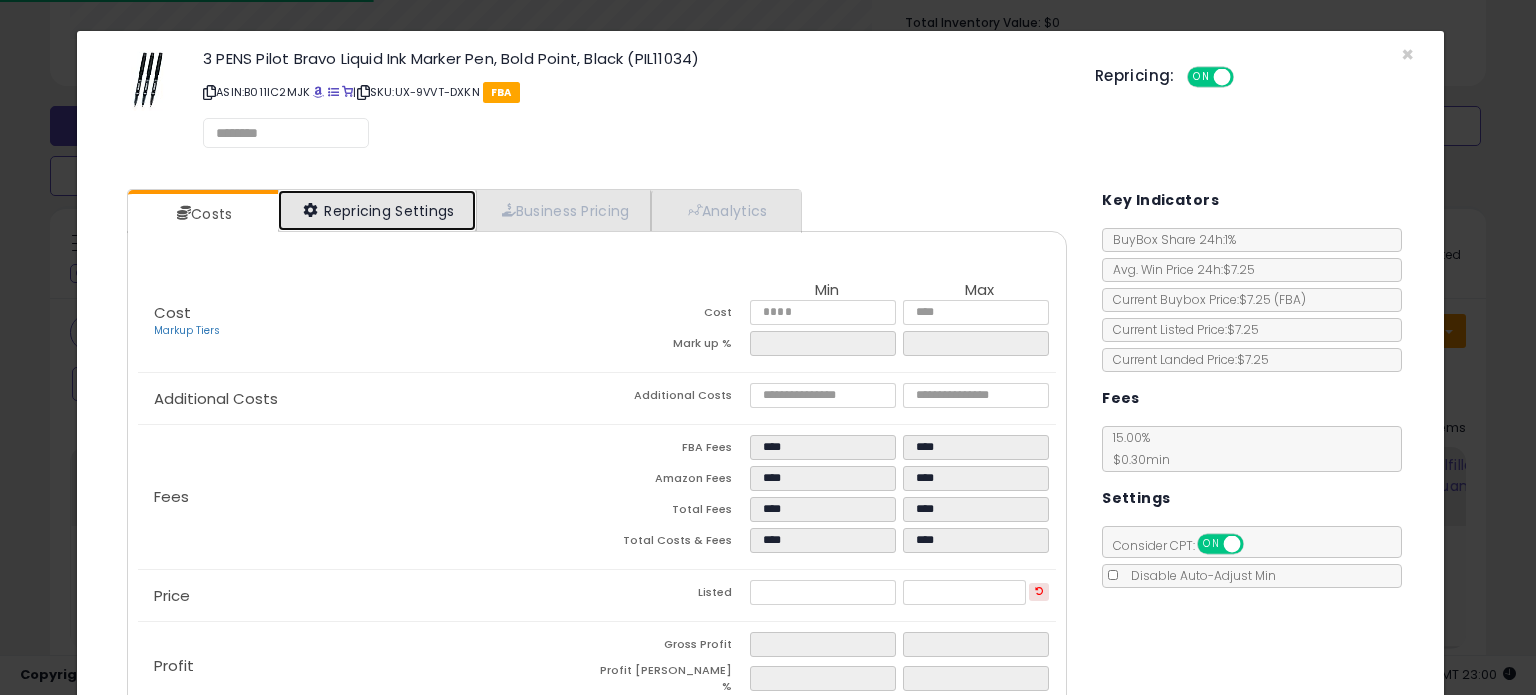 click on "Repricing Settings" at bounding box center (377, 210) 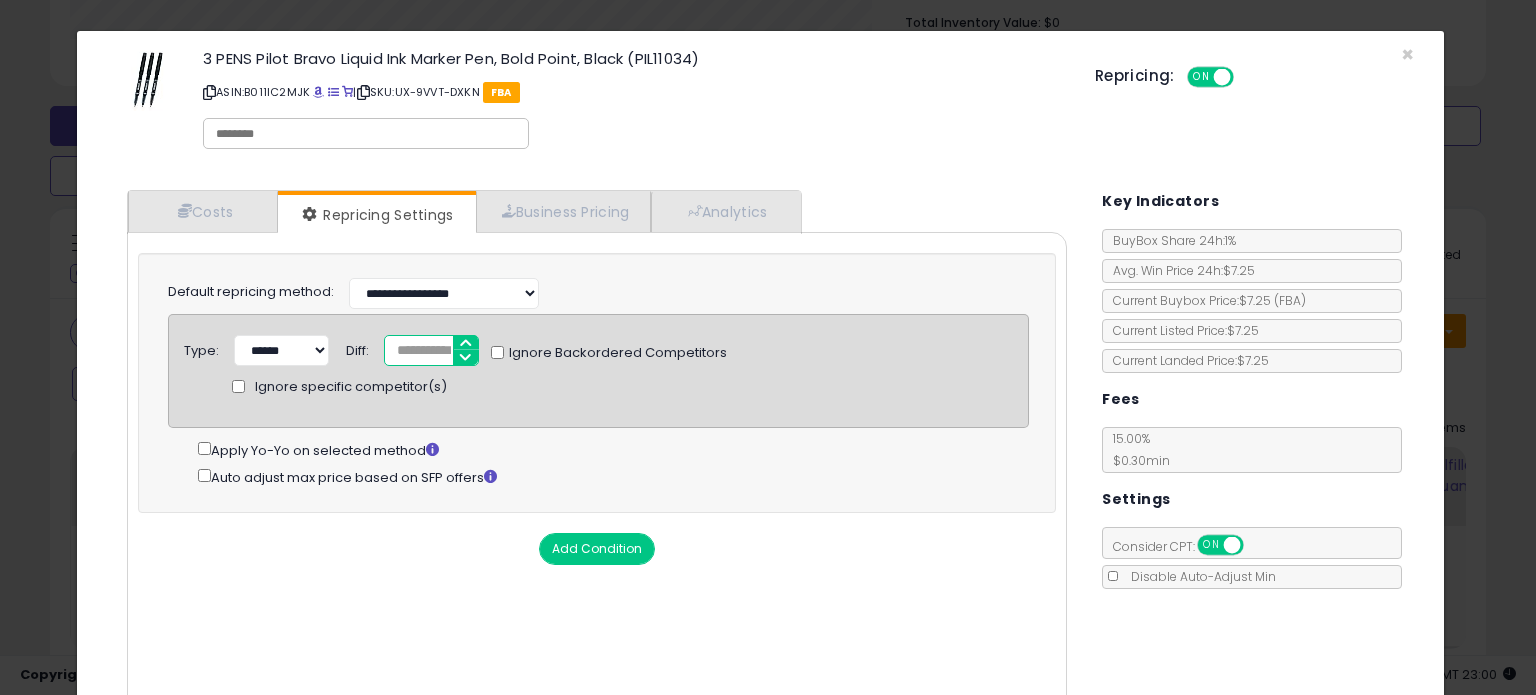 drag, startPoint x: 410, startPoint y: 347, endPoint x: 353, endPoint y: 351, distance: 57.14018 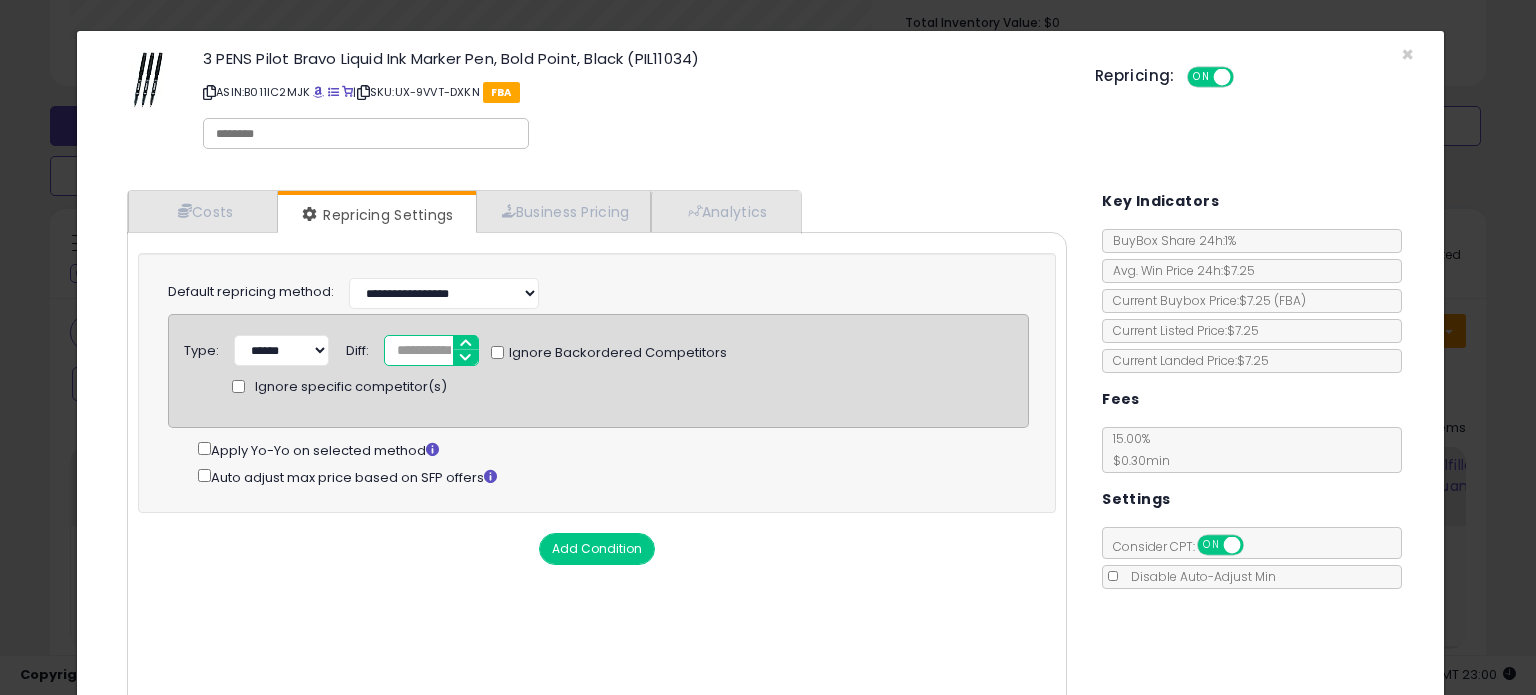 drag, startPoint x: 420, startPoint y: 348, endPoint x: 441, endPoint y: 351, distance: 21.213203 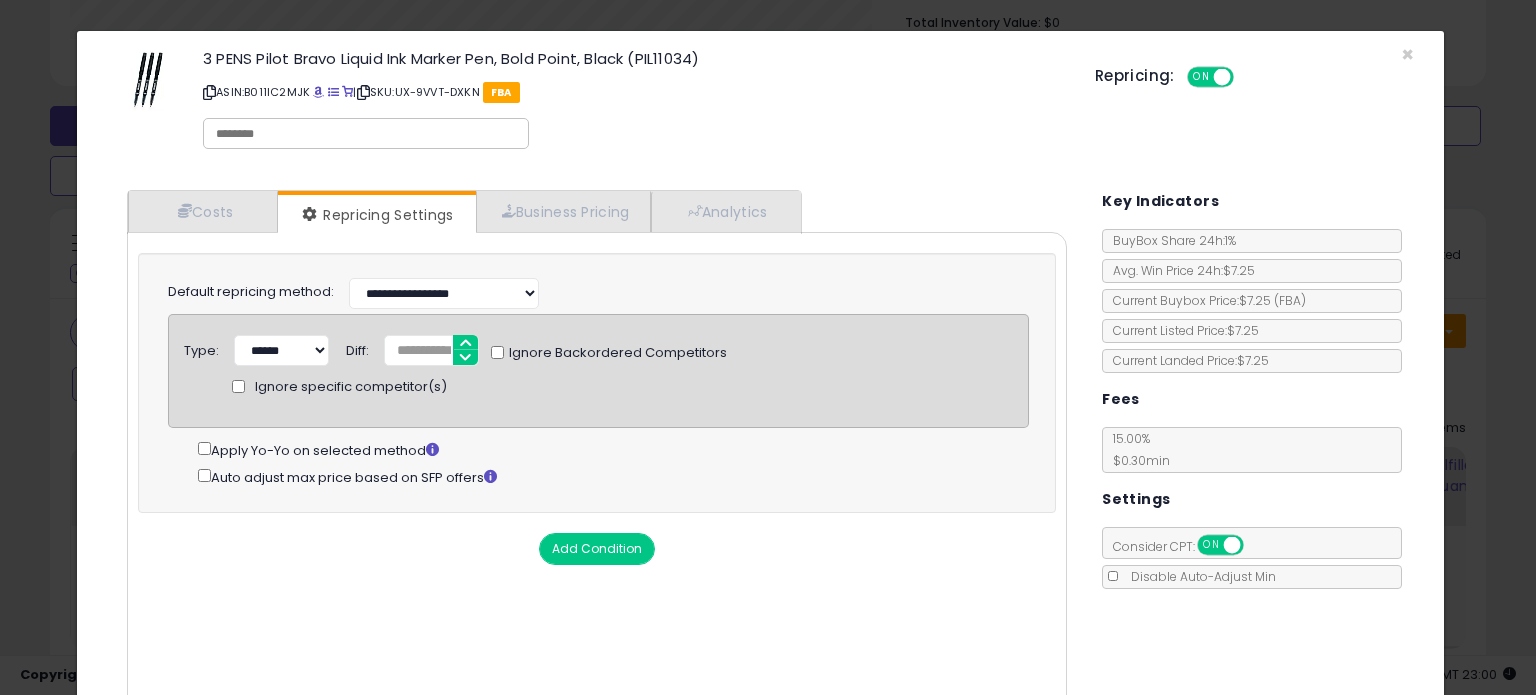 click on "Ignore specific competitor(s)" 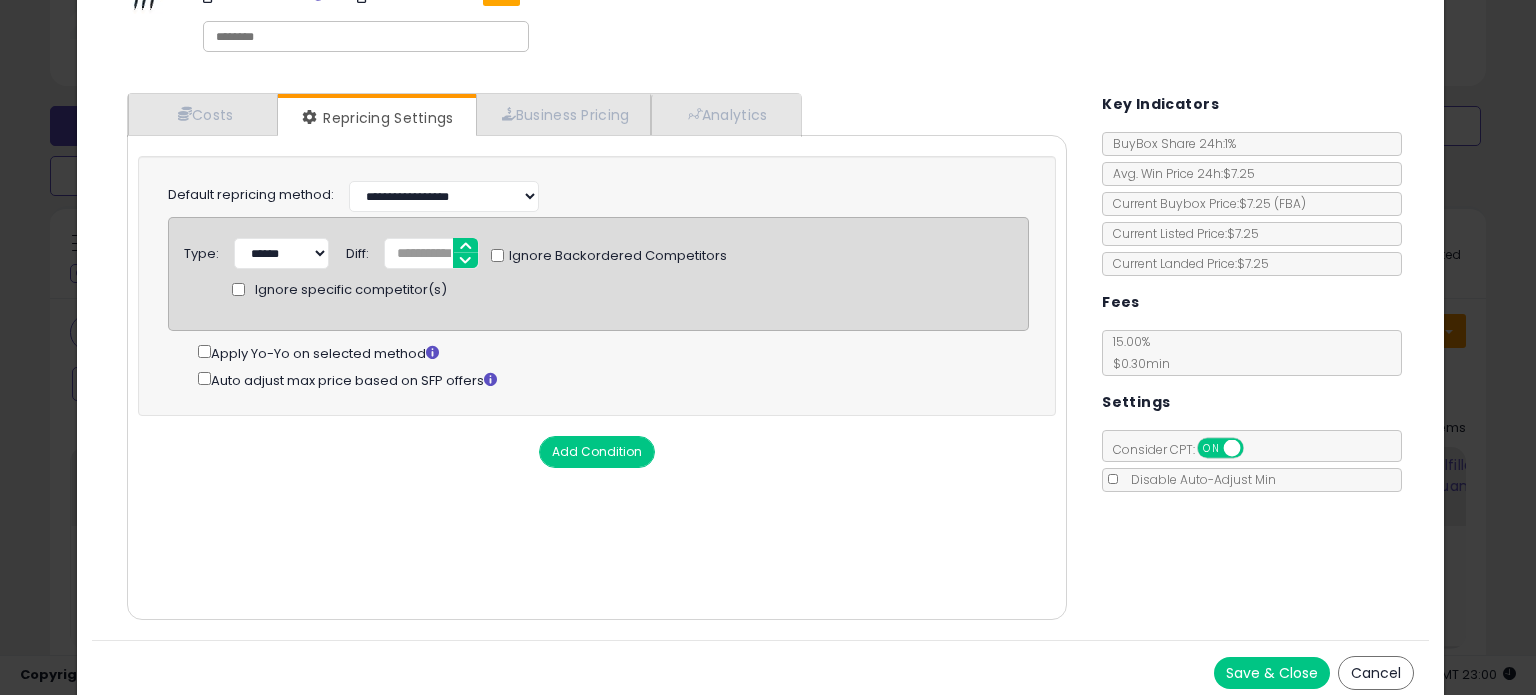 scroll, scrollTop: 105, scrollLeft: 0, axis: vertical 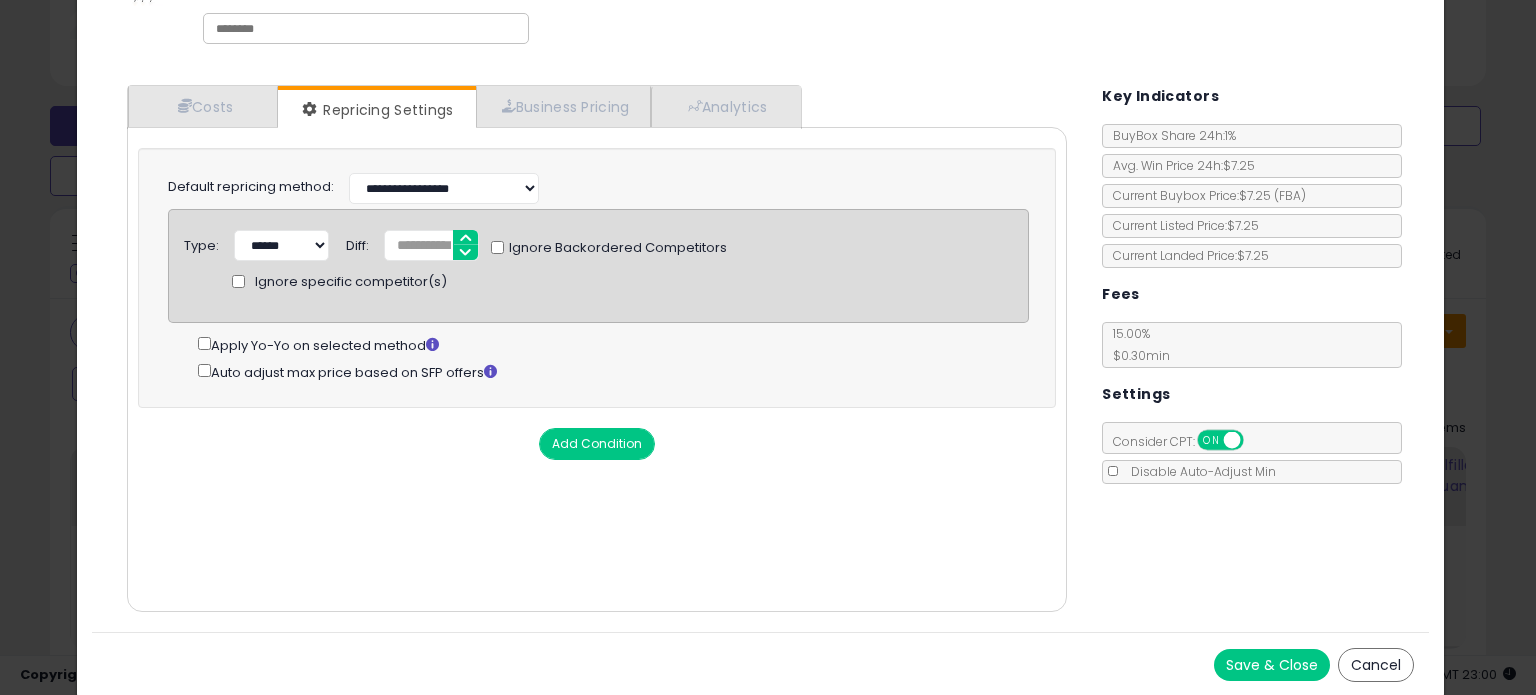 click on "Save & Close" at bounding box center [1272, 665] 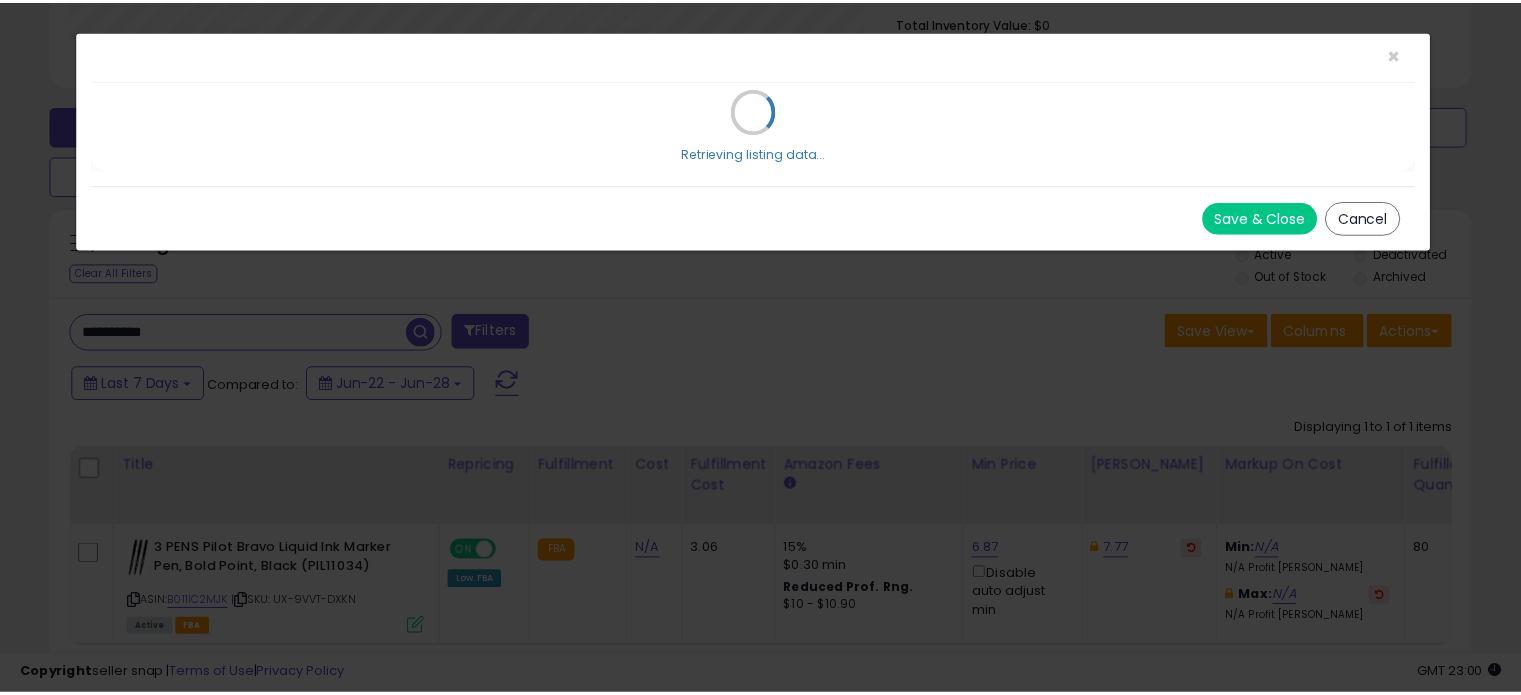 scroll, scrollTop: 0, scrollLeft: 0, axis: both 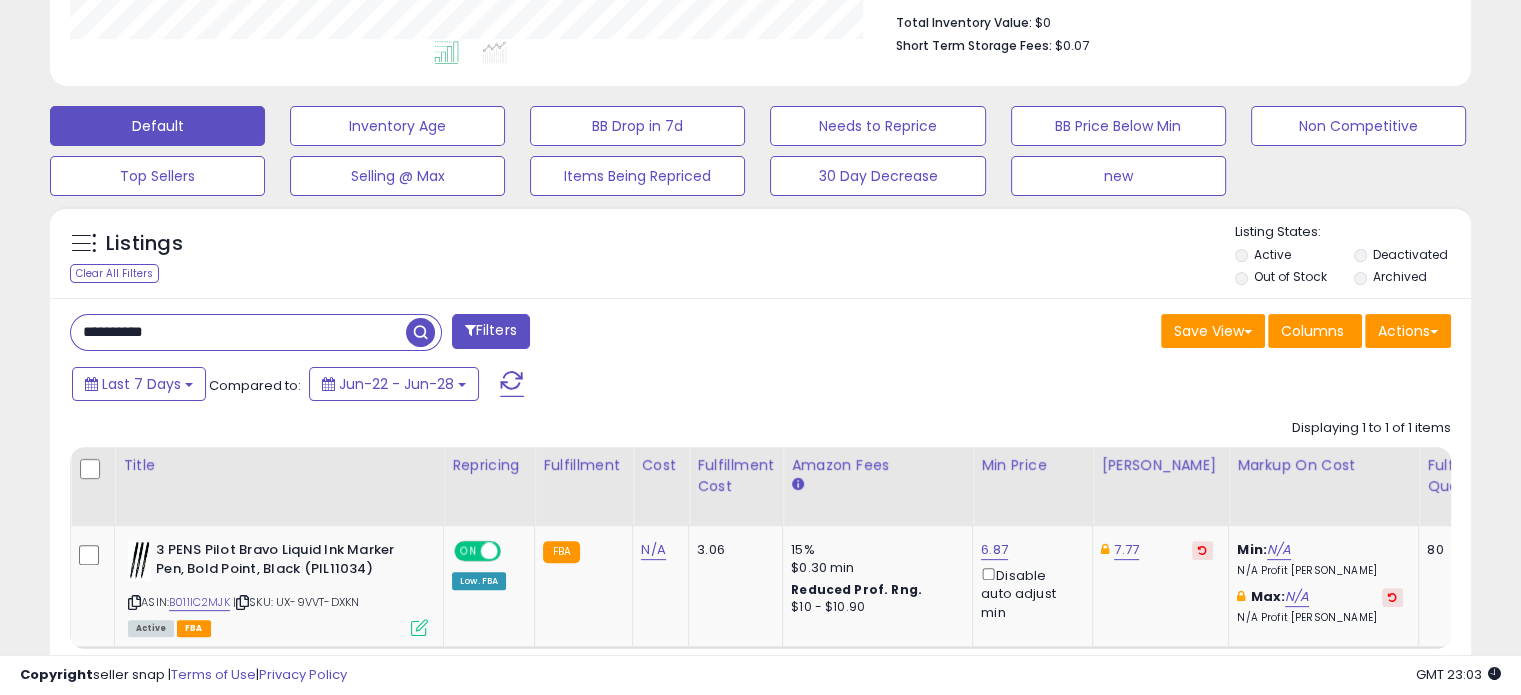 click on "**********" at bounding box center (238, 332) 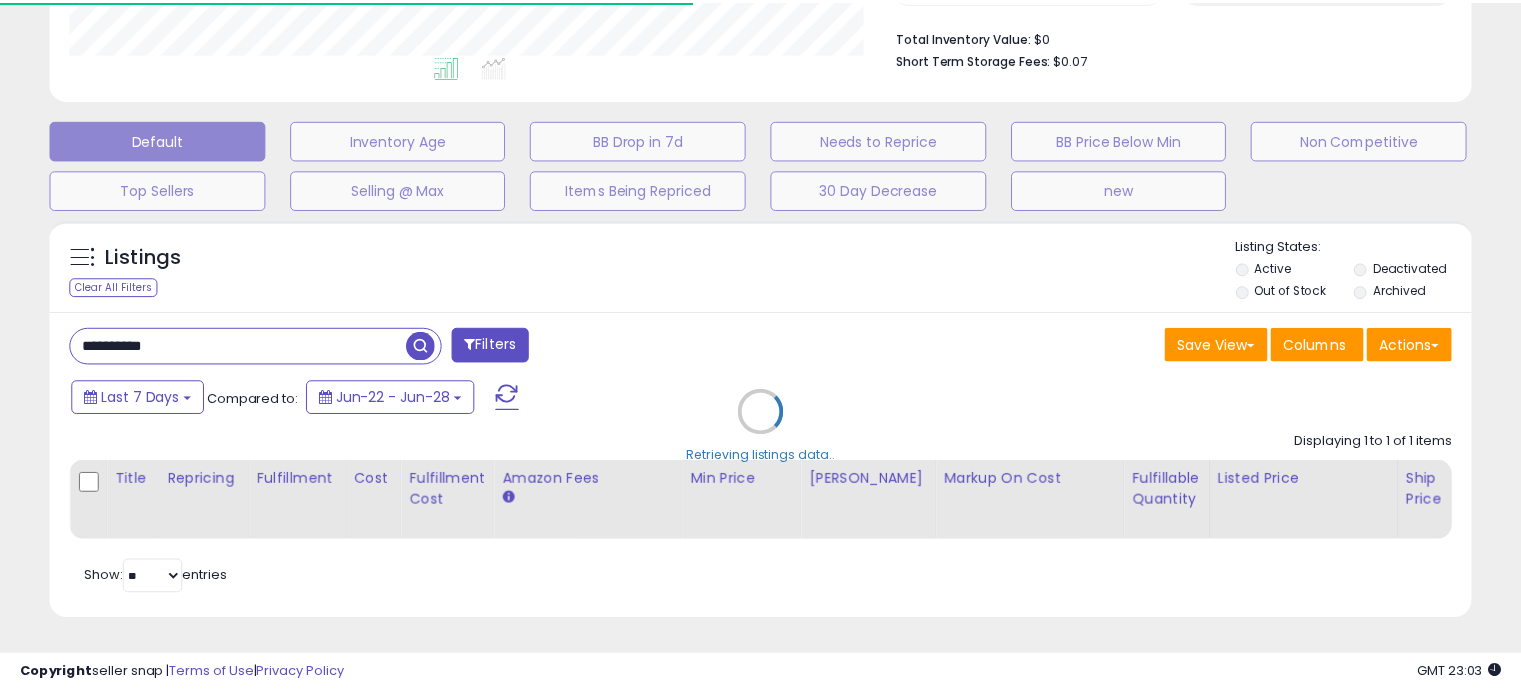scroll, scrollTop: 409, scrollLeft: 822, axis: both 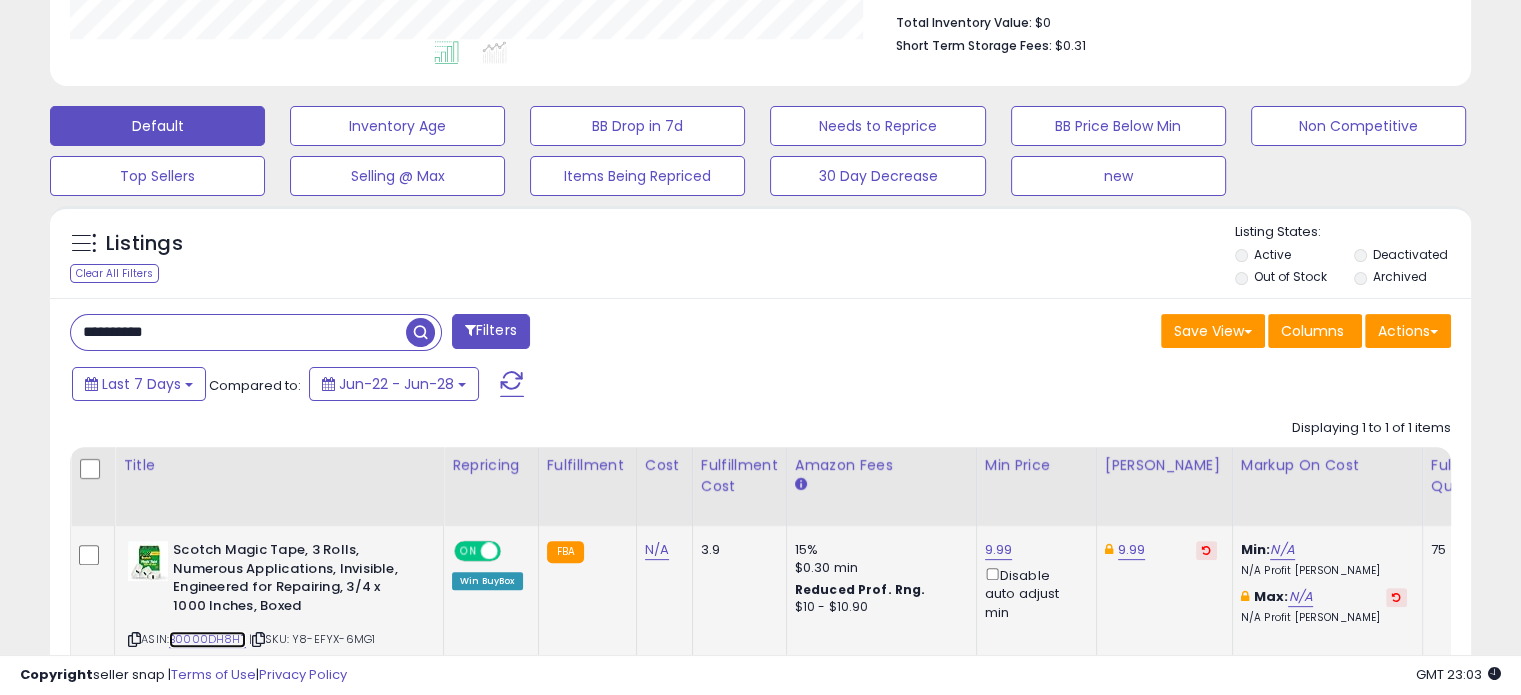click on "B0000DH8HT" at bounding box center [207, 639] 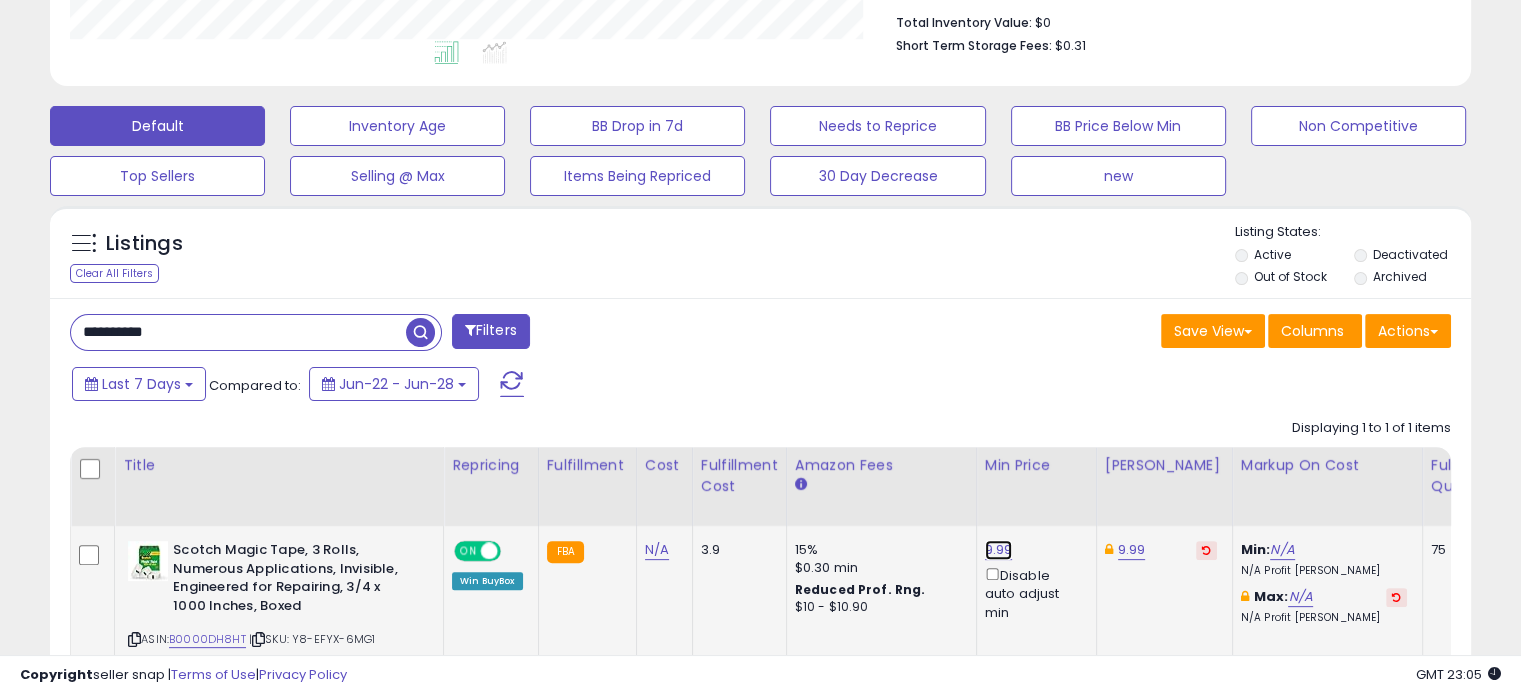 click on "9.99" at bounding box center [999, 550] 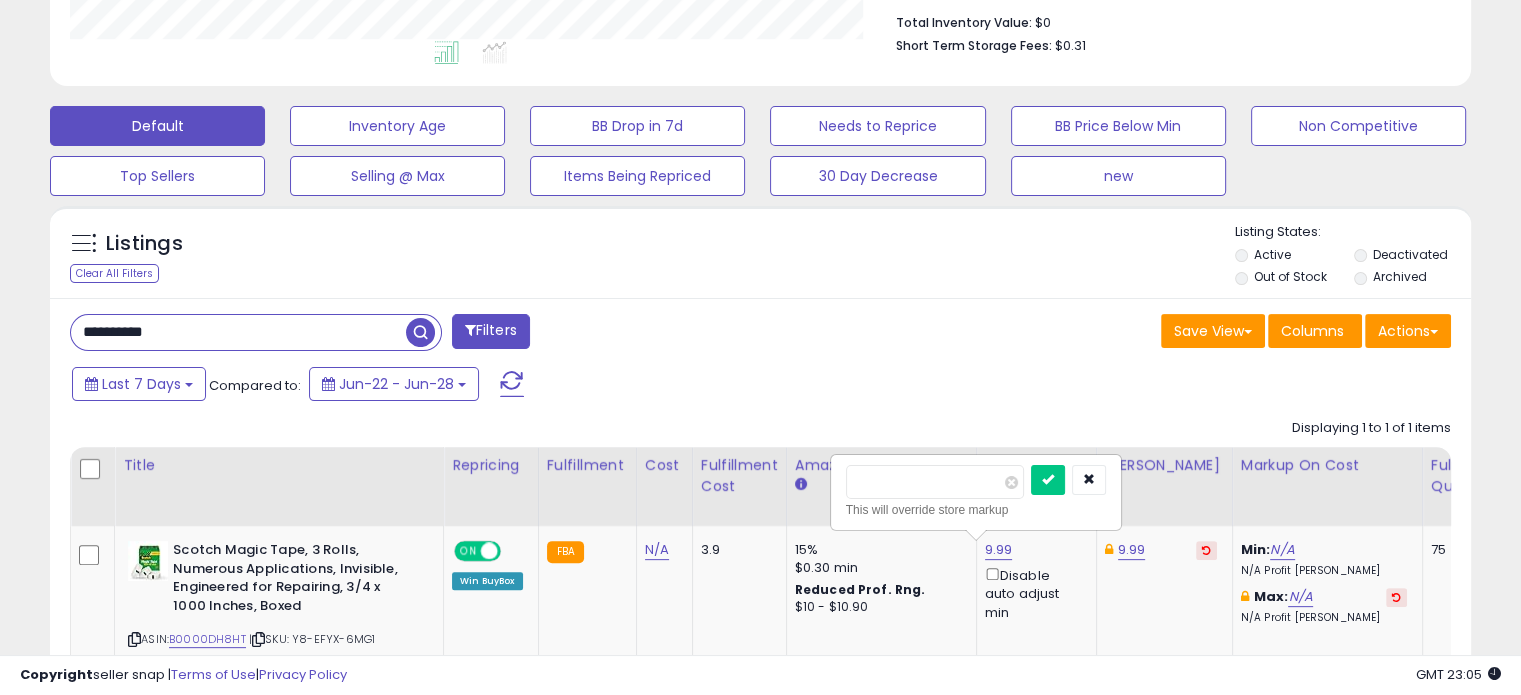 drag, startPoint x: 914, startPoint y: 488, endPoint x: 800, endPoint y: 495, distance: 114.21471 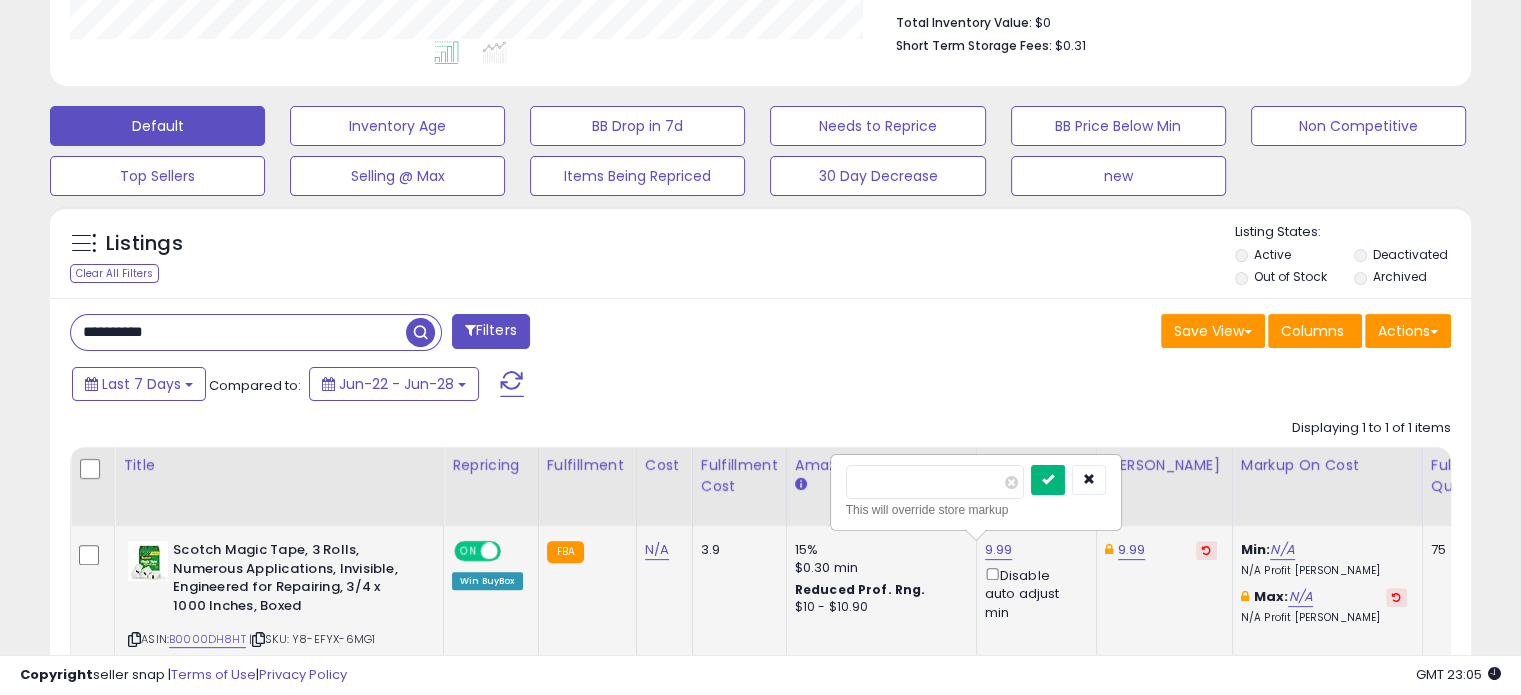 type on "****" 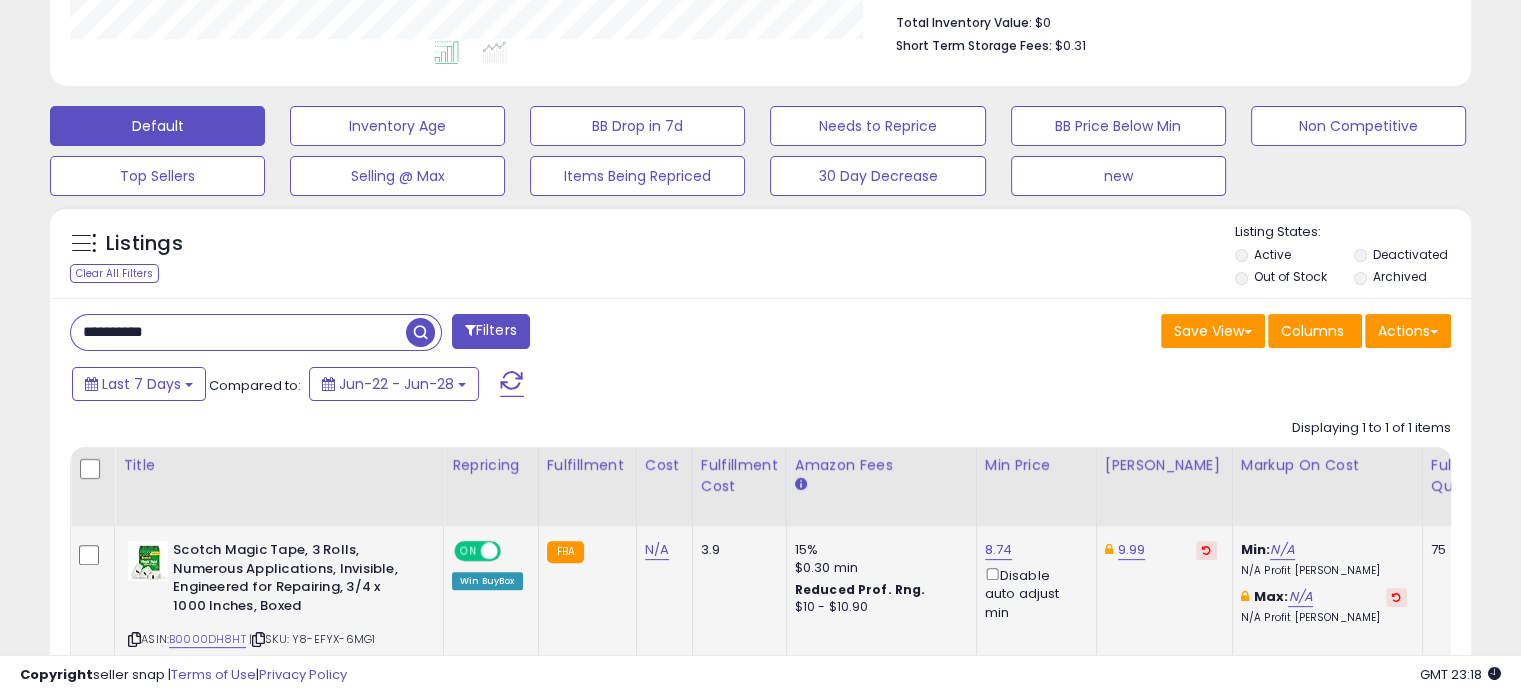 click on "**********" at bounding box center (238, 332) 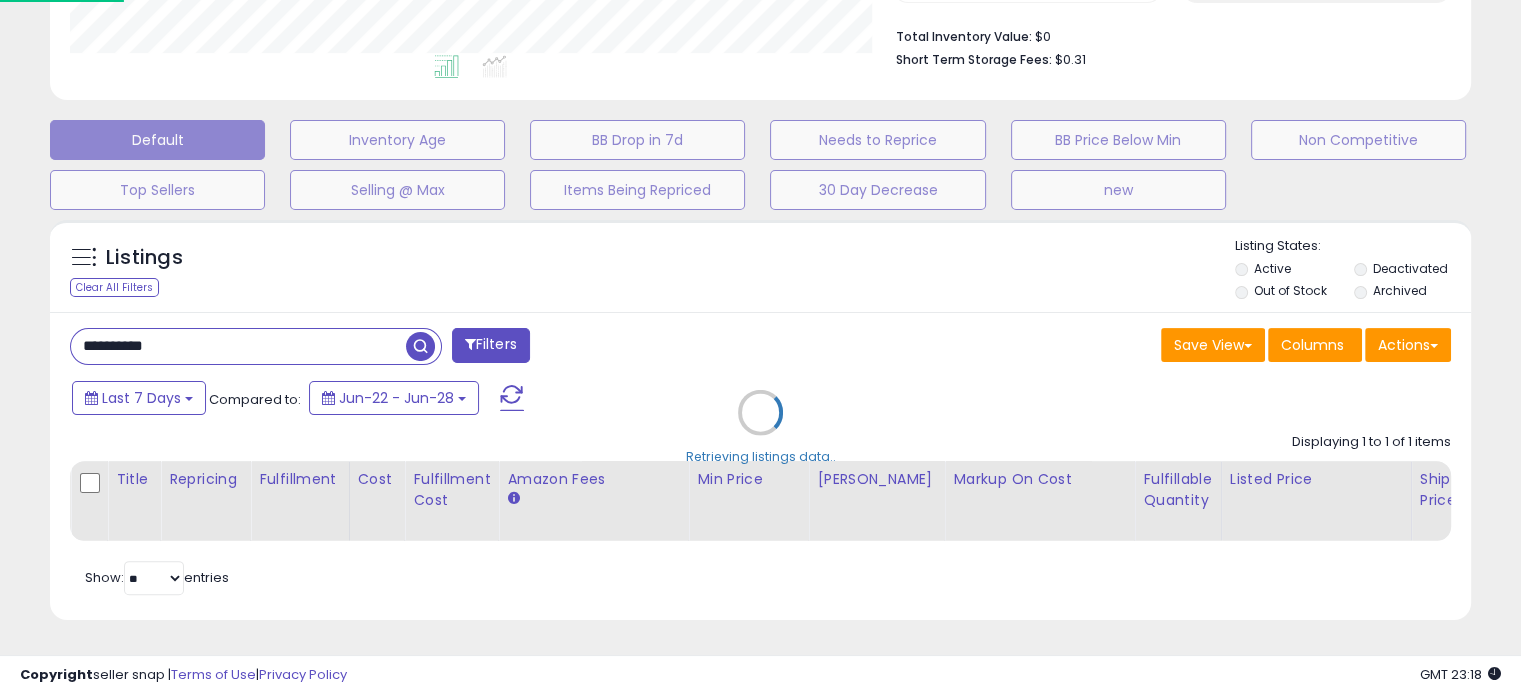 scroll, scrollTop: 999589, scrollLeft: 999168, axis: both 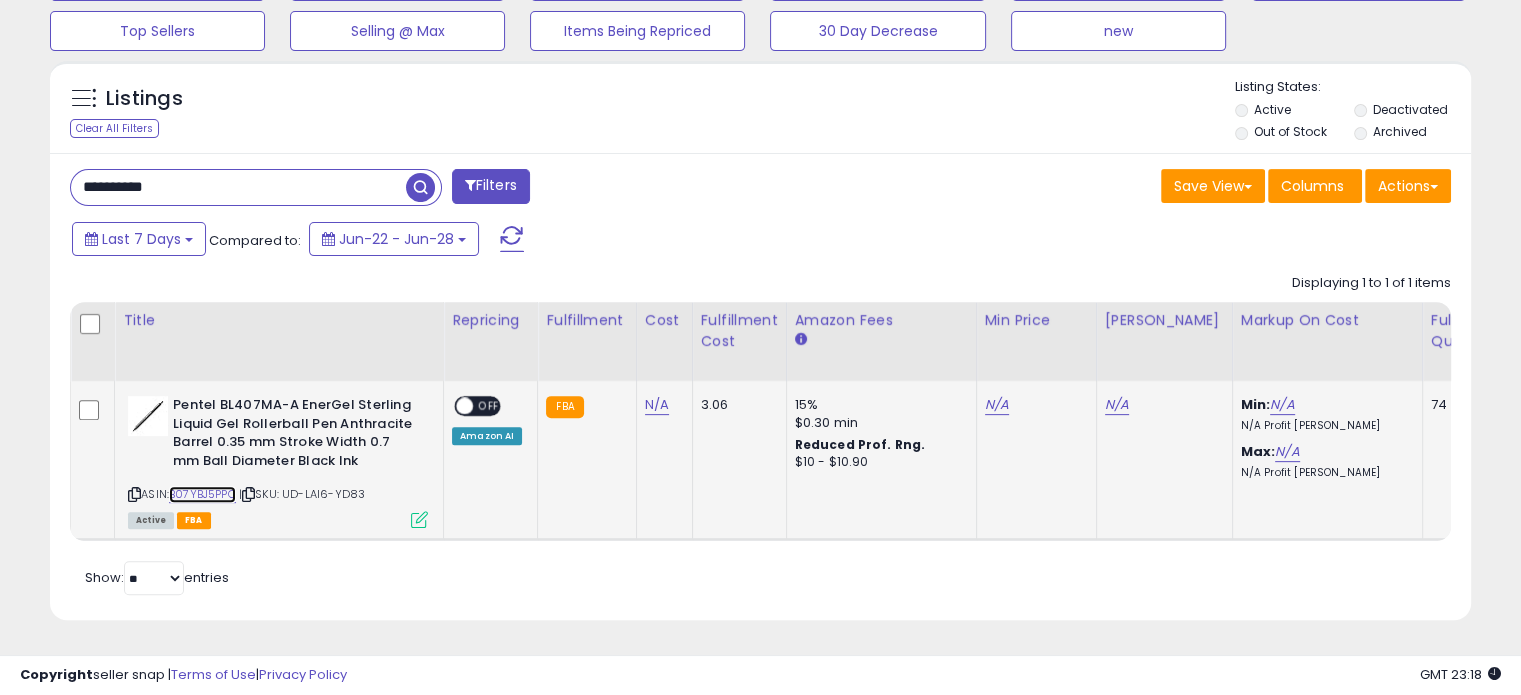 click on "B07YBJ5PPQ" at bounding box center [202, 494] 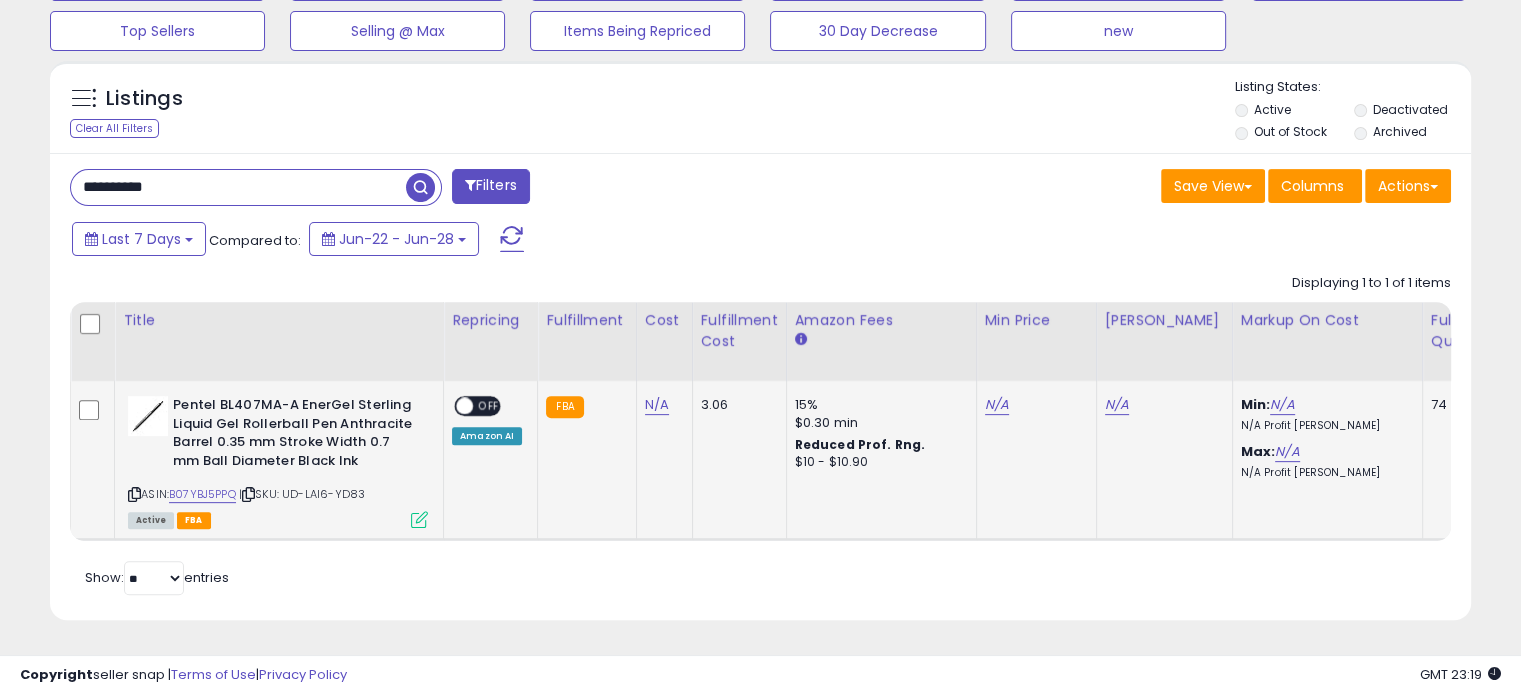click at bounding box center (419, 519) 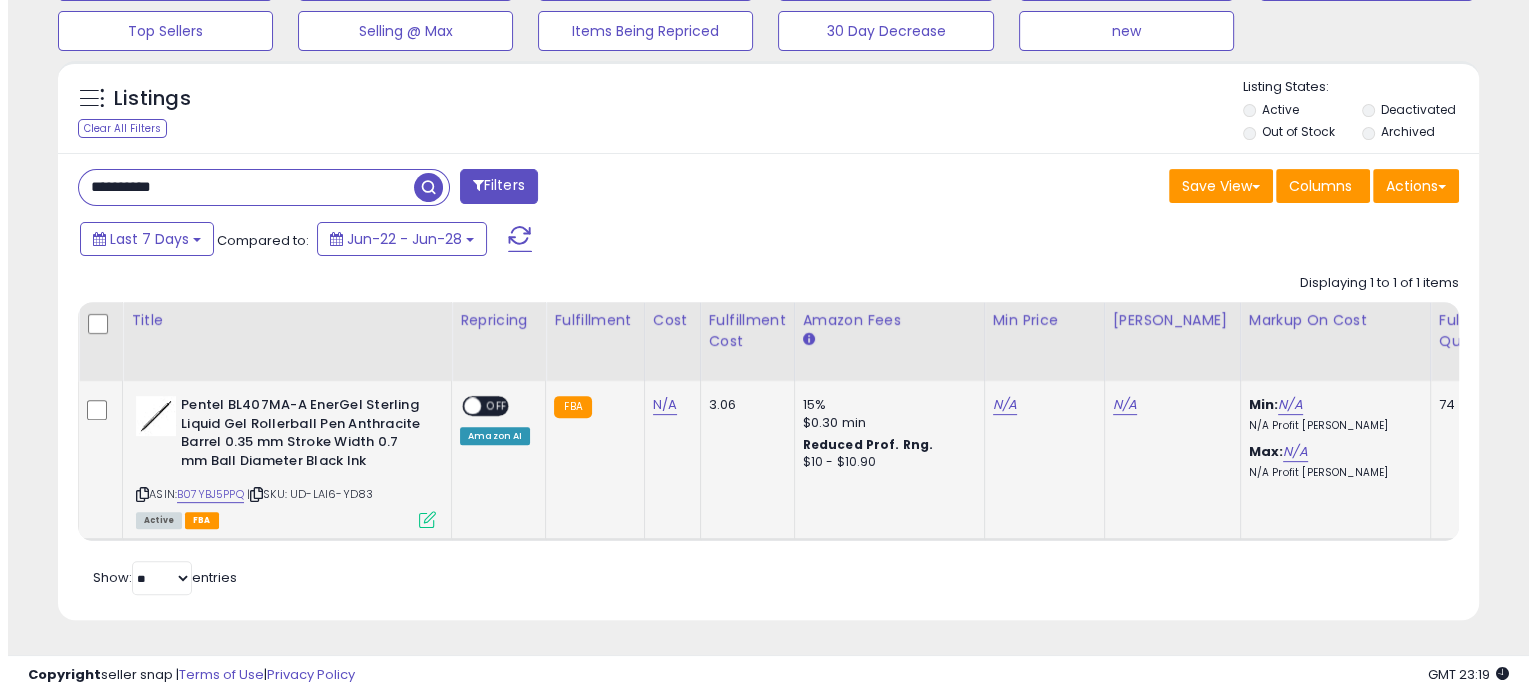 scroll, scrollTop: 999589, scrollLeft: 999168, axis: both 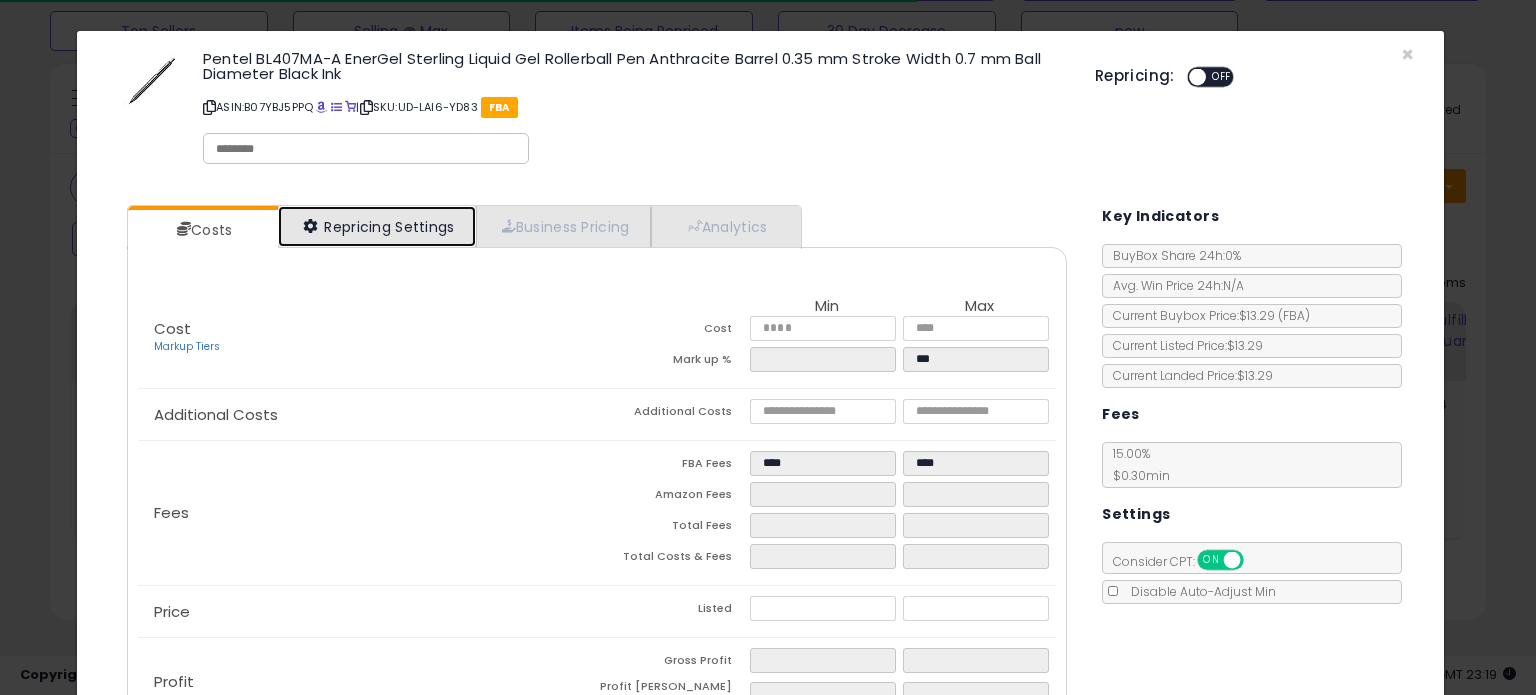 click on "Repricing Settings" at bounding box center (377, 226) 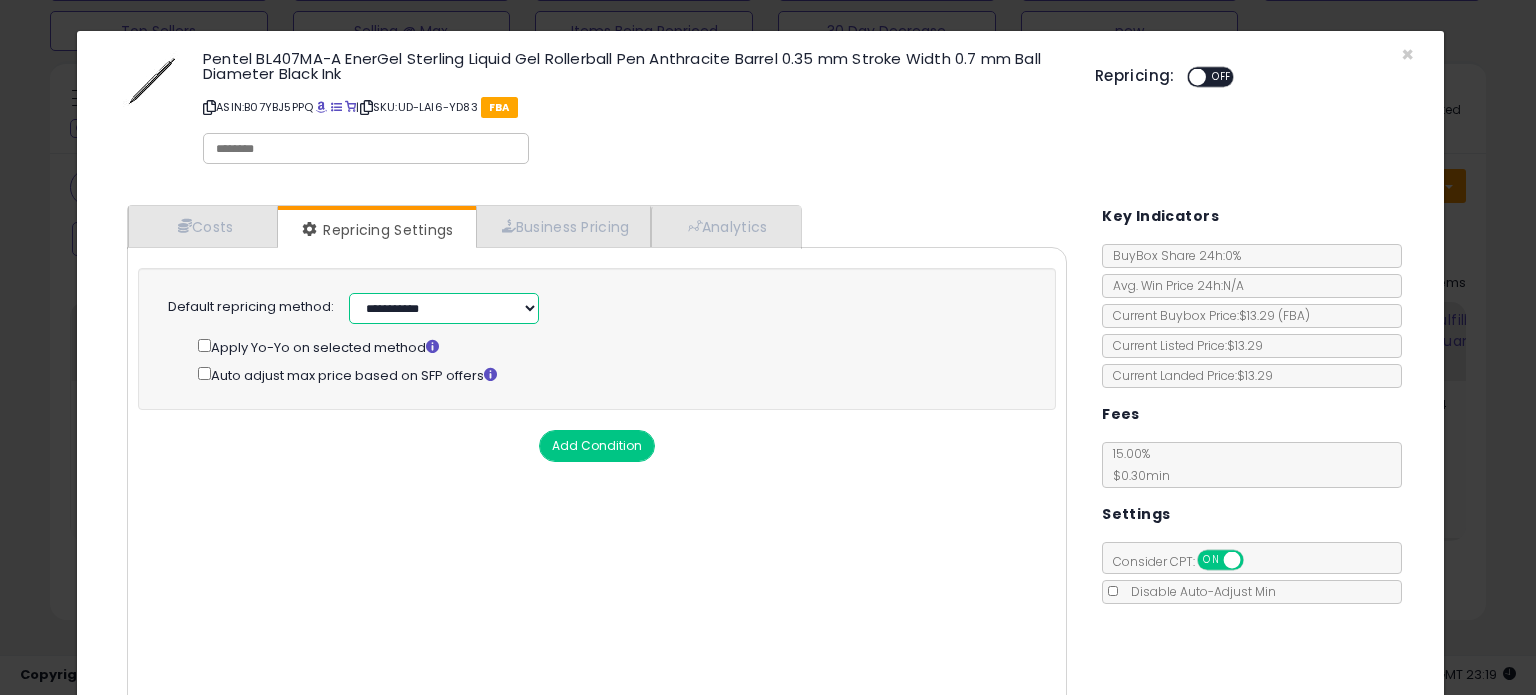 click on "**********" at bounding box center (444, 308) 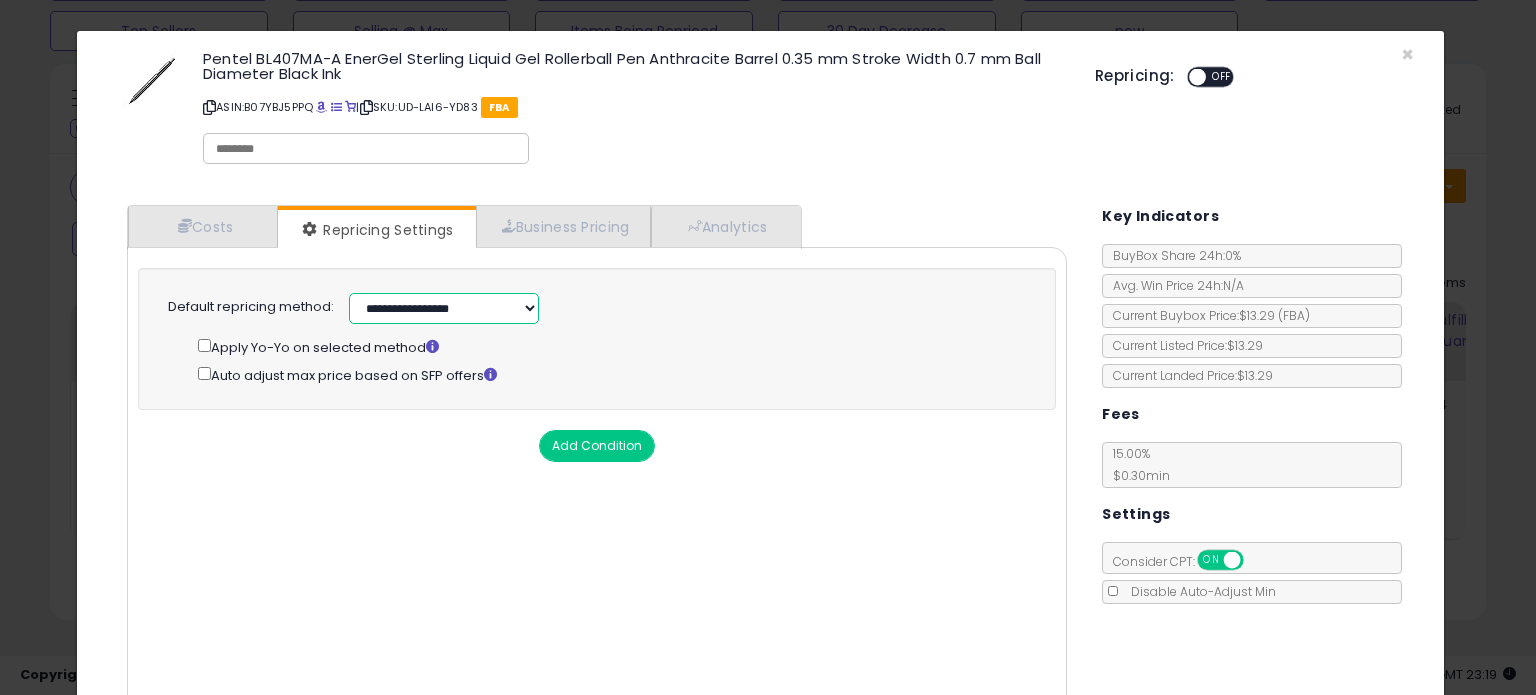 click on "**********" at bounding box center [444, 308] 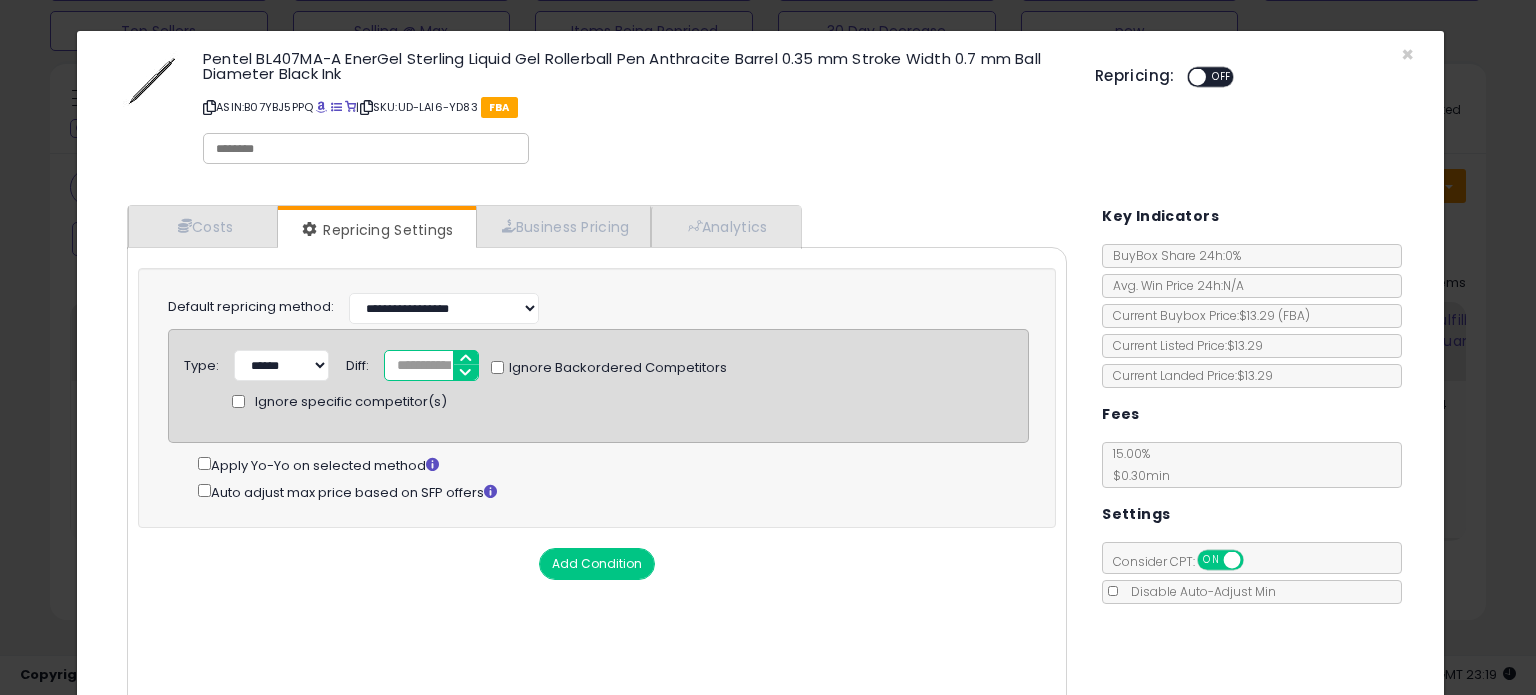 click on "*" at bounding box center [431, 365] 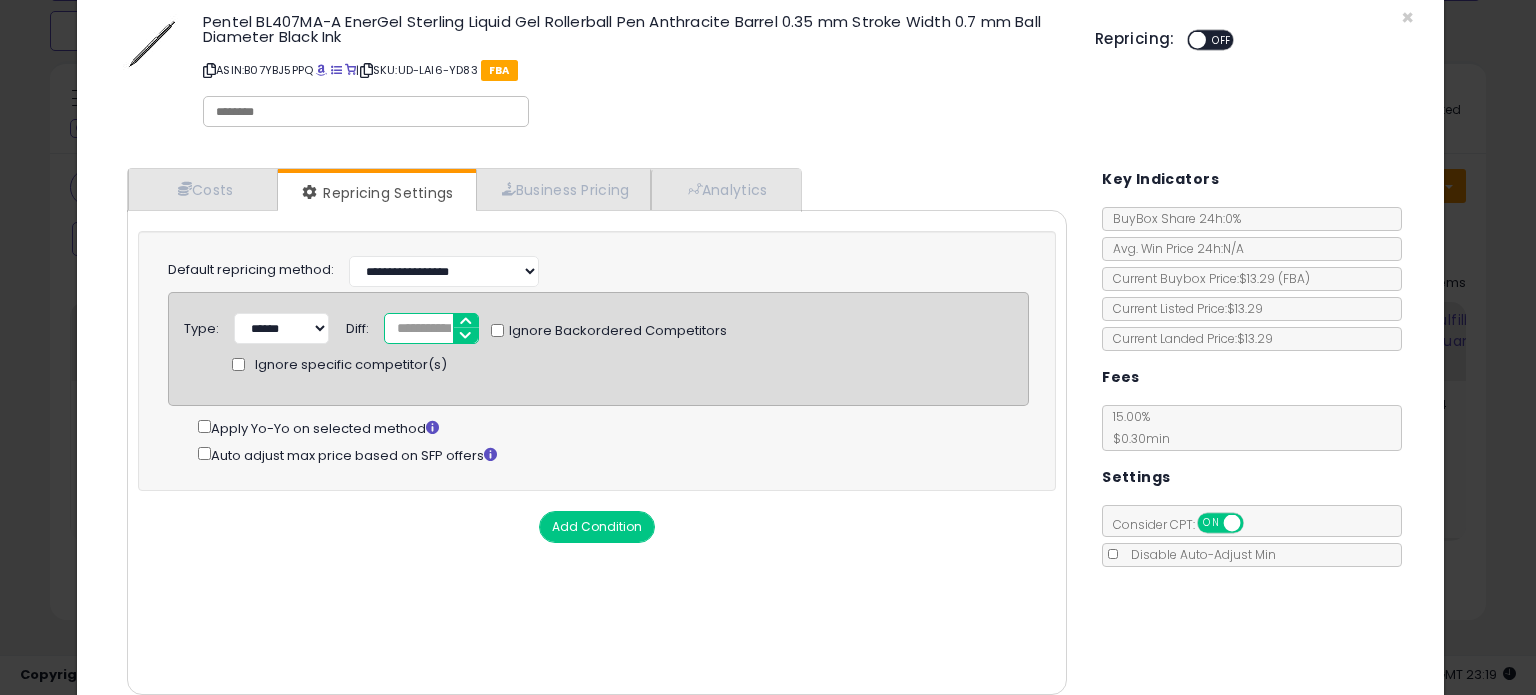 scroll, scrollTop: 100, scrollLeft: 0, axis: vertical 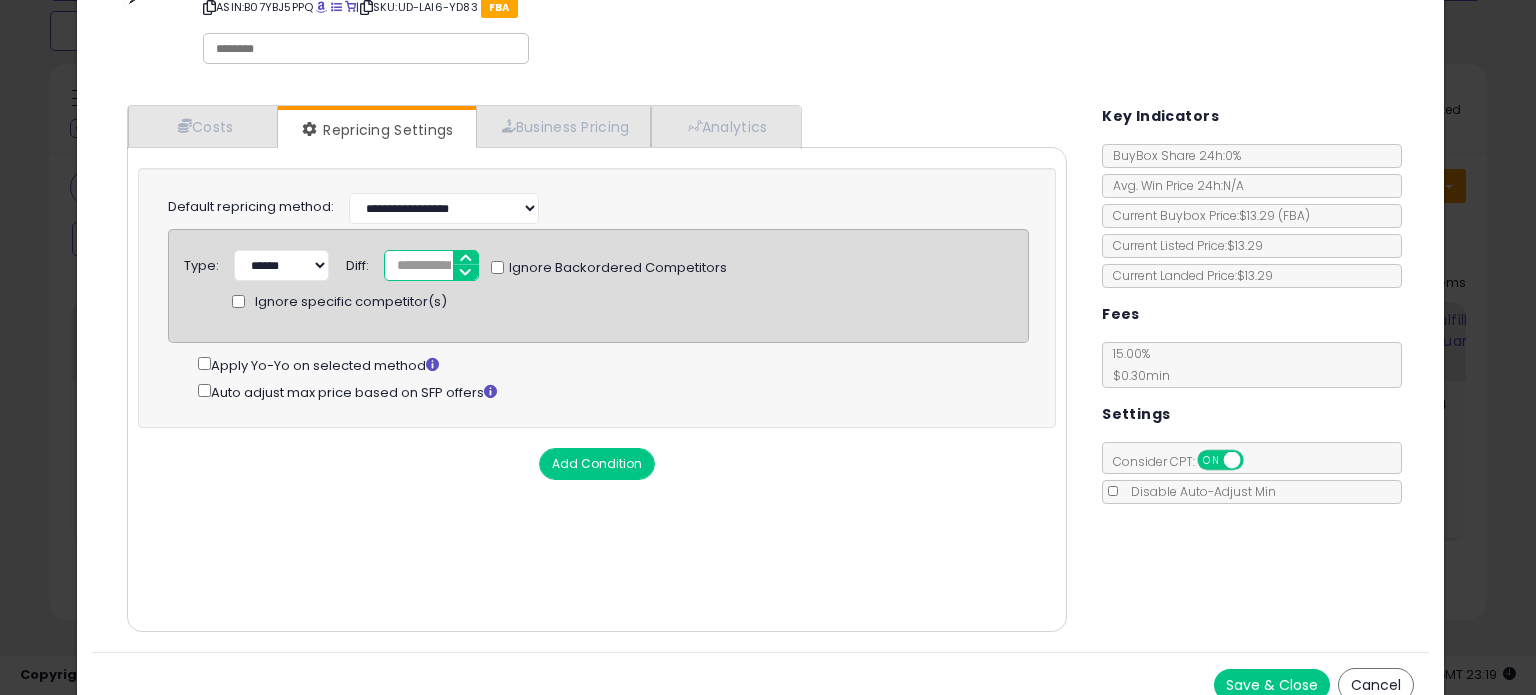 type on "*****" 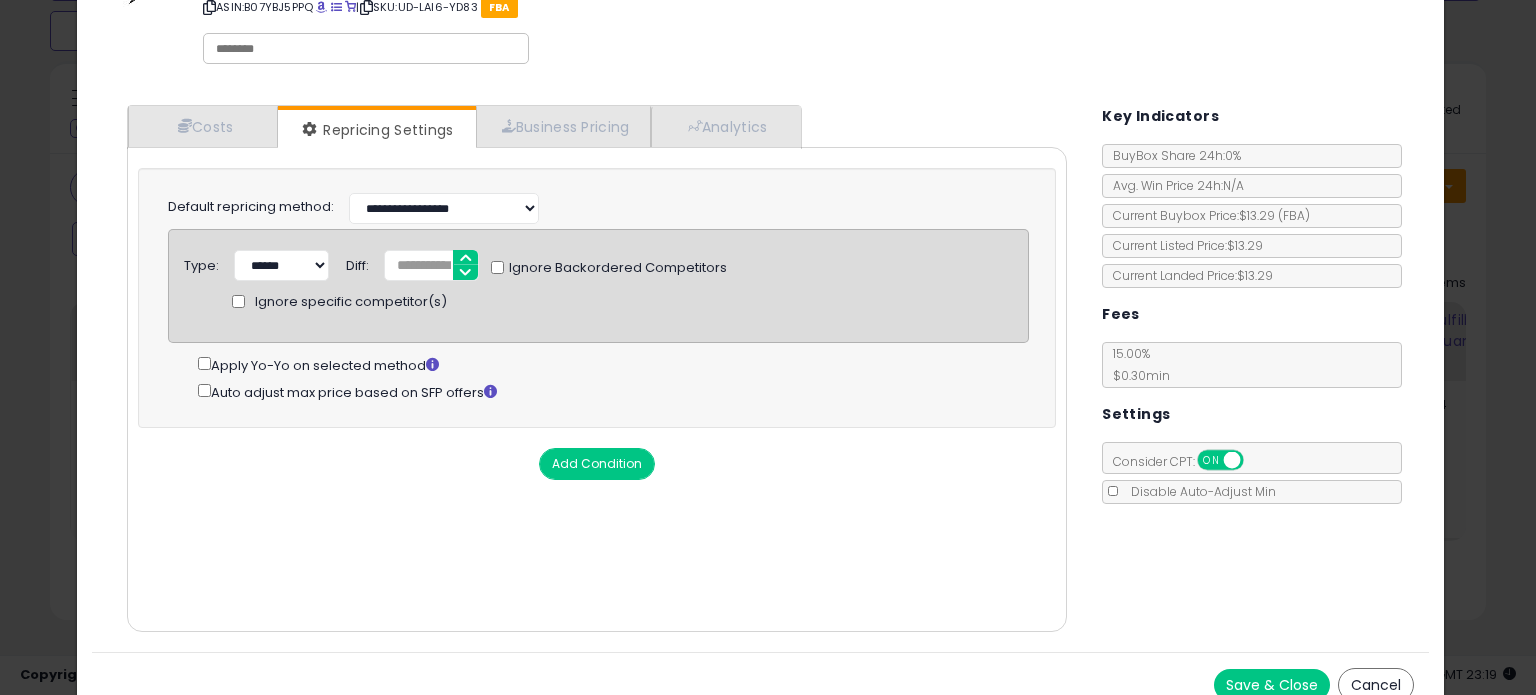 click on "Save & Close" at bounding box center [1272, 685] 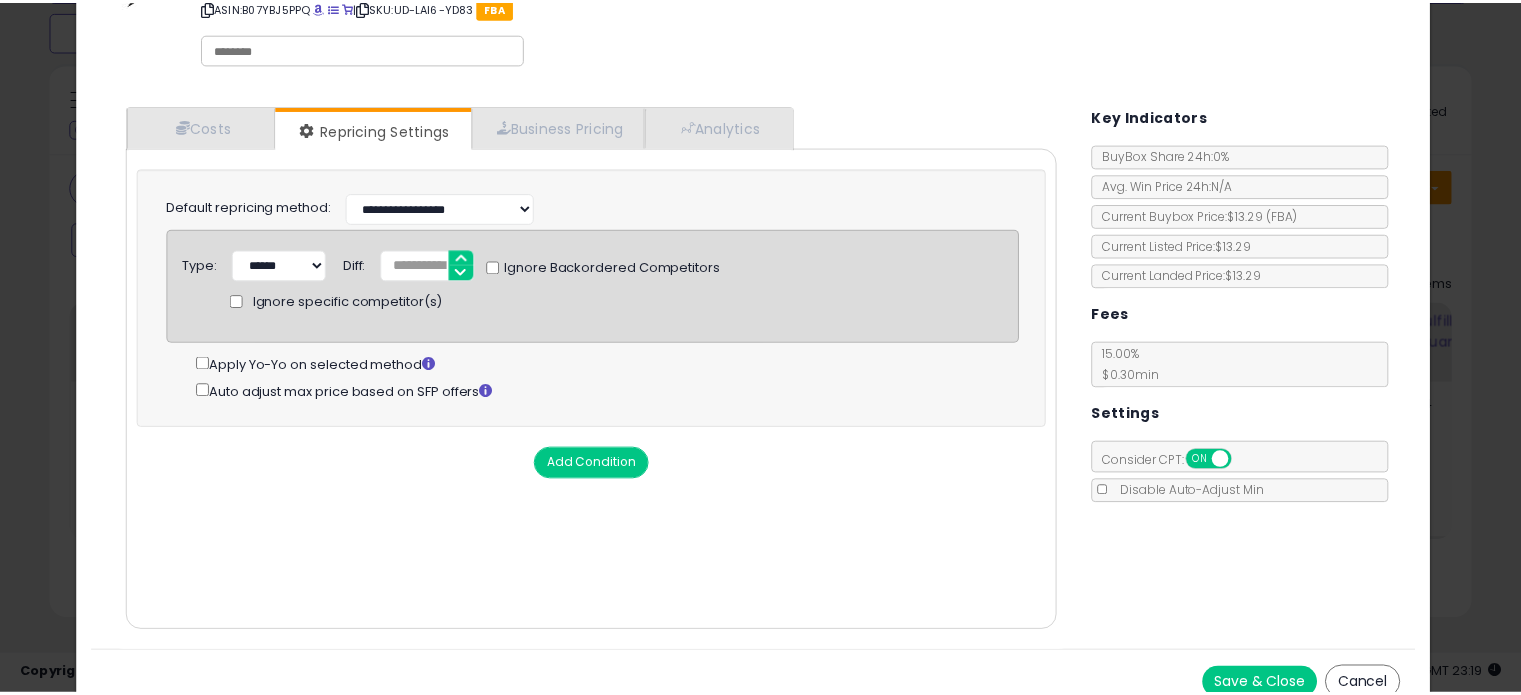 scroll, scrollTop: 0, scrollLeft: 0, axis: both 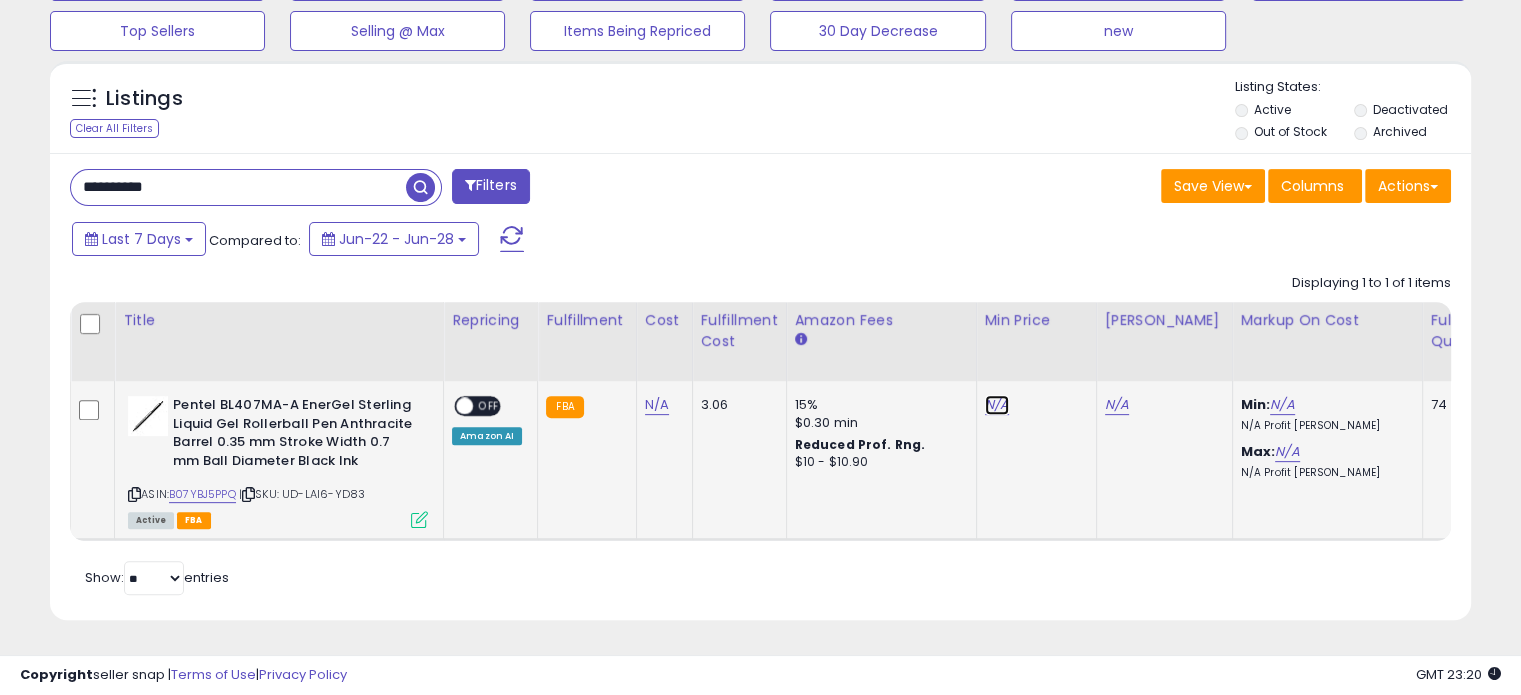click on "N/A" at bounding box center (997, 405) 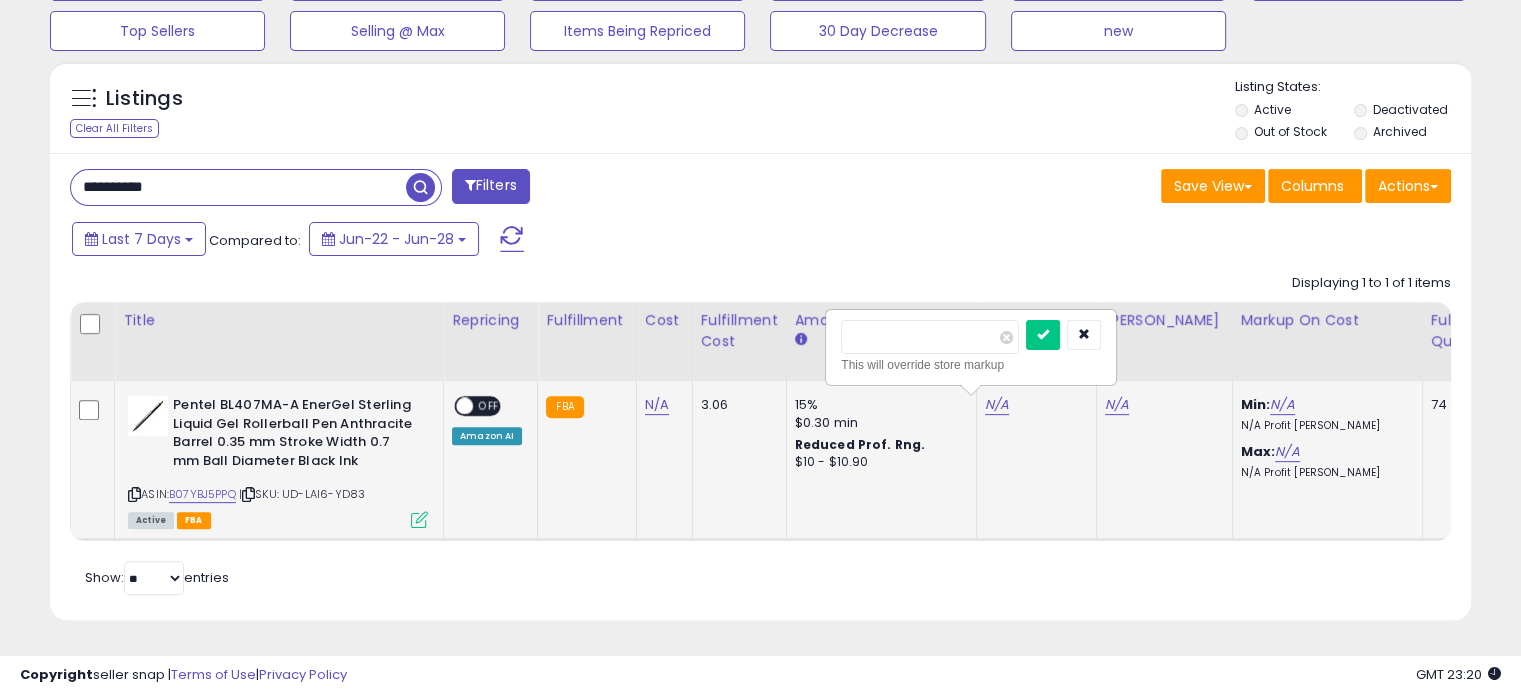 type on "**" 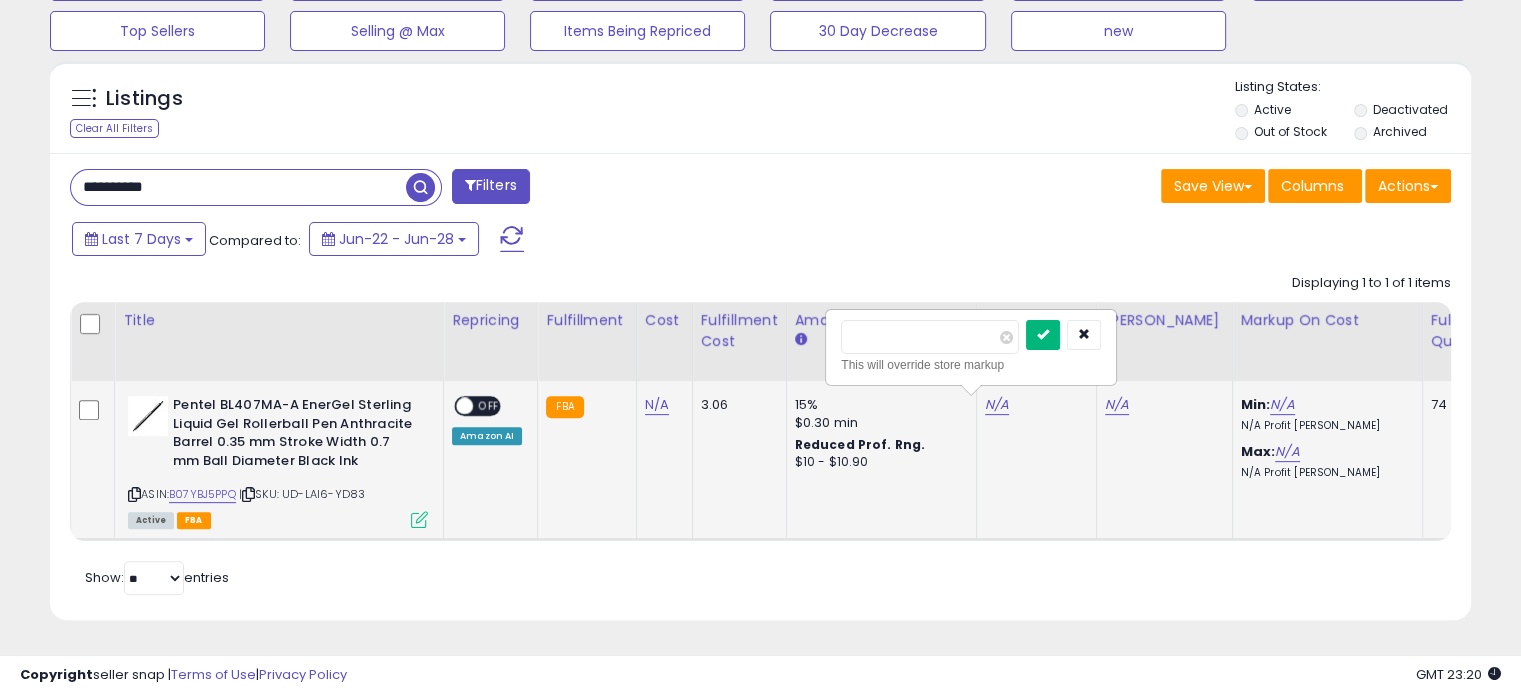 type on "*****" 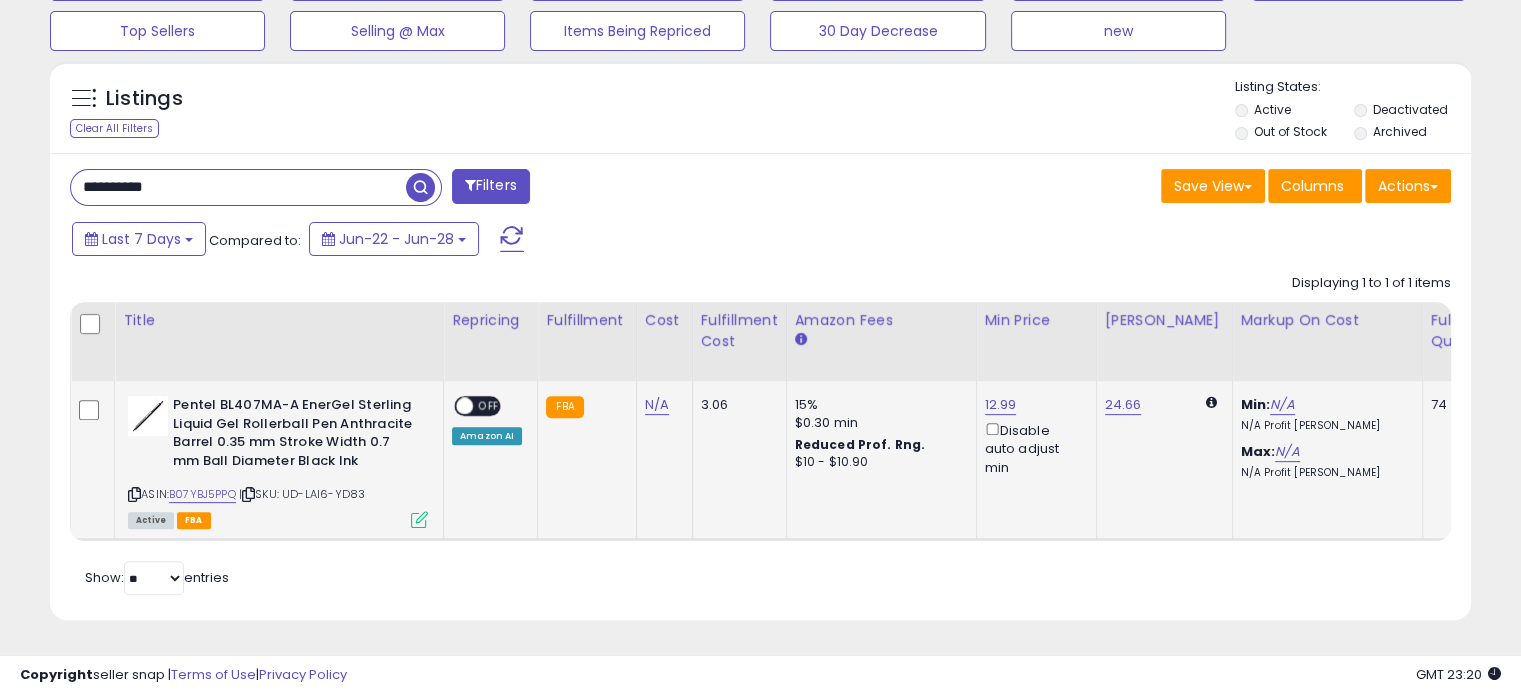 click on "OFF" at bounding box center [489, 406] 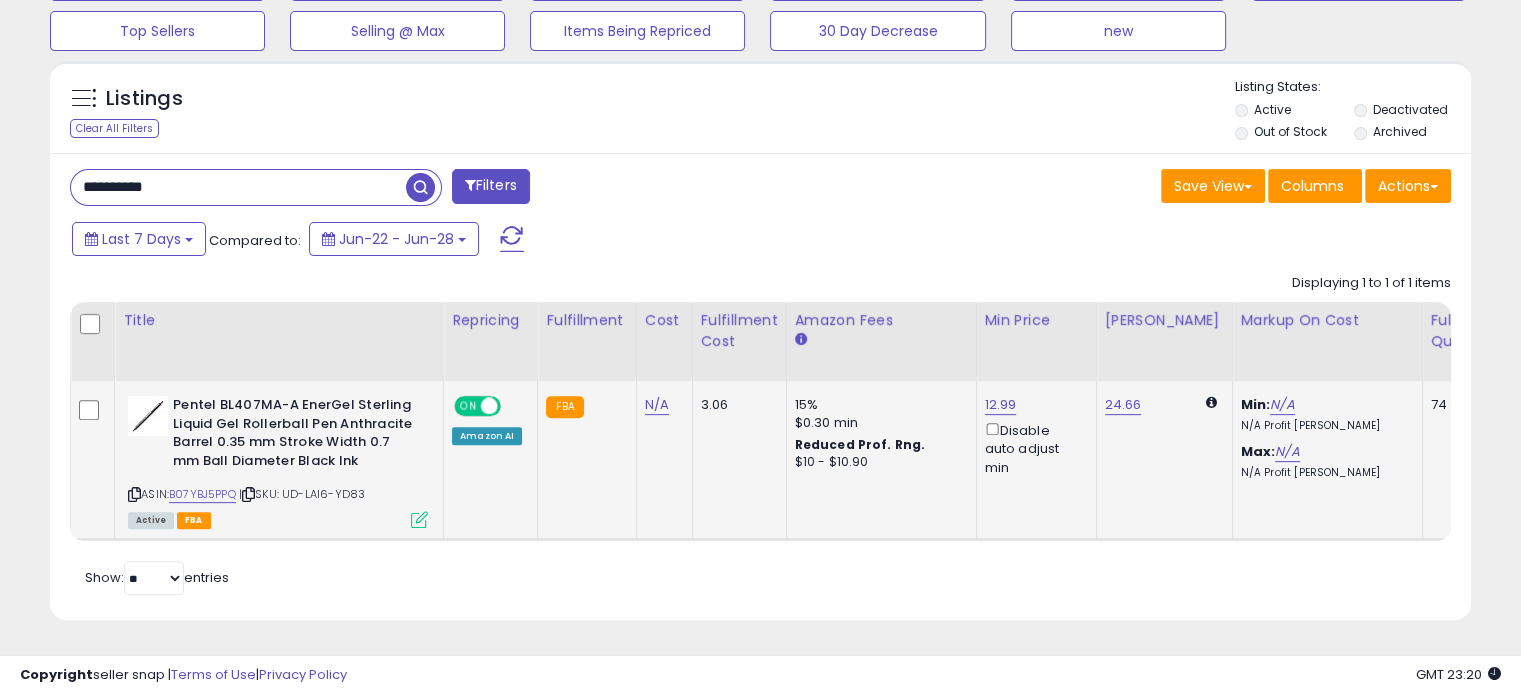 click on "Pentel BL407MA-A EnerGel Sterling Liquid Gel Rollerball Pen Anthracite Barrel 0.35 mm Stroke Width 0.7 mm Ball Diameter Black Ink  ASIN:  B07YBJ5PPQ    |   SKU: UD-LAI6-YD83 Active FBA" 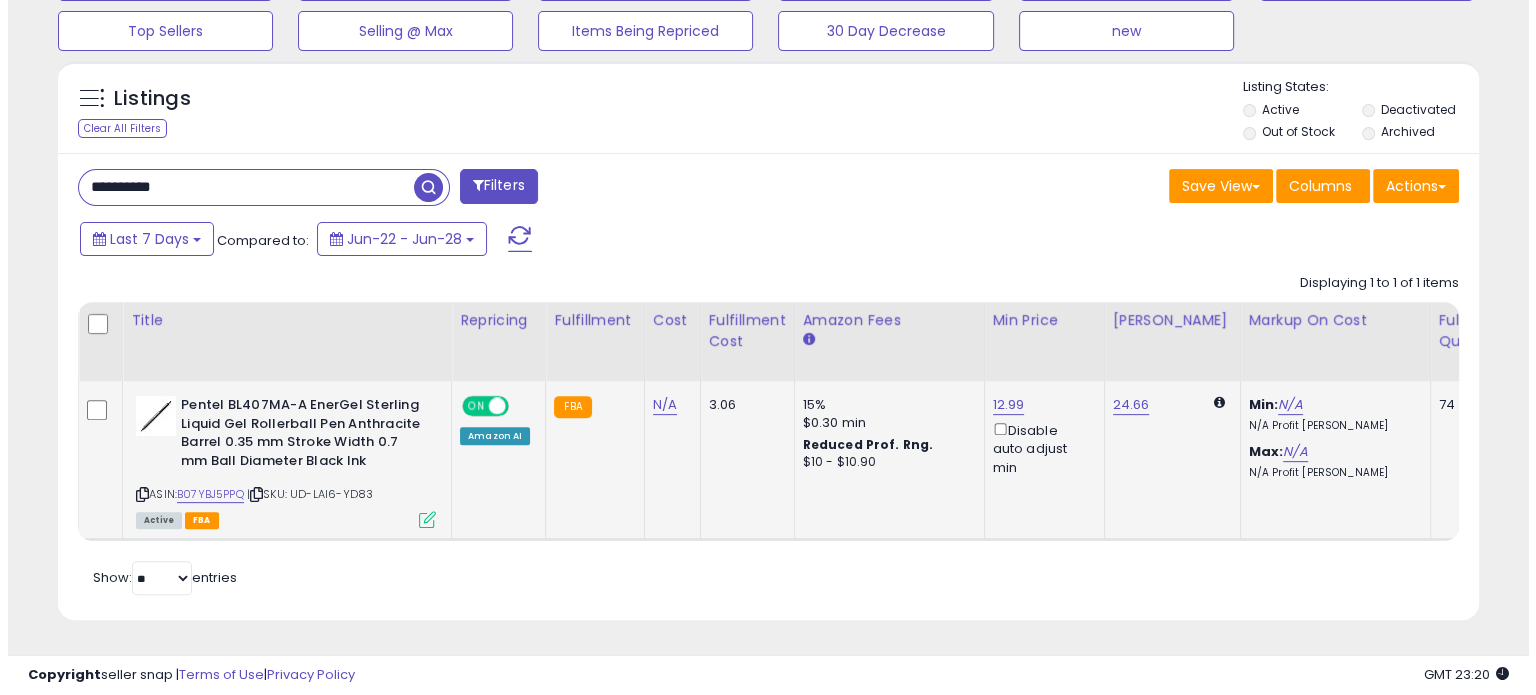 scroll, scrollTop: 999589, scrollLeft: 999168, axis: both 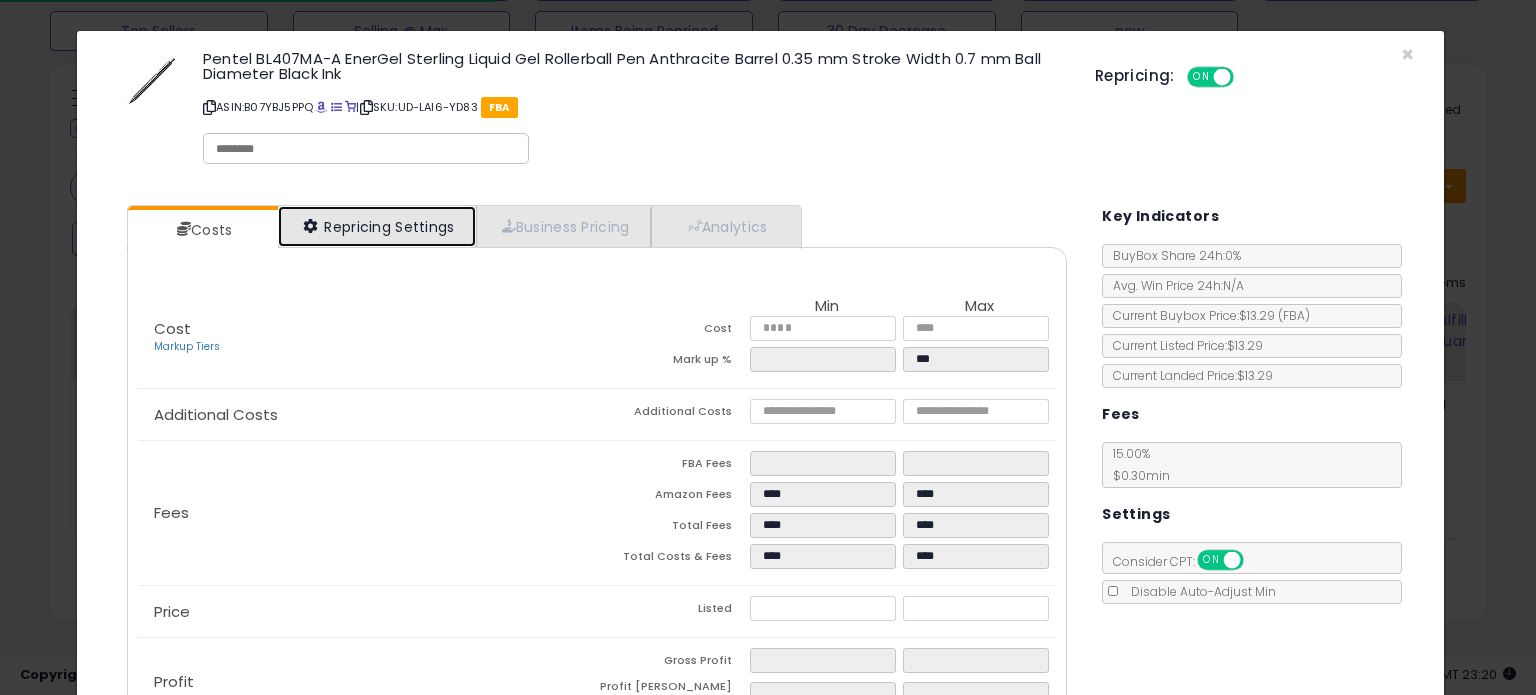 click on "Repricing Settings" at bounding box center (377, 226) 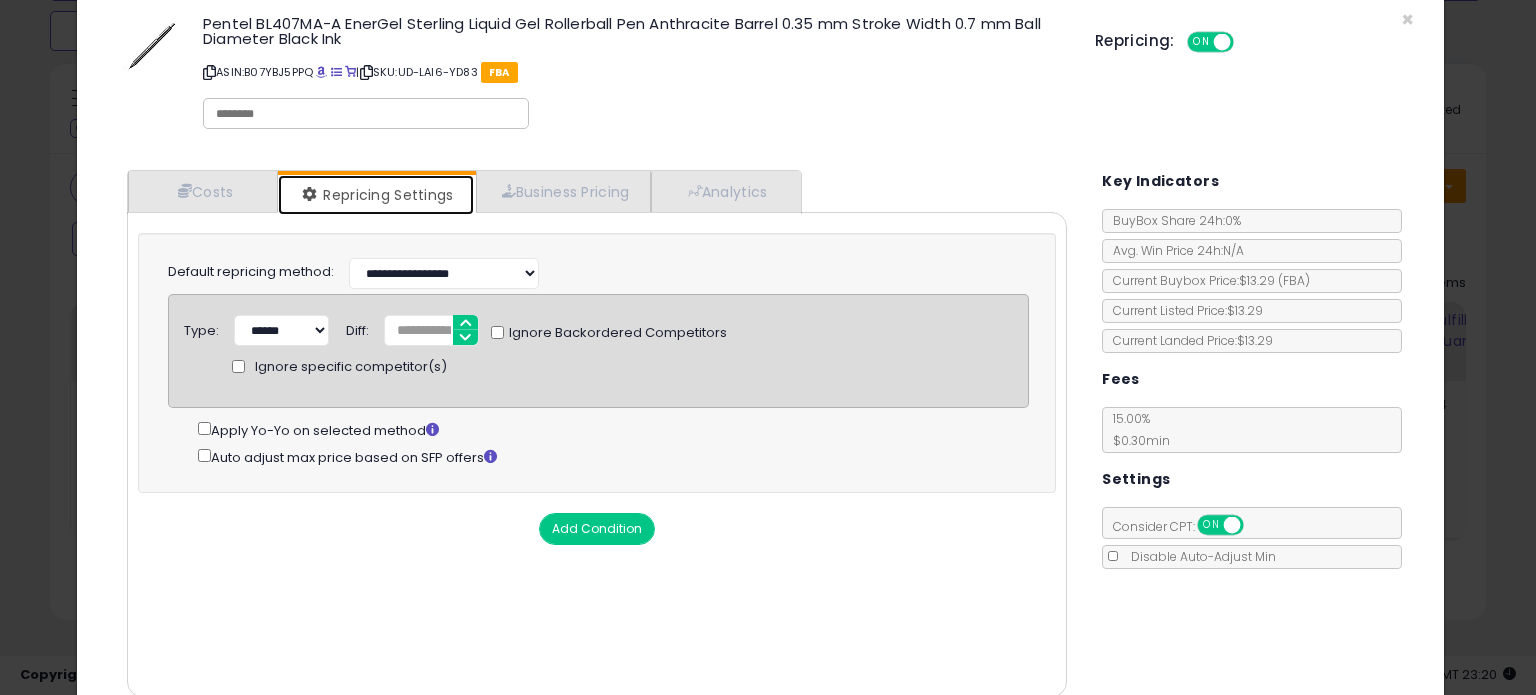 scroll, scrollTop: 120, scrollLeft: 0, axis: vertical 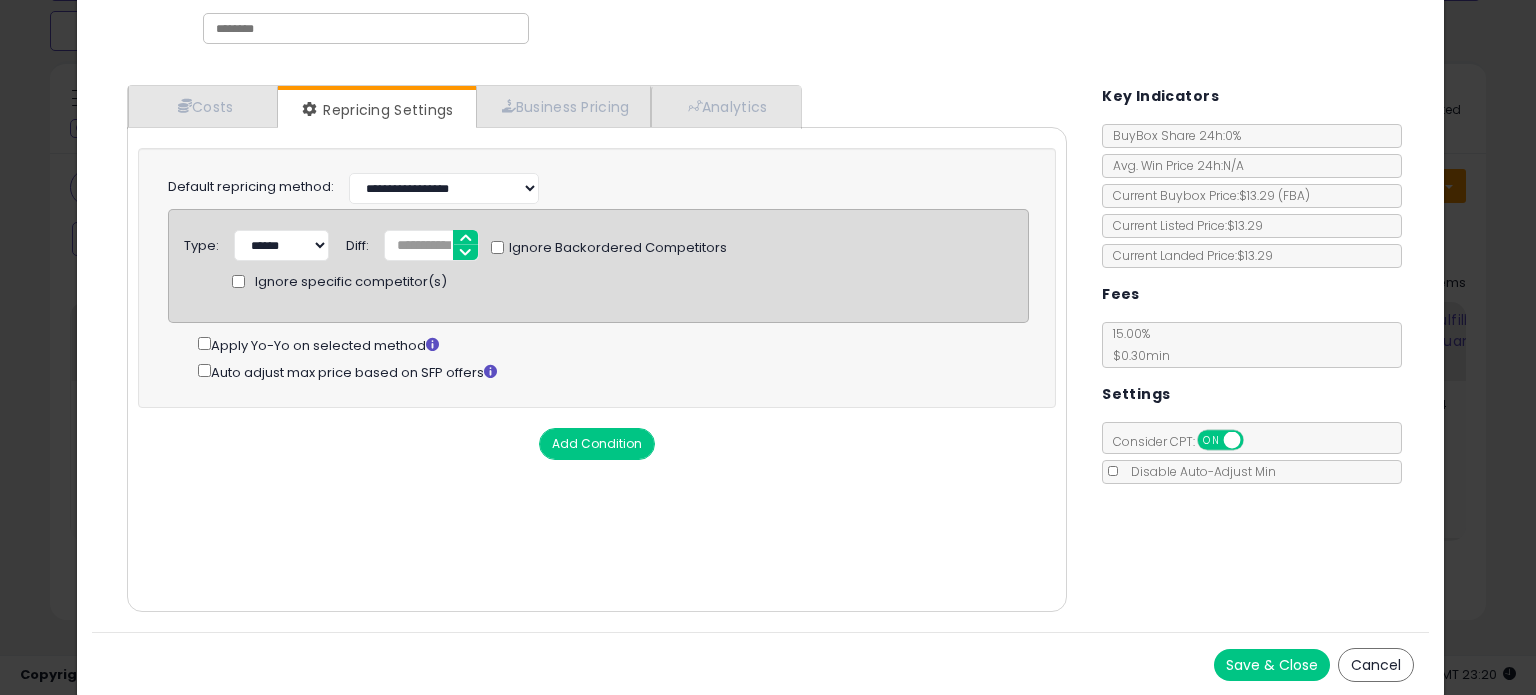 click on "Save & Close" at bounding box center [1272, 665] 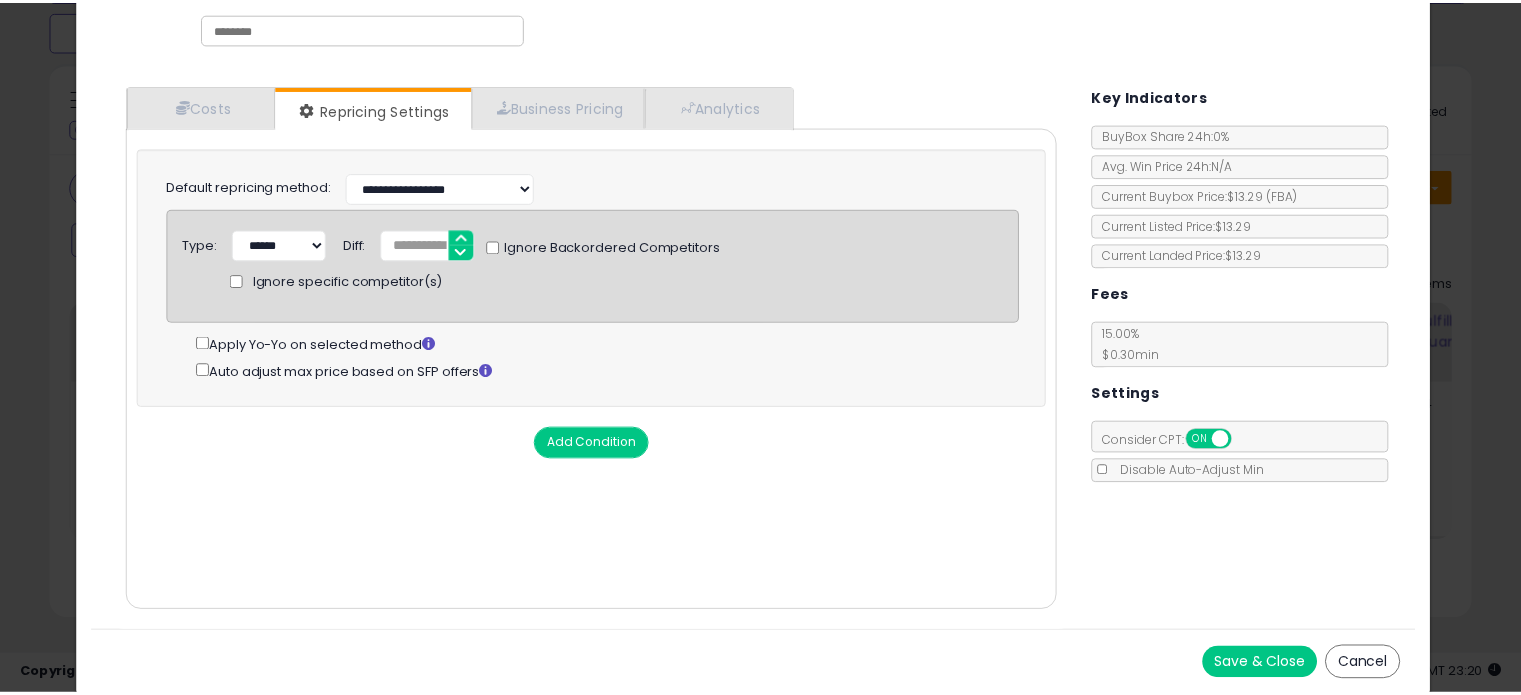 scroll, scrollTop: 0, scrollLeft: 0, axis: both 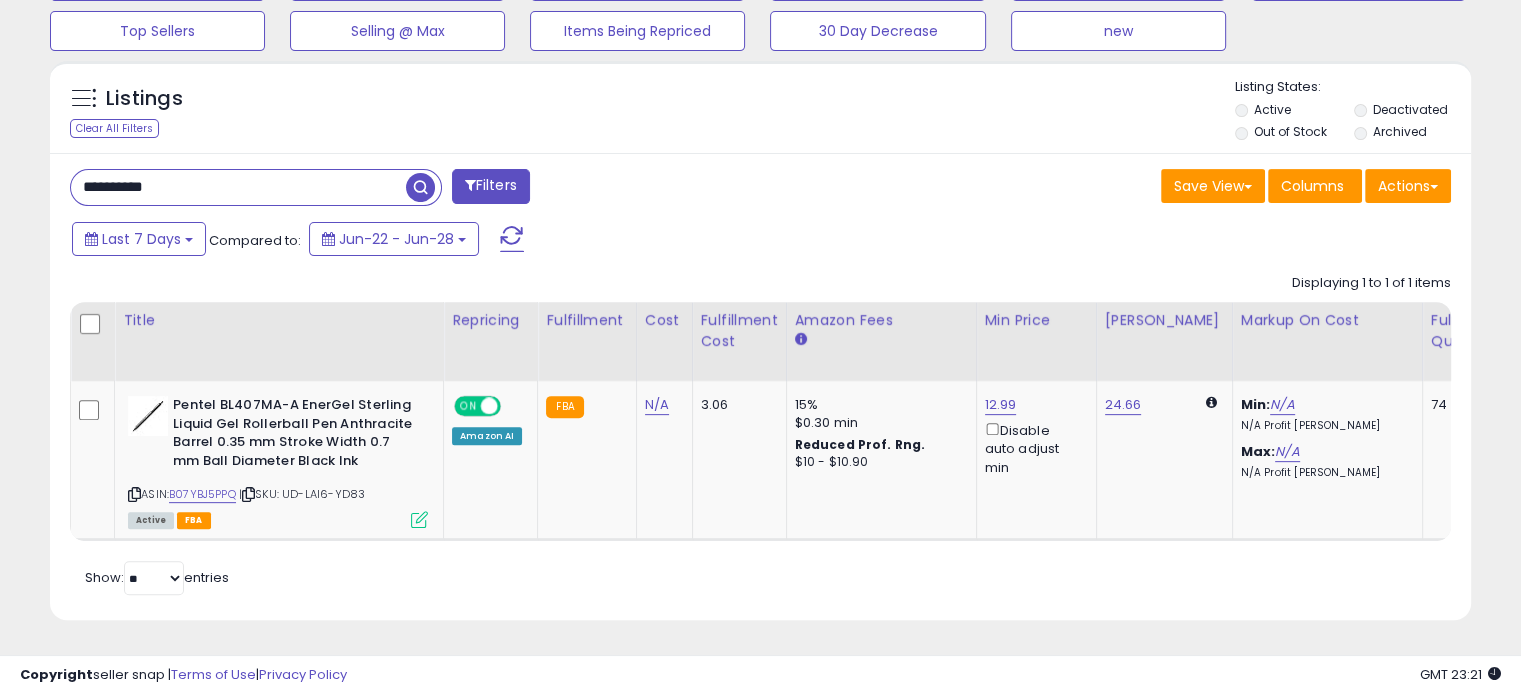 click on "**********" at bounding box center (238, 187) 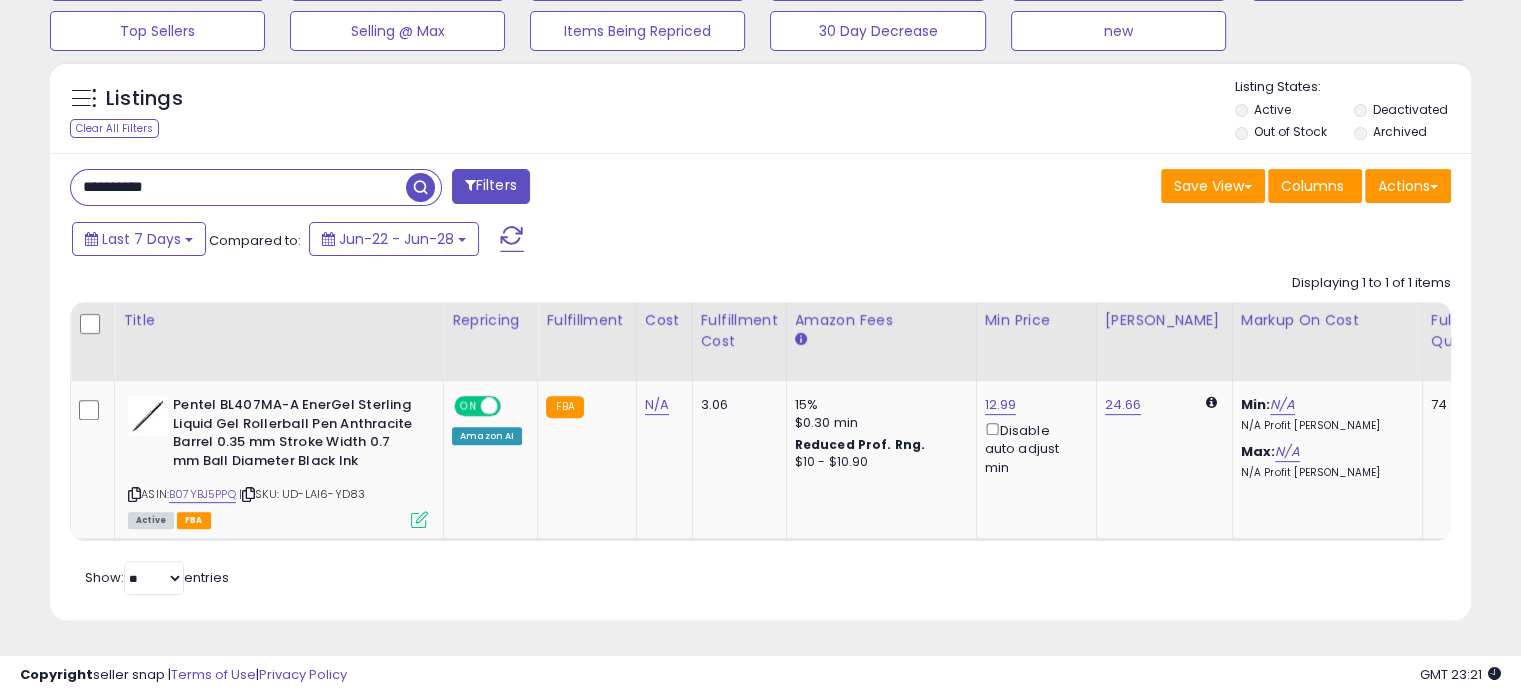 paste 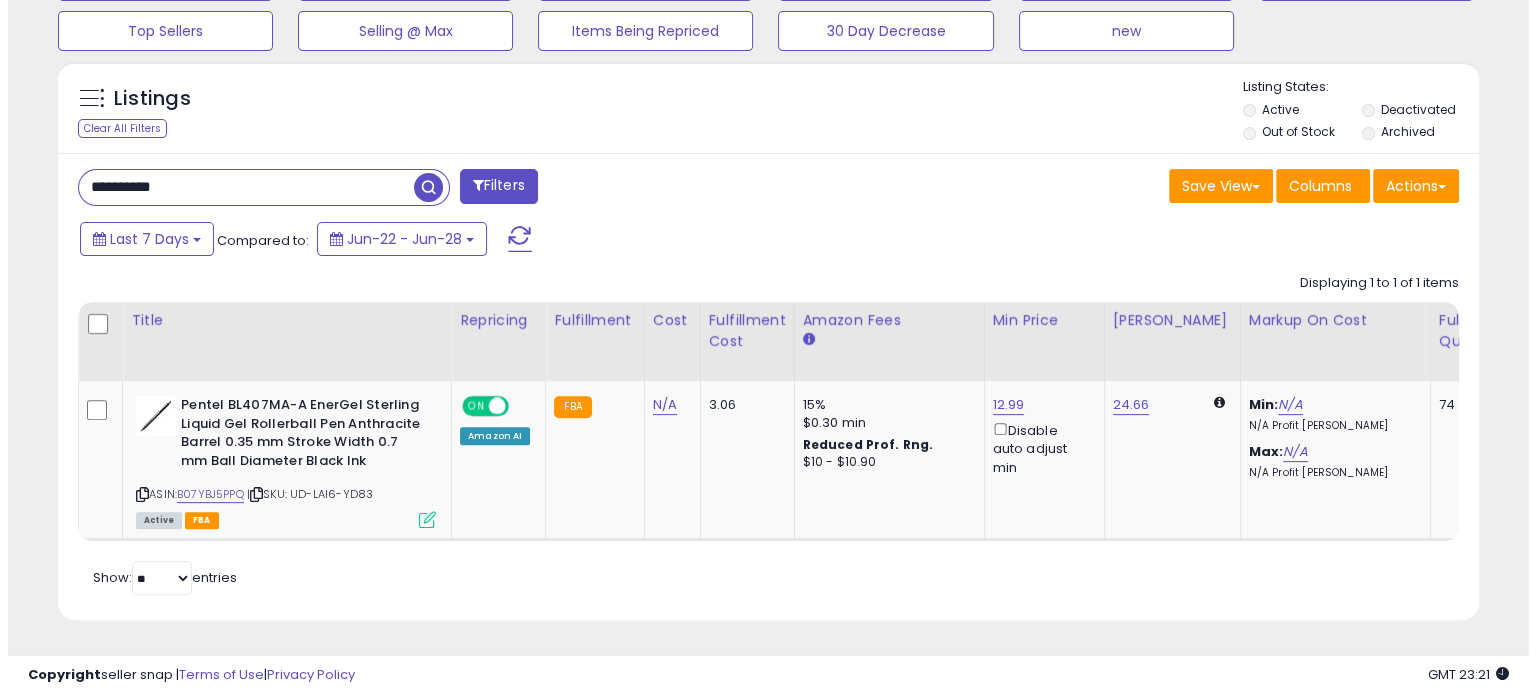 scroll, scrollTop: 524, scrollLeft: 0, axis: vertical 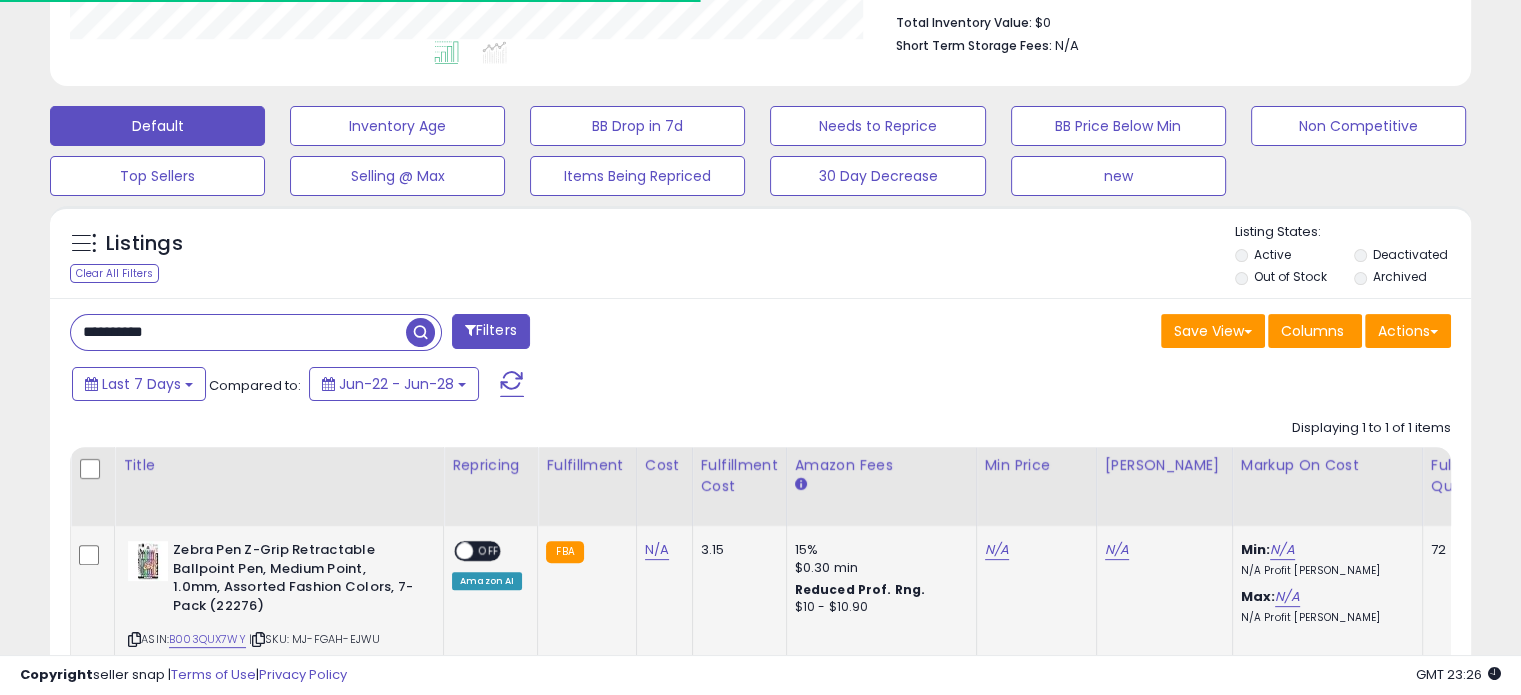 click on "N/A" 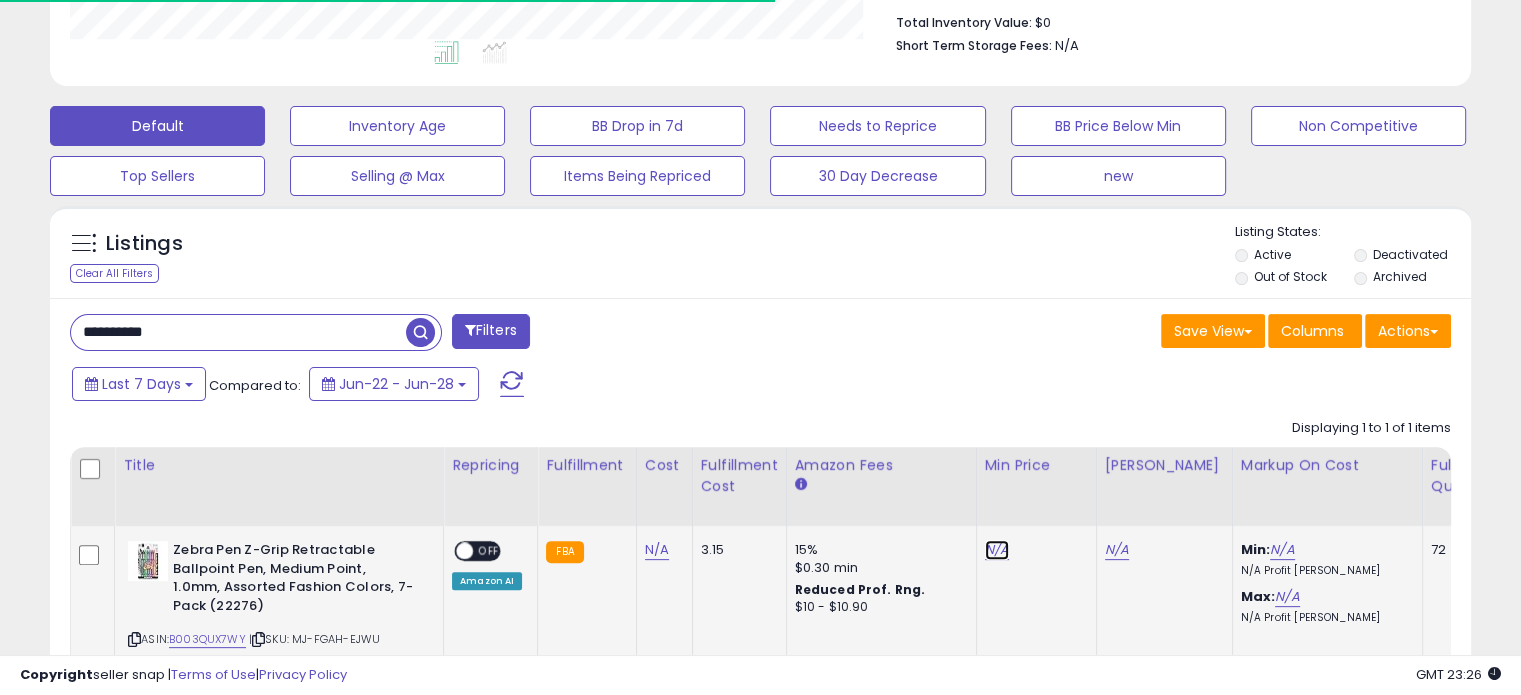 click on "N/A" at bounding box center (997, 550) 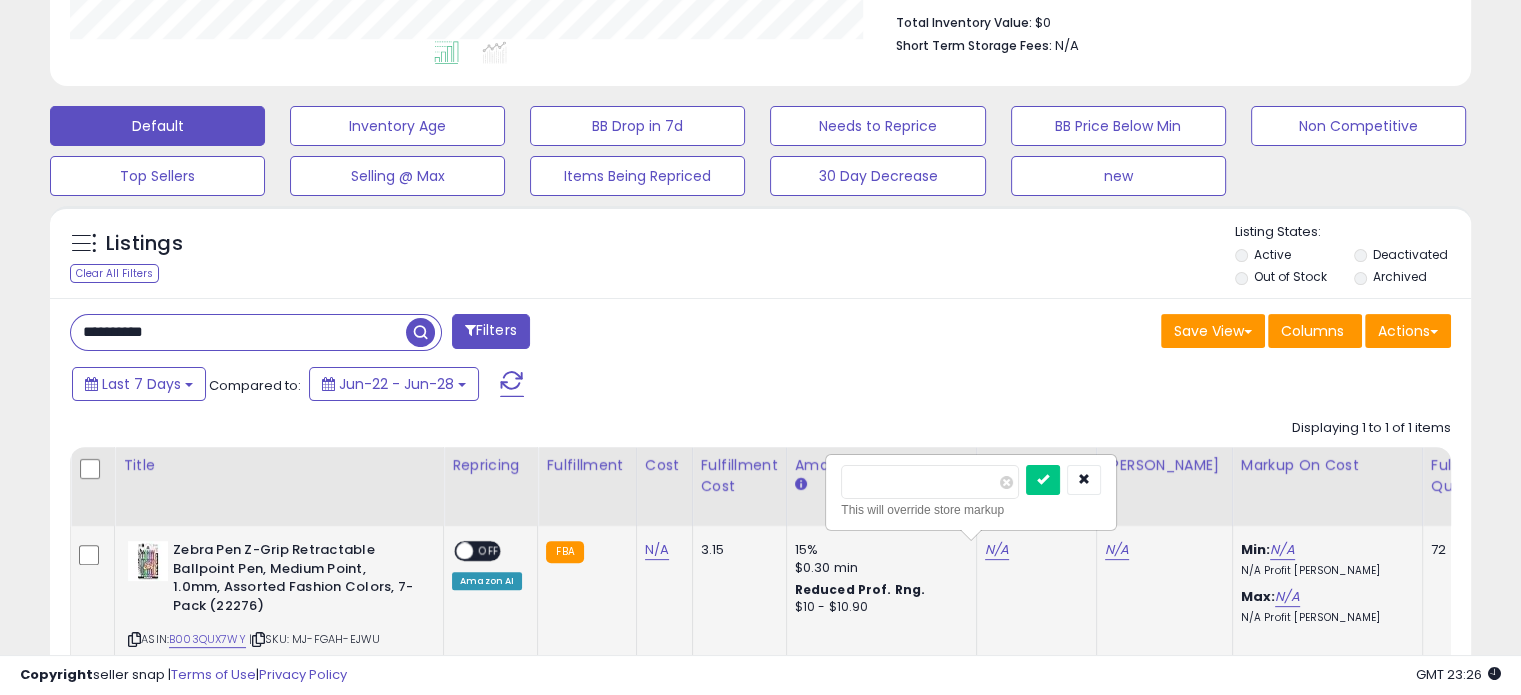 type on "*" 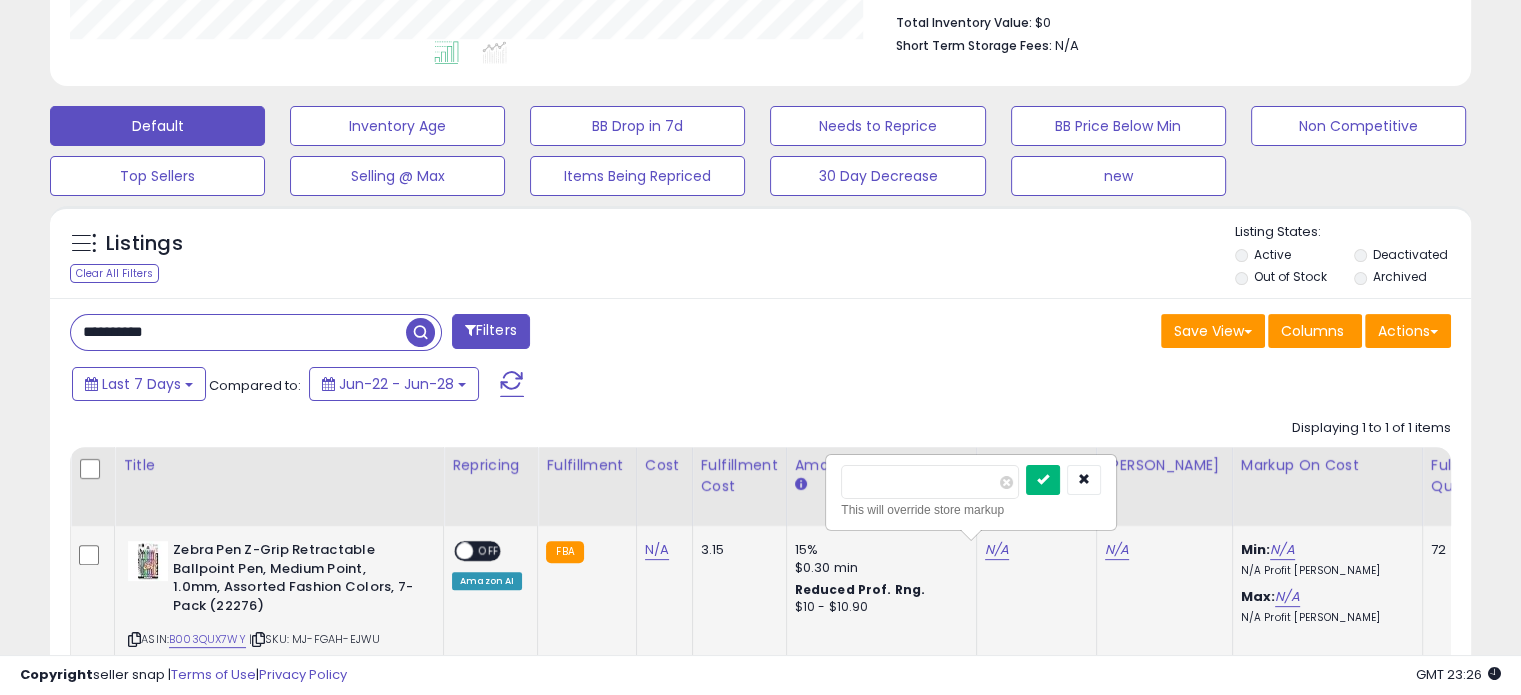 type on "****" 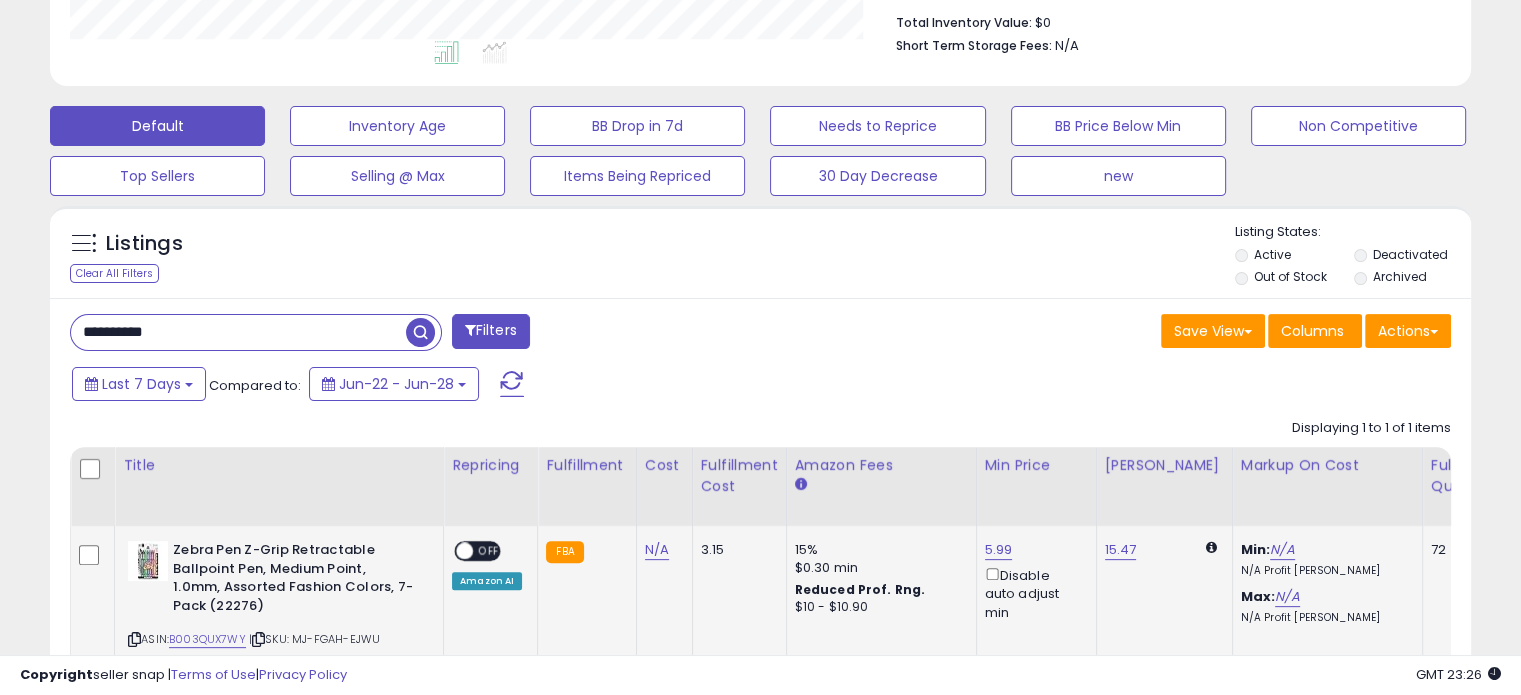 click on "OFF" at bounding box center (489, 551) 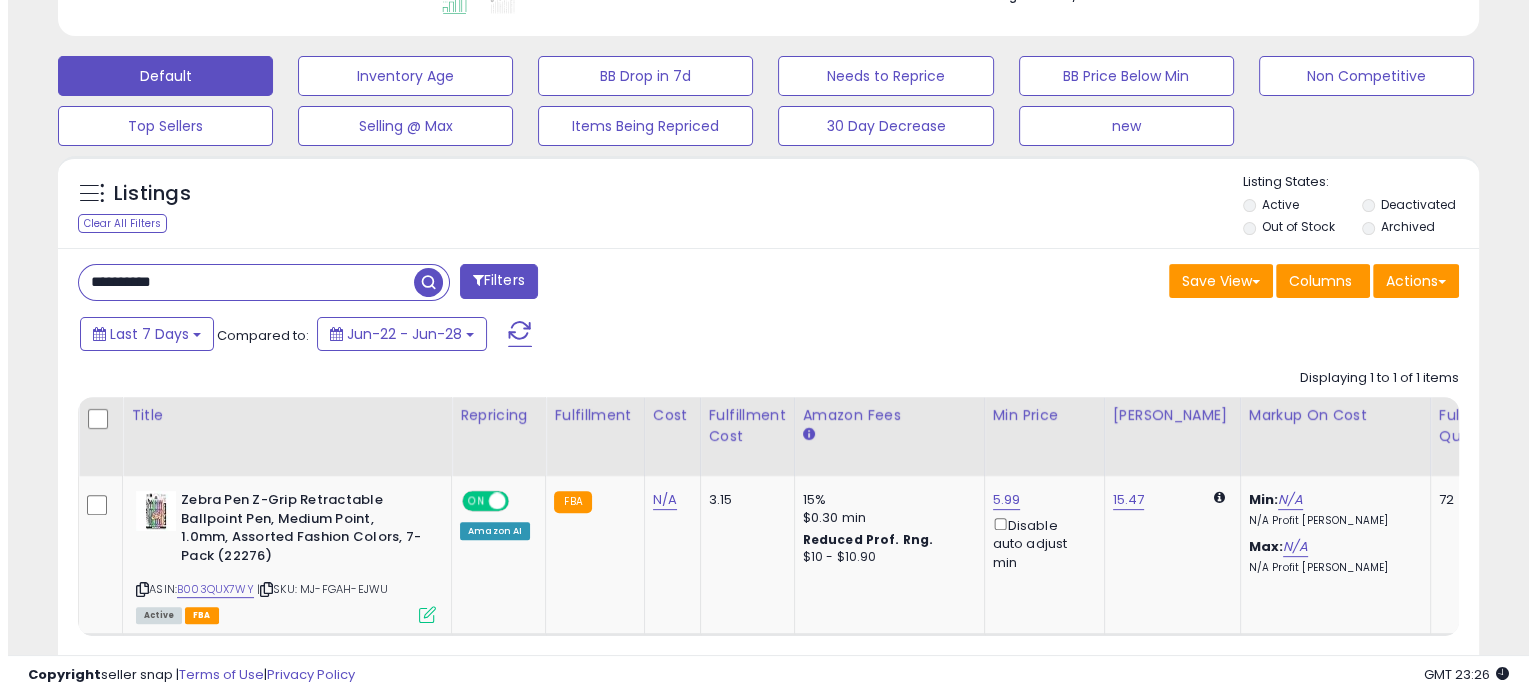 scroll, scrollTop: 682, scrollLeft: 0, axis: vertical 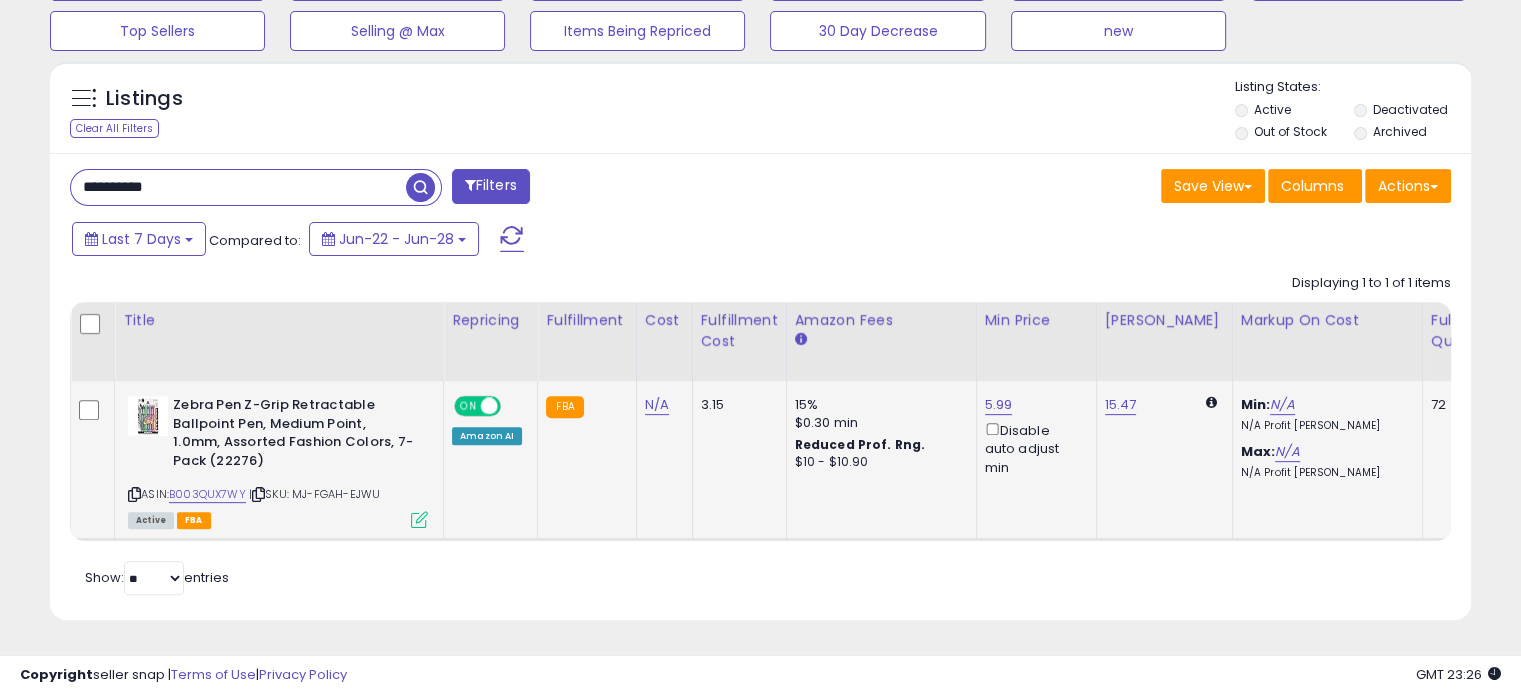 click at bounding box center (419, 519) 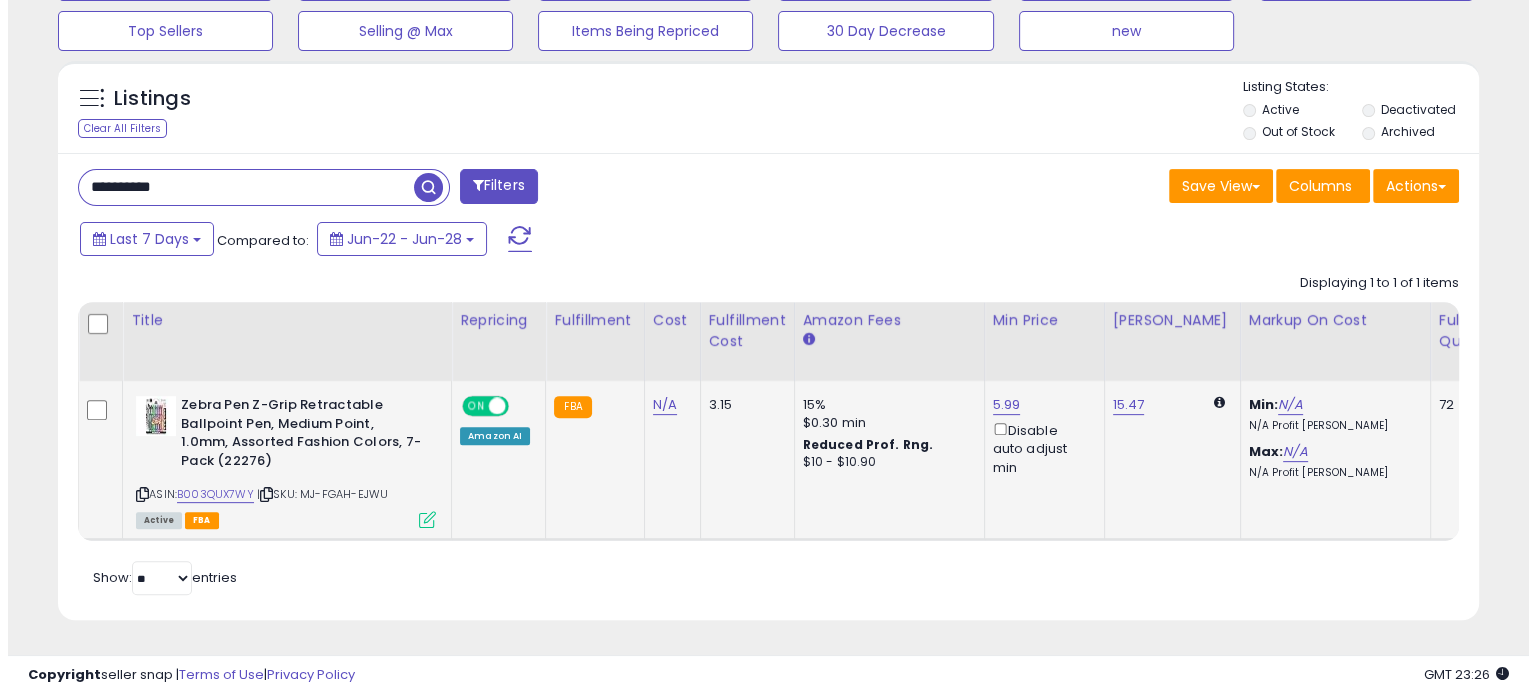 scroll, scrollTop: 999589, scrollLeft: 999168, axis: both 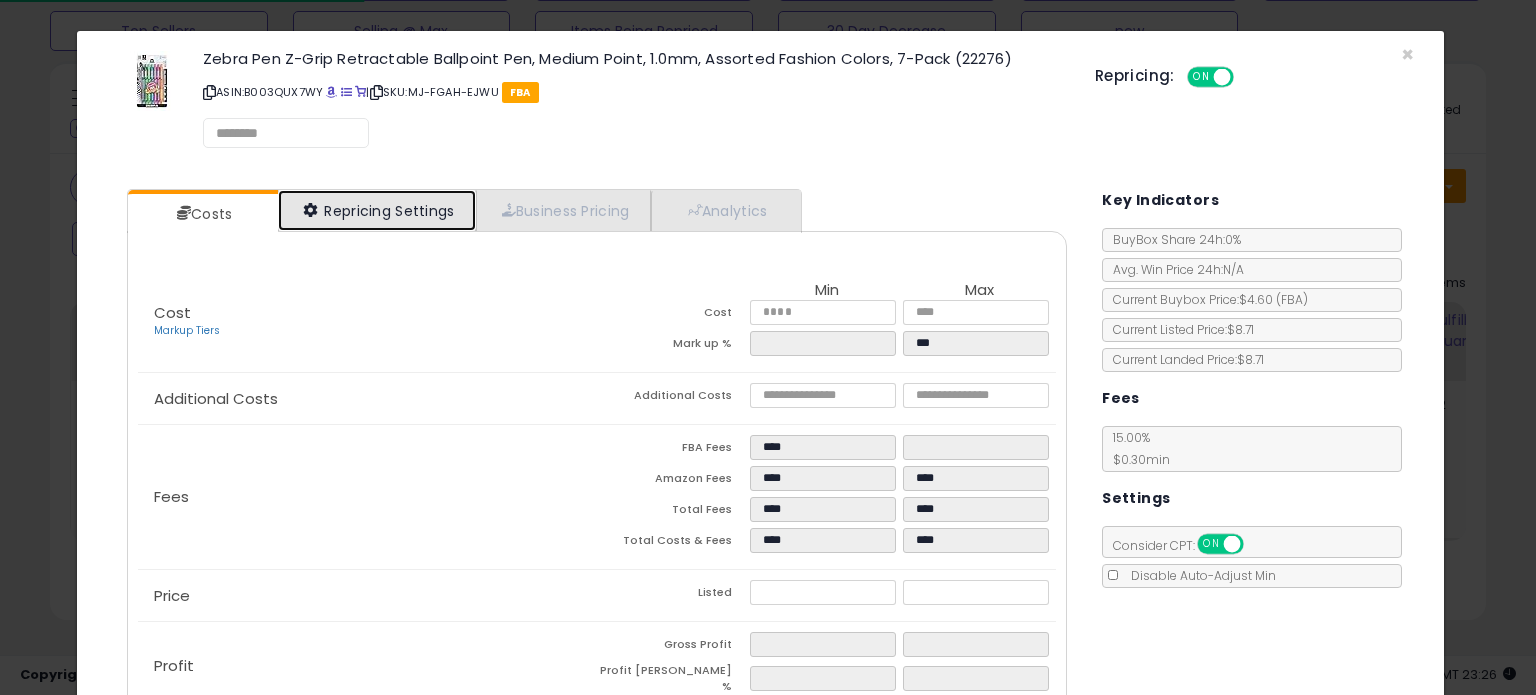 click on "Repricing Settings" at bounding box center (377, 210) 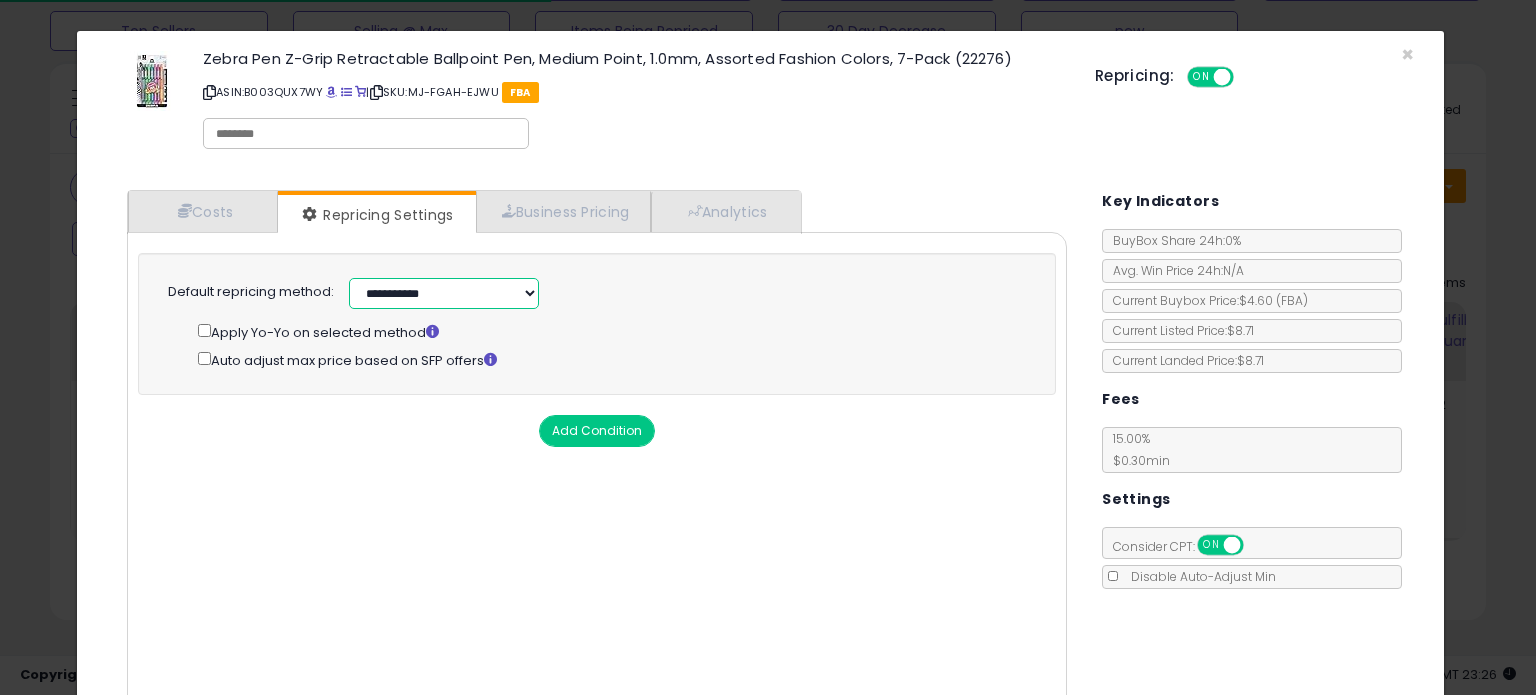 click on "**********" at bounding box center [444, 293] 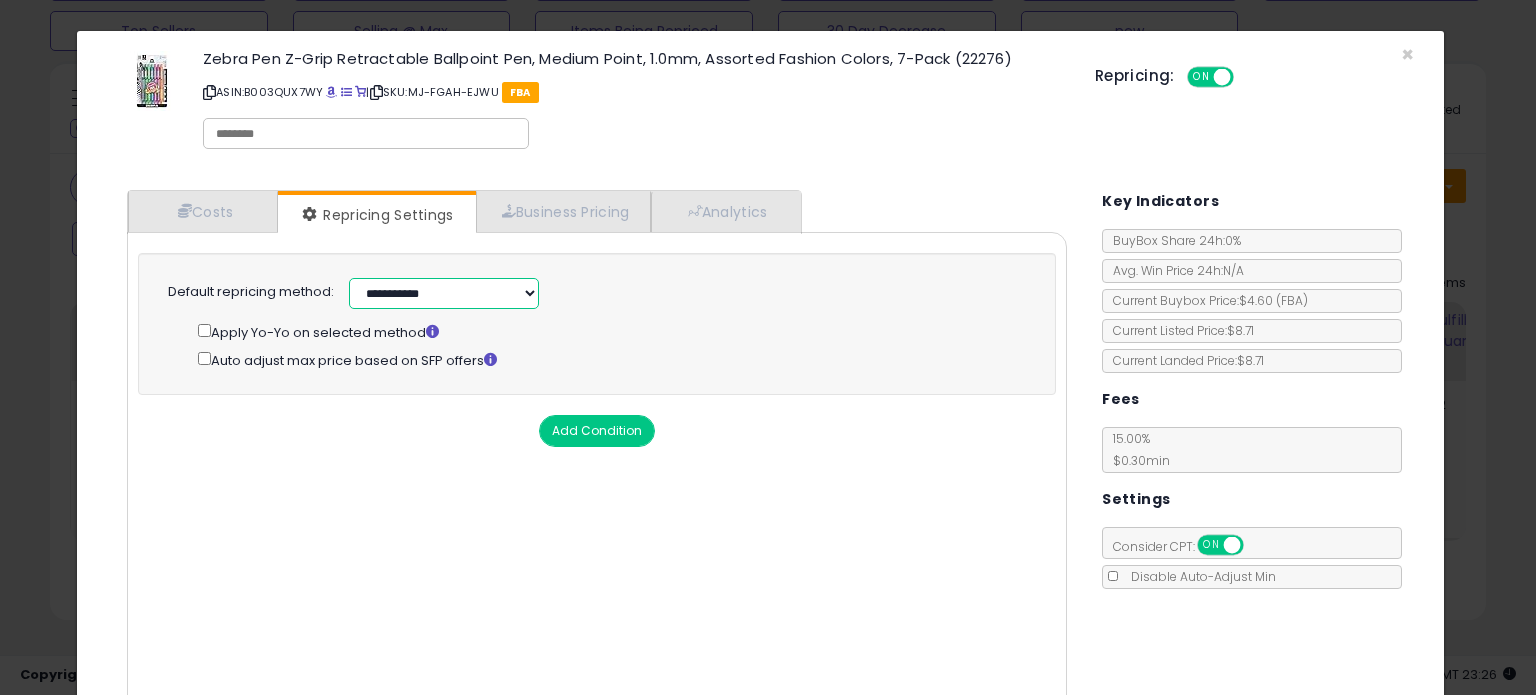 select on "**********" 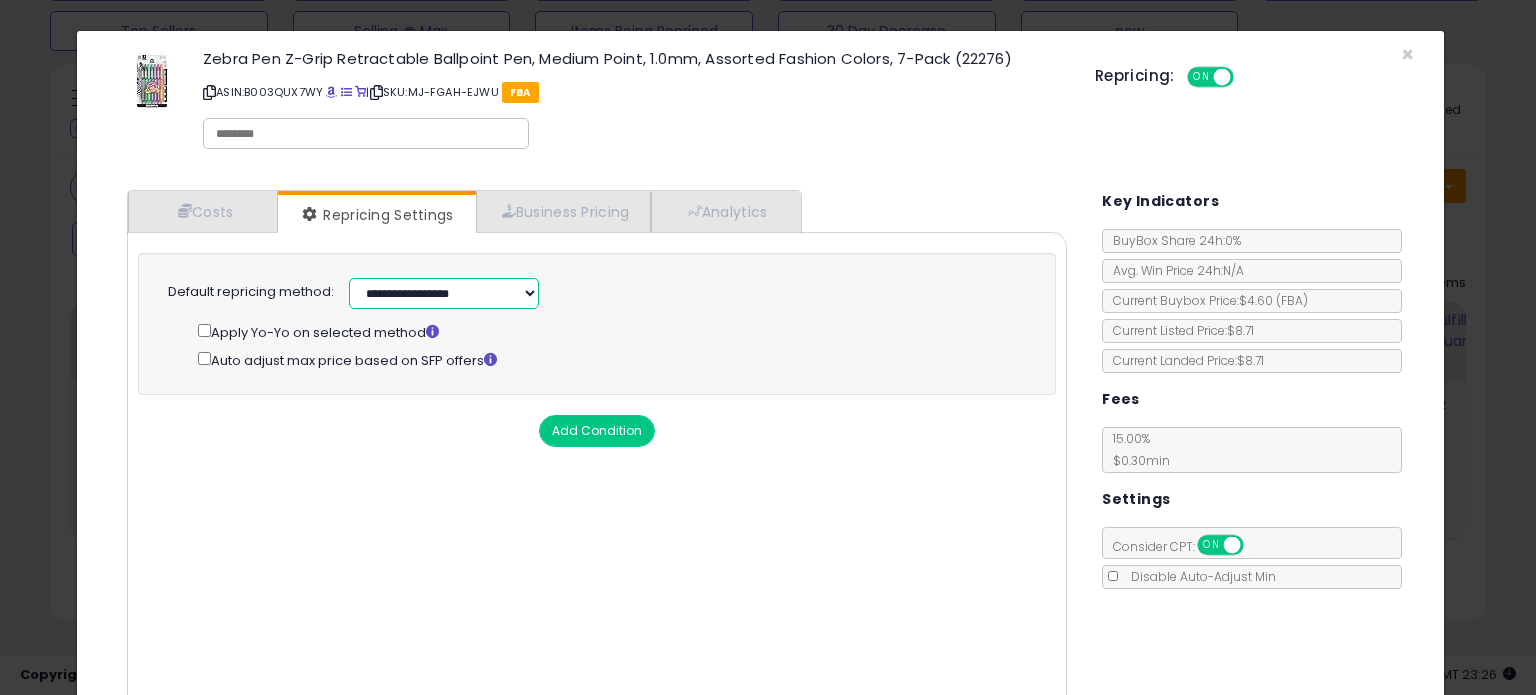 click on "**********" at bounding box center [444, 293] 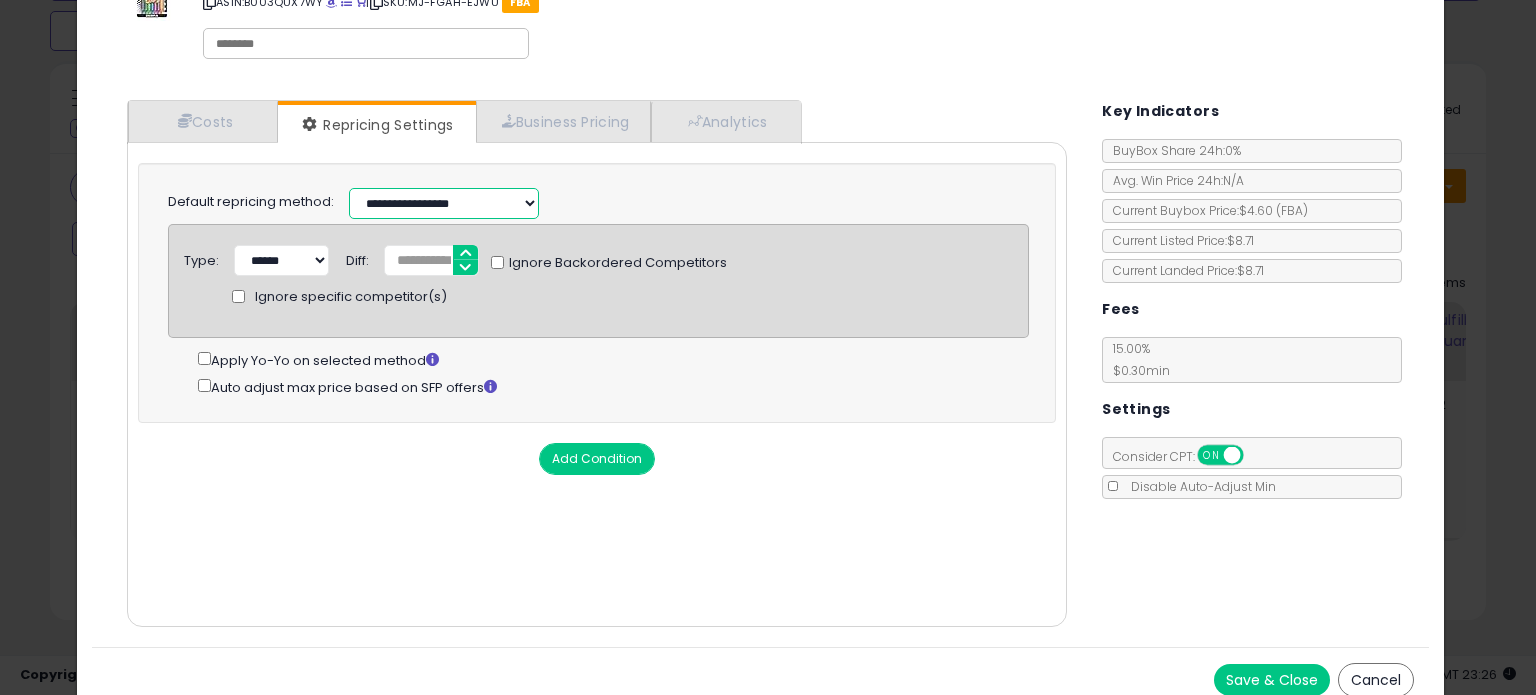 scroll, scrollTop: 105, scrollLeft: 0, axis: vertical 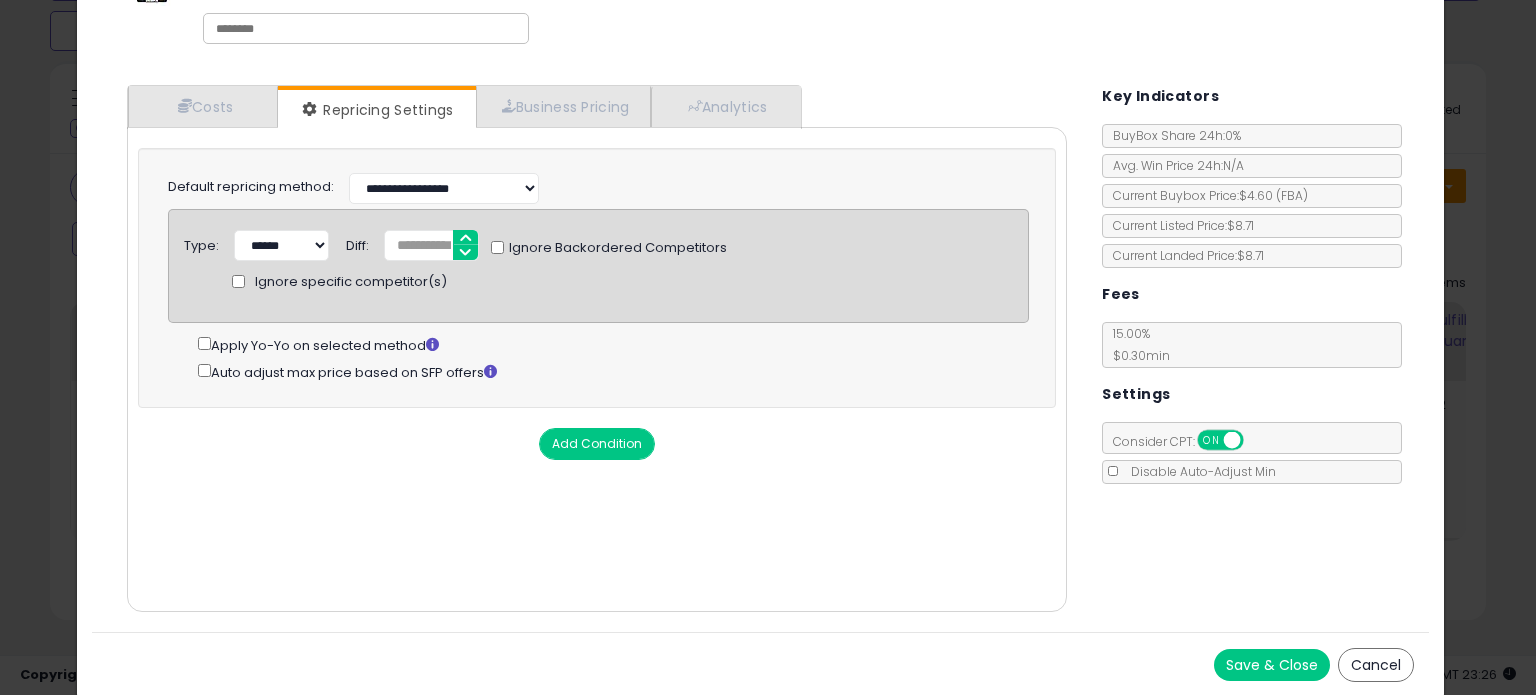 click on "Save & Close" at bounding box center (1272, 665) 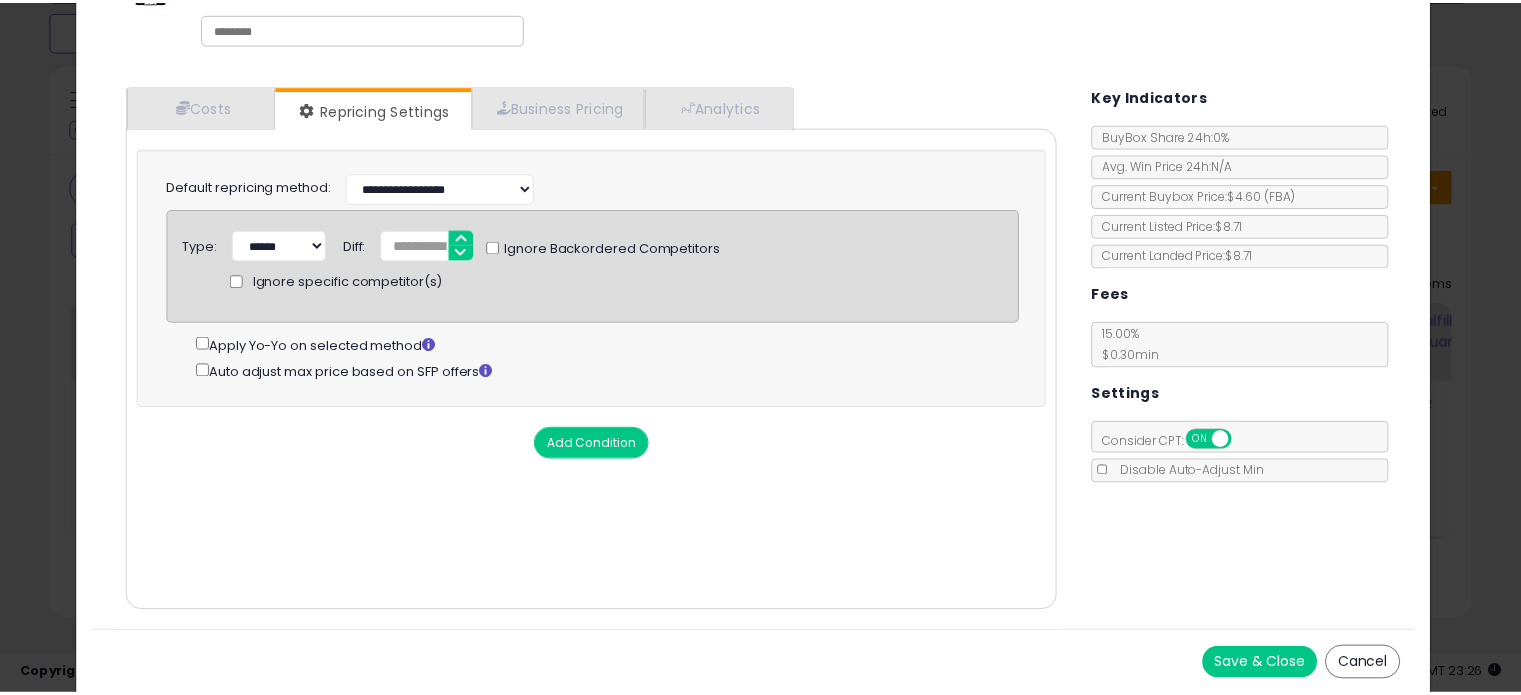scroll, scrollTop: 0, scrollLeft: 0, axis: both 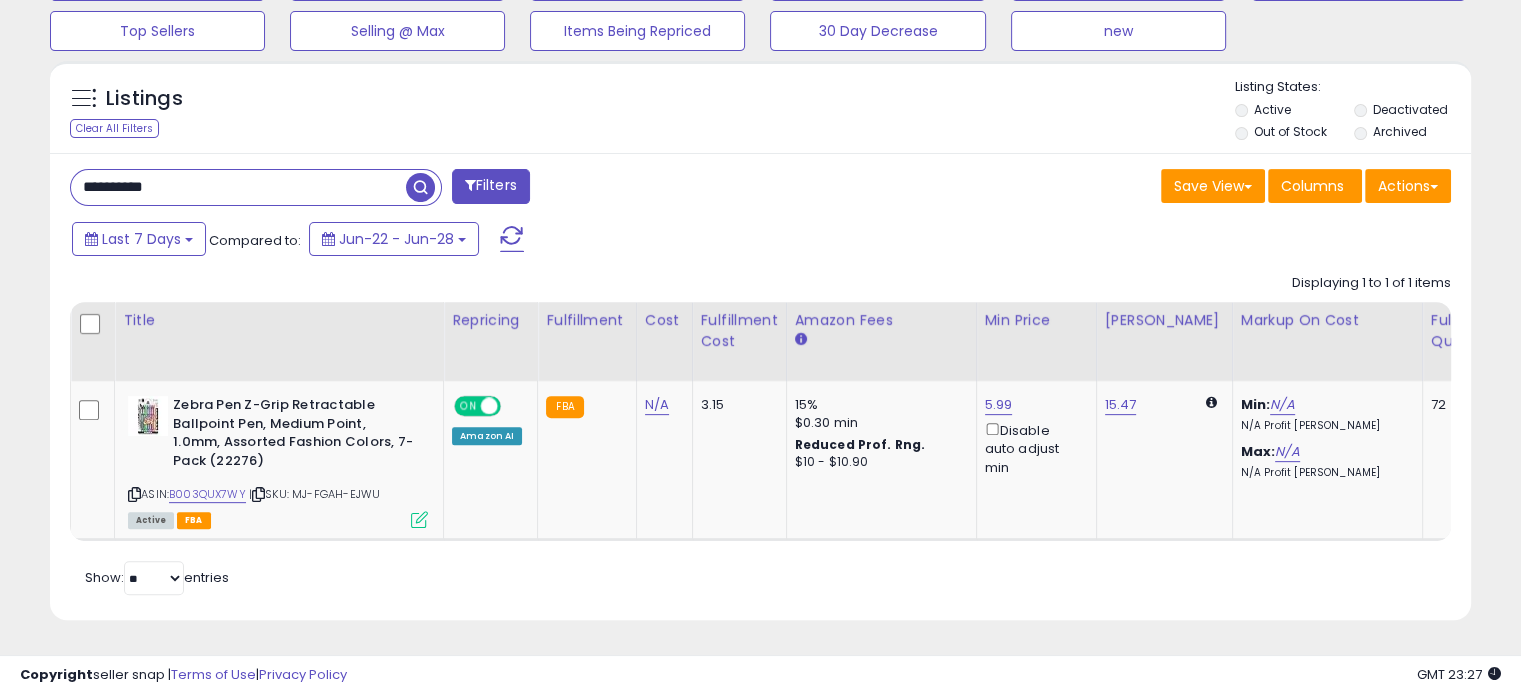 click on "**********" at bounding box center (238, 187) 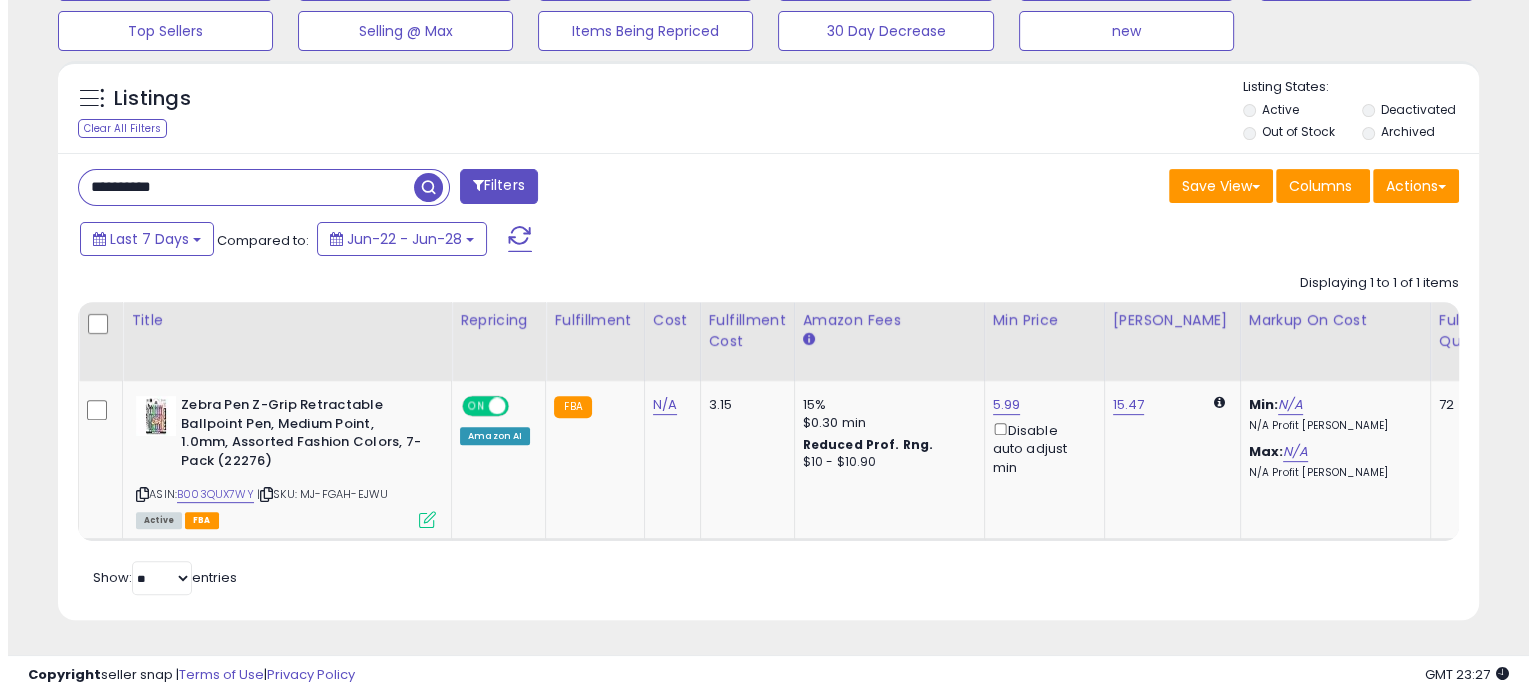 scroll, scrollTop: 524, scrollLeft: 0, axis: vertical 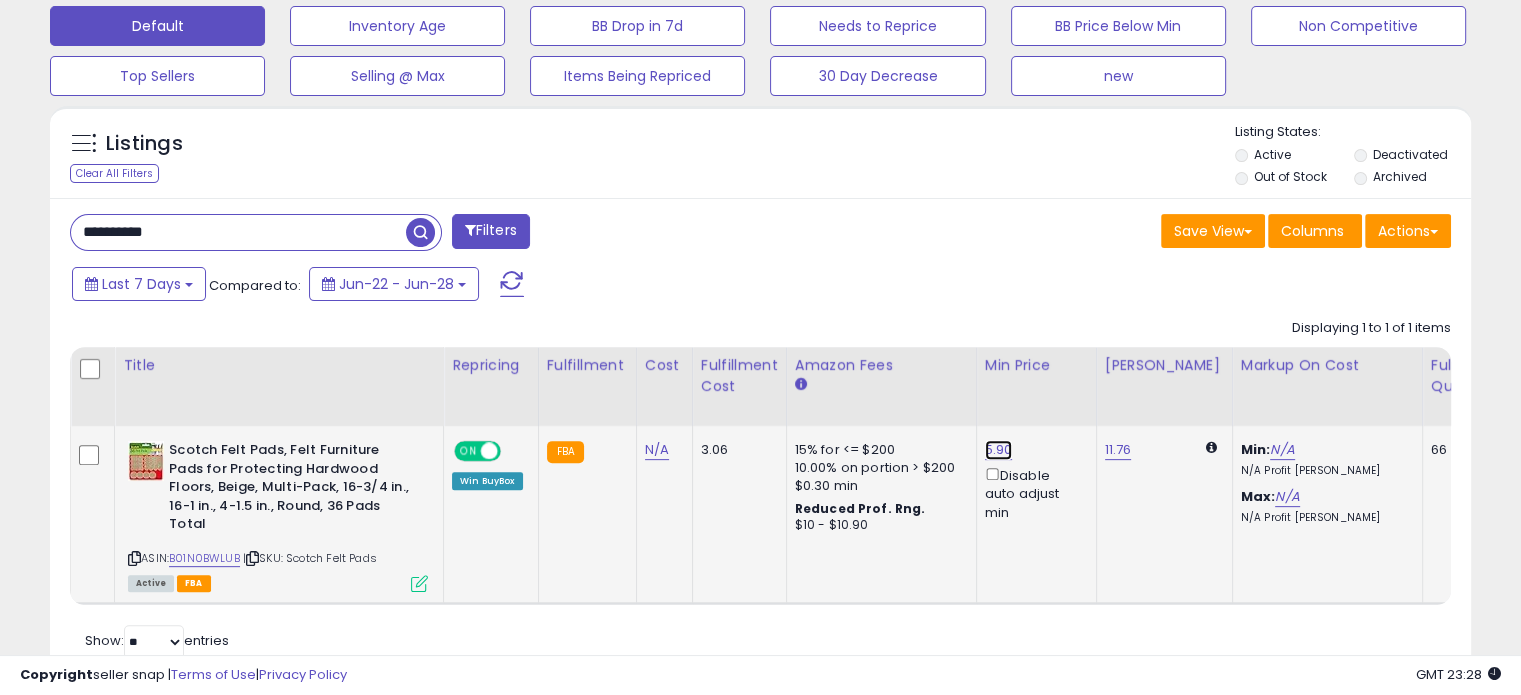 click on "5.90" at bounding box center [999, 450] 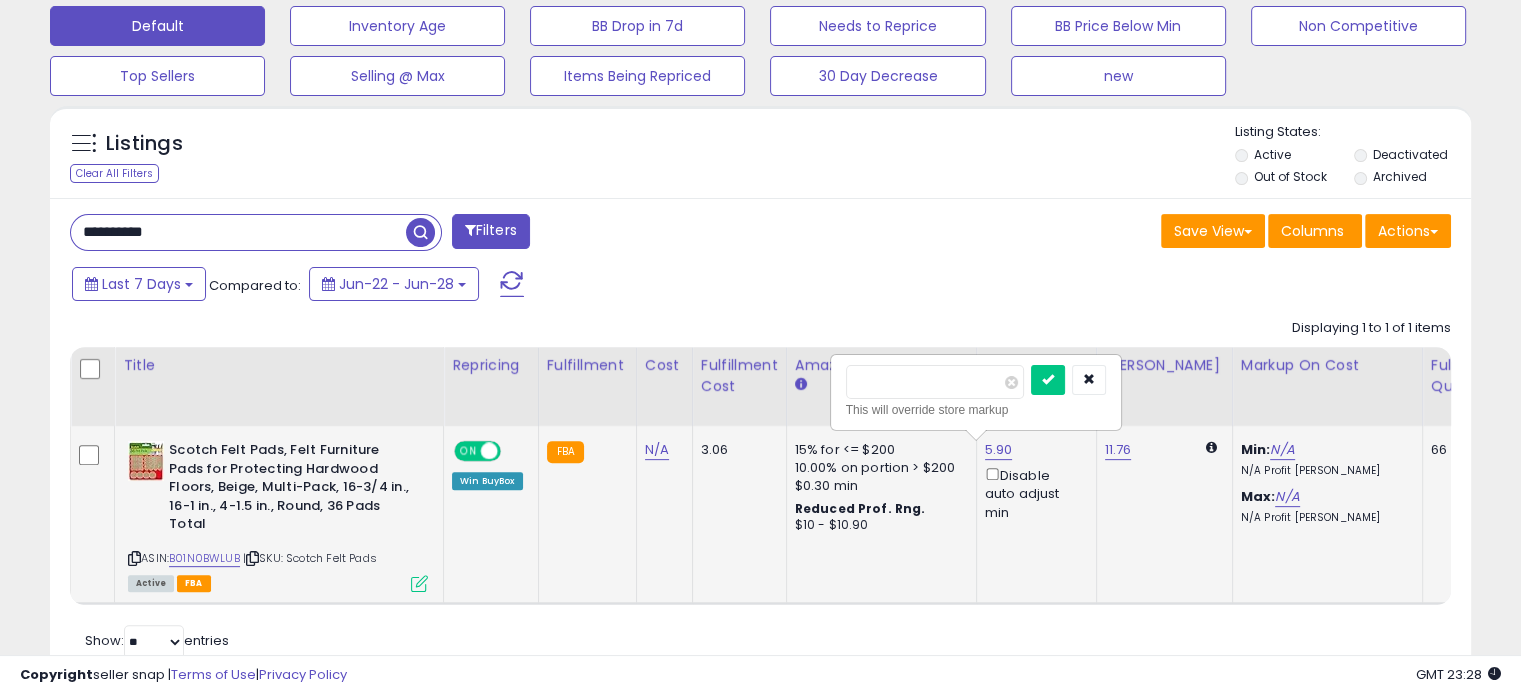 drag, startPoint x: 872, startPoint y: 379, endPoint x: 937, endPoint y: 381, distance: 65.03076 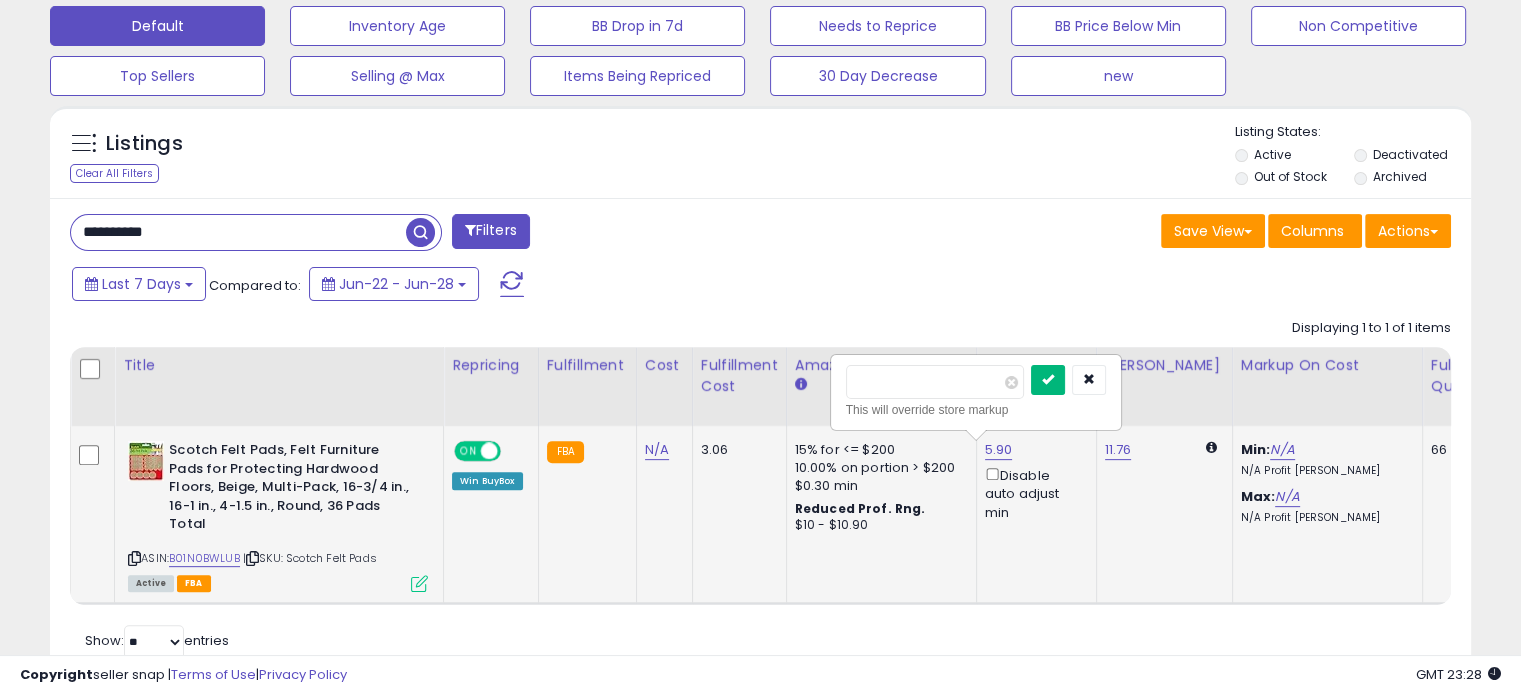 type on "****" 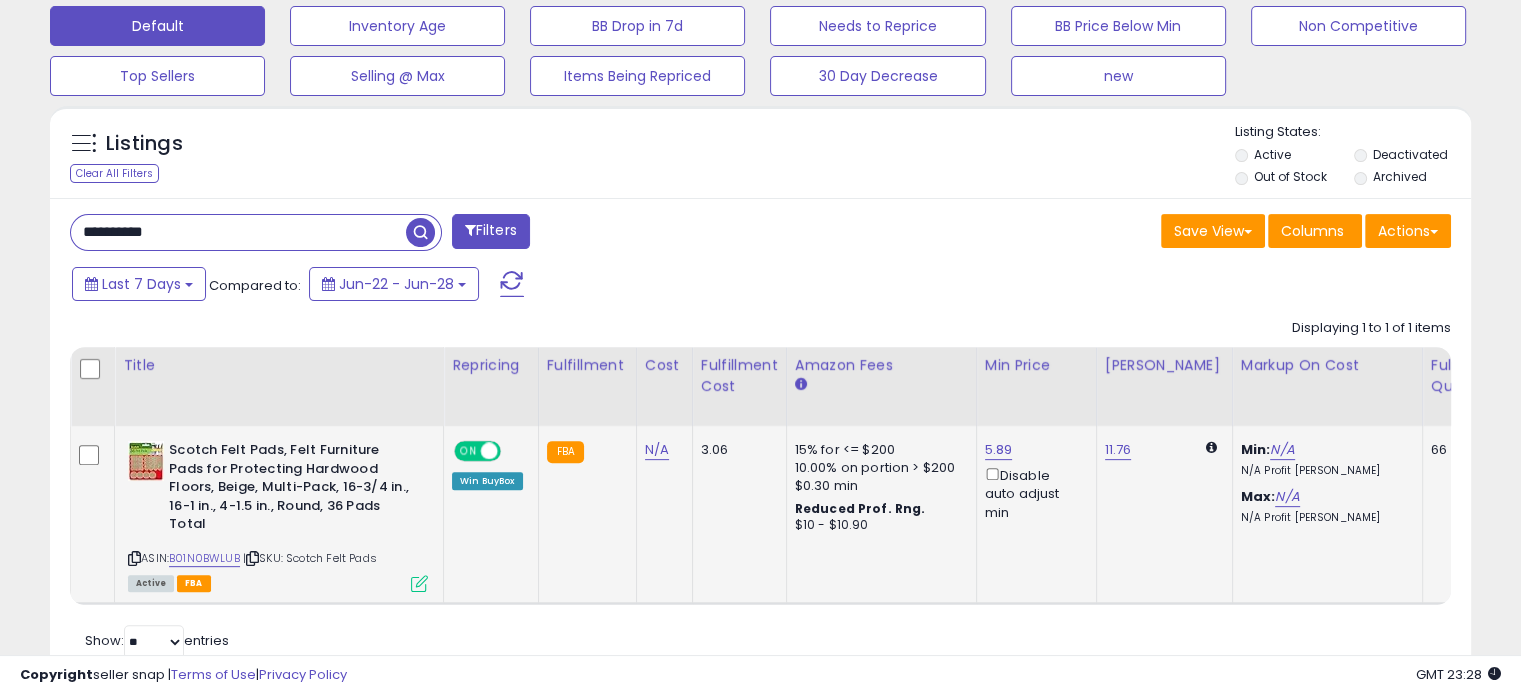 click on "**********" at bounding box center (238, 232) 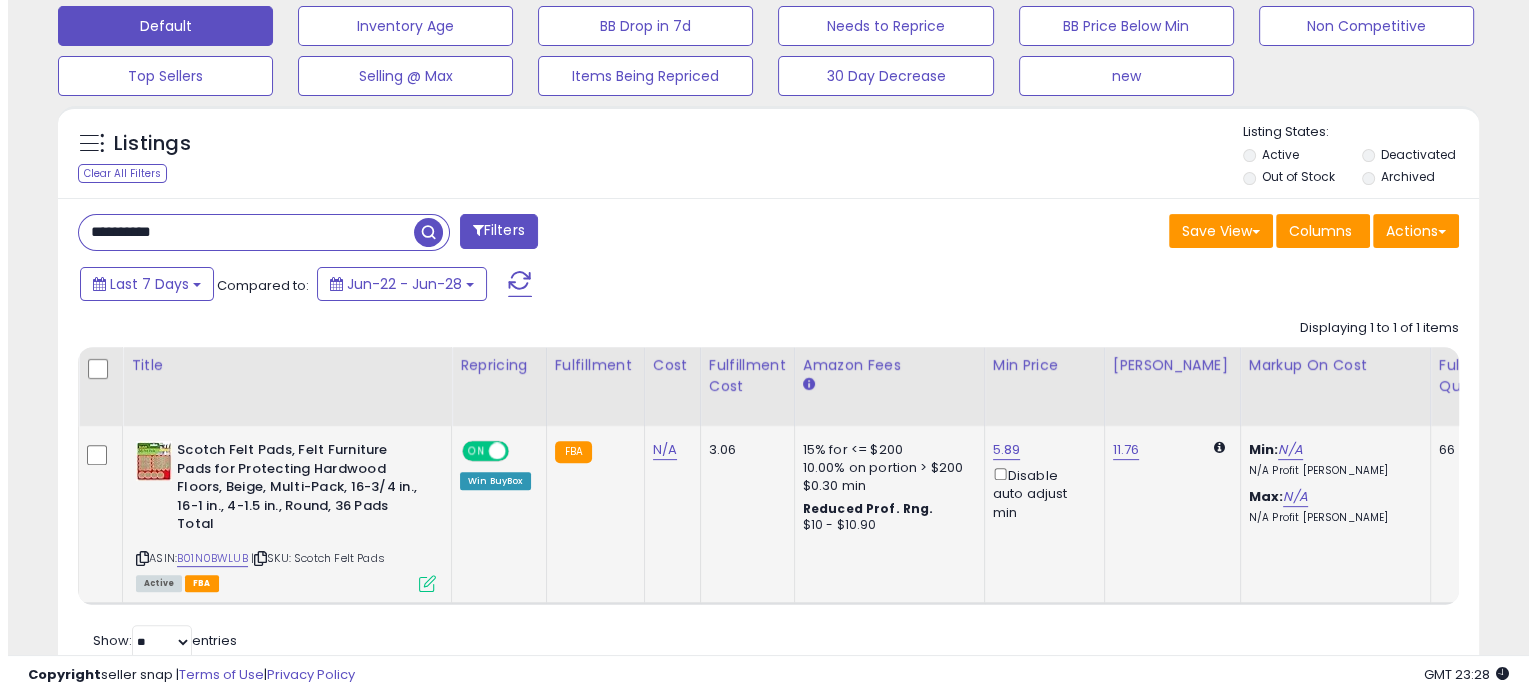 scroll, scrollTop: 524, scrollLeft: 0, axis: vertical 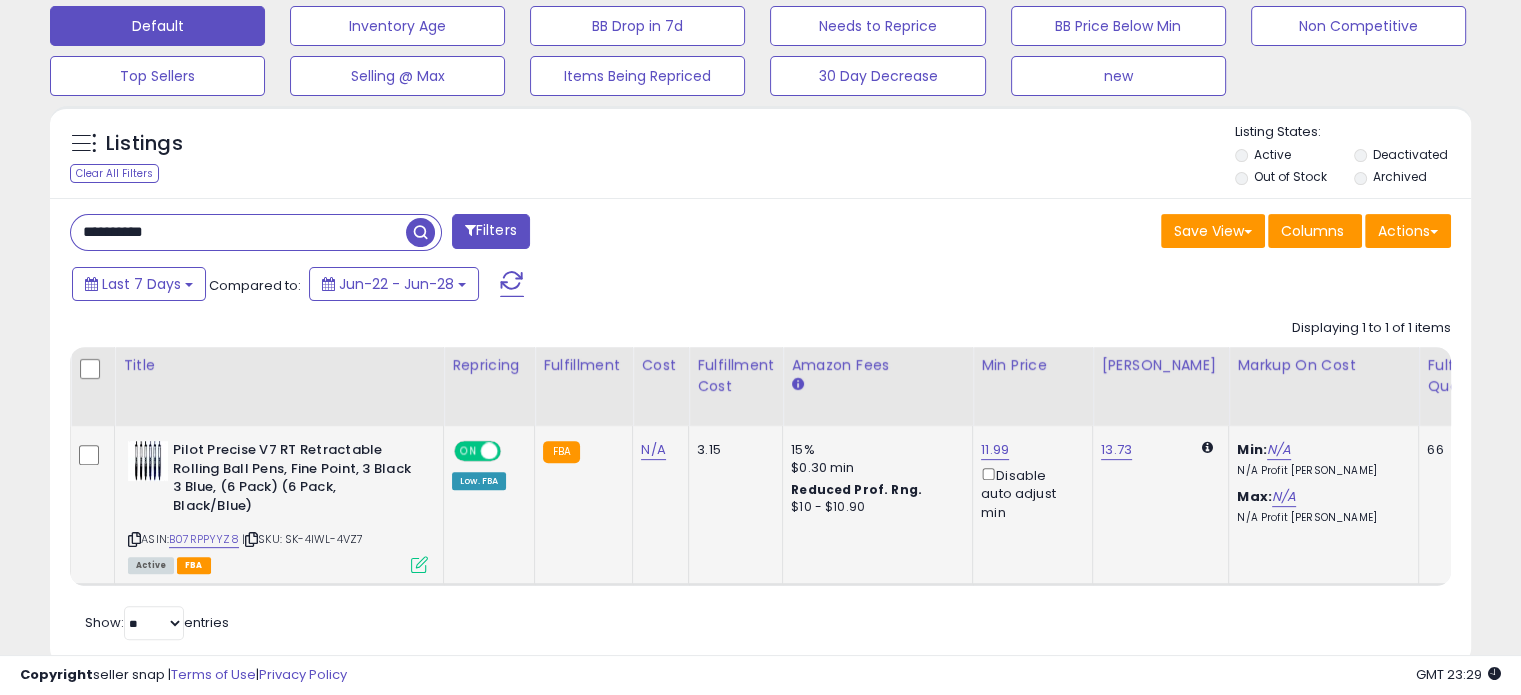 click at bounding box center [419, 564] 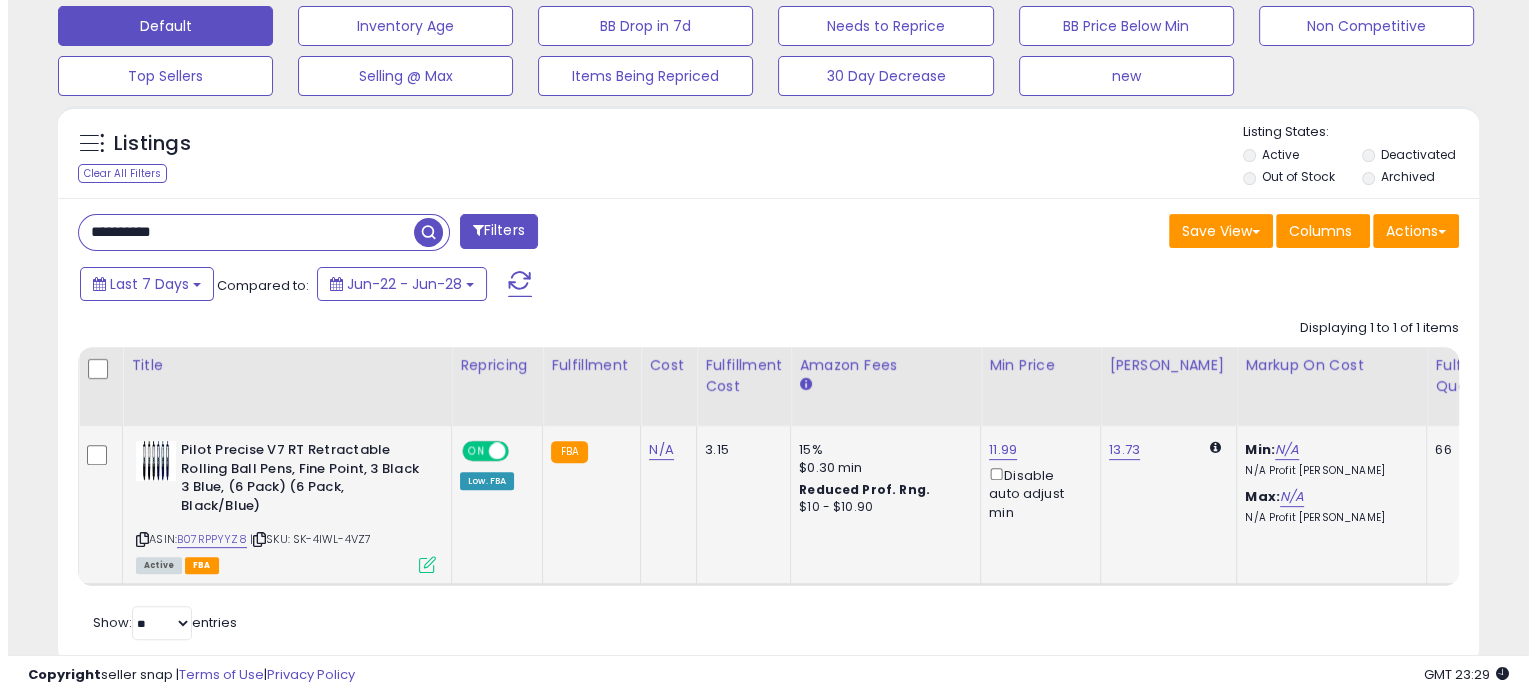 scroll, scrollTop: 999589, scrollLeft: 999168, axis: both 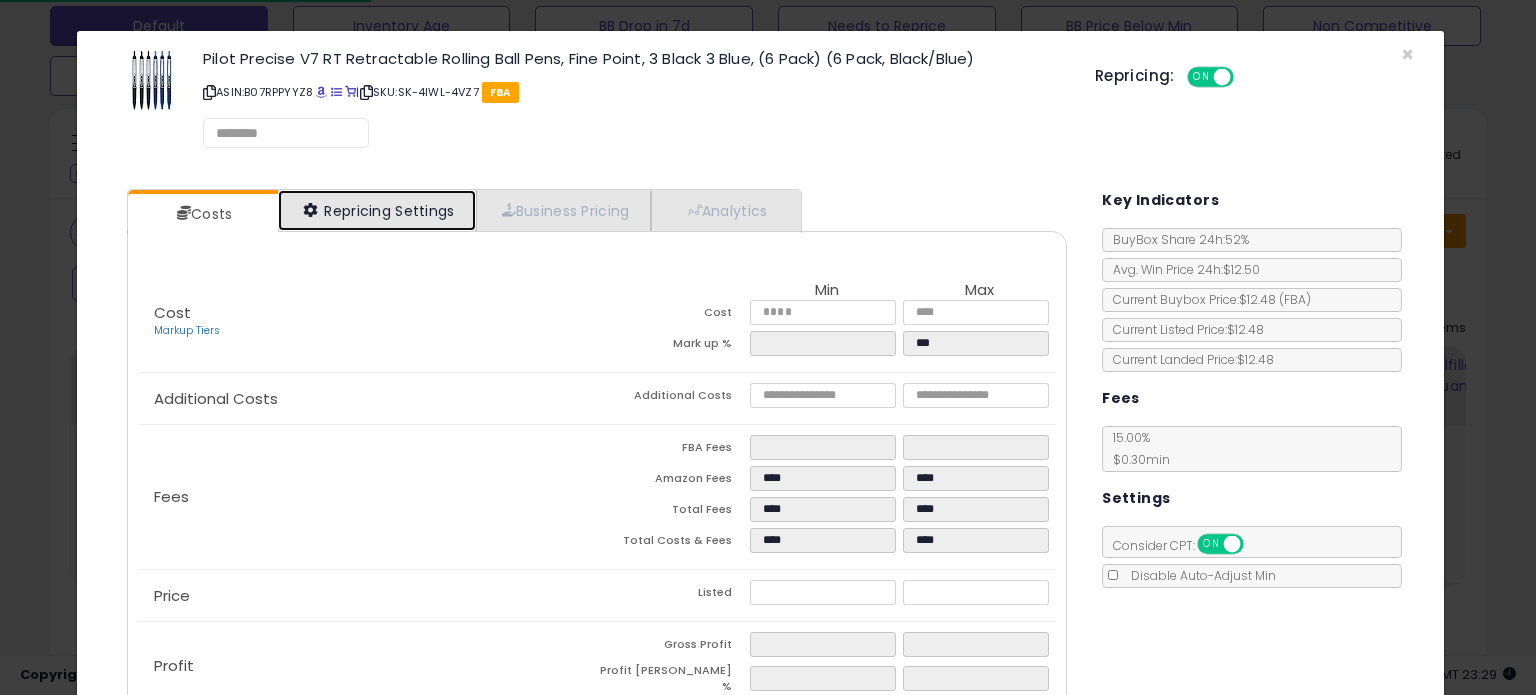 select on "**********" 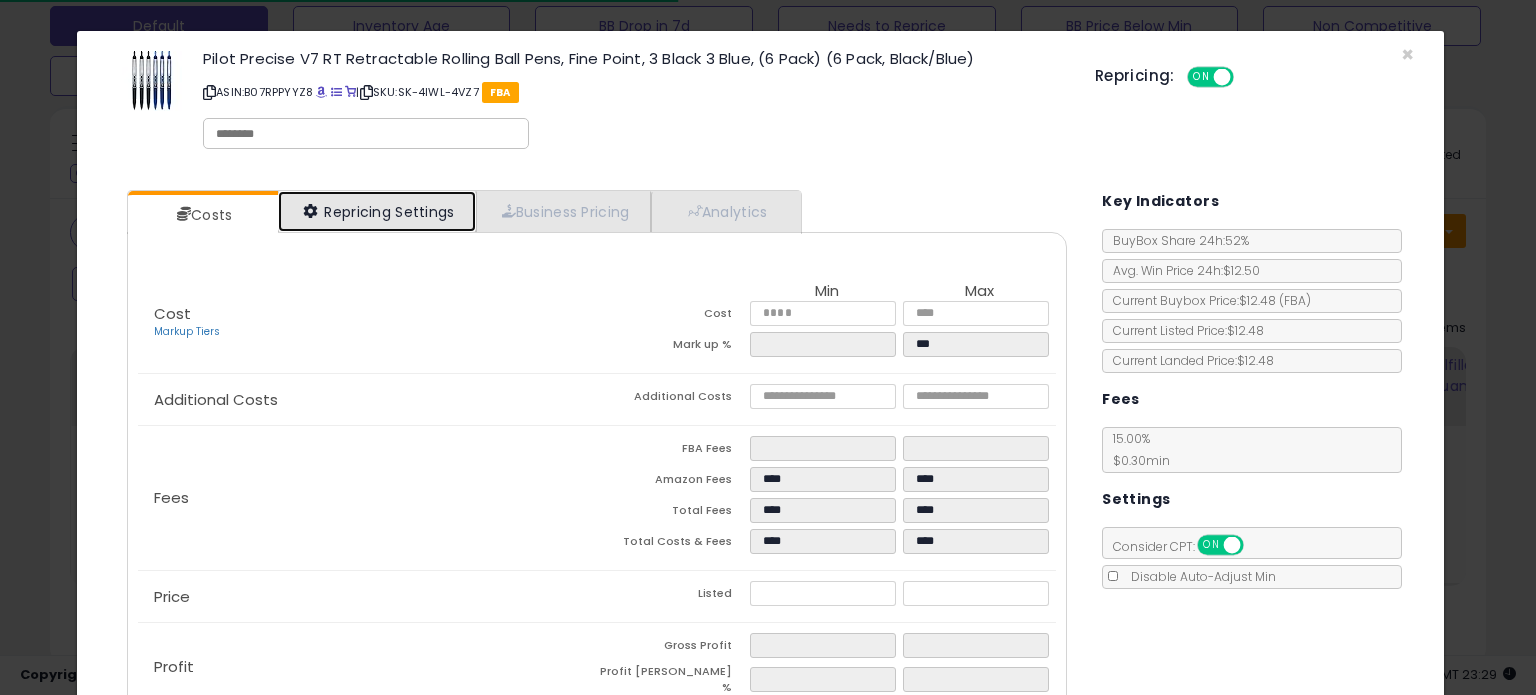 click on "Repricing Settings" at bounding box center [377, 211] 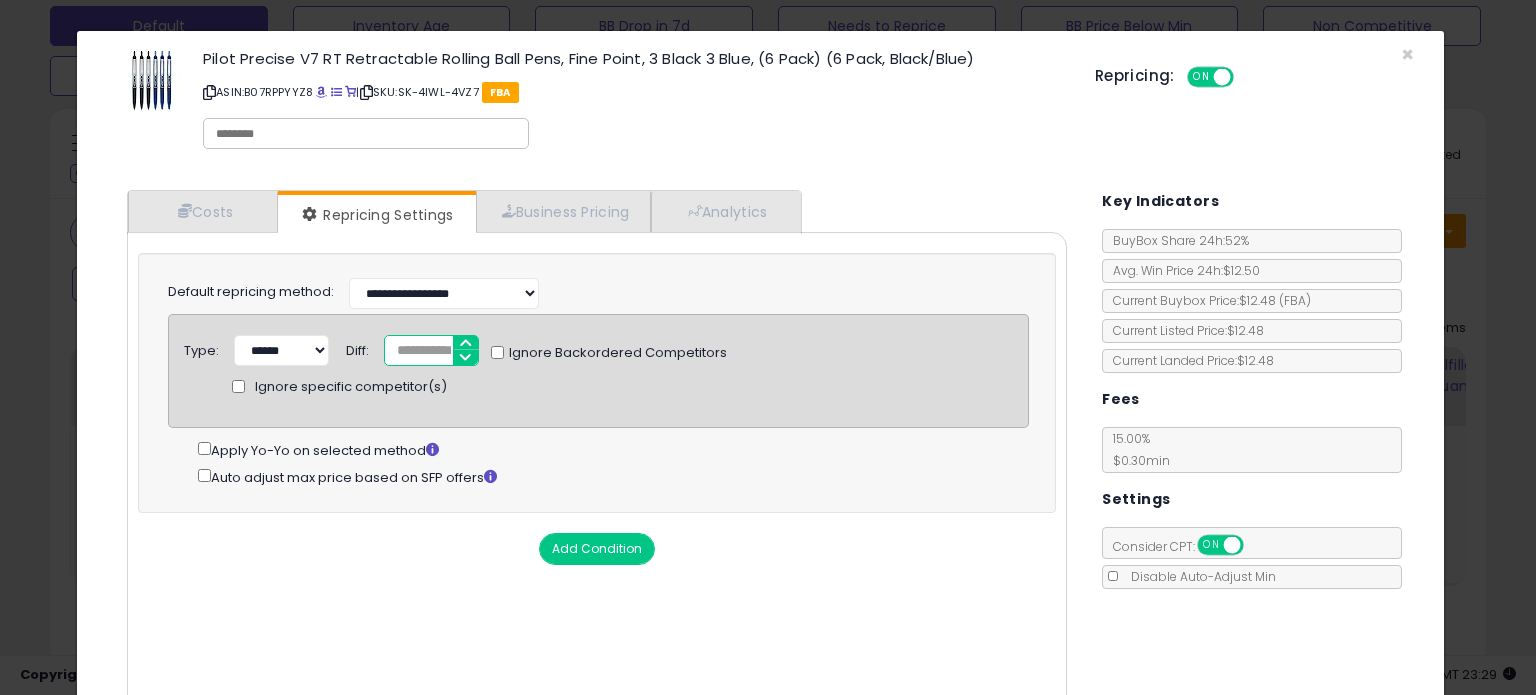 drag, startPoint x: 404, startPoint y: 343, endPoint x: 376, endPoint y: 340, distance: 28.160255 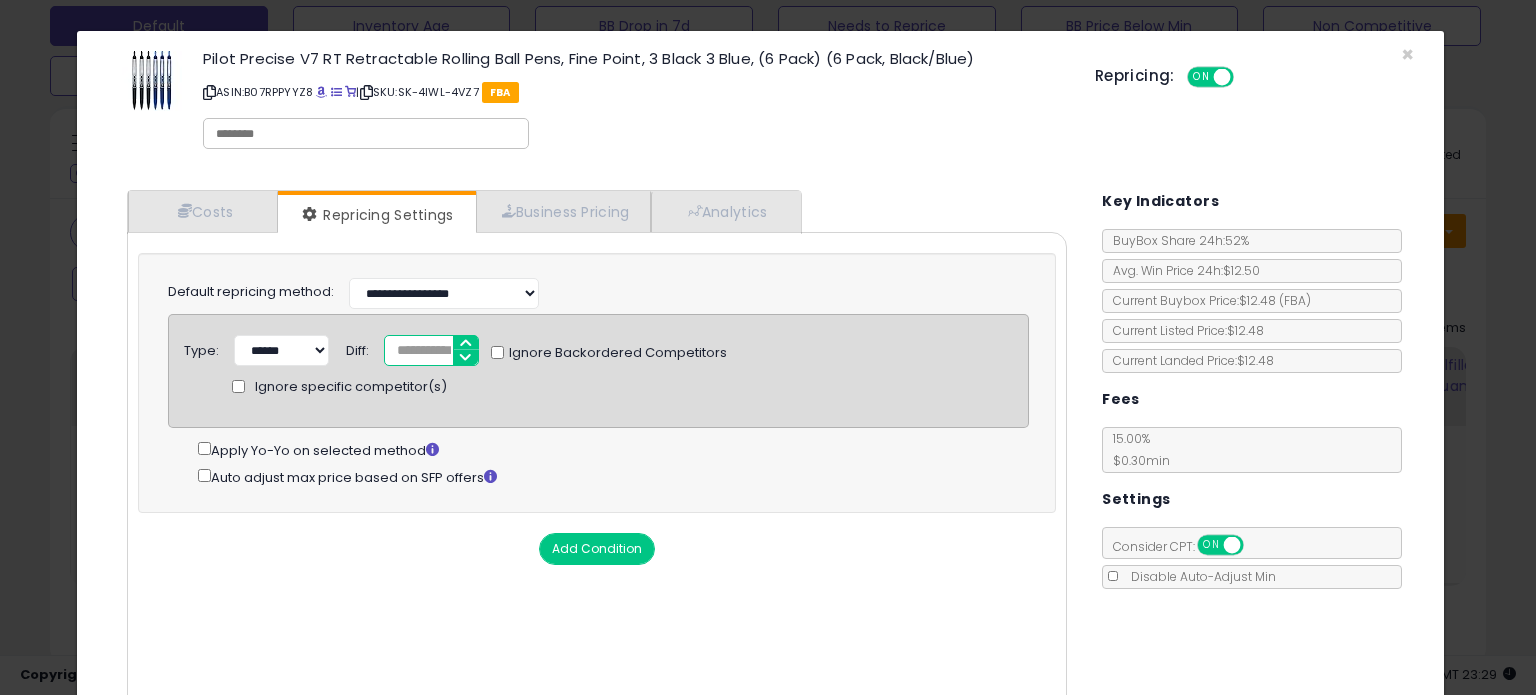 click on "****" at bounding box center (431, 350) 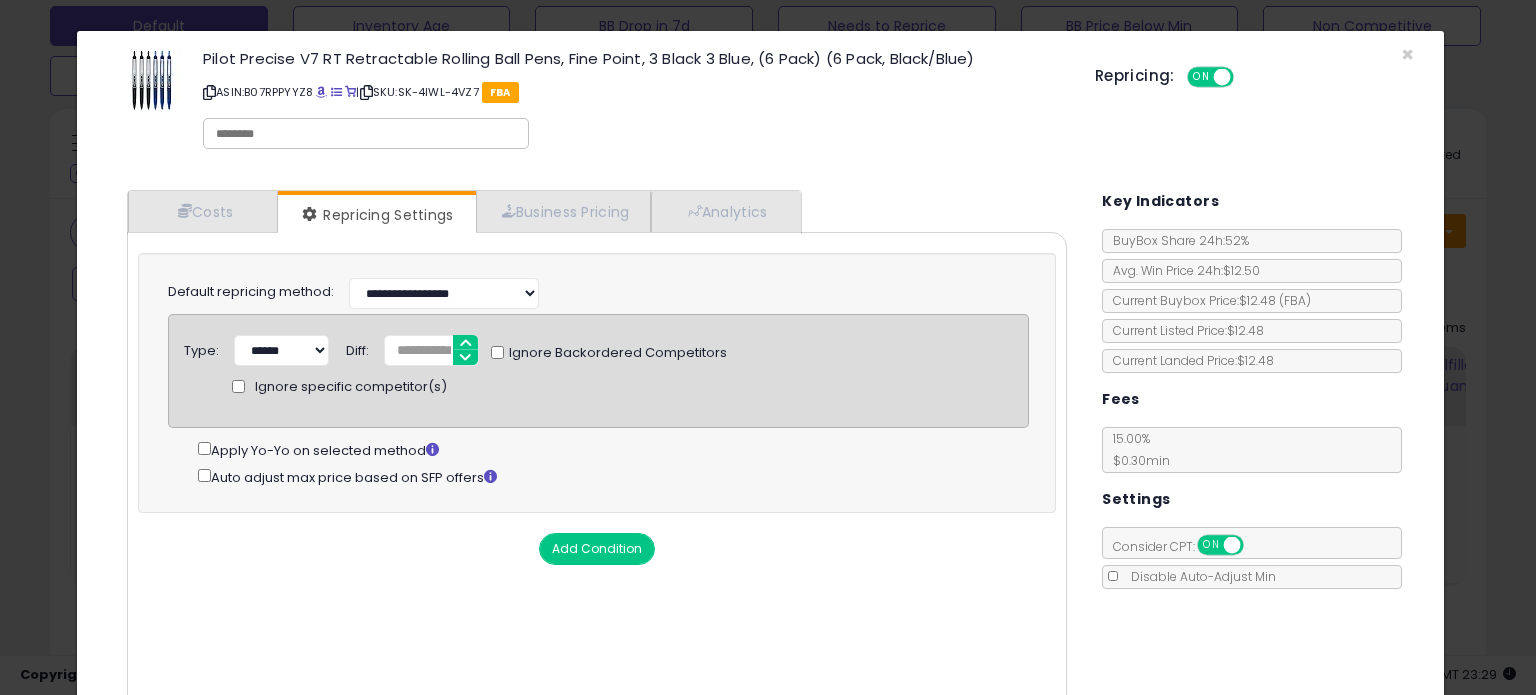 drag, startPoint x: 813, startPoint y: 524, endPoint x: 868, endPoint y: 527, distance: 55.081757 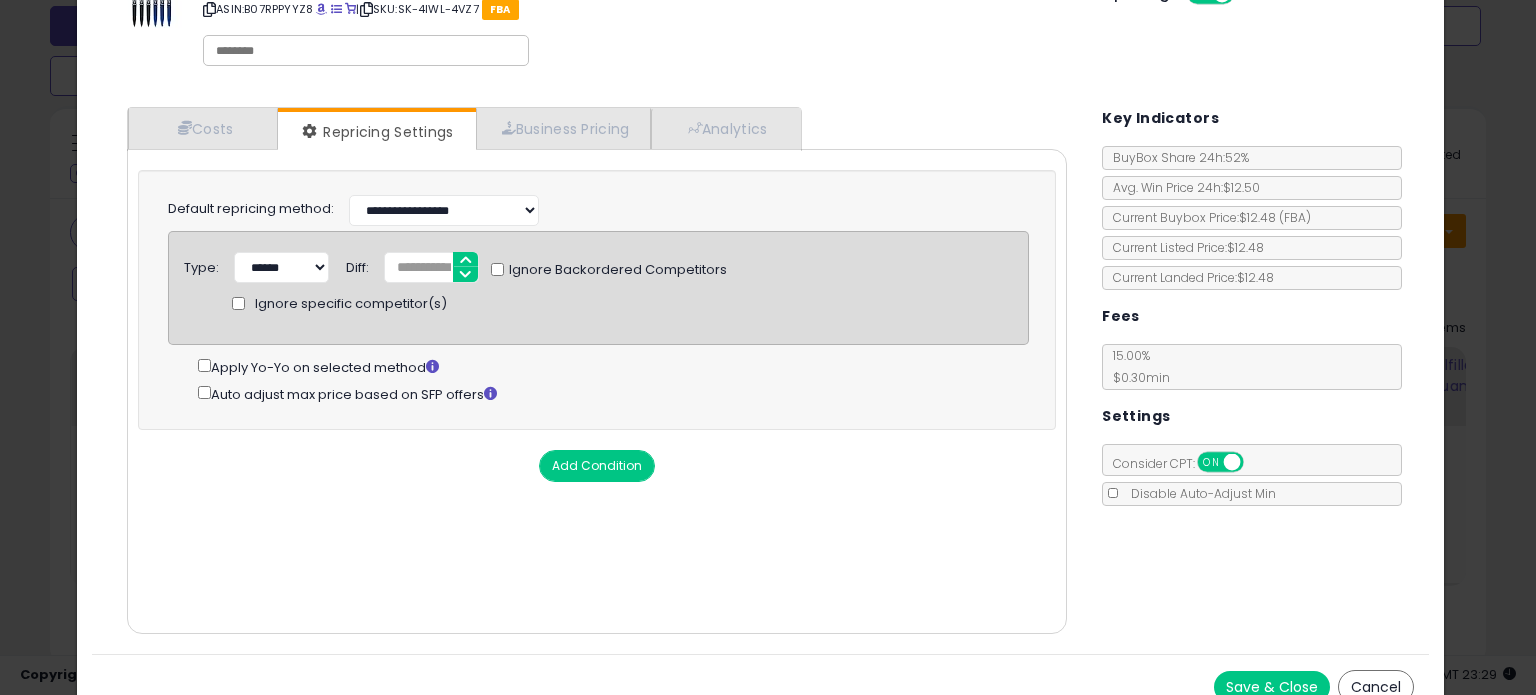 scroll, scrollTop: 105, scrollLeft: 0, axis: vertical 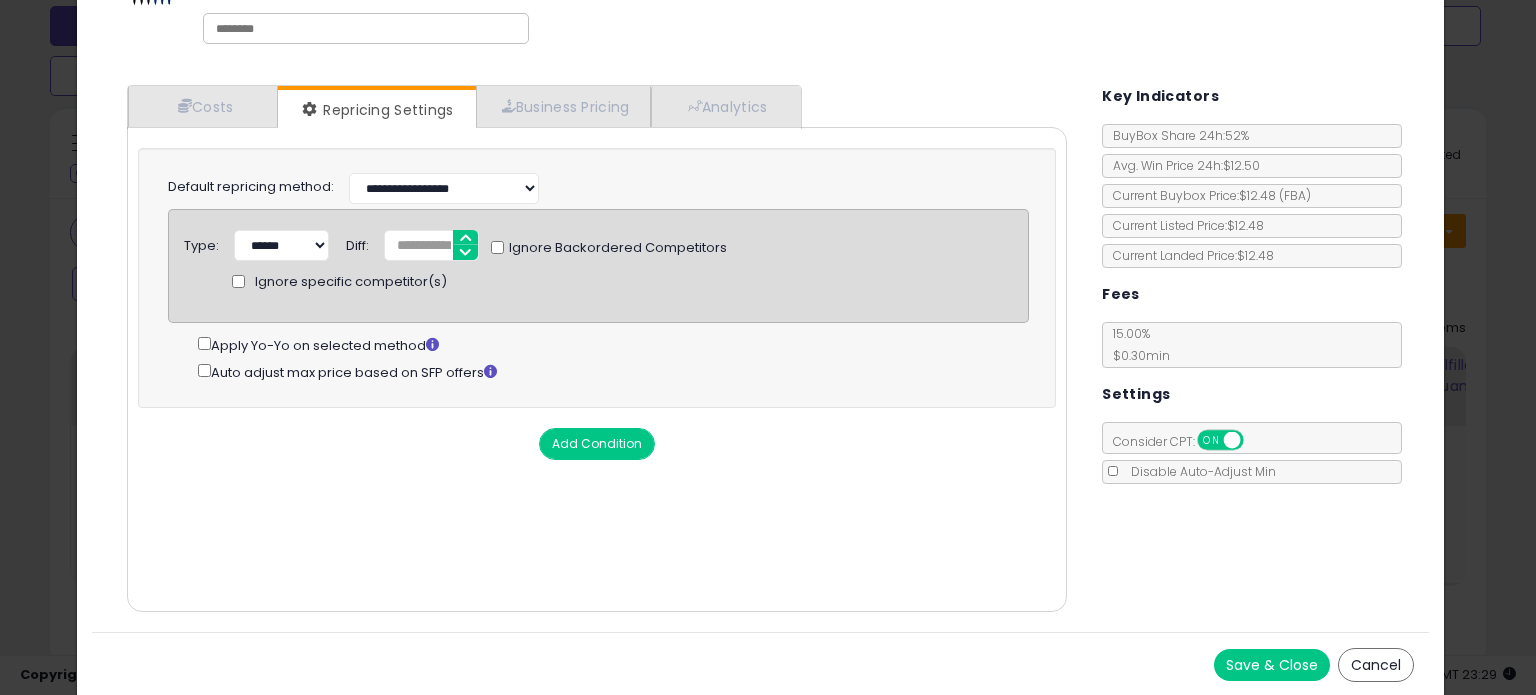 click on "Save & Close" at bounding box center [1272, 665] 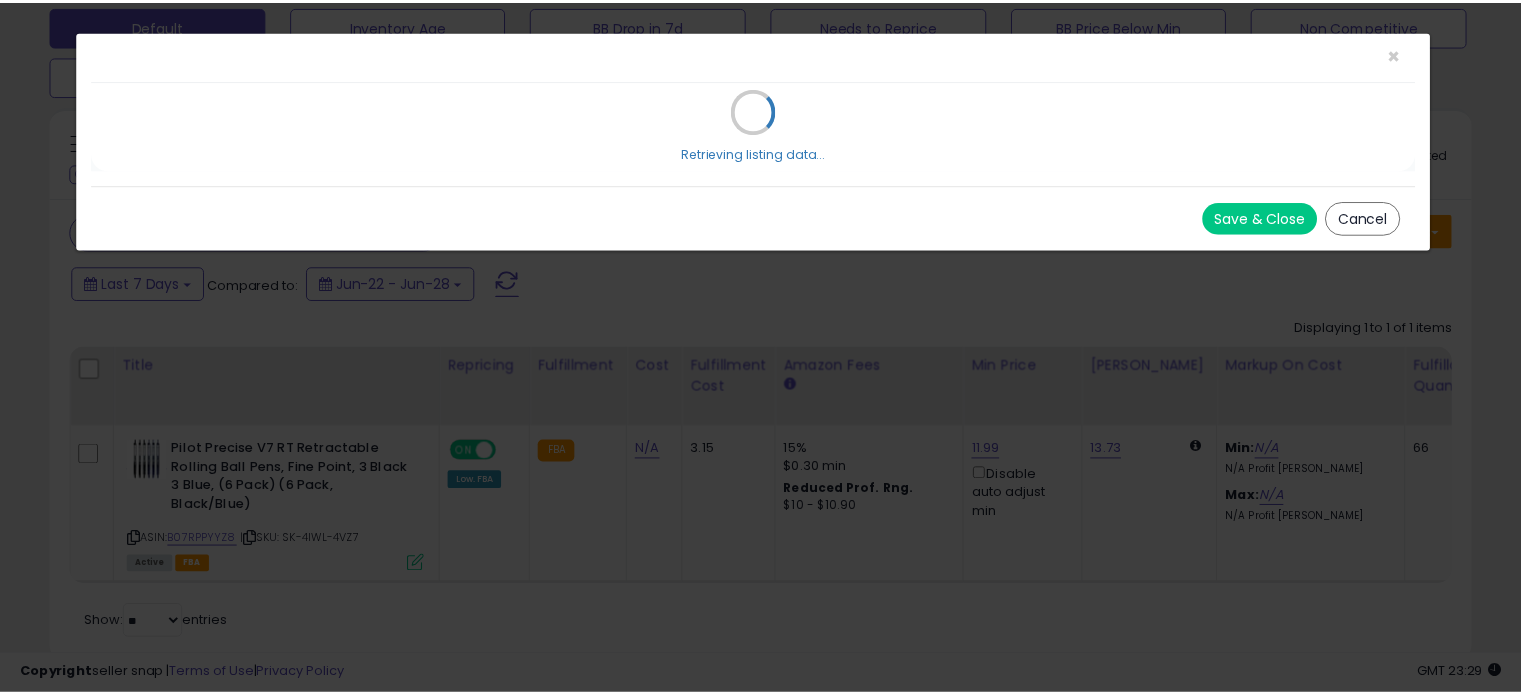 scroll, scrollTop: 0, scrollLeft: 0, axis: both 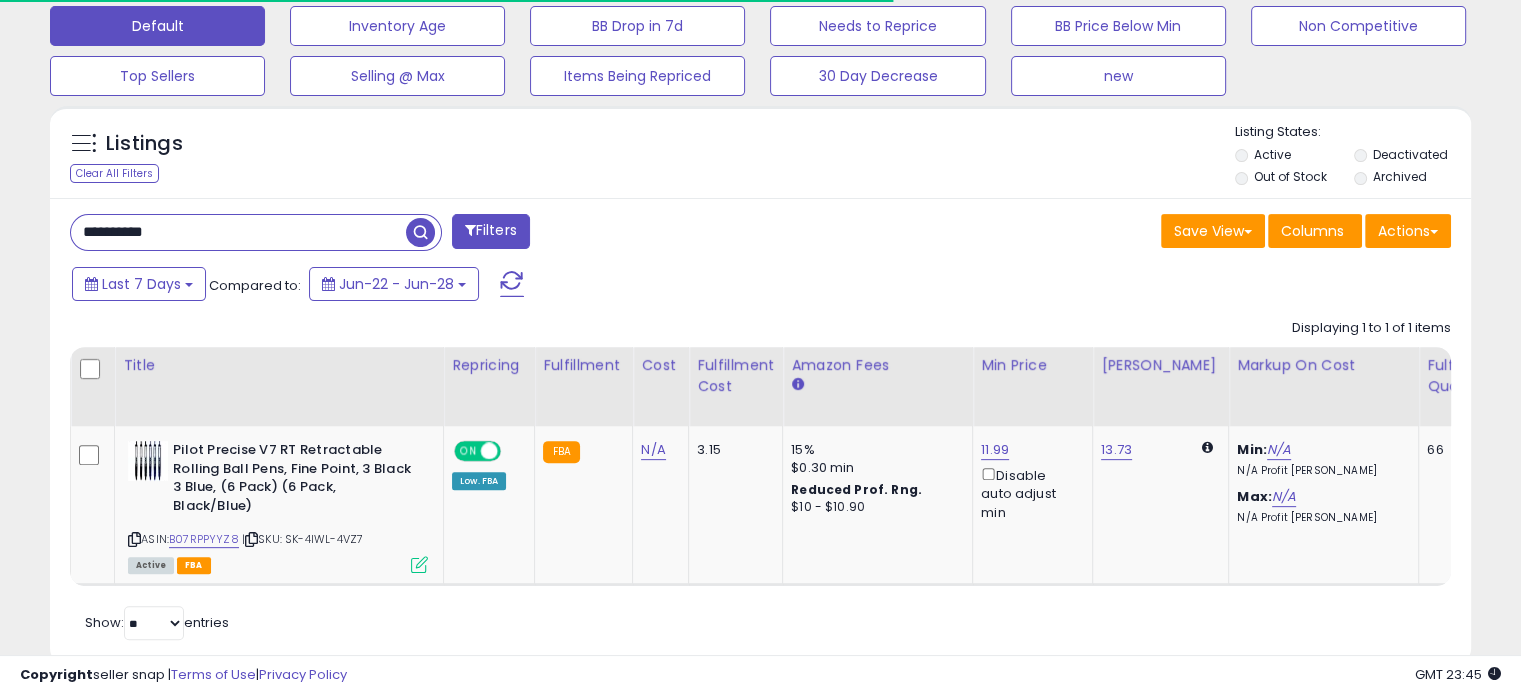 click on "**********" at bounding box center [238, 232] 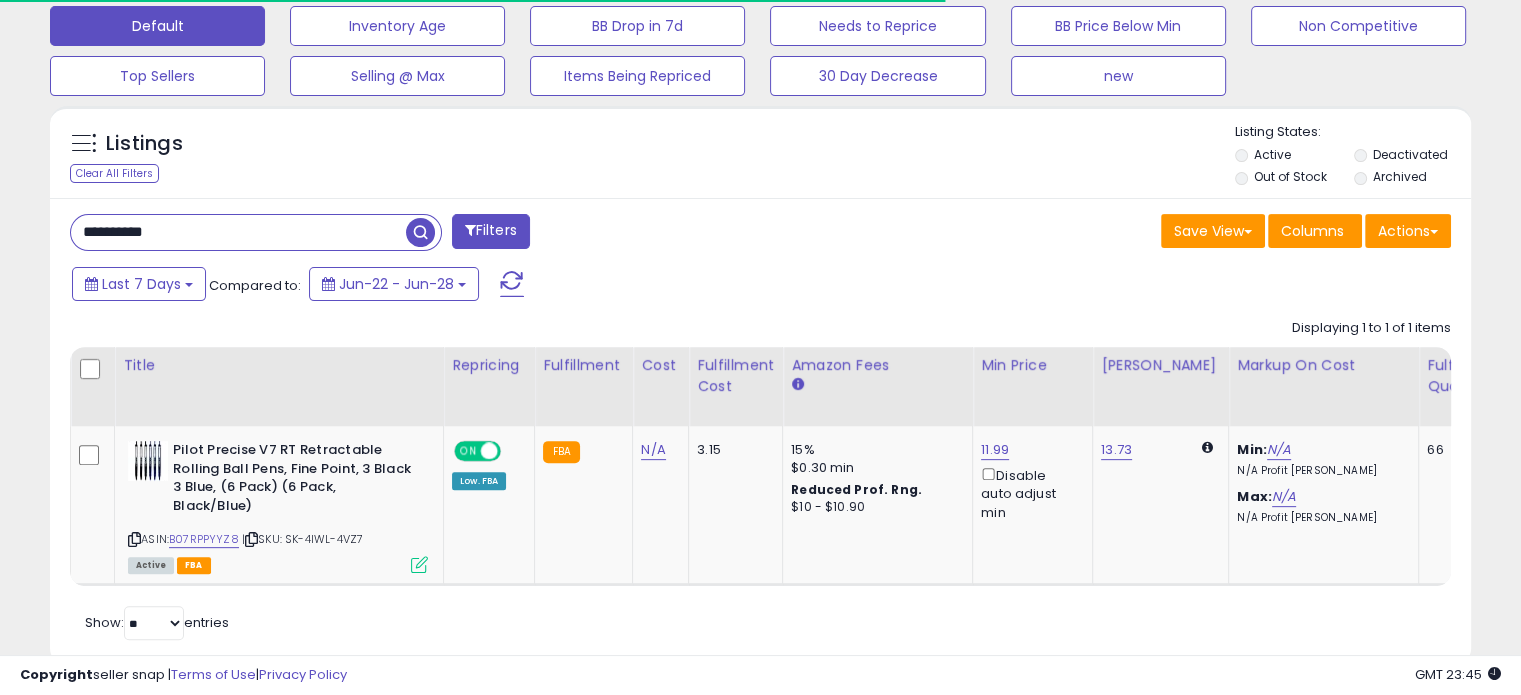 click on "**********" at bounding box center (238, 232) 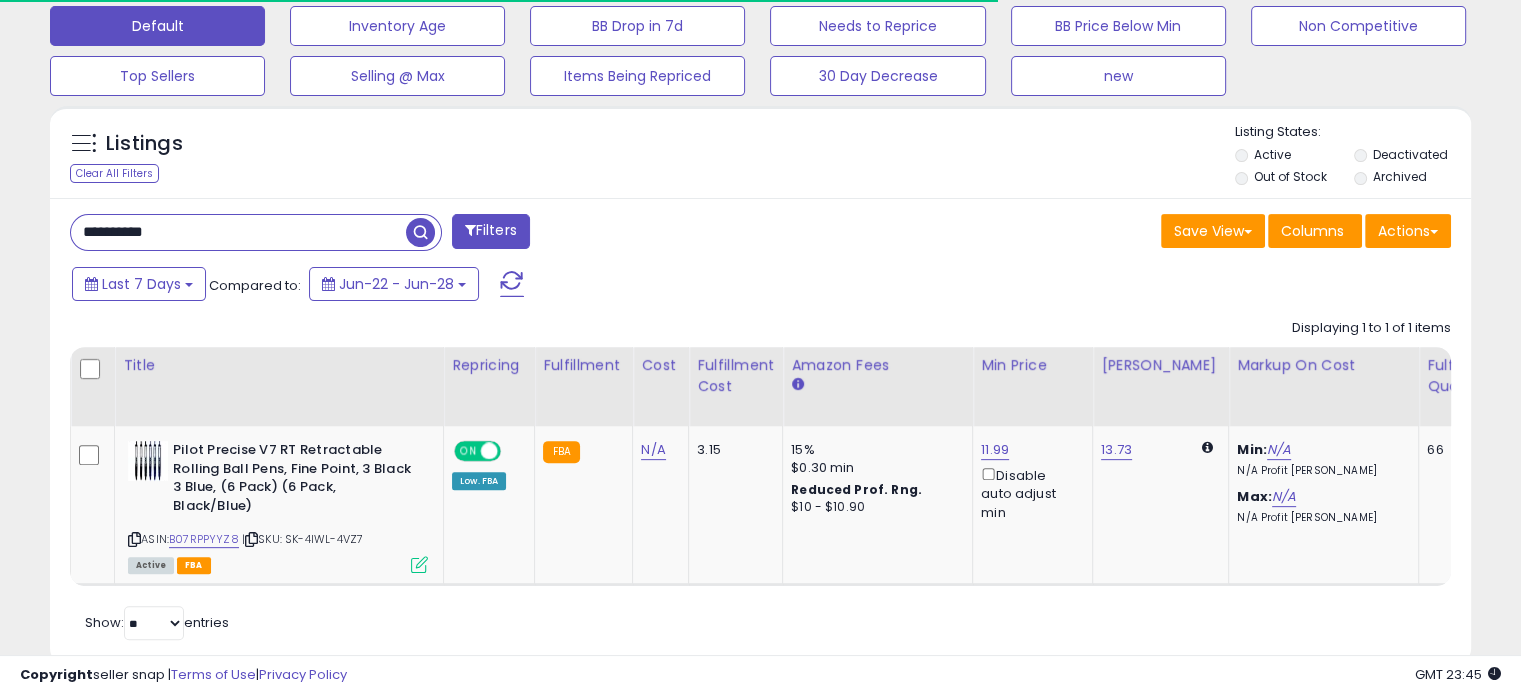 paste 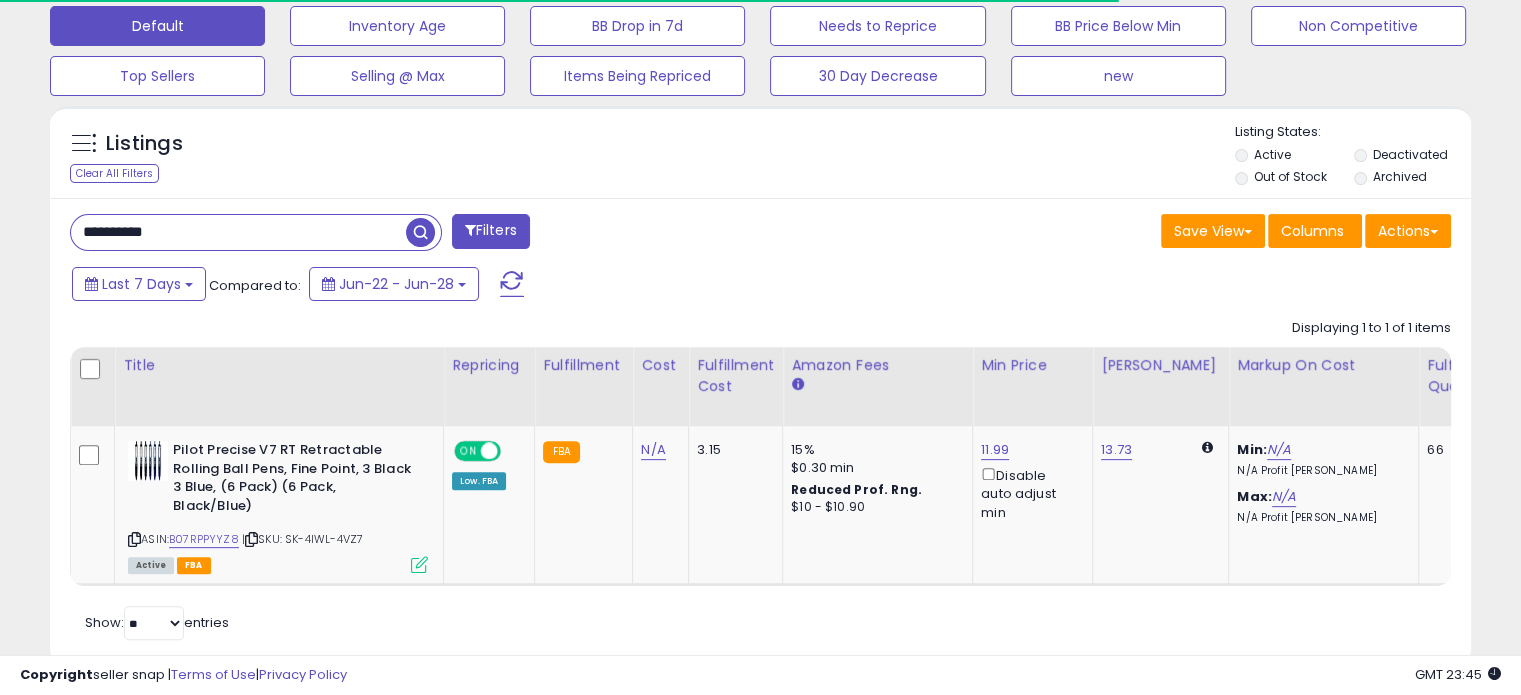 type on "**********" 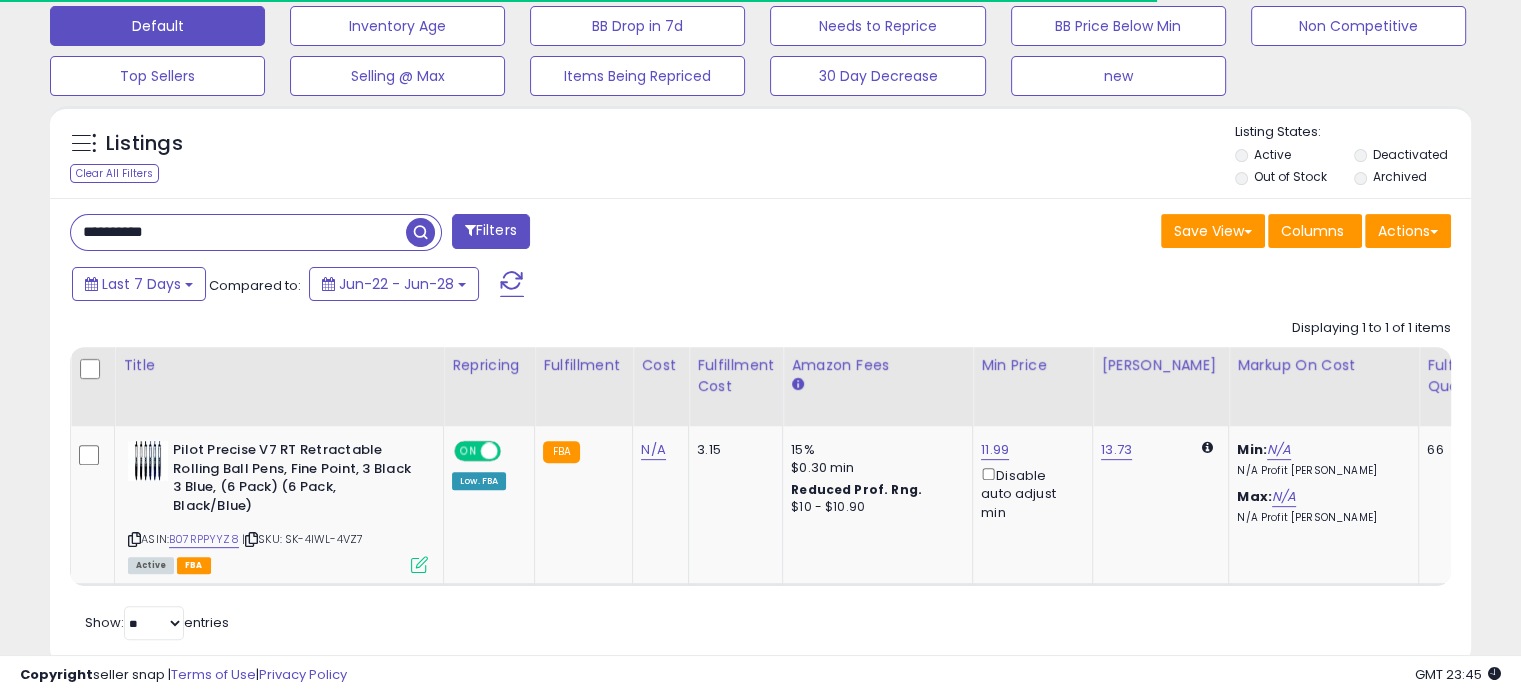 click at bounding box center [420, 232] 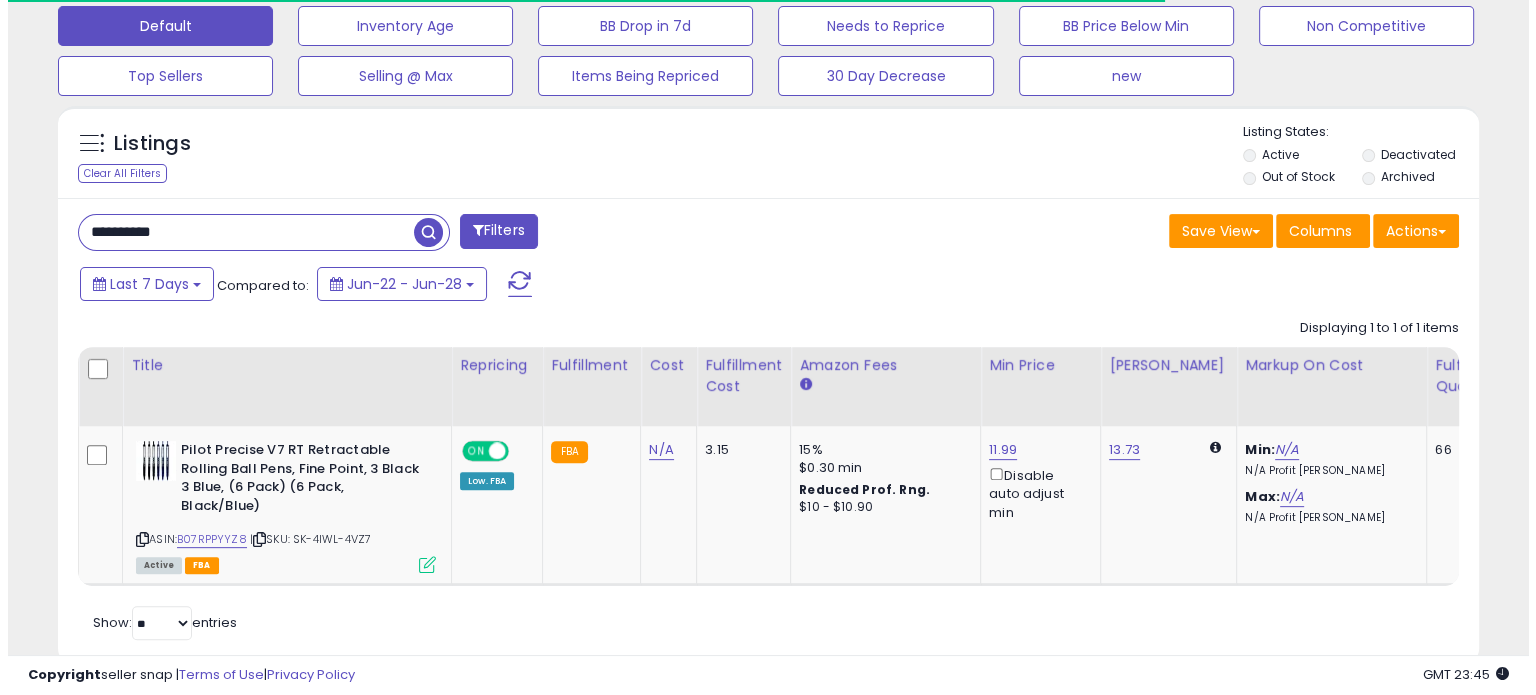 scroll, scrollTop: 524, scrollLeft: 0, axis: vertical 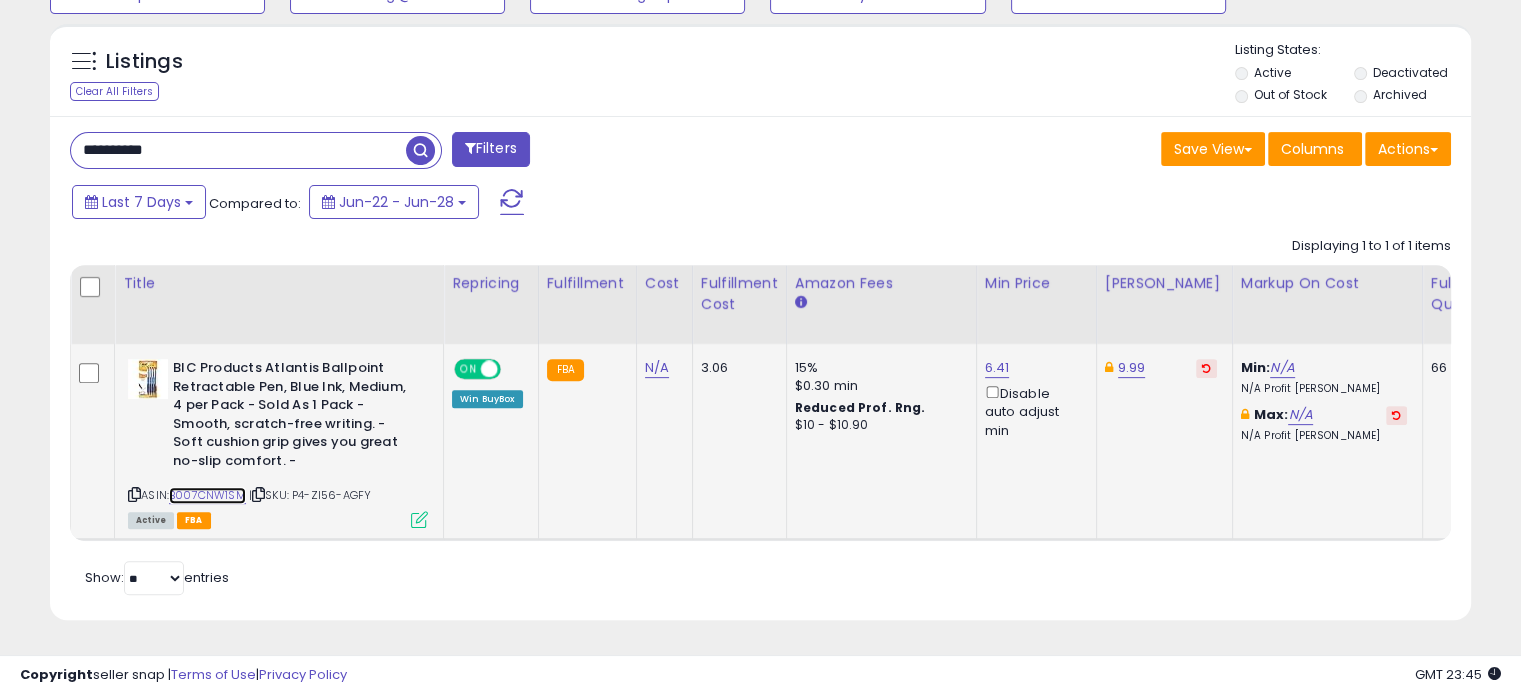 click on "B007CNW1SM" at bounding box center [207, 495] 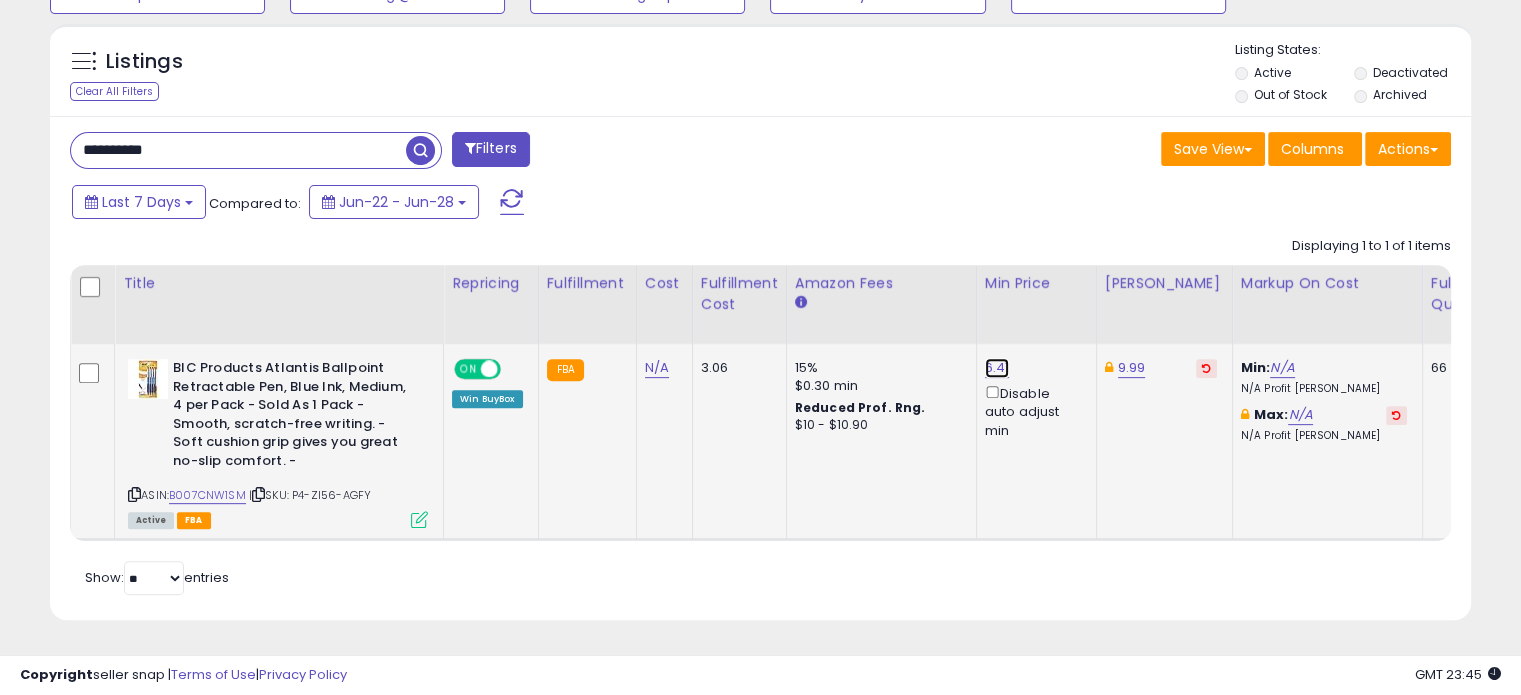 click on "6.41" at bounding box center (997, 368) 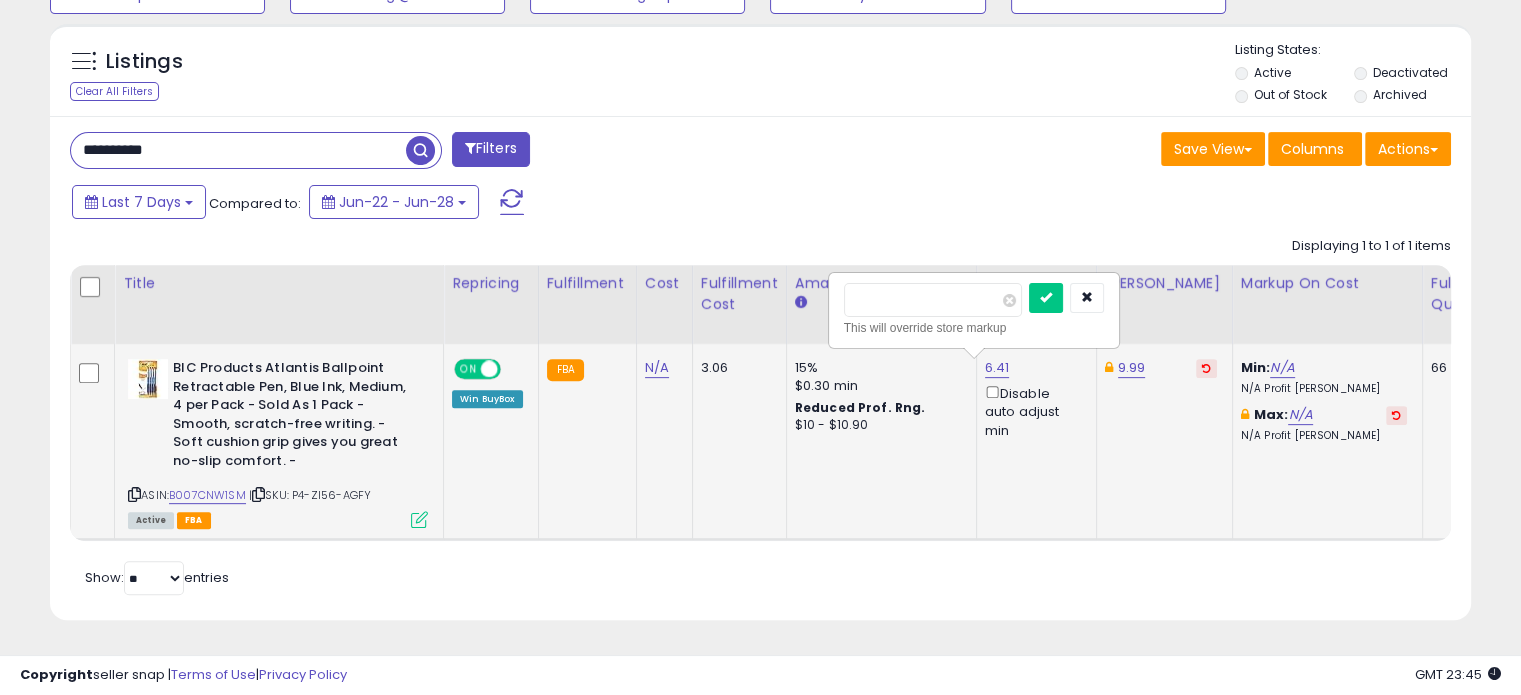 drag, startPoint x: 870, startPoint y: 281, endPoint x: 919, endPoint y: 284, distance: 49.09175 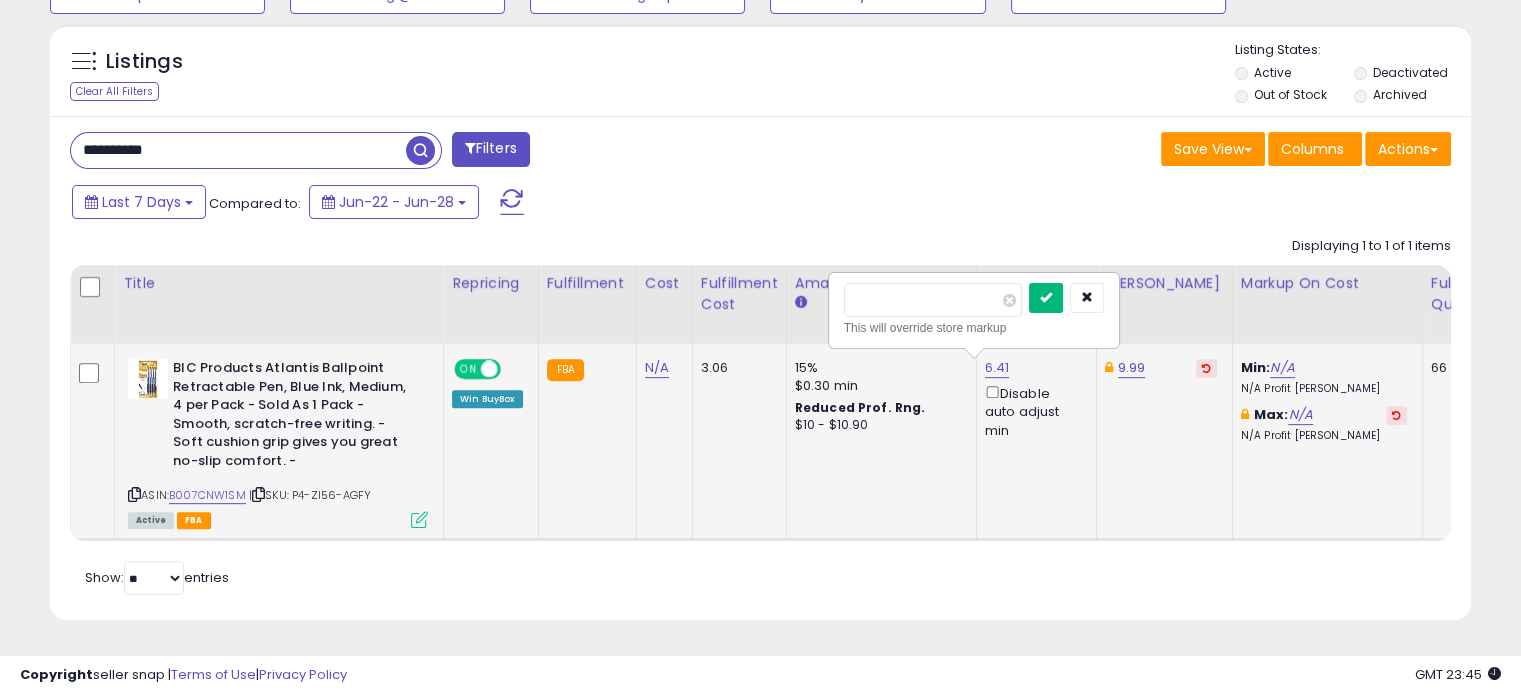 type on "****" 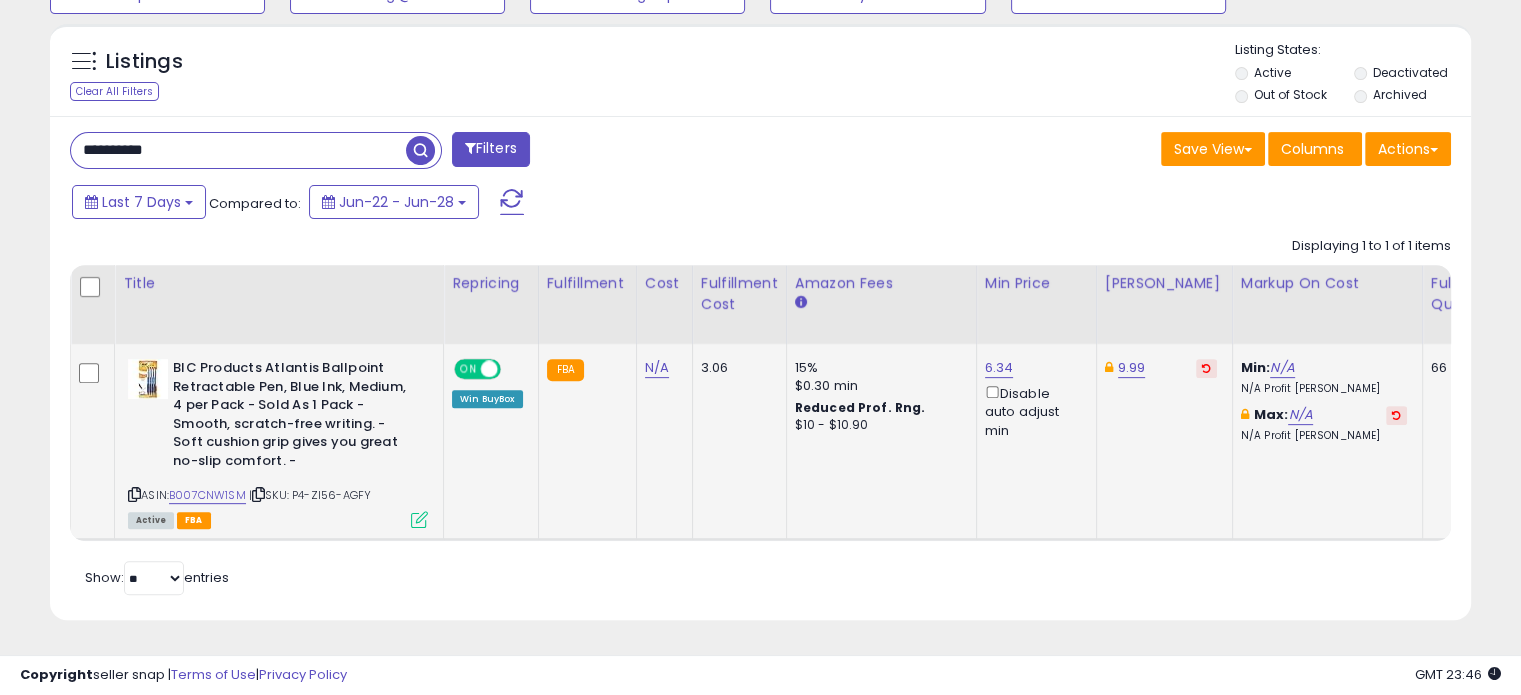 click at bounding box center (419, 519) 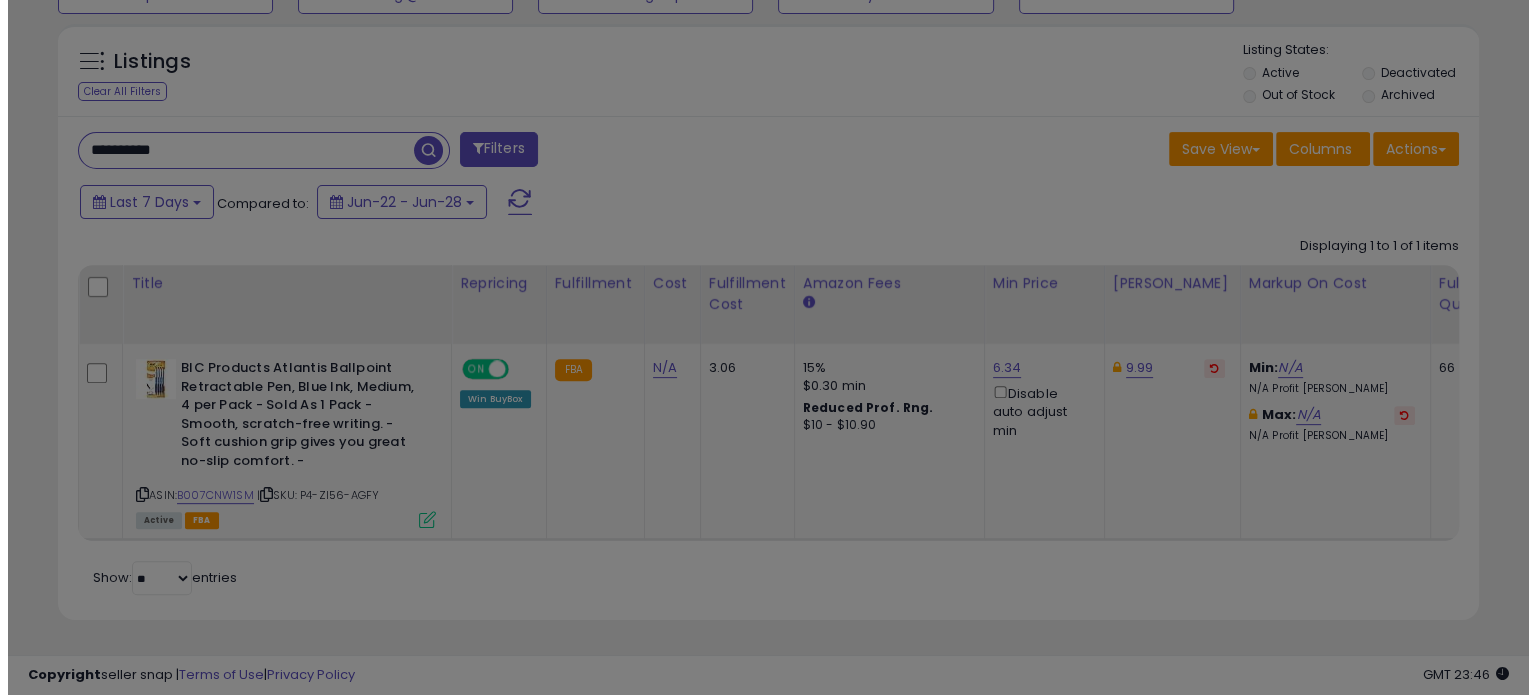 scroll, scrollTop: 999589, scrollLeft: 999168, axis: both 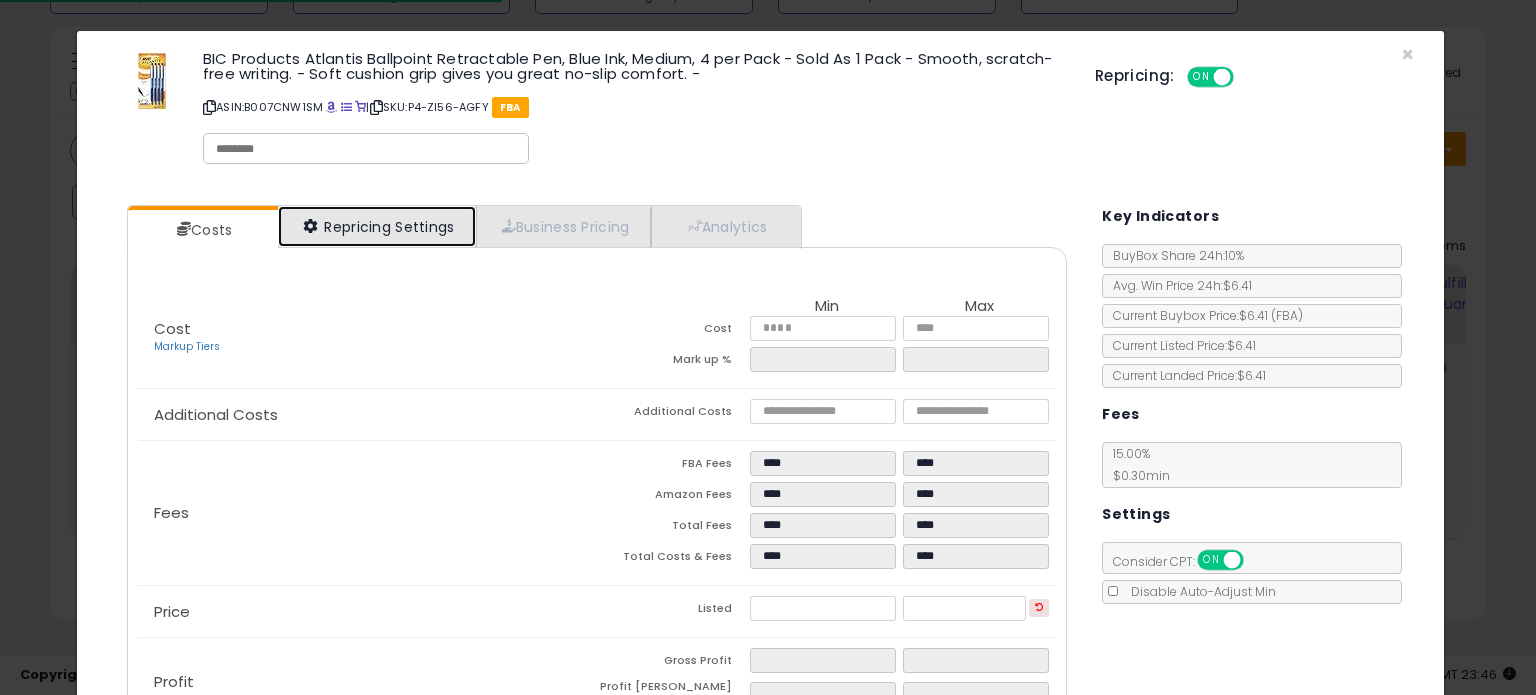 click on "Repricing Settings" at bounding box center (377, 226) 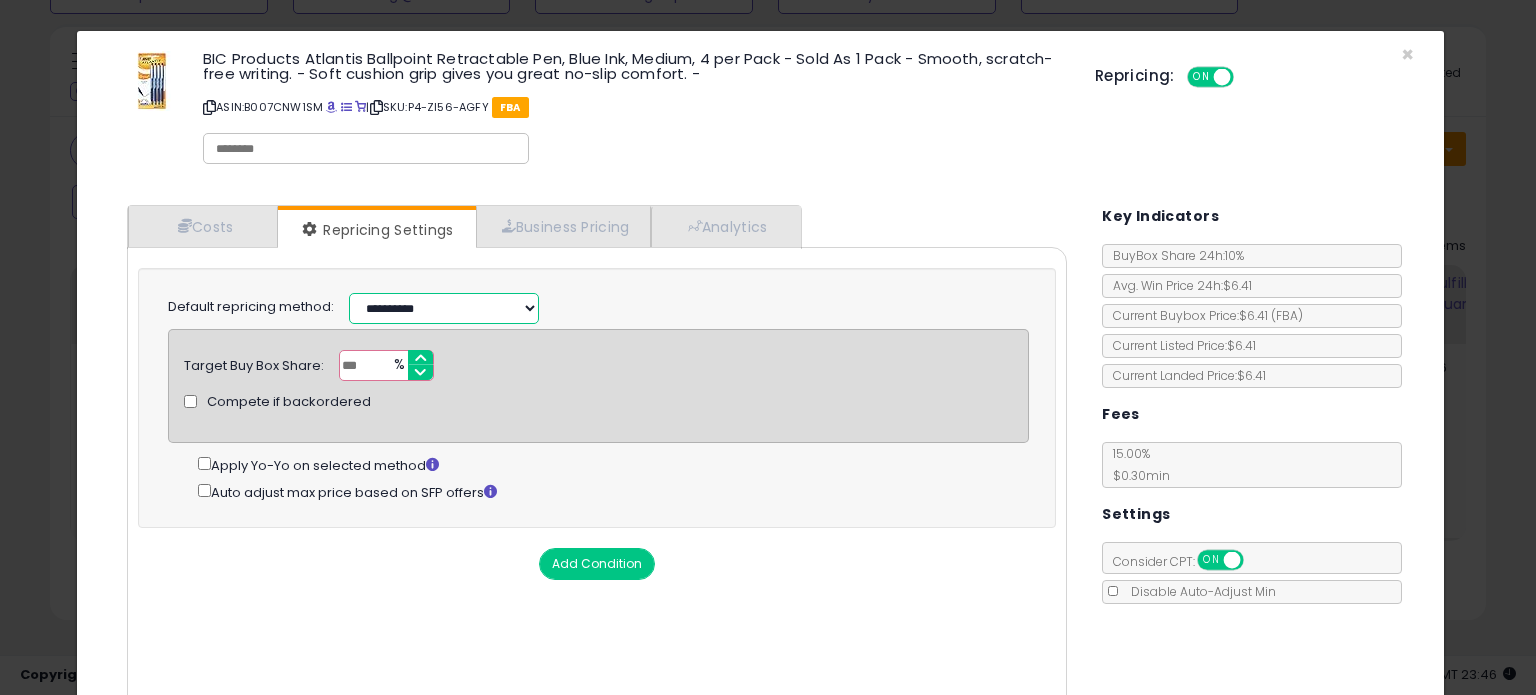 click on "**********" at bounding box center [444, 308] 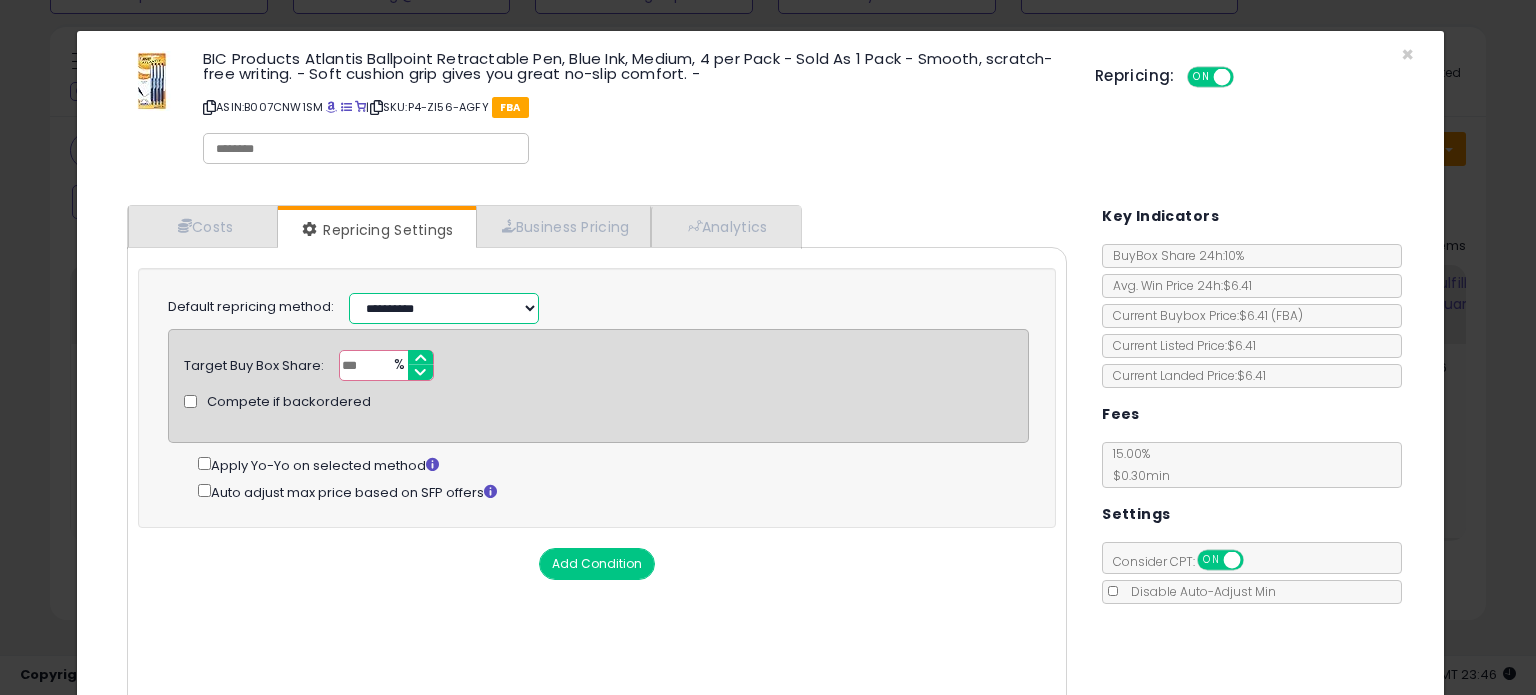 select on "**********" 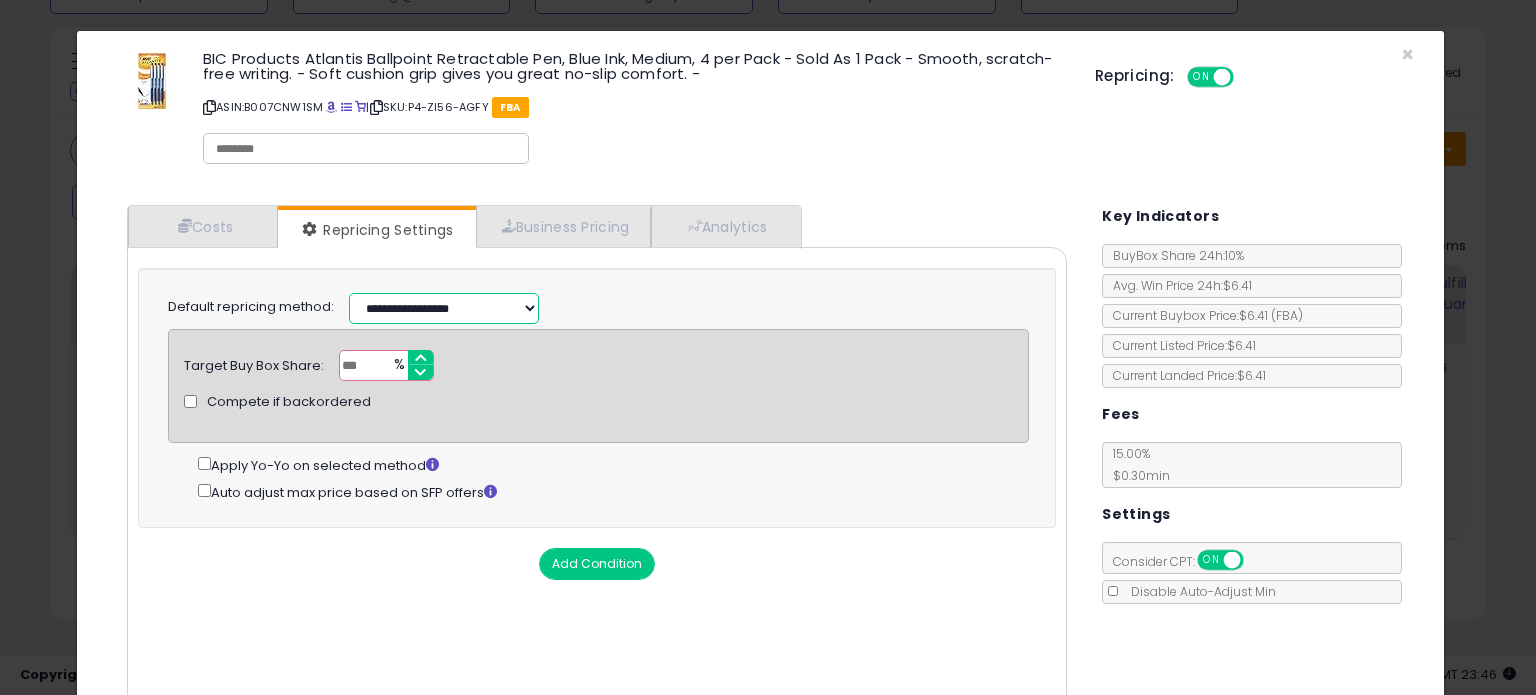 click on "**********" at bounding box center [444, 308] 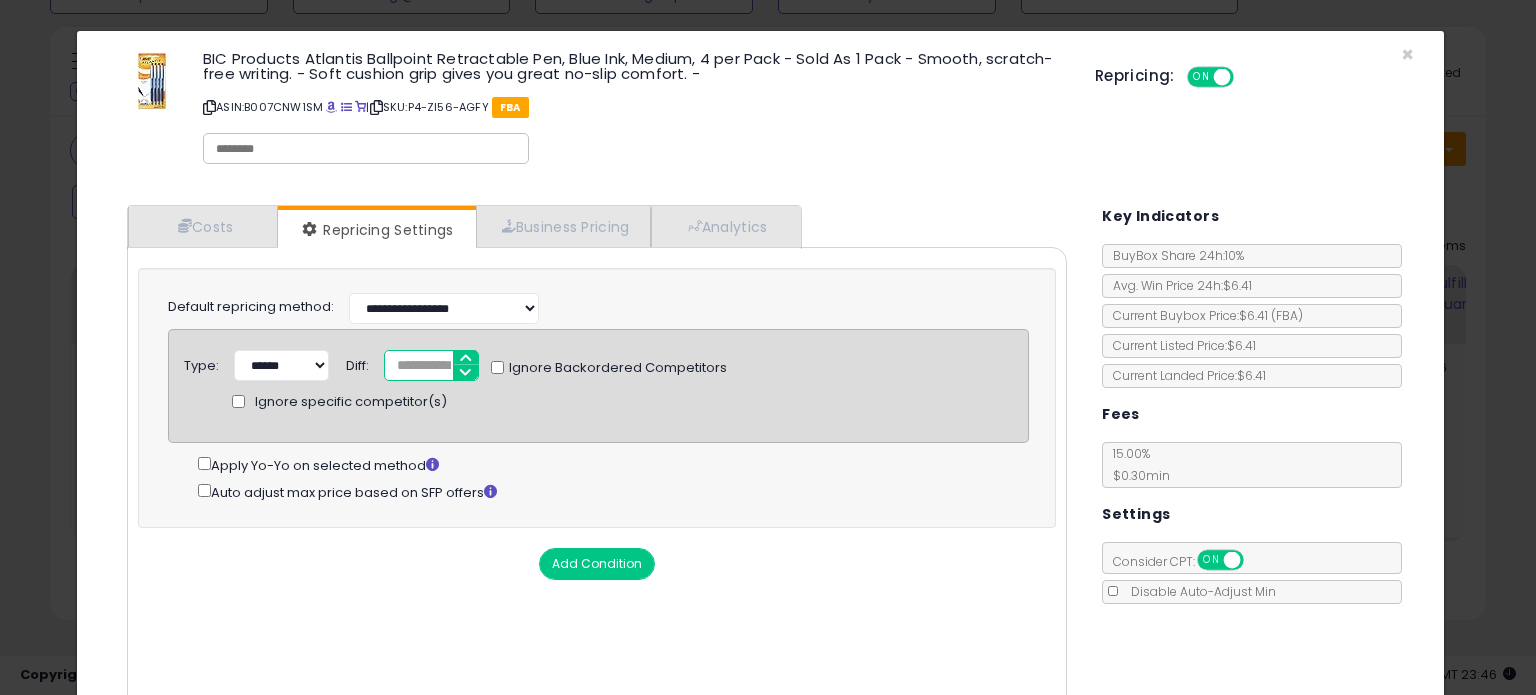 click on "*" at bounding box center (431, 365) 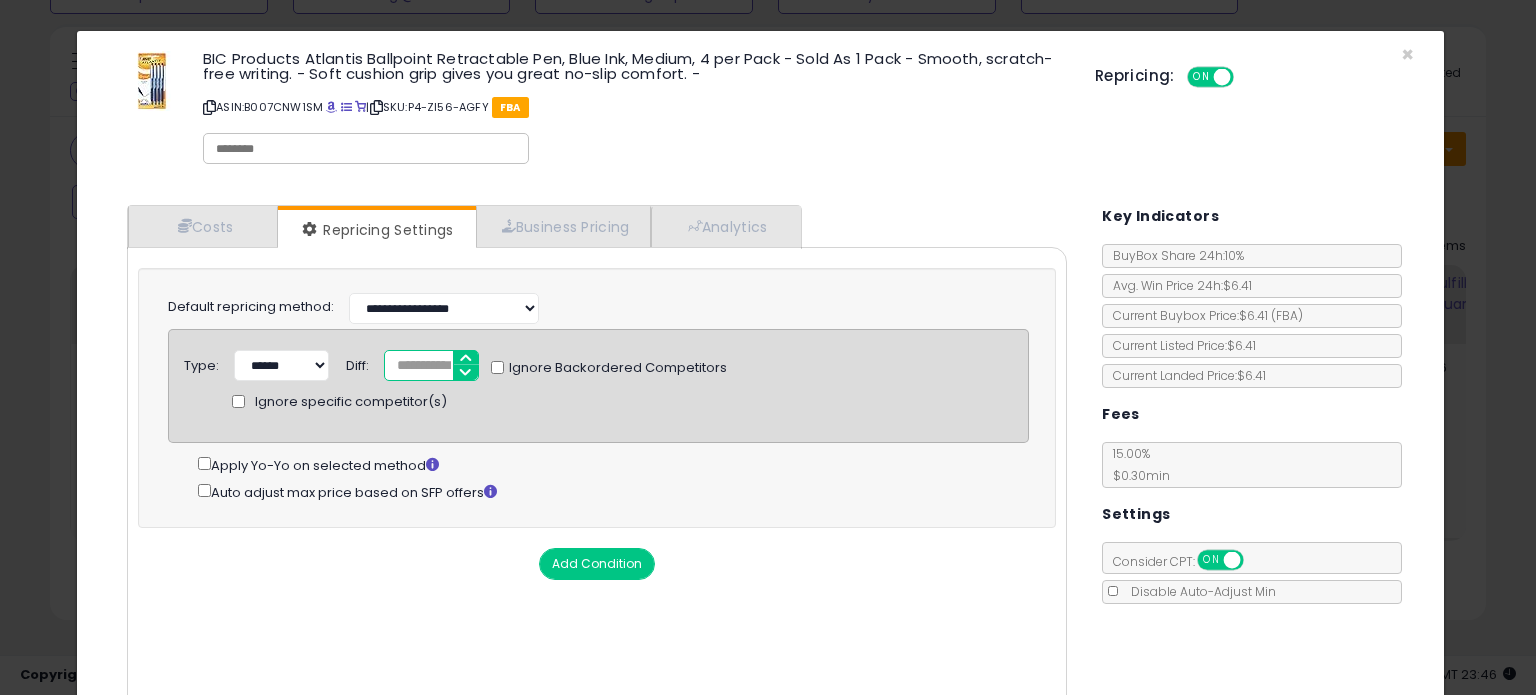 type on "*****" 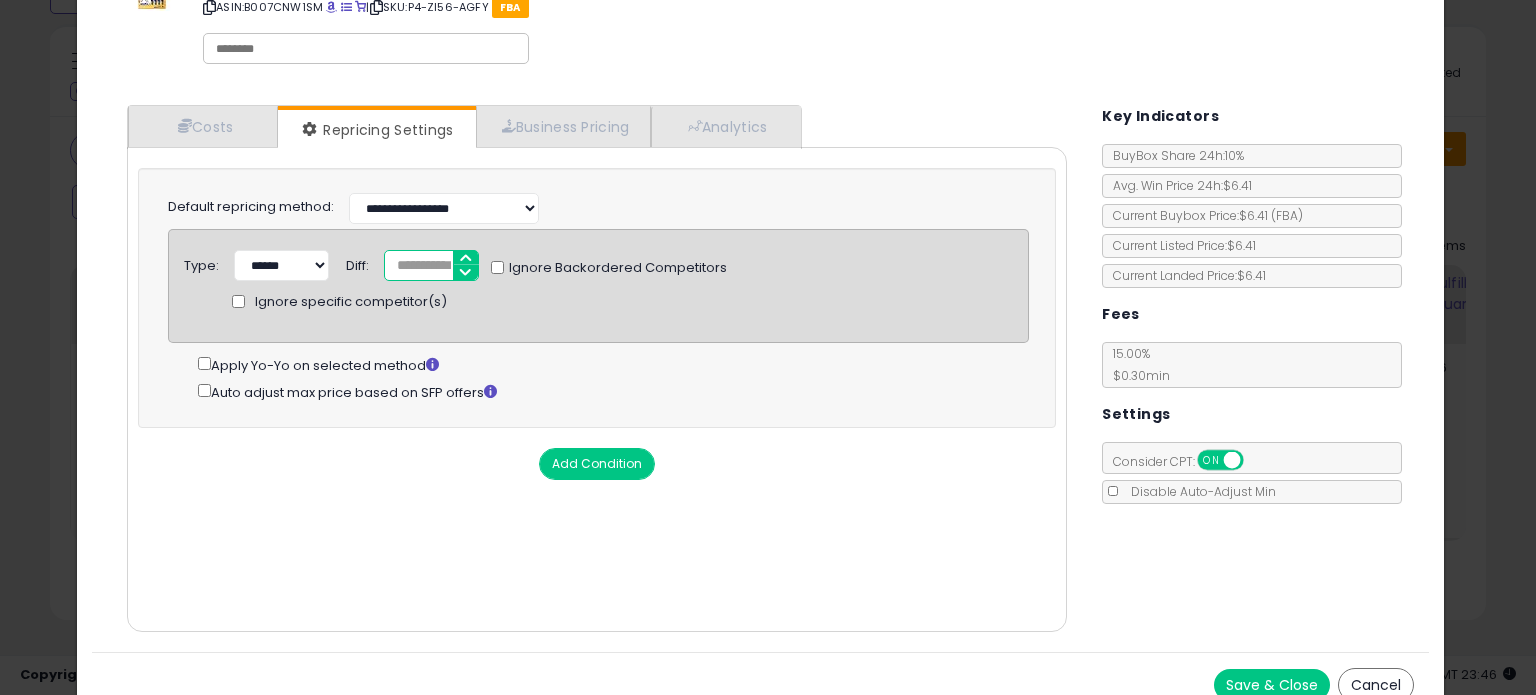 scroll, scrollTop: 120, scrollLeft: 0, axis: vertical 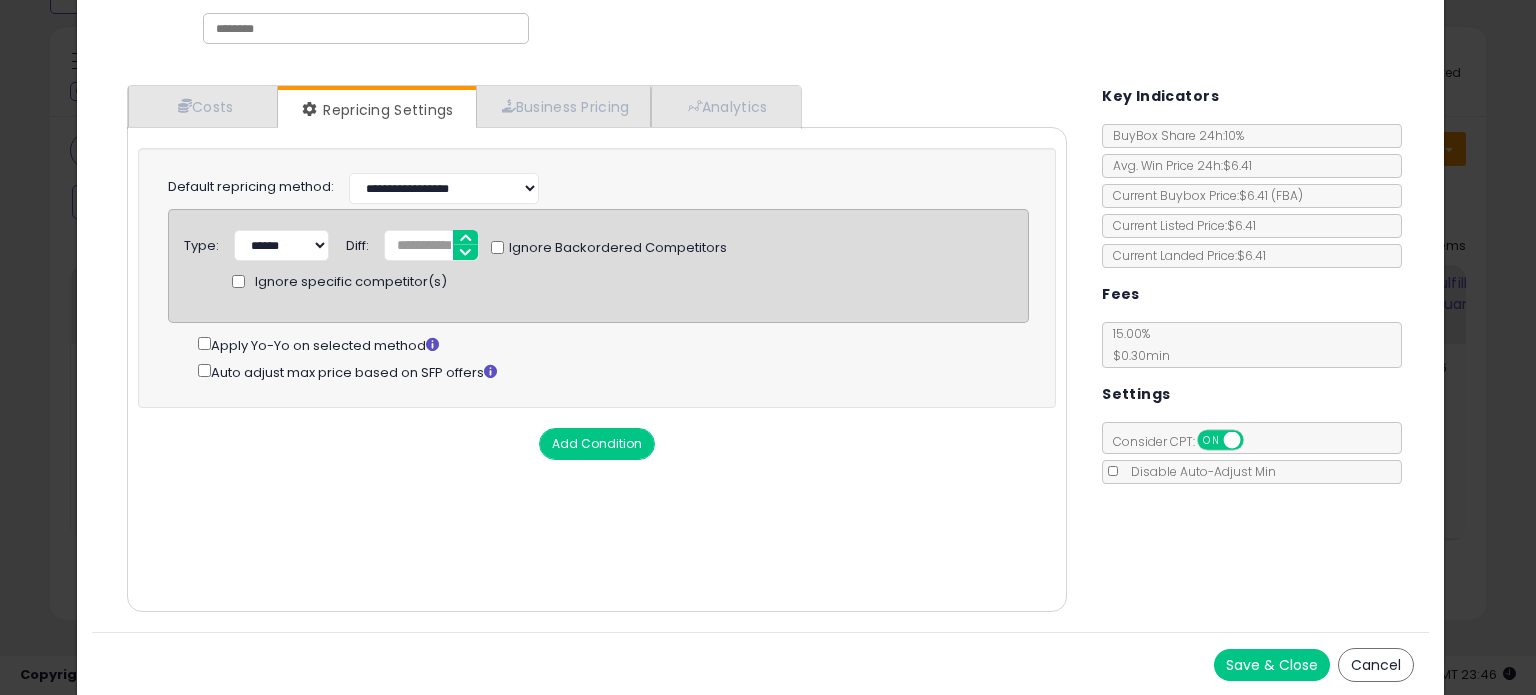 click on "Save & Close" at bounding box center (1272, 665) 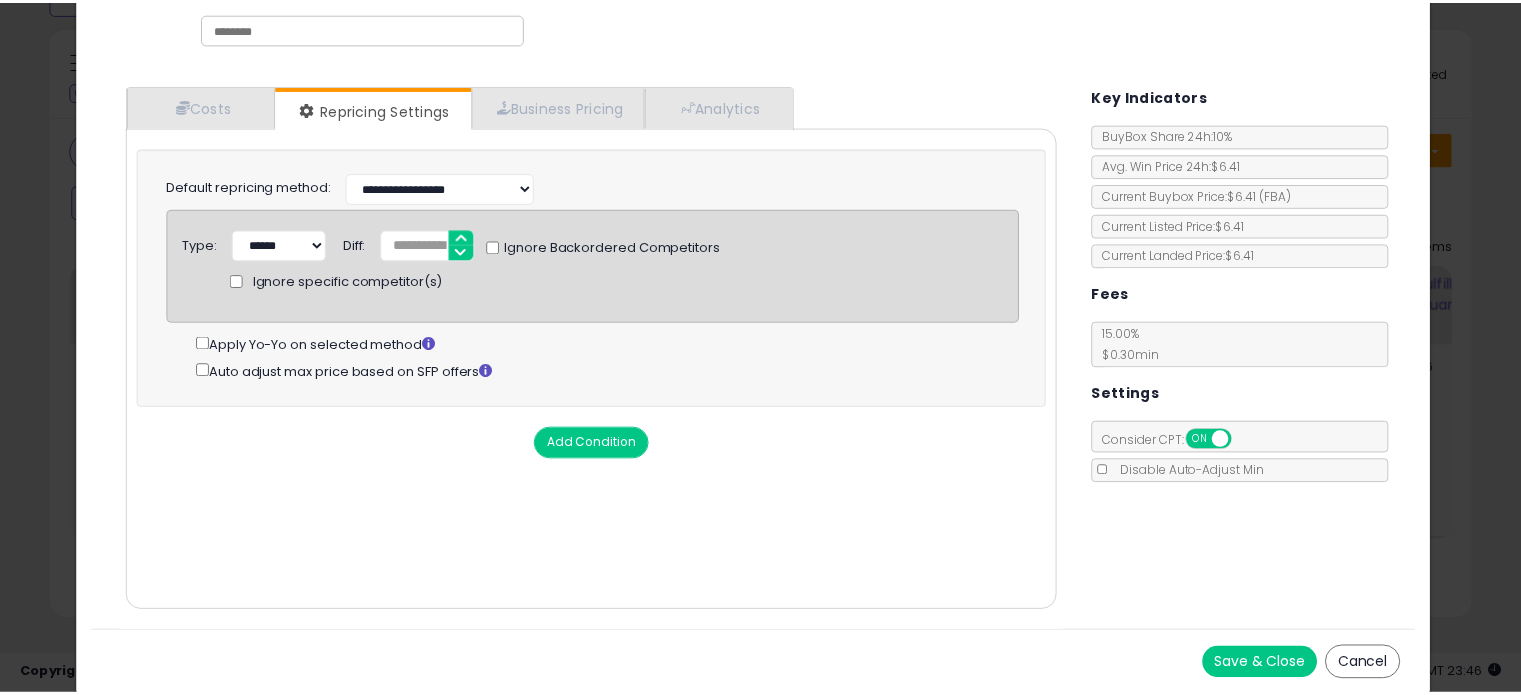 scroll, scrollTop: 0, scrollLeft: 0, axis: both 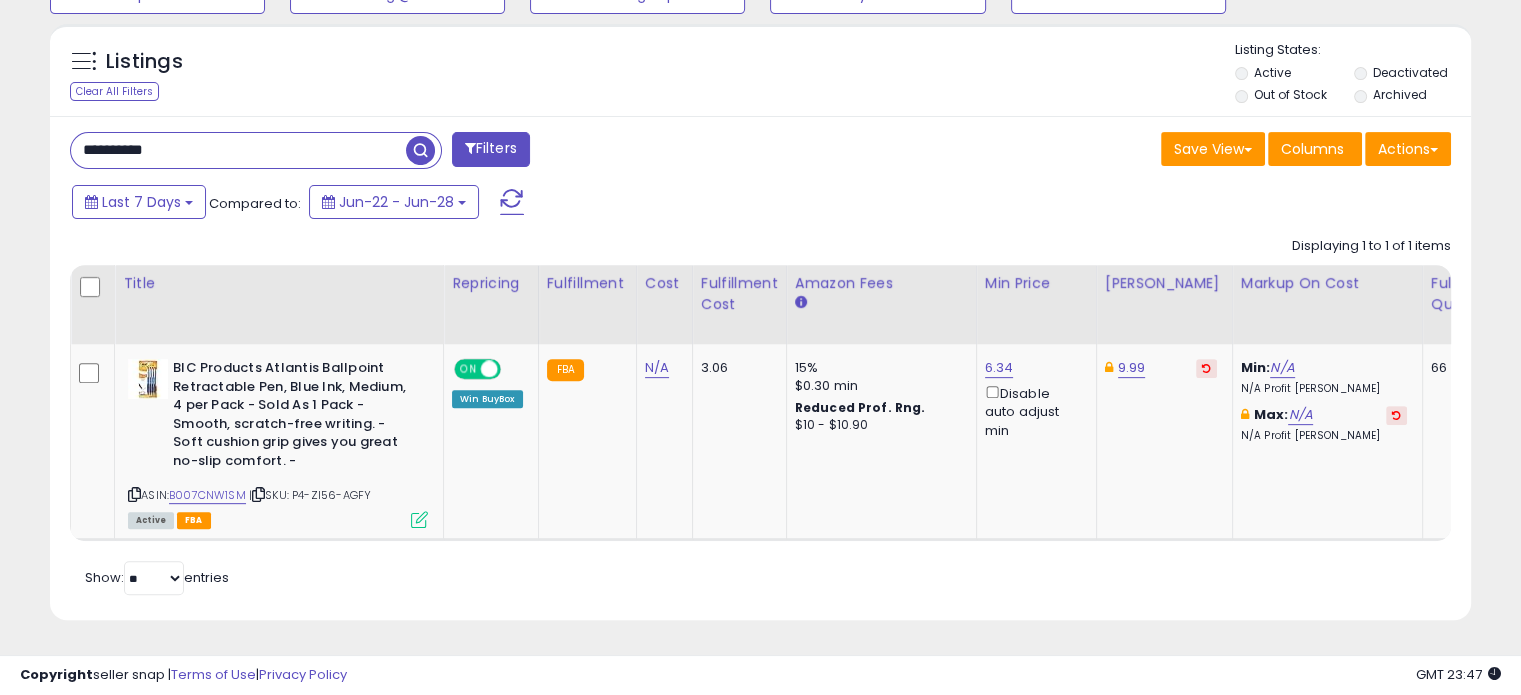 click on "**********" at bounding box center [238, 150] 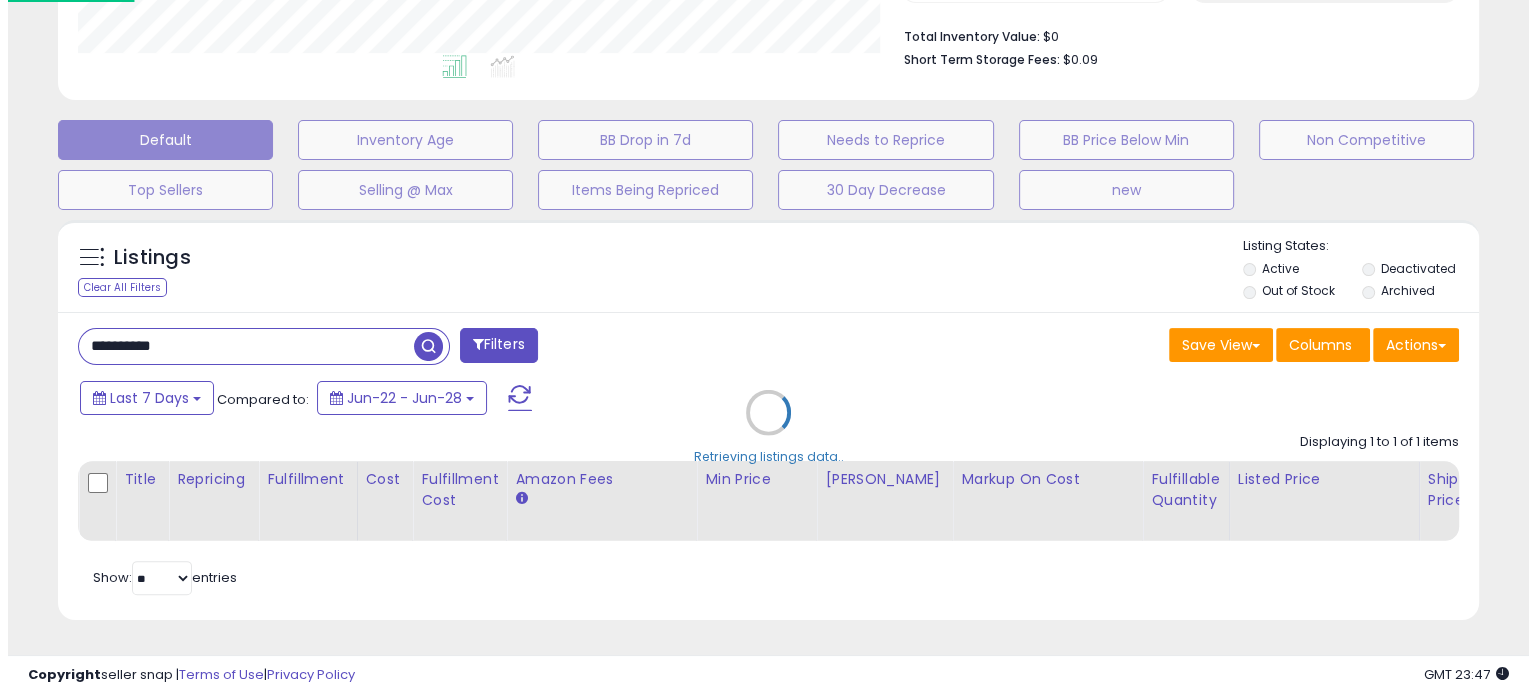 scroll, scrollTop: 524, scrollLeft: 0, axis: vertical 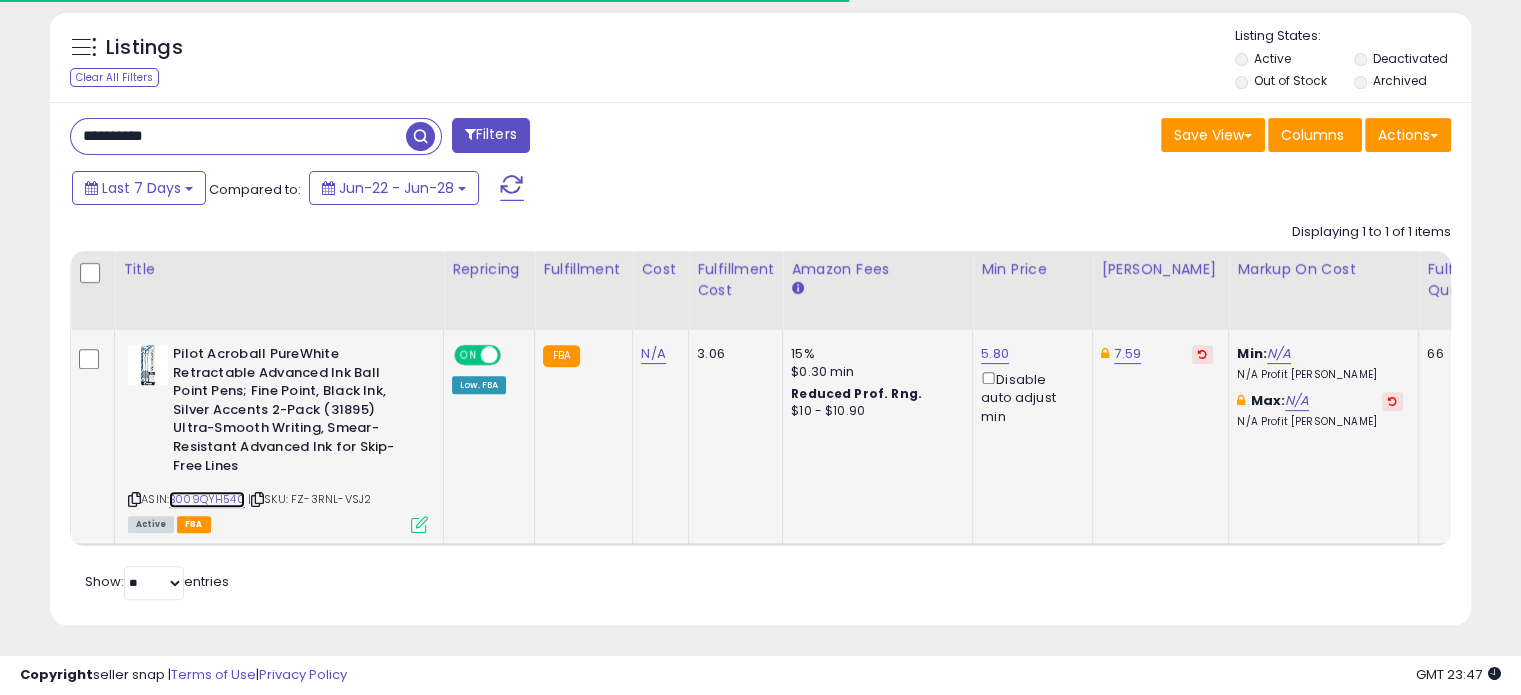 click on "B009QYH540" at bounding box center (207, 499) 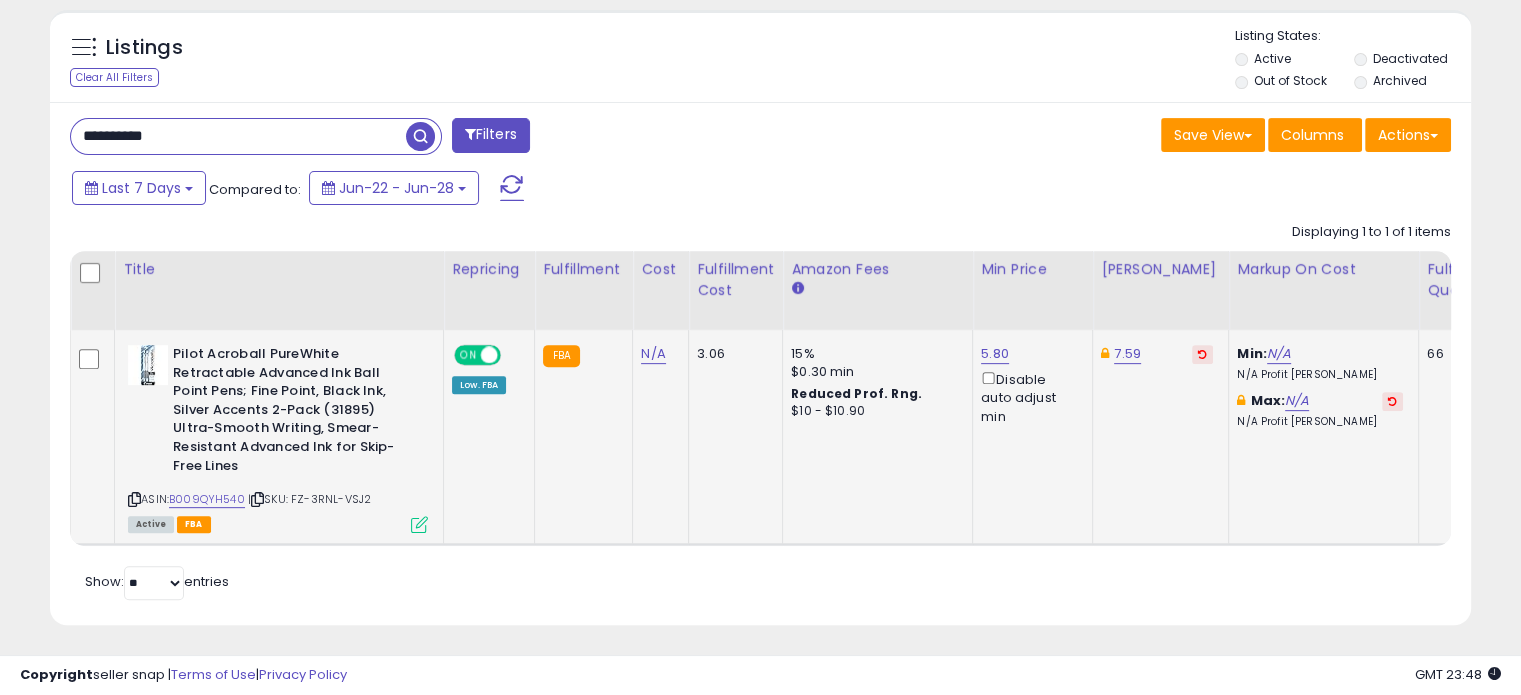 click at bounding box center [419, 524] 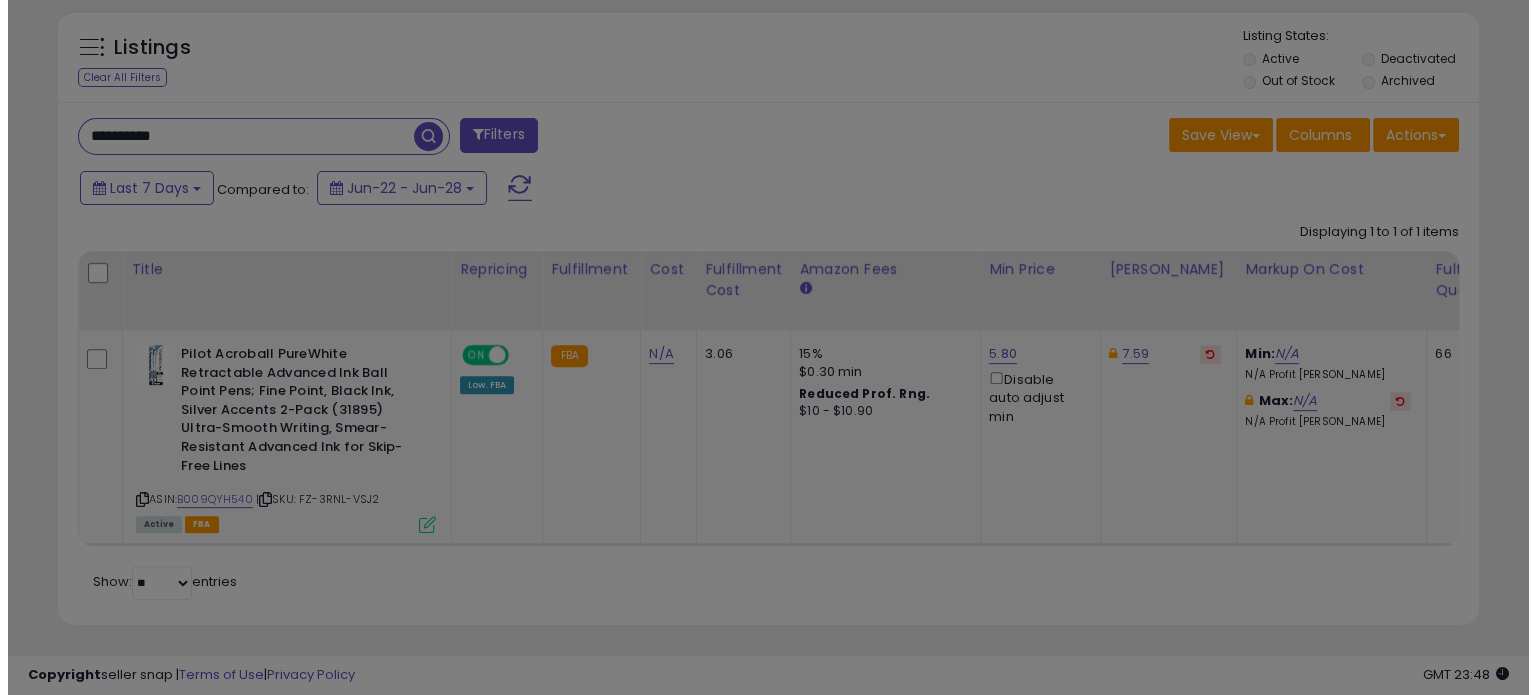 scroll, scrollTop: 999589, scrollLeft: 999168, axis: both 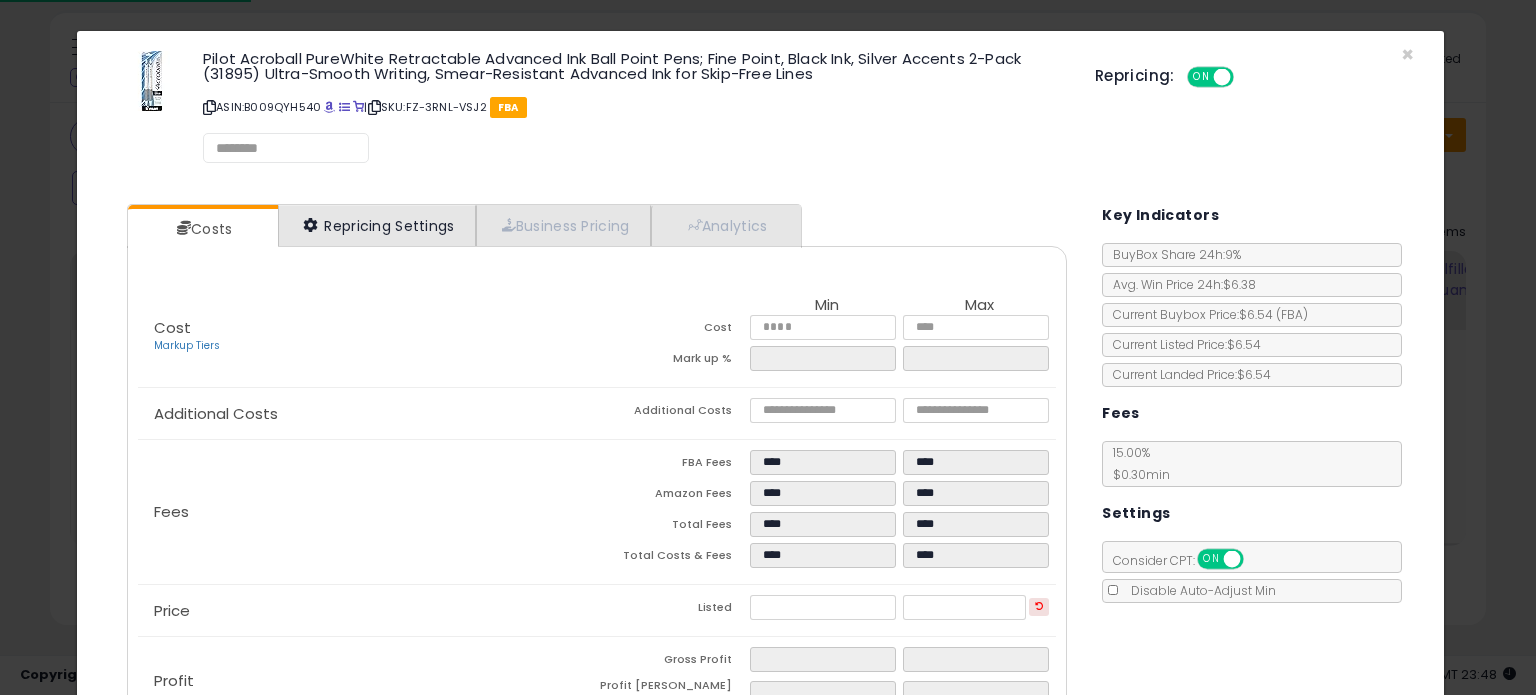 select on "**********" 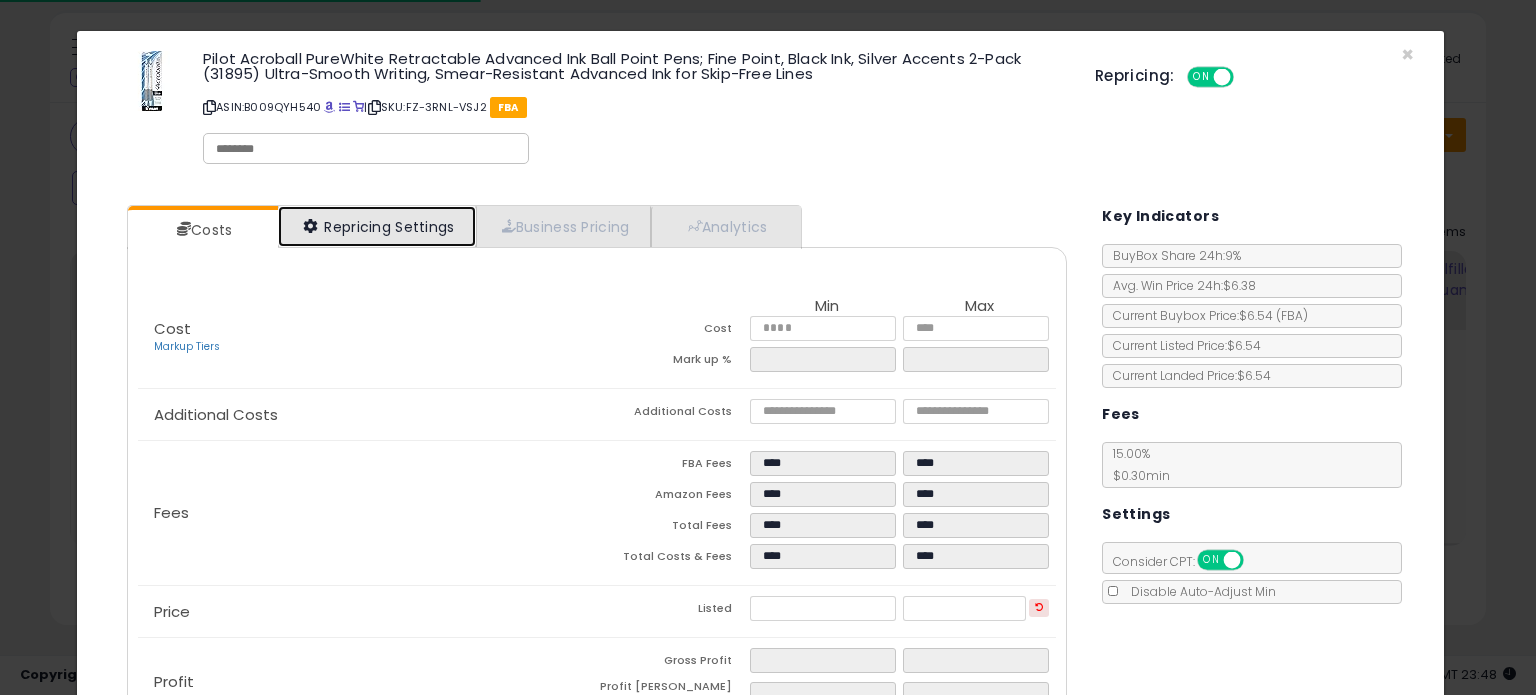 click on "Repricing Settings" at bounding box center (377, 226) 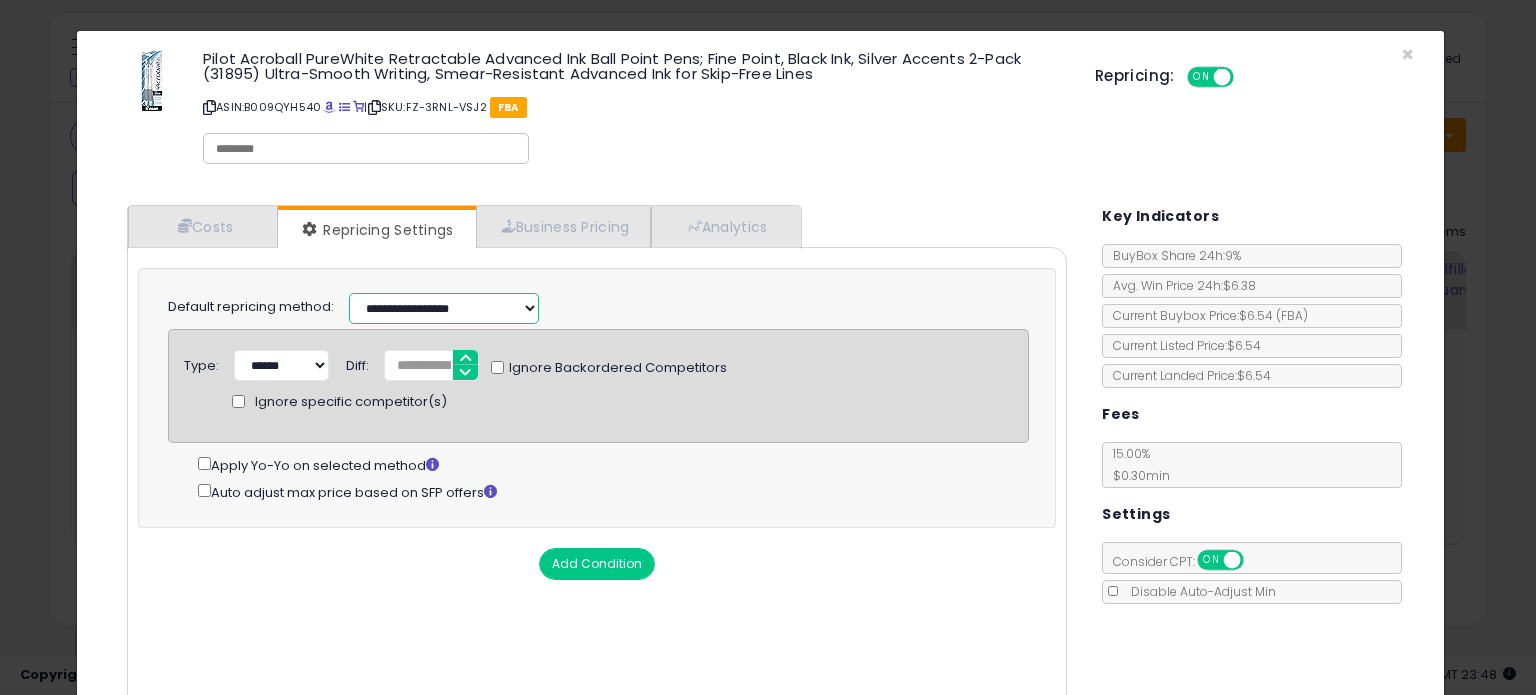 click on "**********" at bounding box center [444, 308] 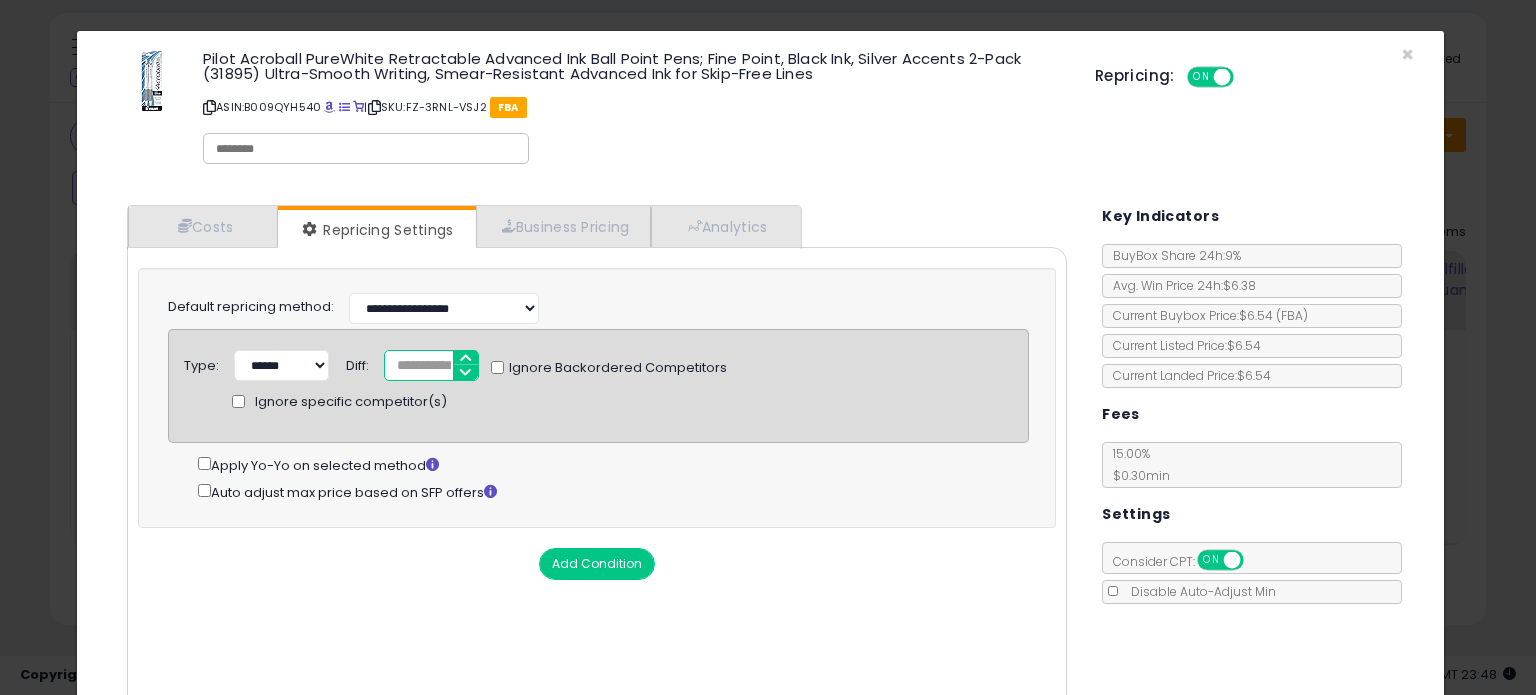 click on "*" at bounding box center [431, 365] 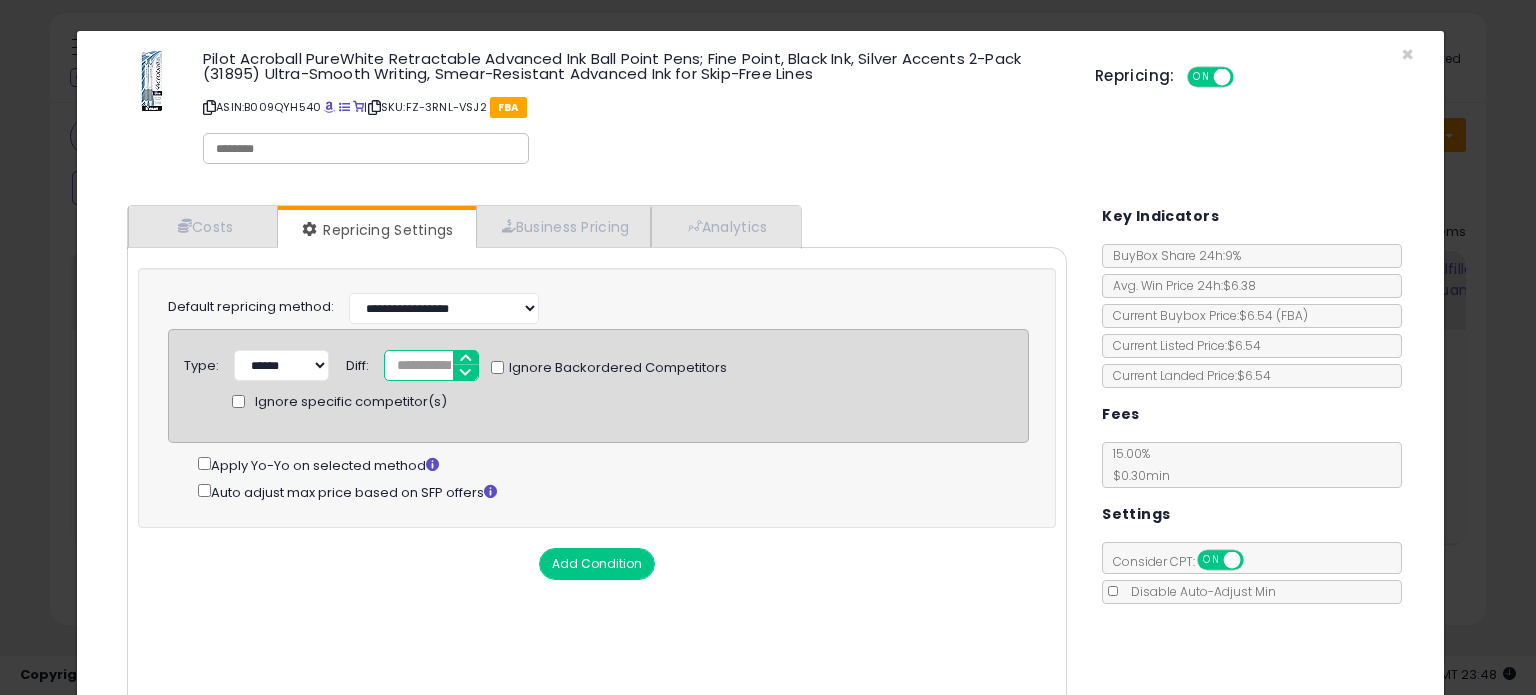 click on "****" at bounding box center (431, 365) 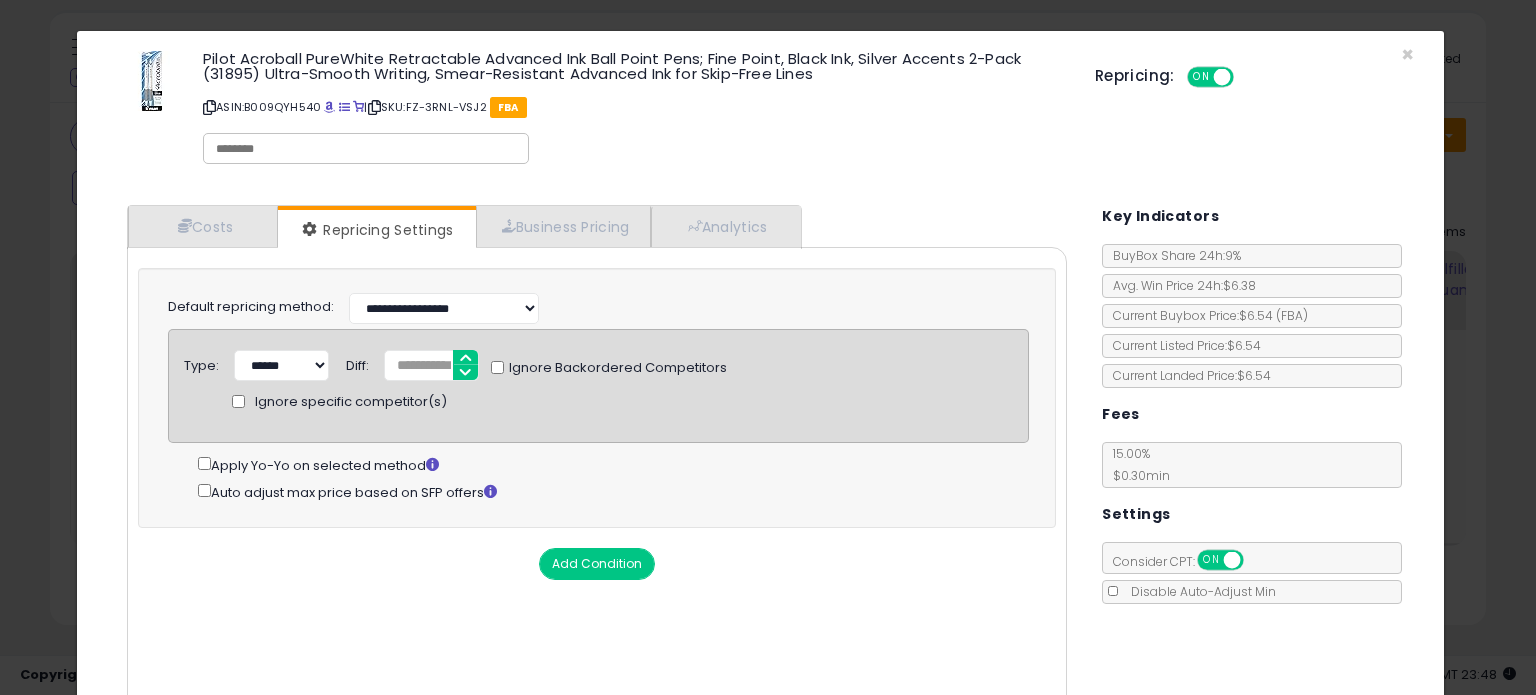 click on "Apply Yo-Yo on selected method
Auto adjust max price based on SFP offers" 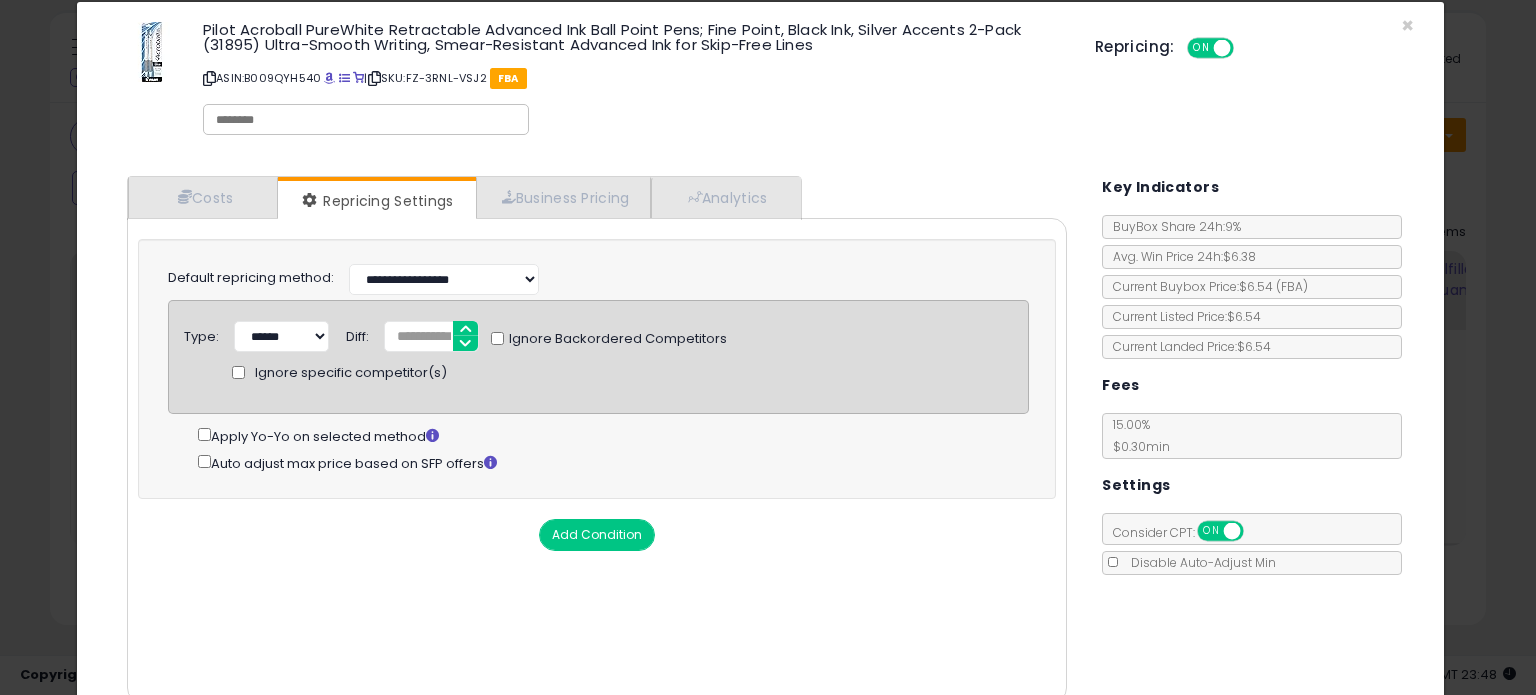 scroll, scrollTop: 120, scrollLeft: 0, axis: vertical 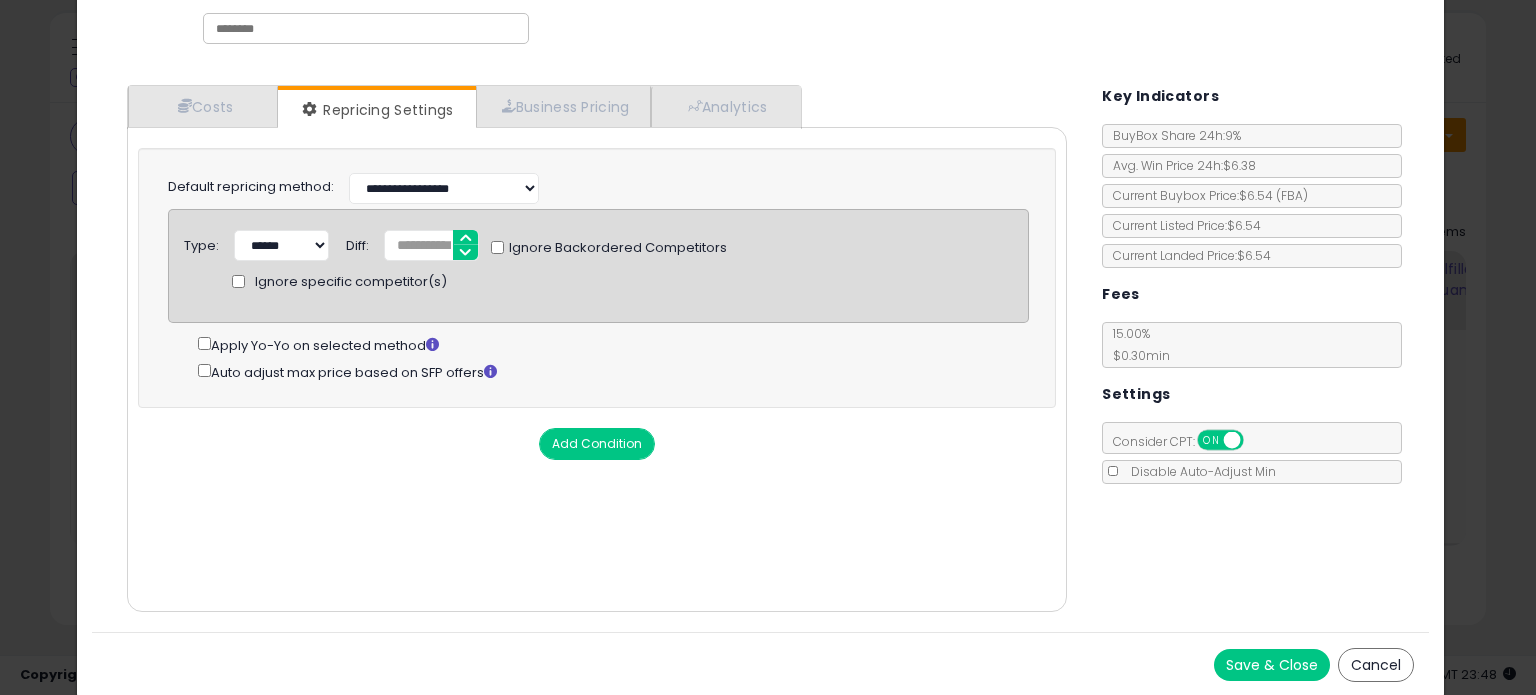 click on "Save & Close" at bounding box center [1272, 665] 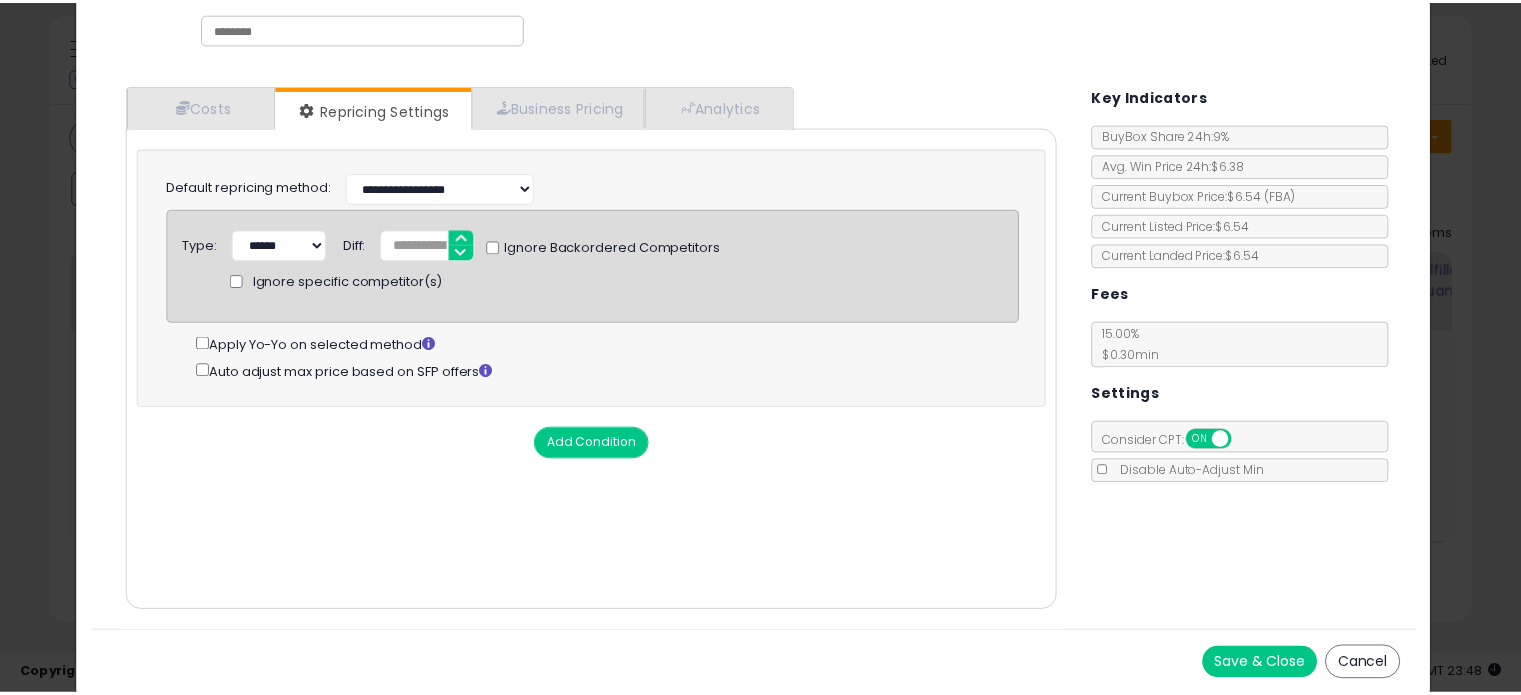 scroll, scrollTop: 0, scrollLeft: 0, axis: both 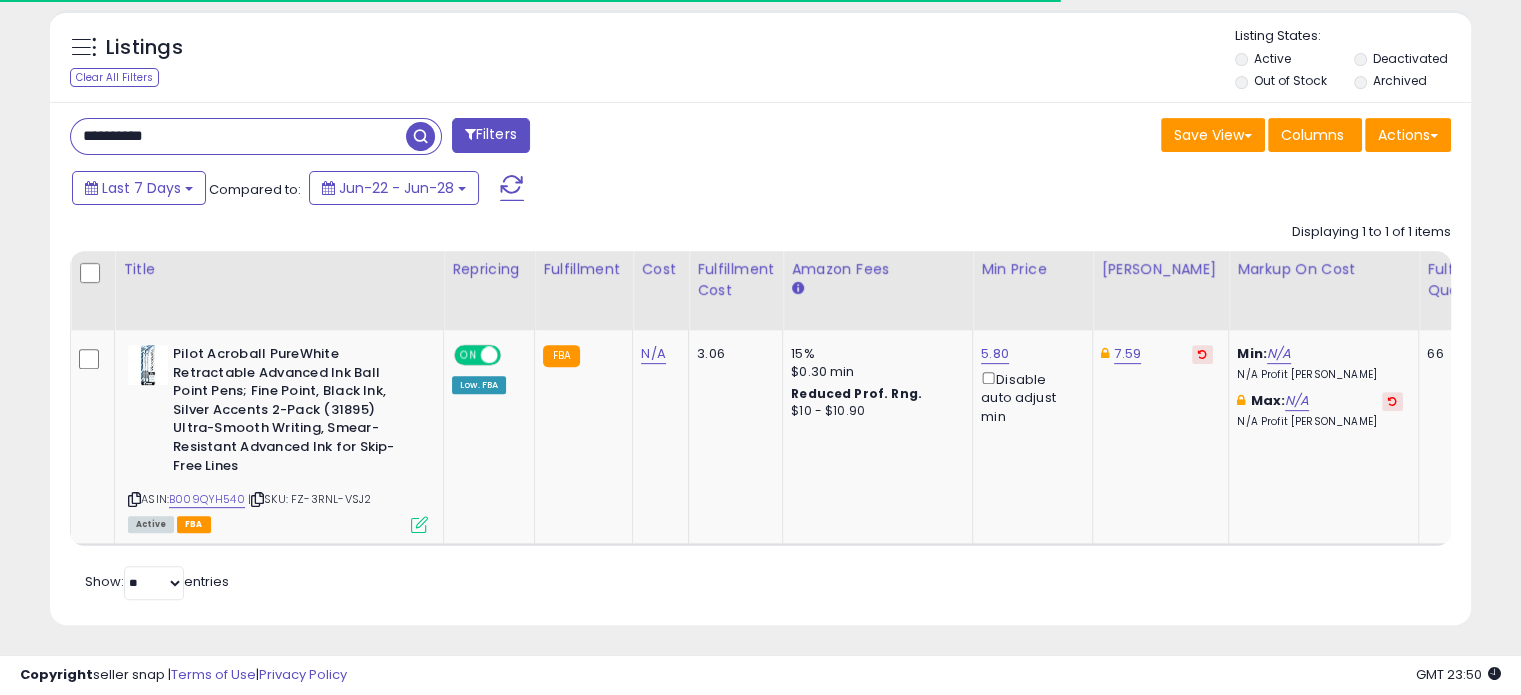 click on "**********" at bounding box center (408, 138) 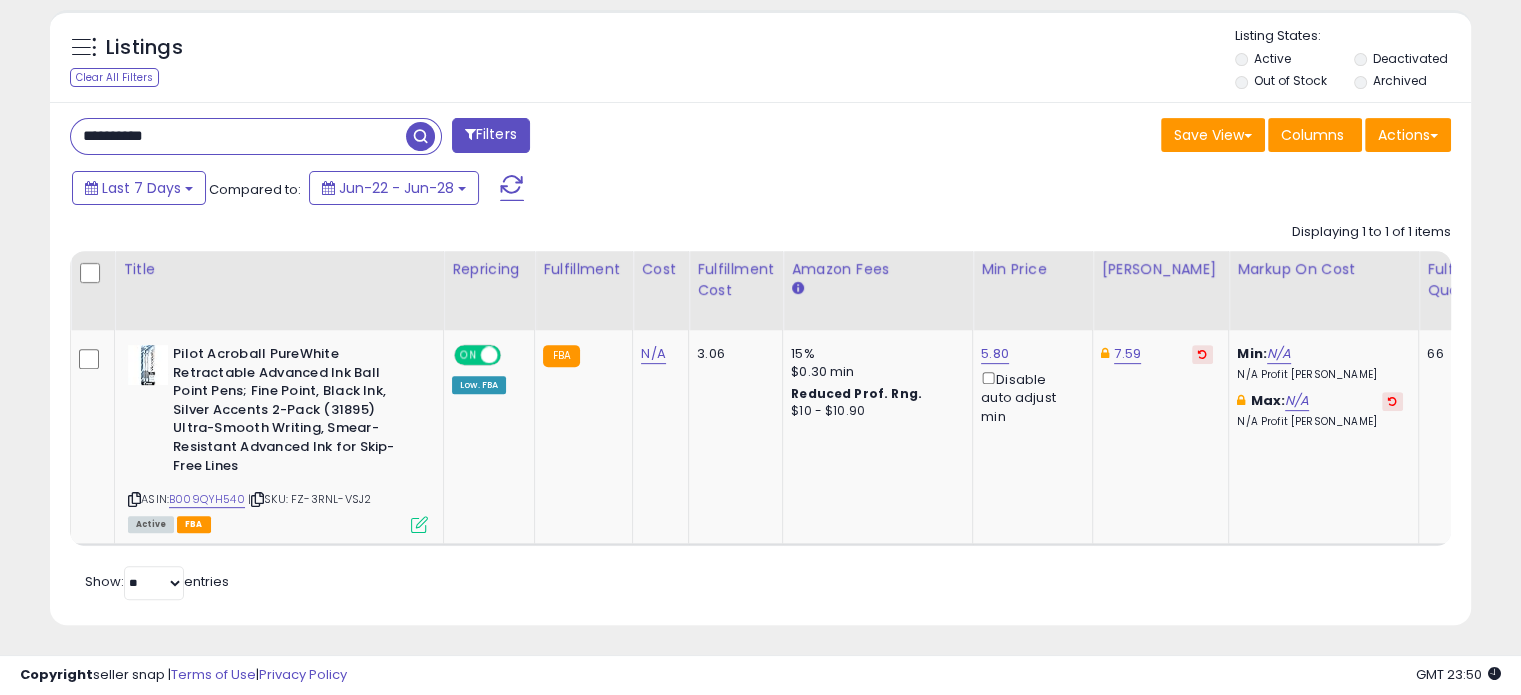 click on "**********" at bounding box center [238, 136] 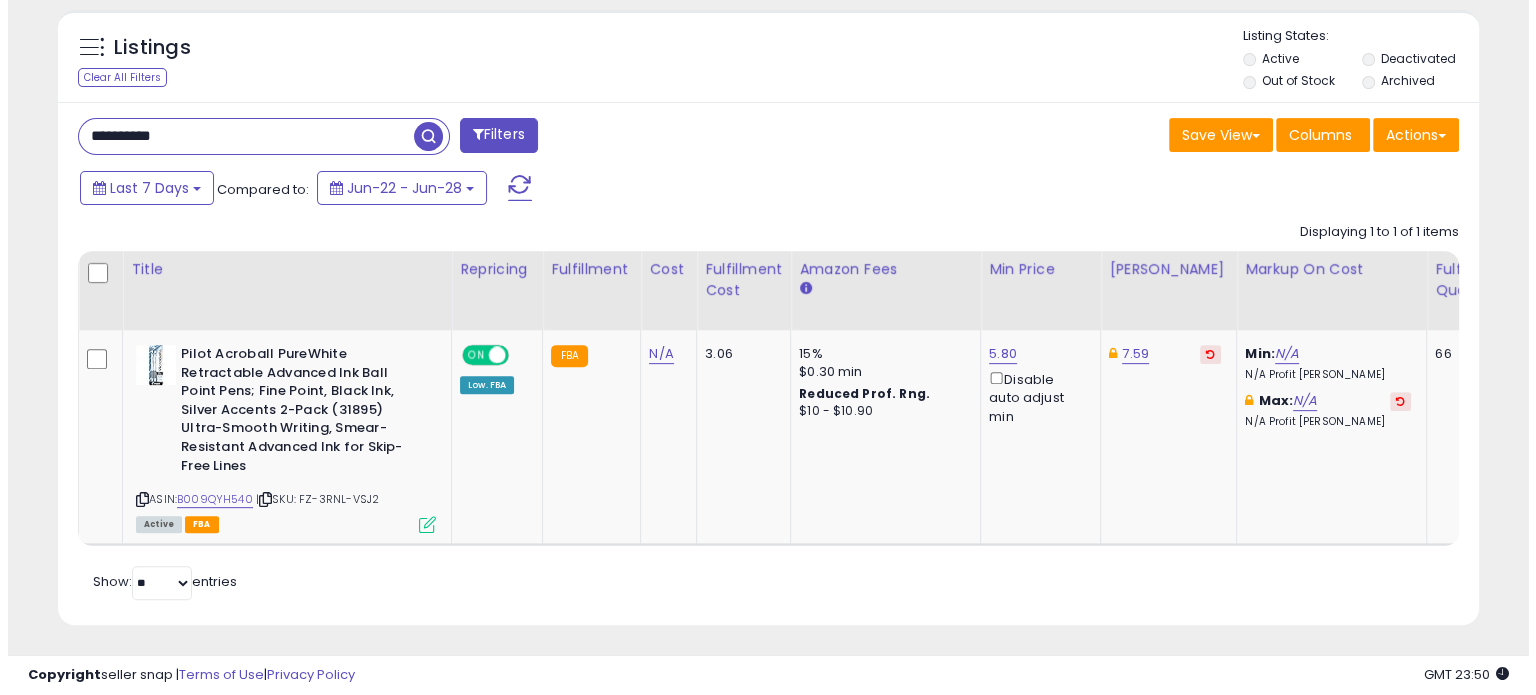 scroll, scrollTop: 524, scrollLeft: 0, axis: vertical 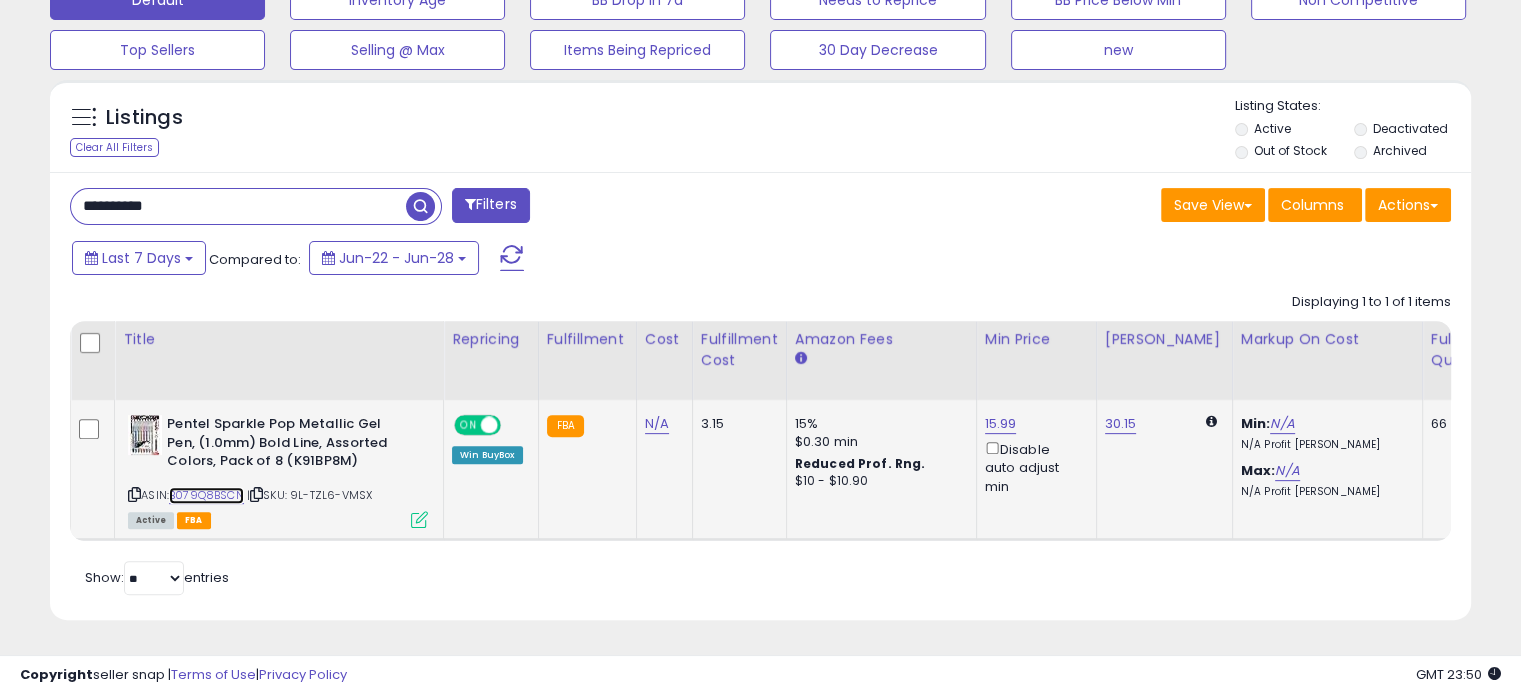 click on "B079Q8BSCN" at bounding box center (206, 495) 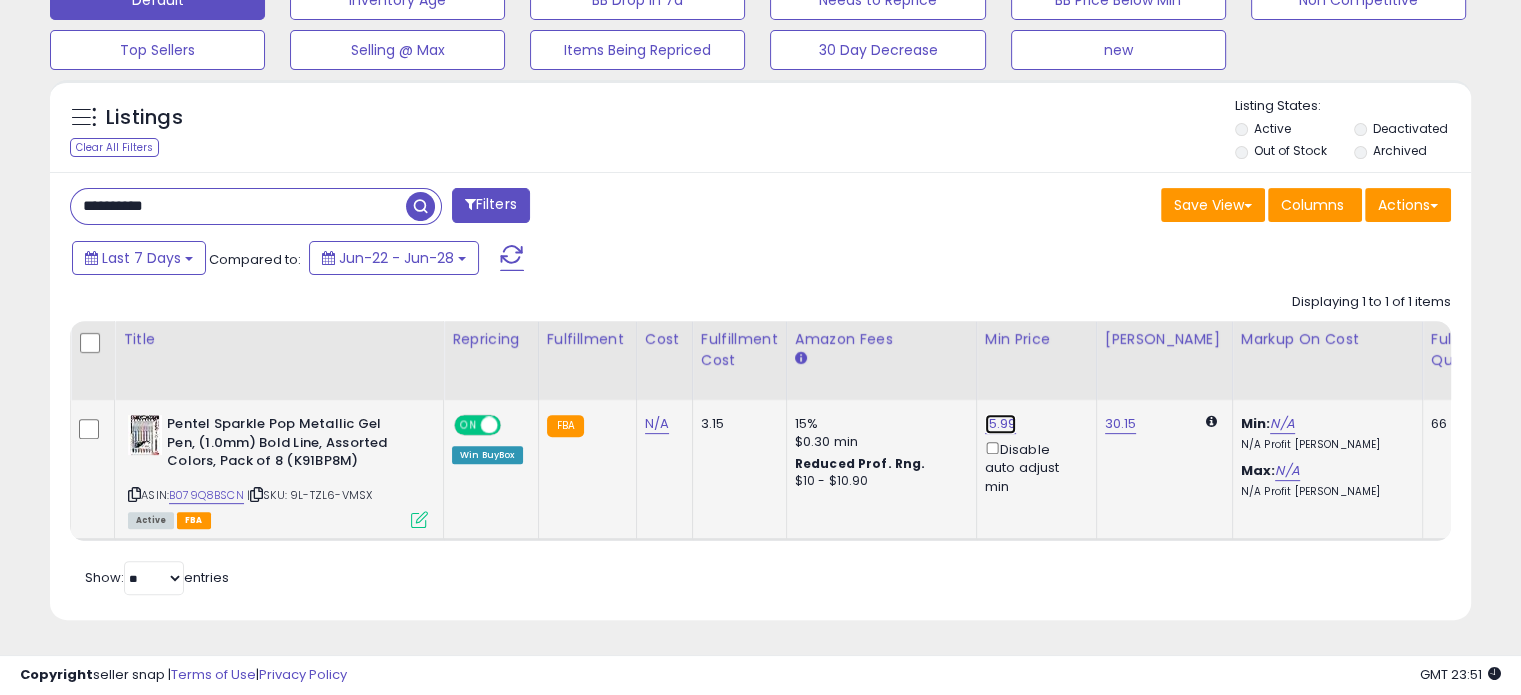click on "15.99" at bounding box center [1001, 424] 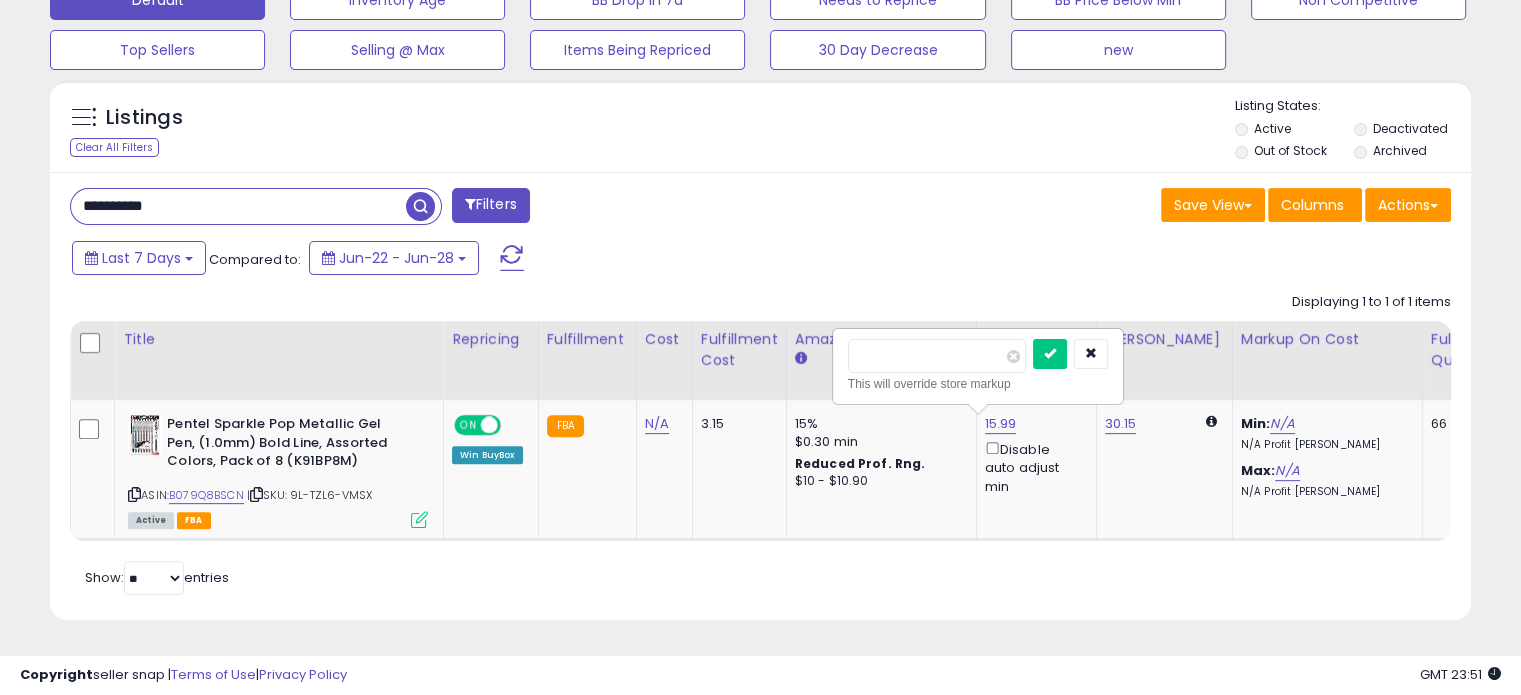 drag, startPoint x: 900, startPoint y: 345, endPoint x: 791, endPoint y: 345, distance: 109 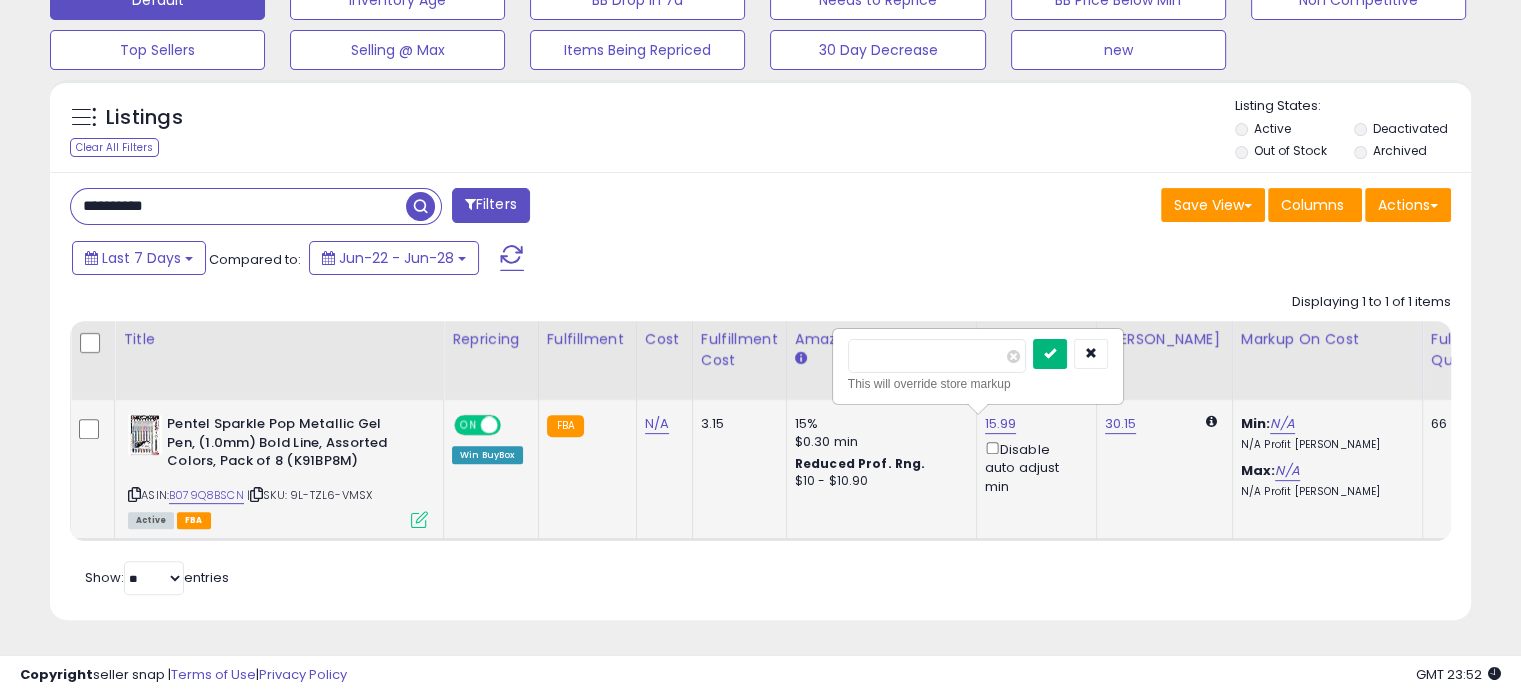 type on "*****" 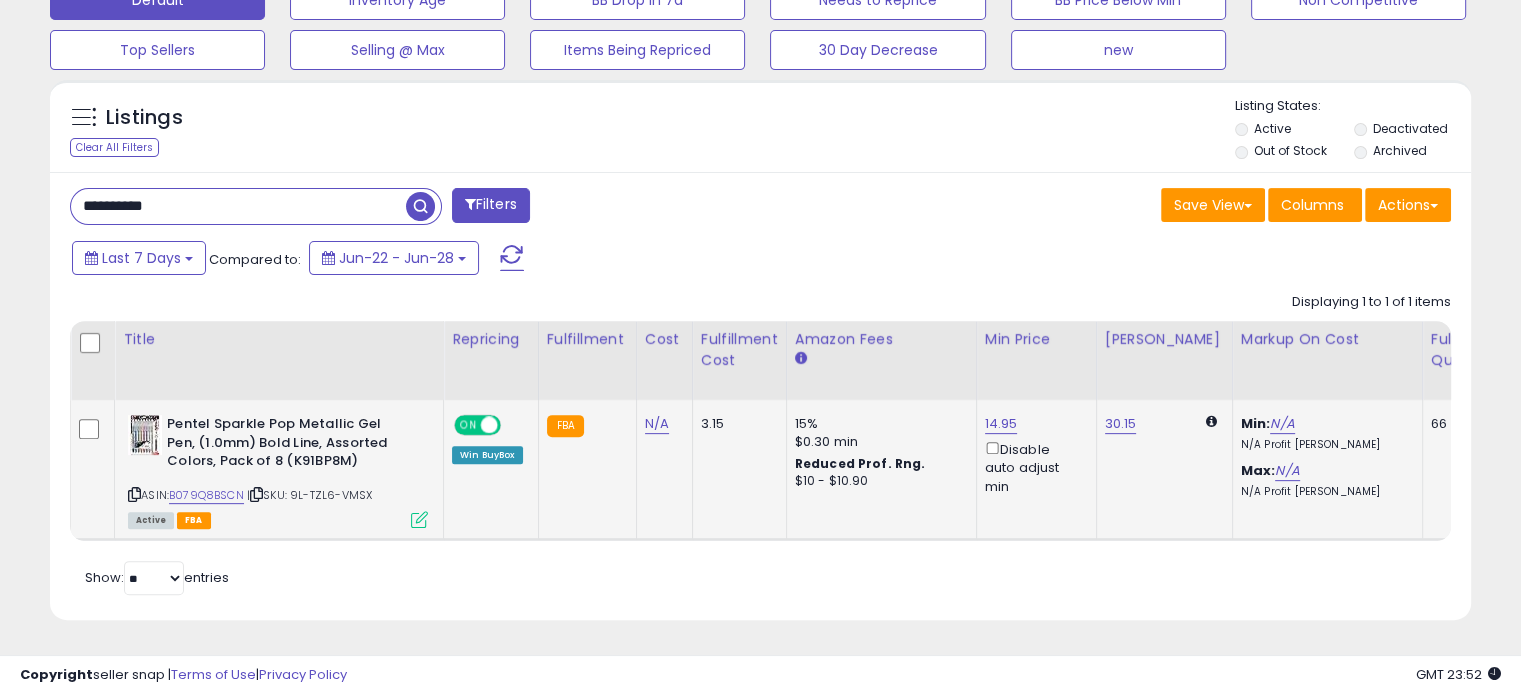 click at bounding box center [419, 519] 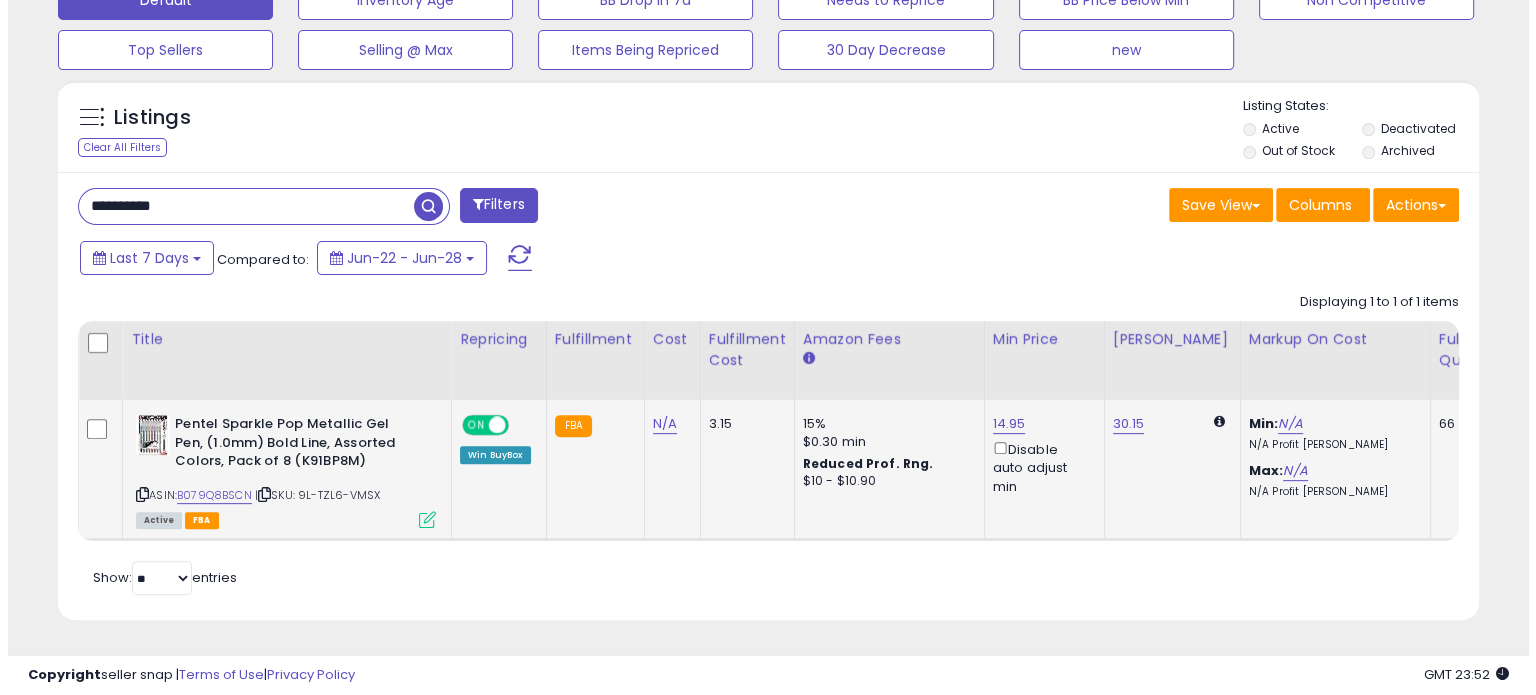 scroll, scrollTop: 999589, scrollLeft: 999168, axis: both 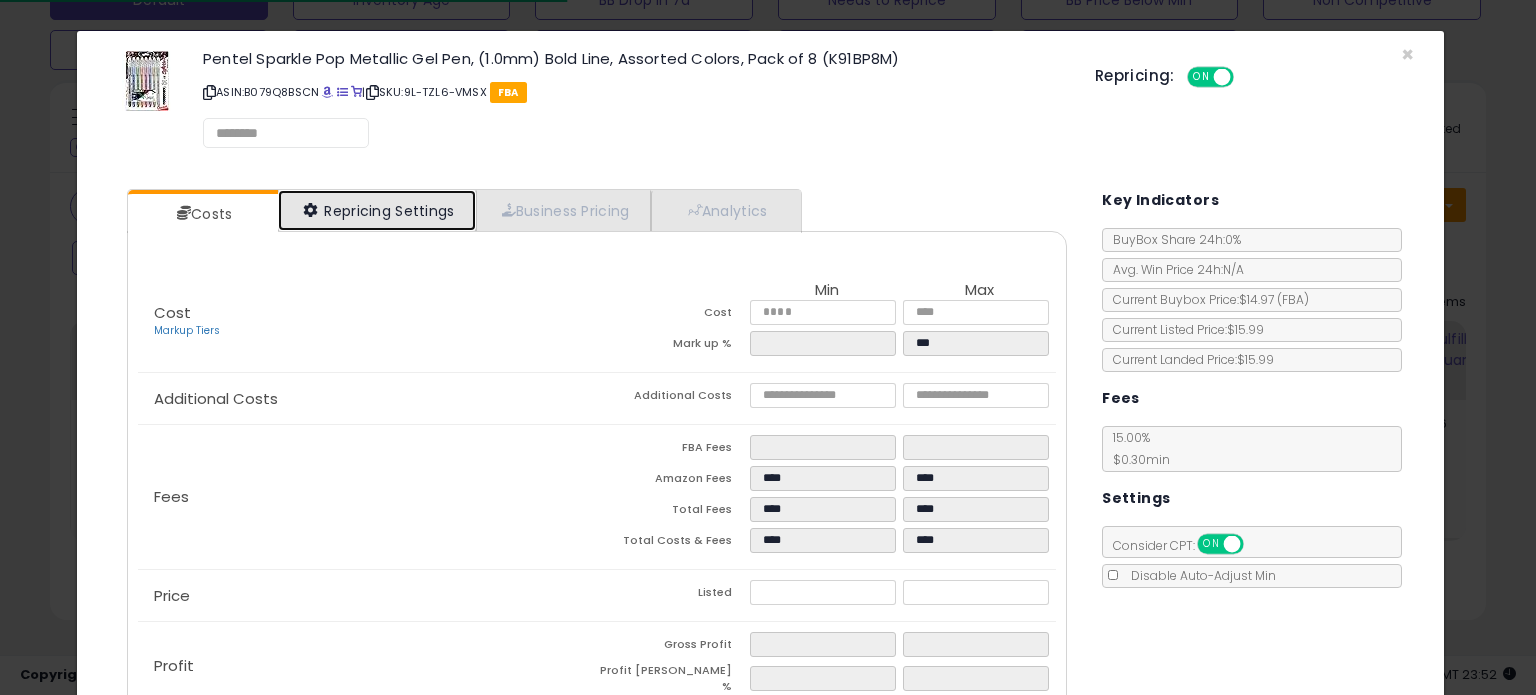 click on "Repricing Settings" at bounding box center (377, 210) 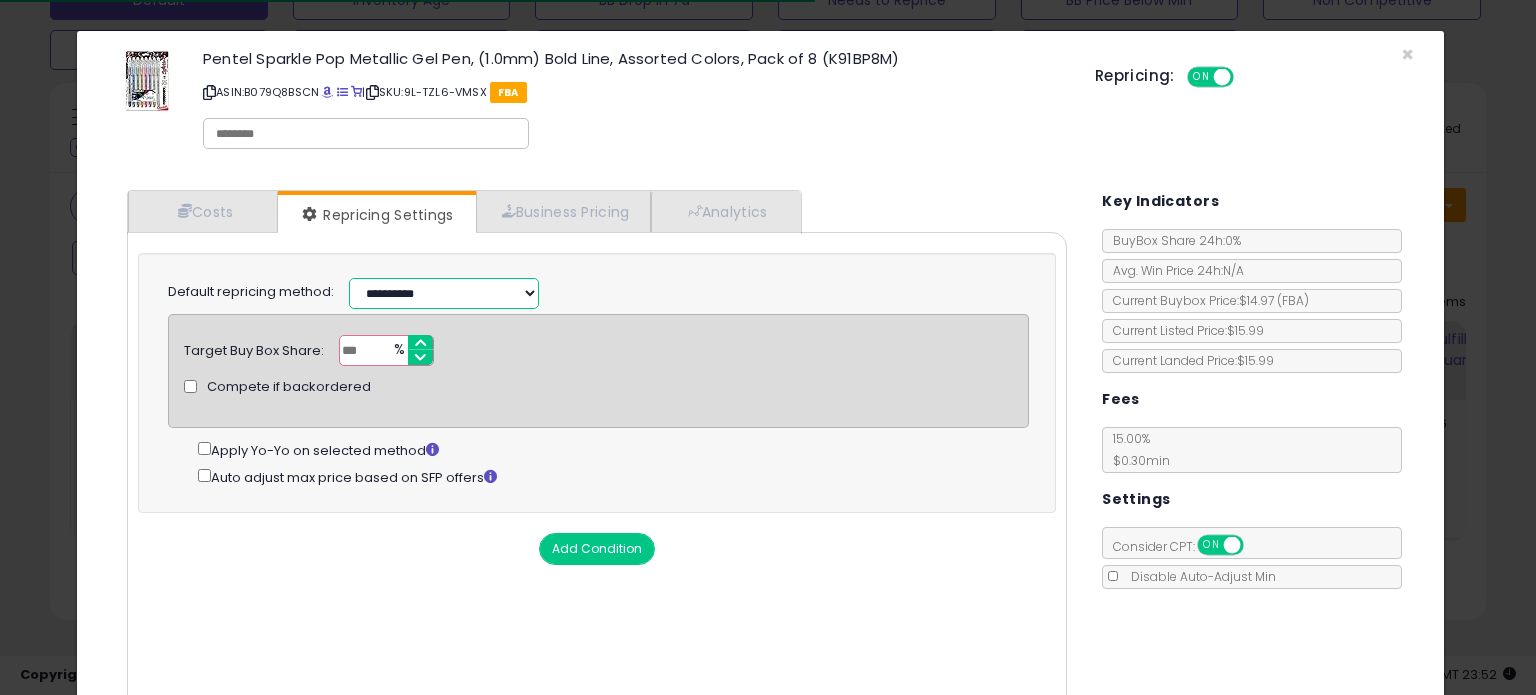 click on "**********" at bounding box center (444, 293) 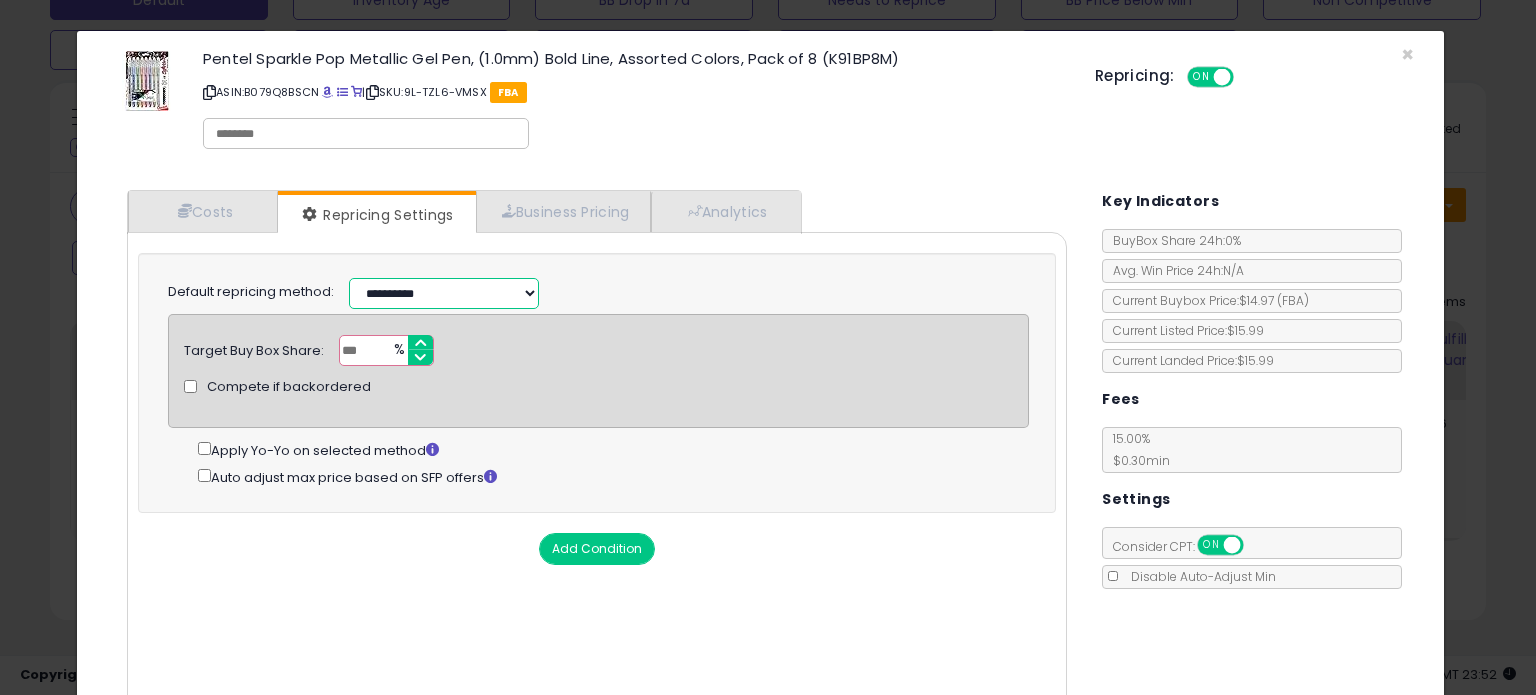 select on "**********" 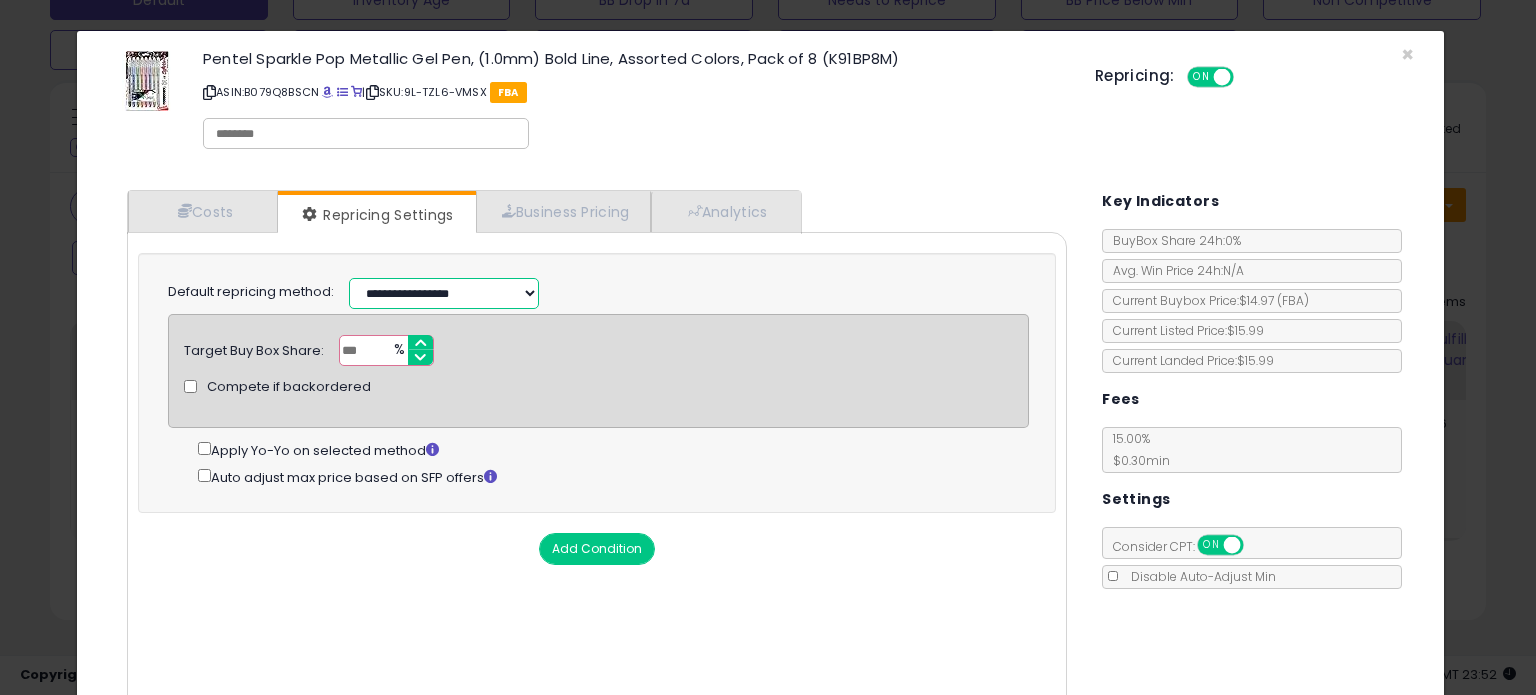 click on "**********" at bounding box center (444, 293) 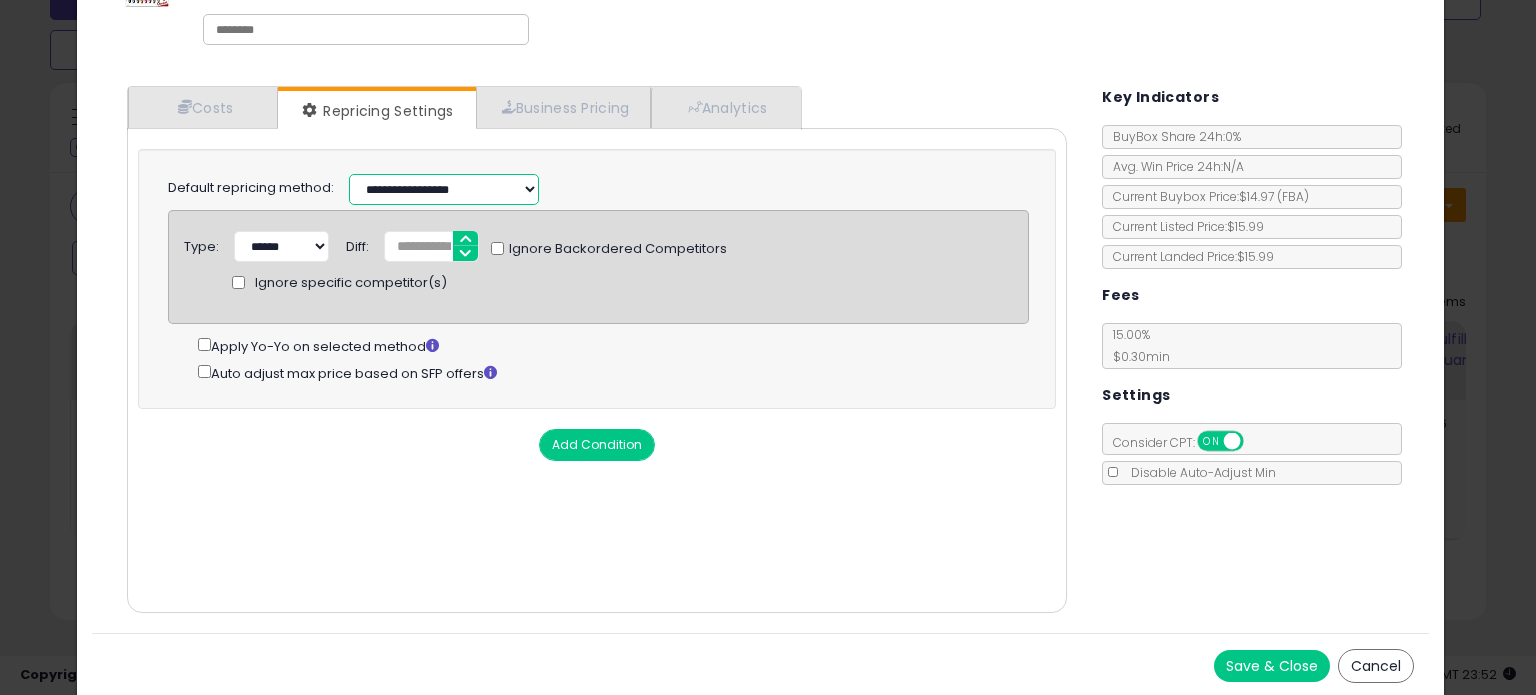 scroll, scrollTop: 105, scrollLeft: 0, axis: vertical 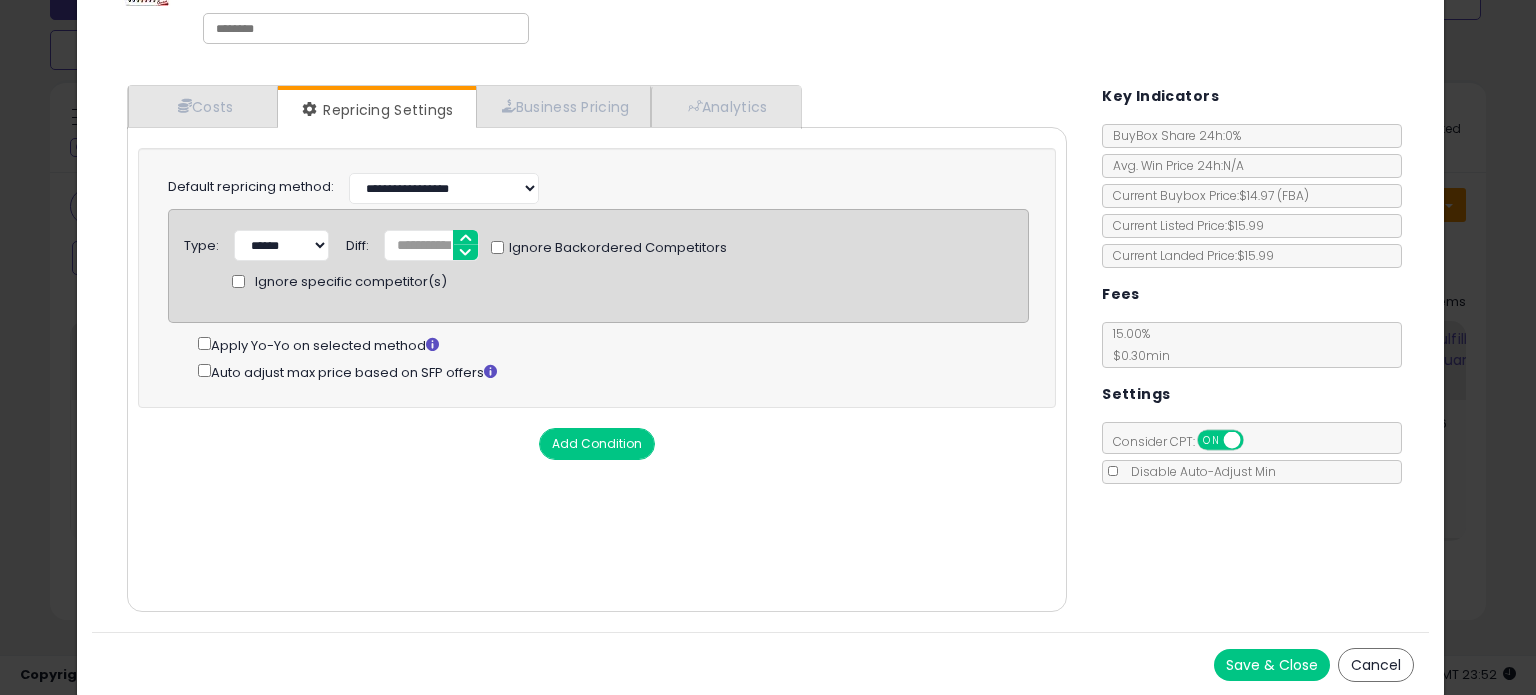 click on "Save & Close" at bounding box center [1272, 665] 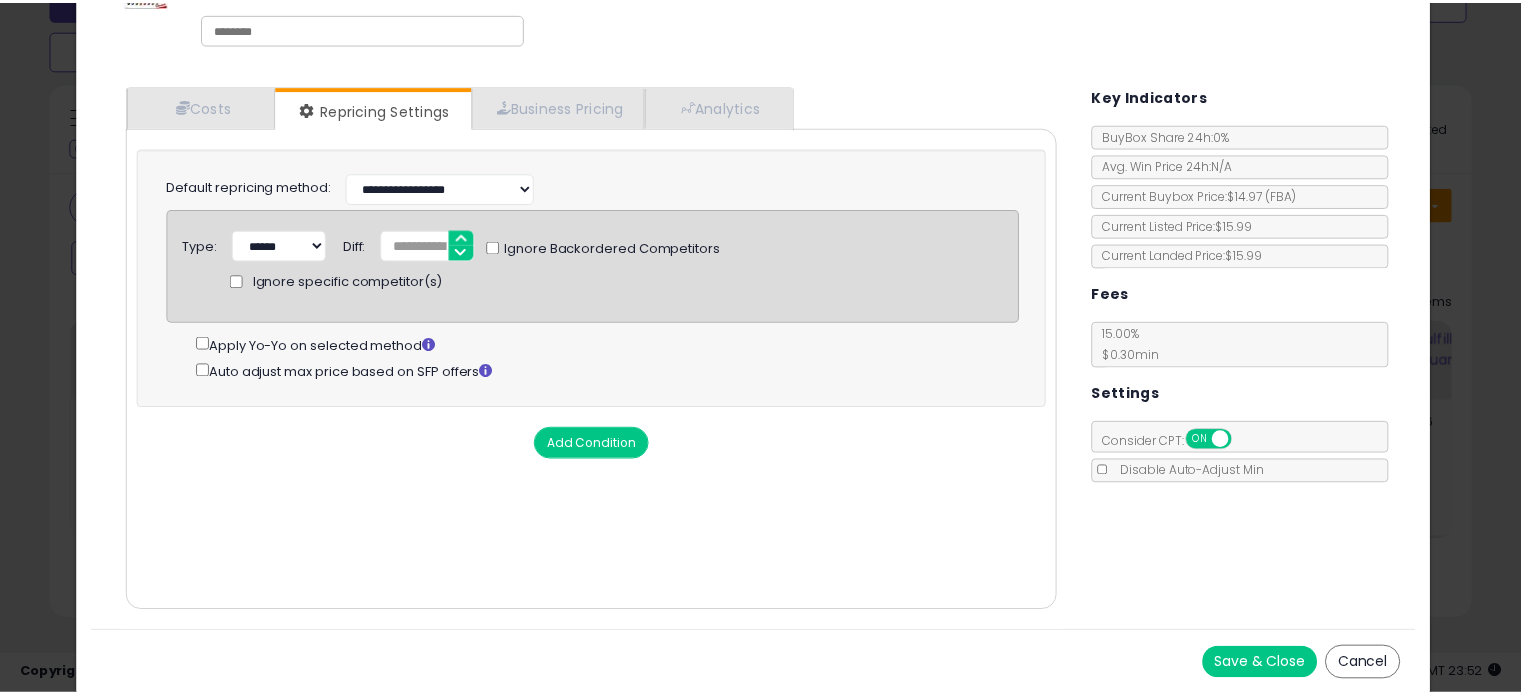 scroll, scrollTop: 0, scrollLeft: 0, axis: both 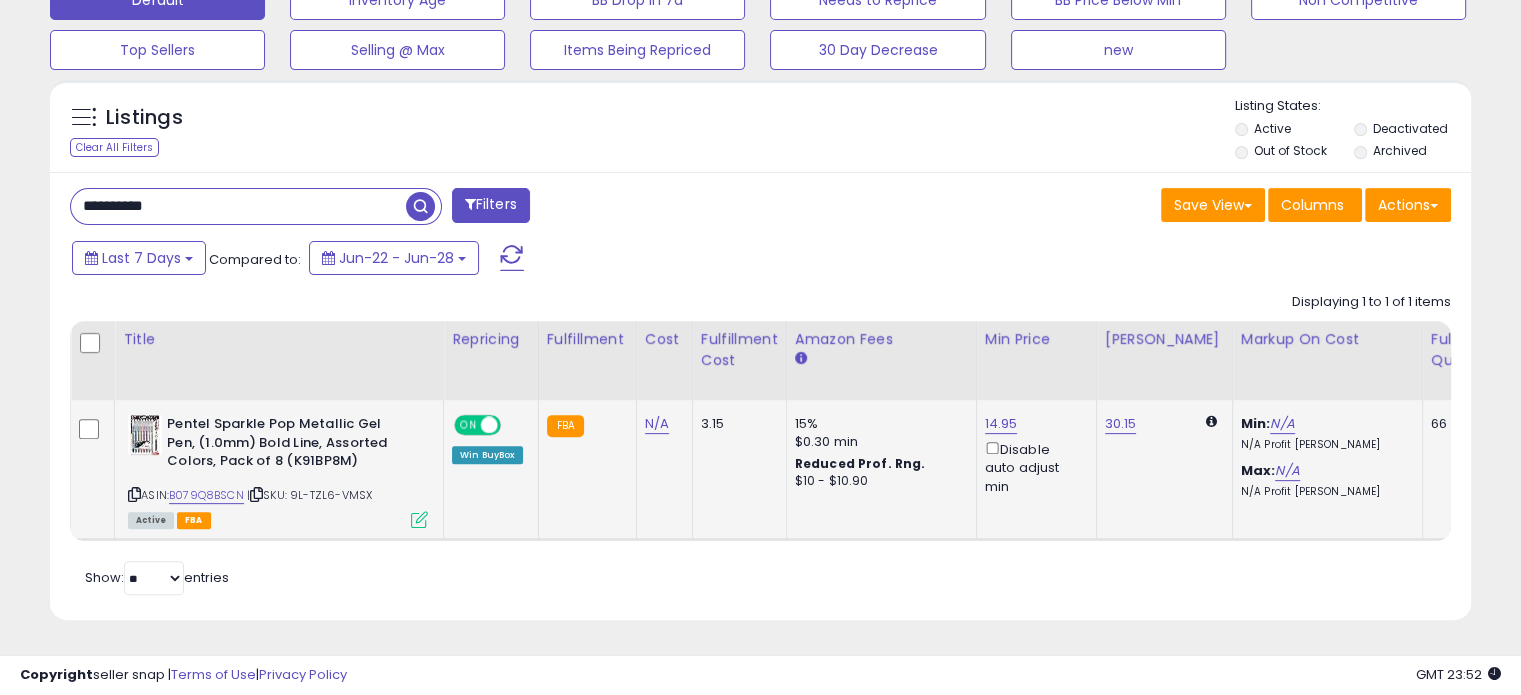 click at bounding box center (419, 519) 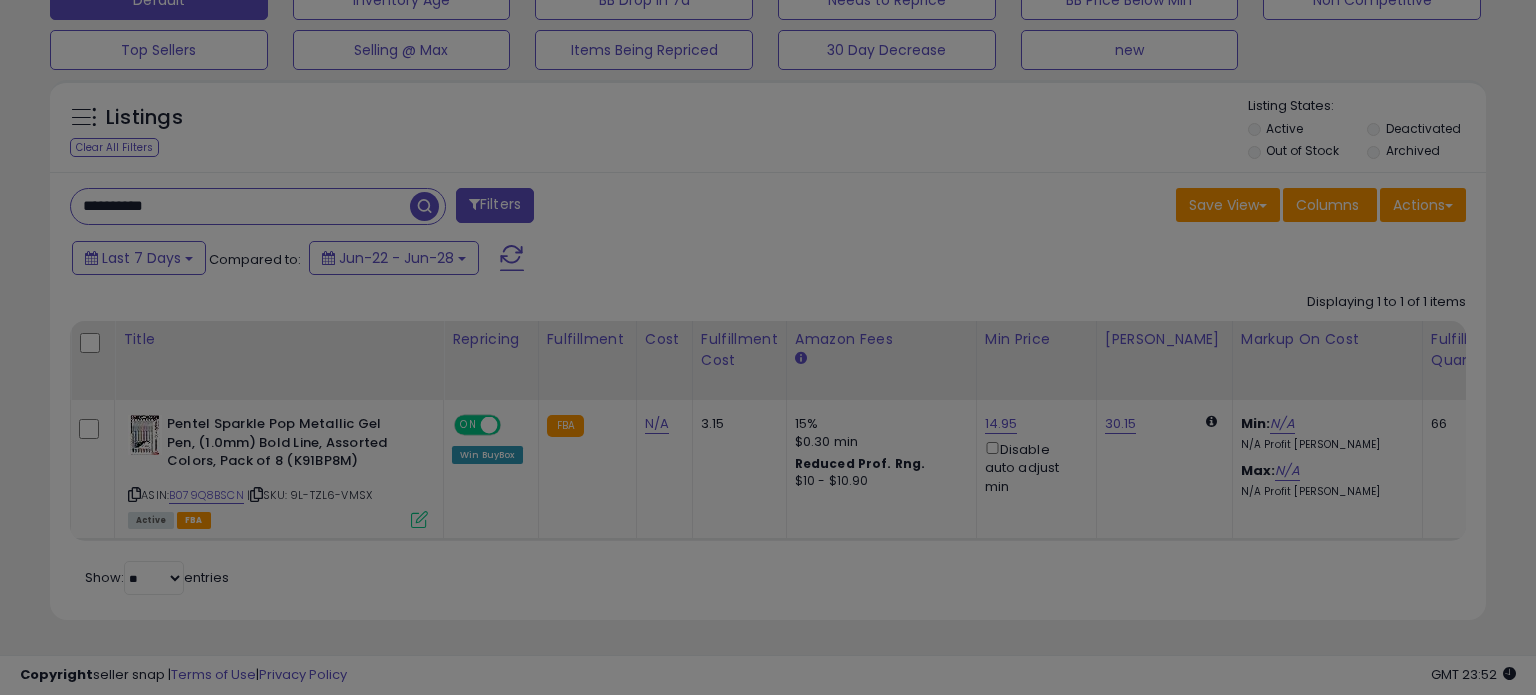 scroll, scrollTop: 999589, scrollLeft: 999168, axis: both 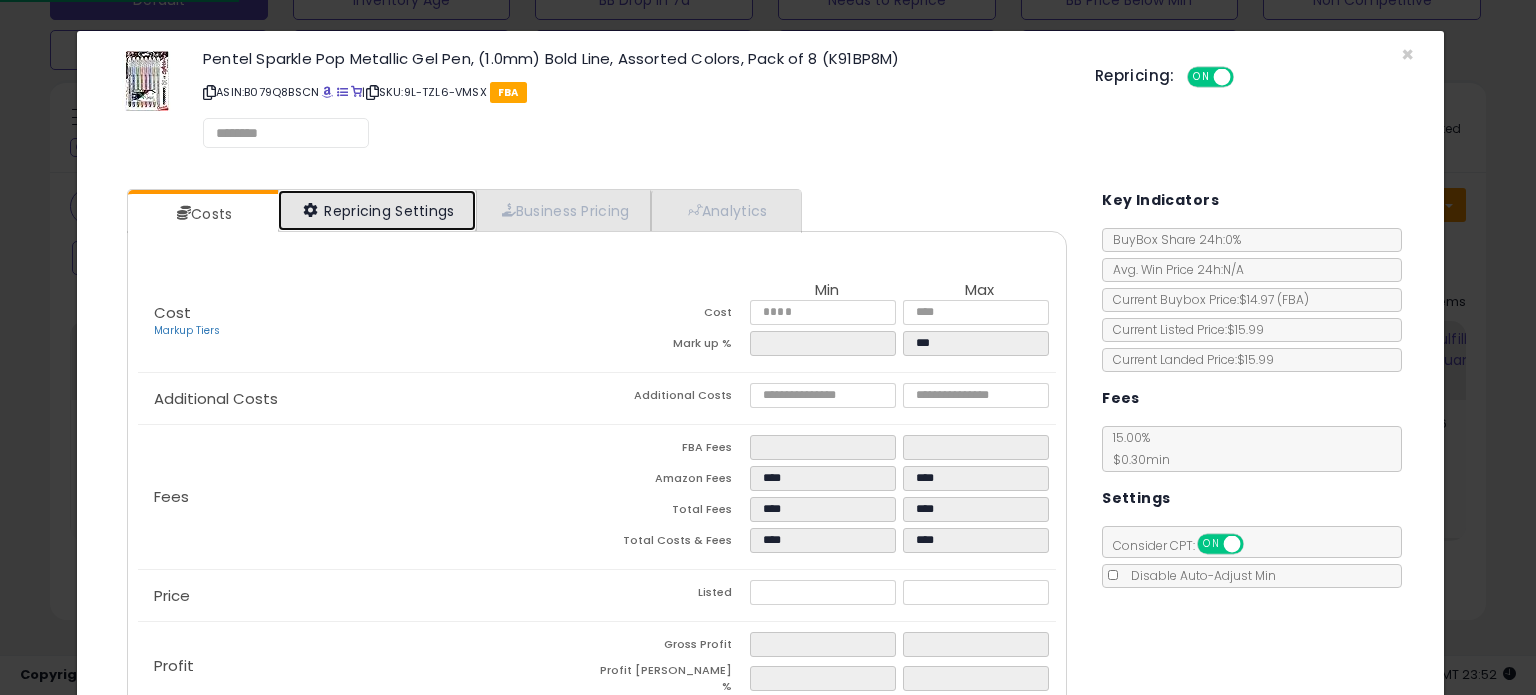 select on "**********" 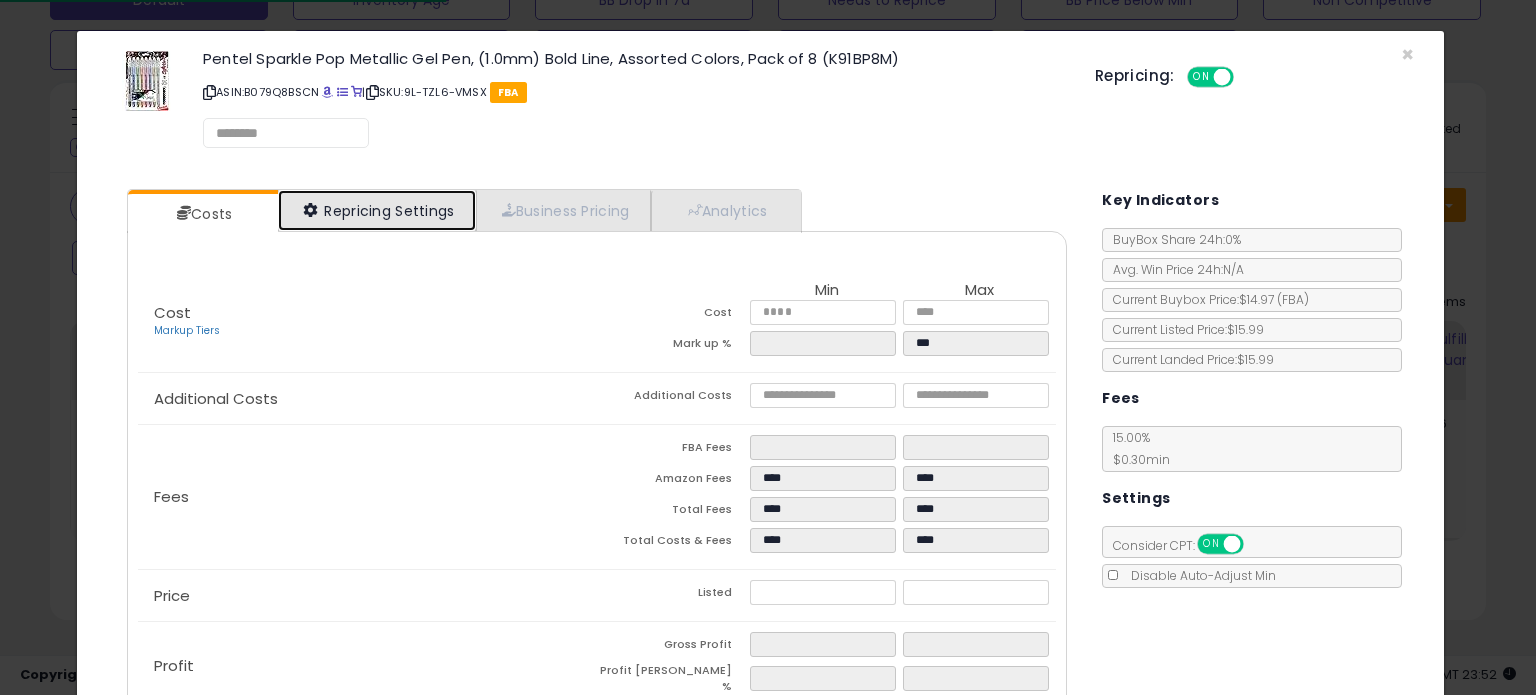 click on "Repricing Settings" at bounding box center [377, 210] 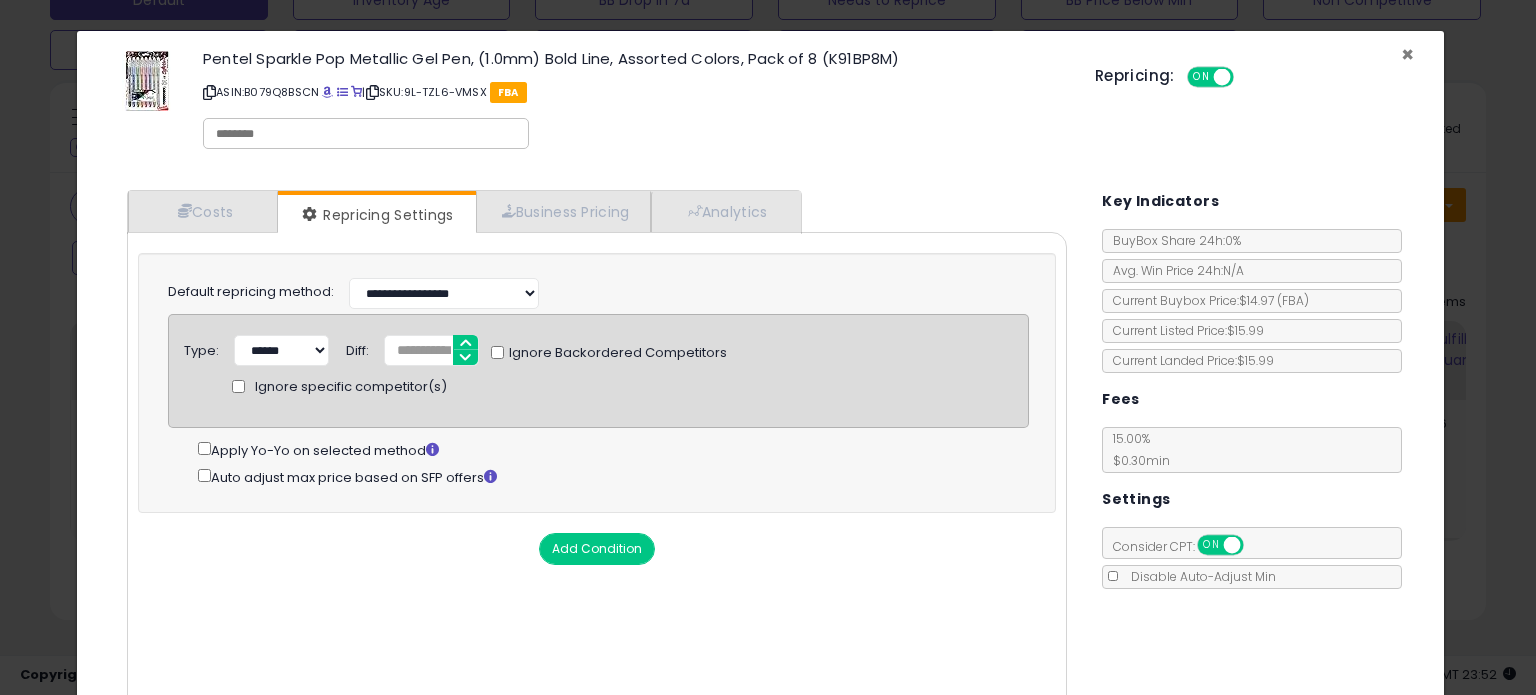 click on "×" at bounding box center (1407, 54) 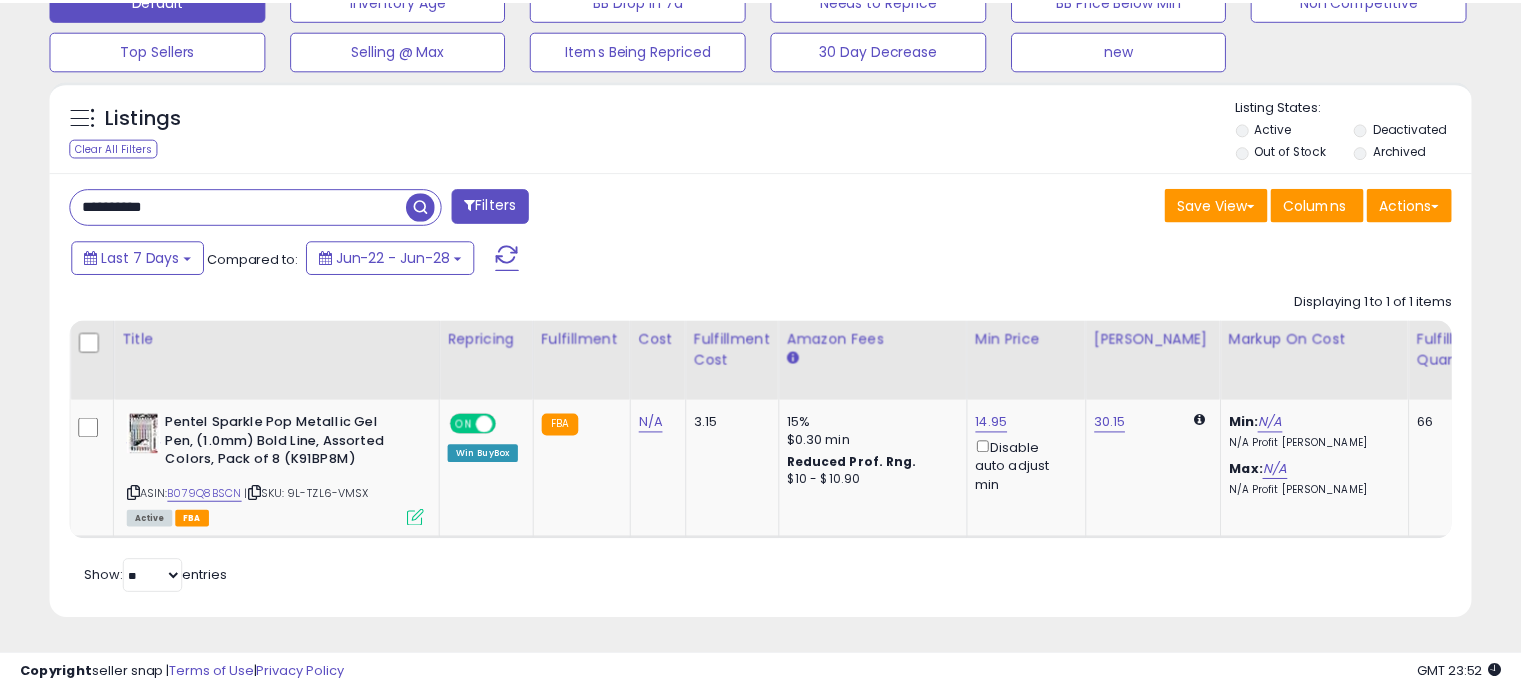 scroll, scrollTop: 409, scrollLeft: 822, axis: both 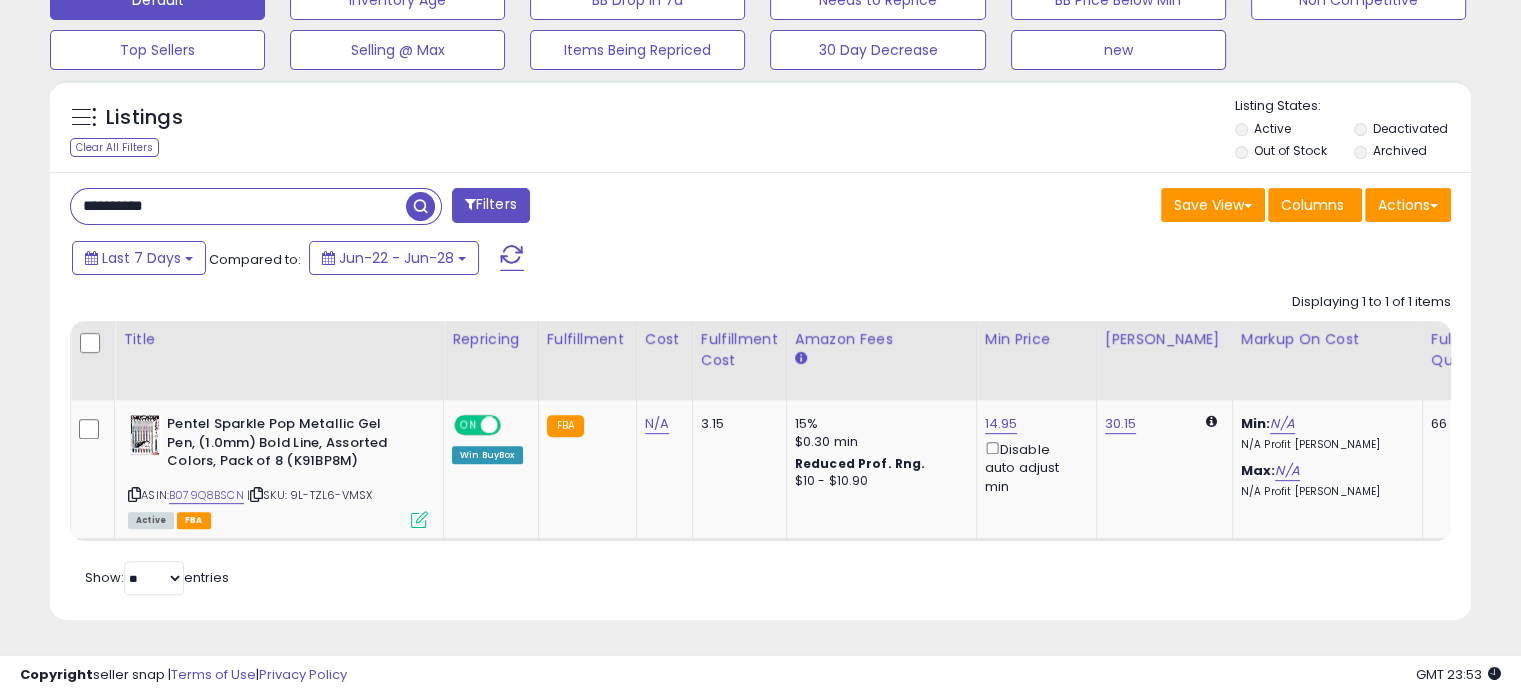 click on "**********" at bounding box center [238, 206] 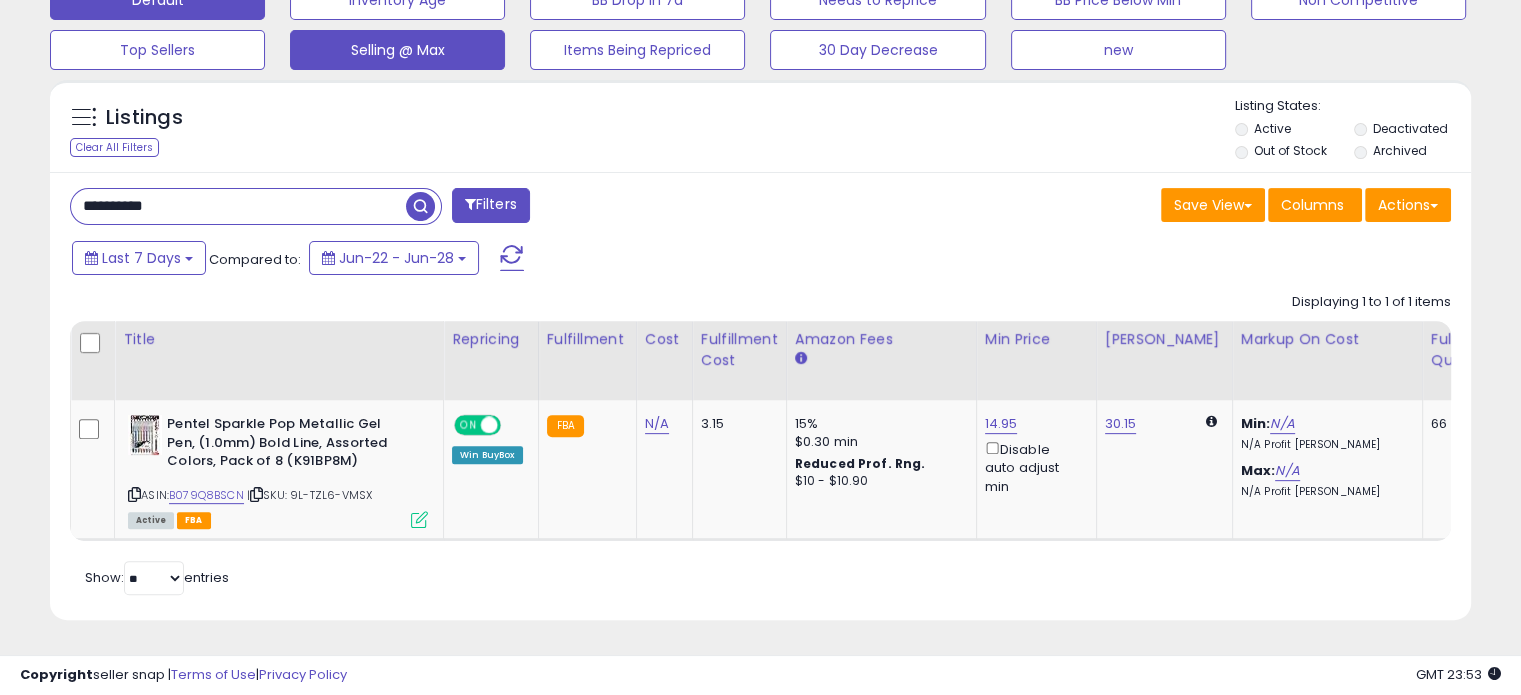 scroll, scrollTop: 999589, scrollLeft: 999168, axis: both 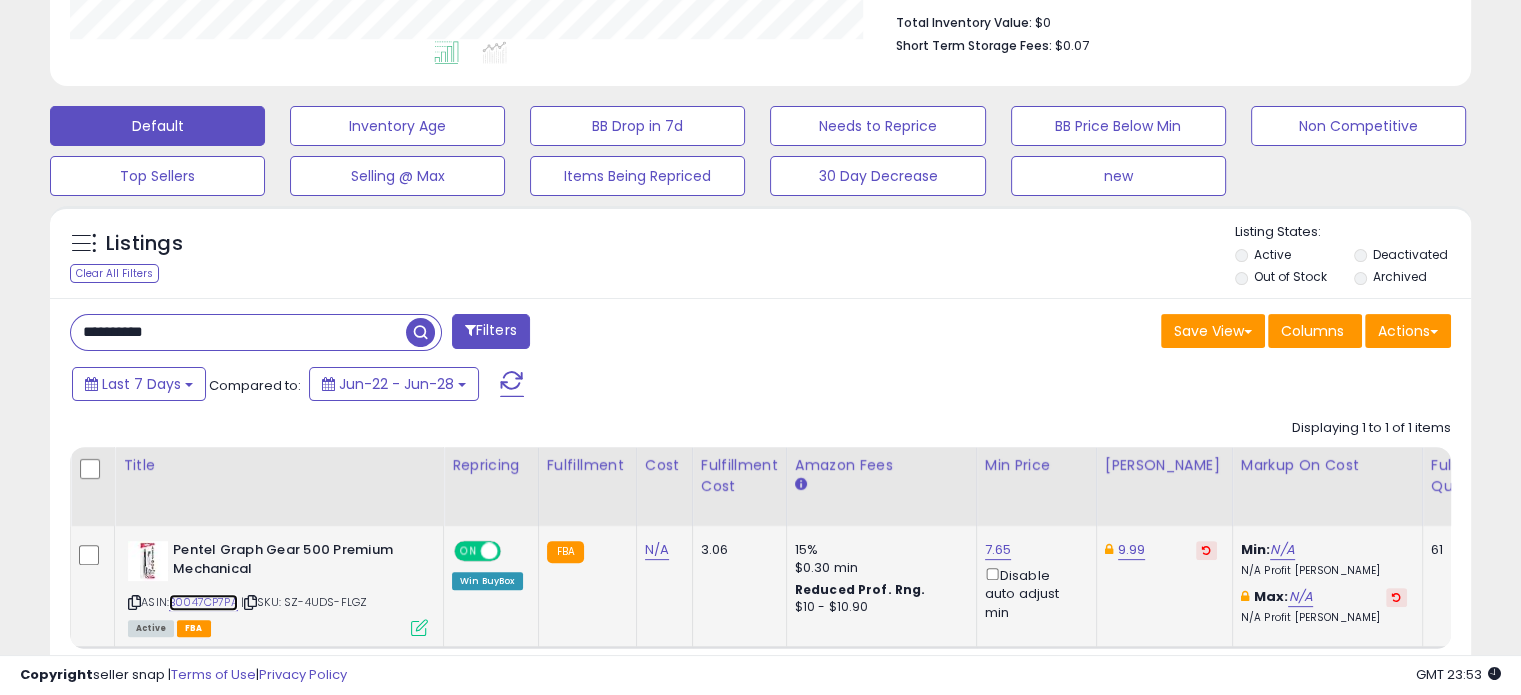 click on "B0047CP7PA" at bounding box center [203, 602] 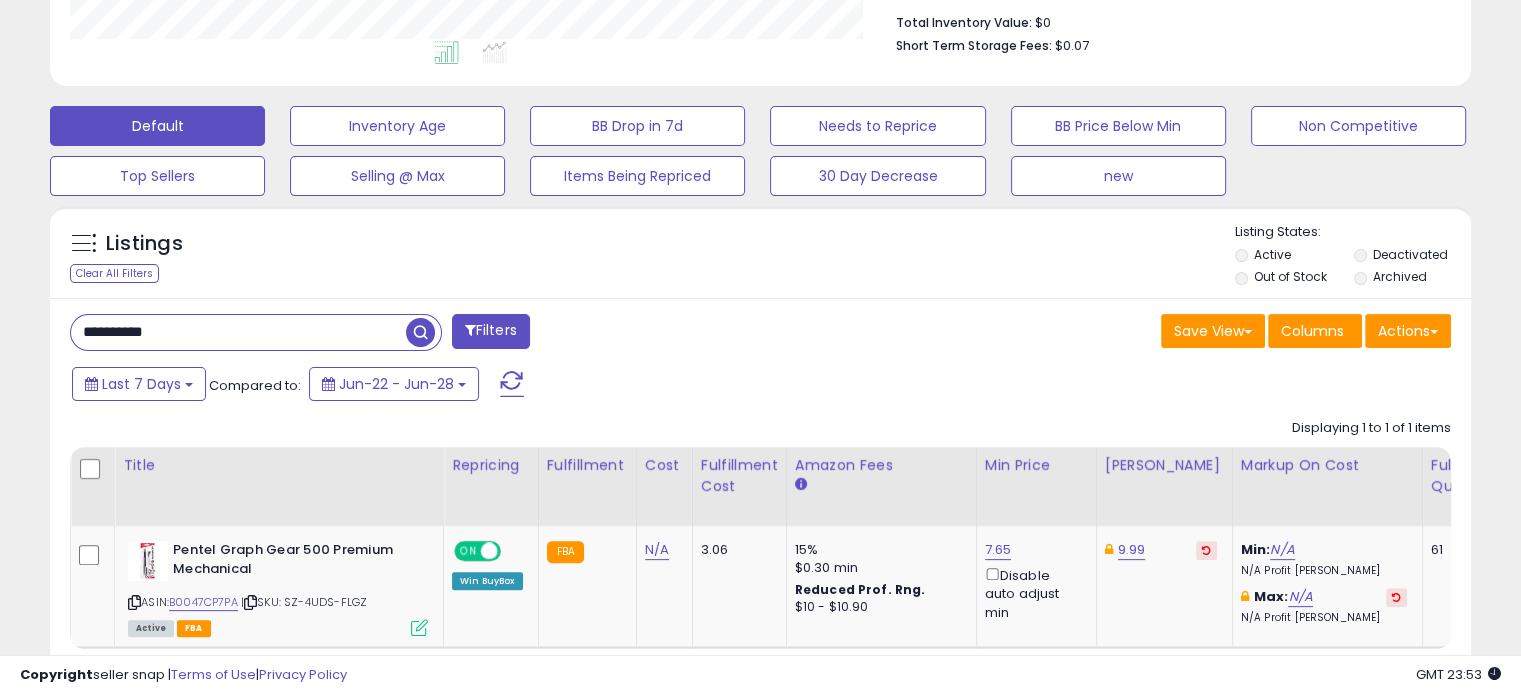 click on "**********" at bounding box center [238, 332] 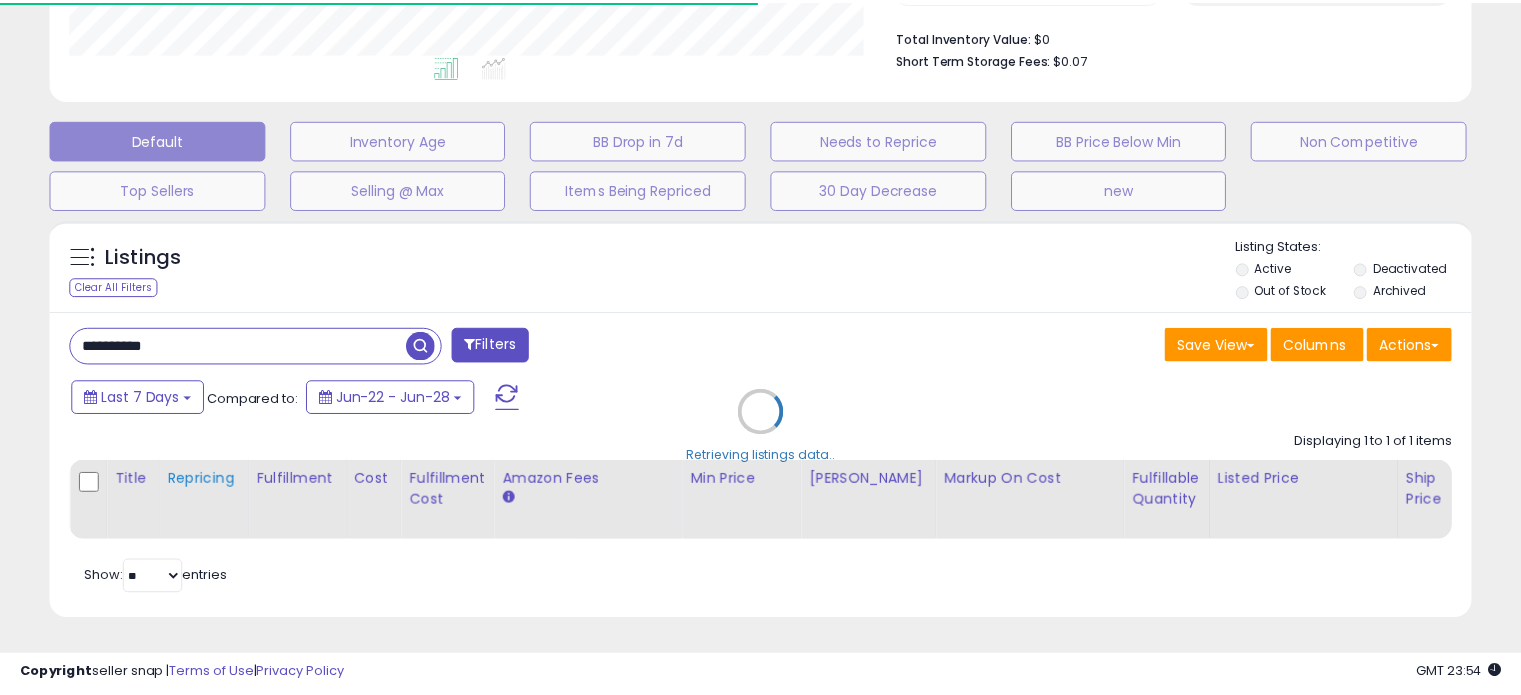 scroll, scrollTop: 409, scrollLeft: 822, axis: both 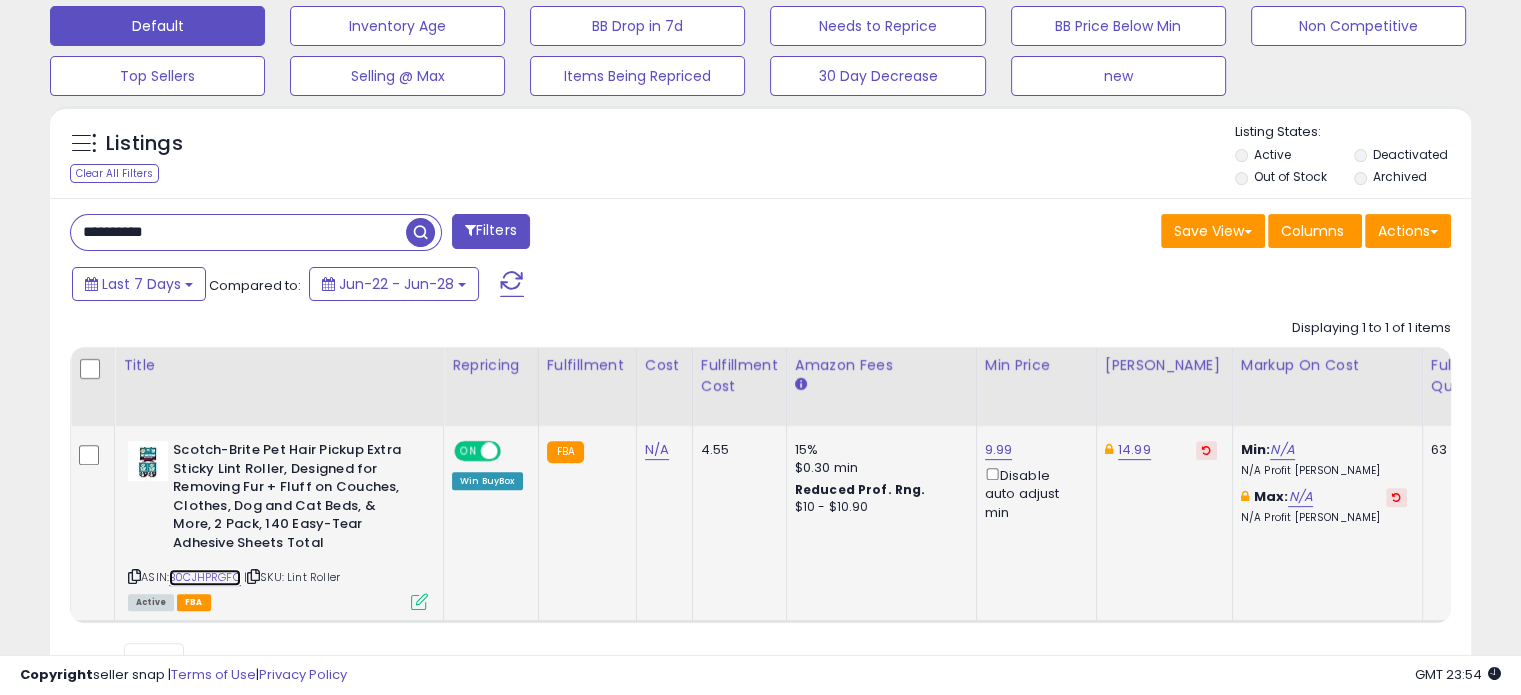 click on "B0CJHPRGFQ" at bounding box center [205, 577] 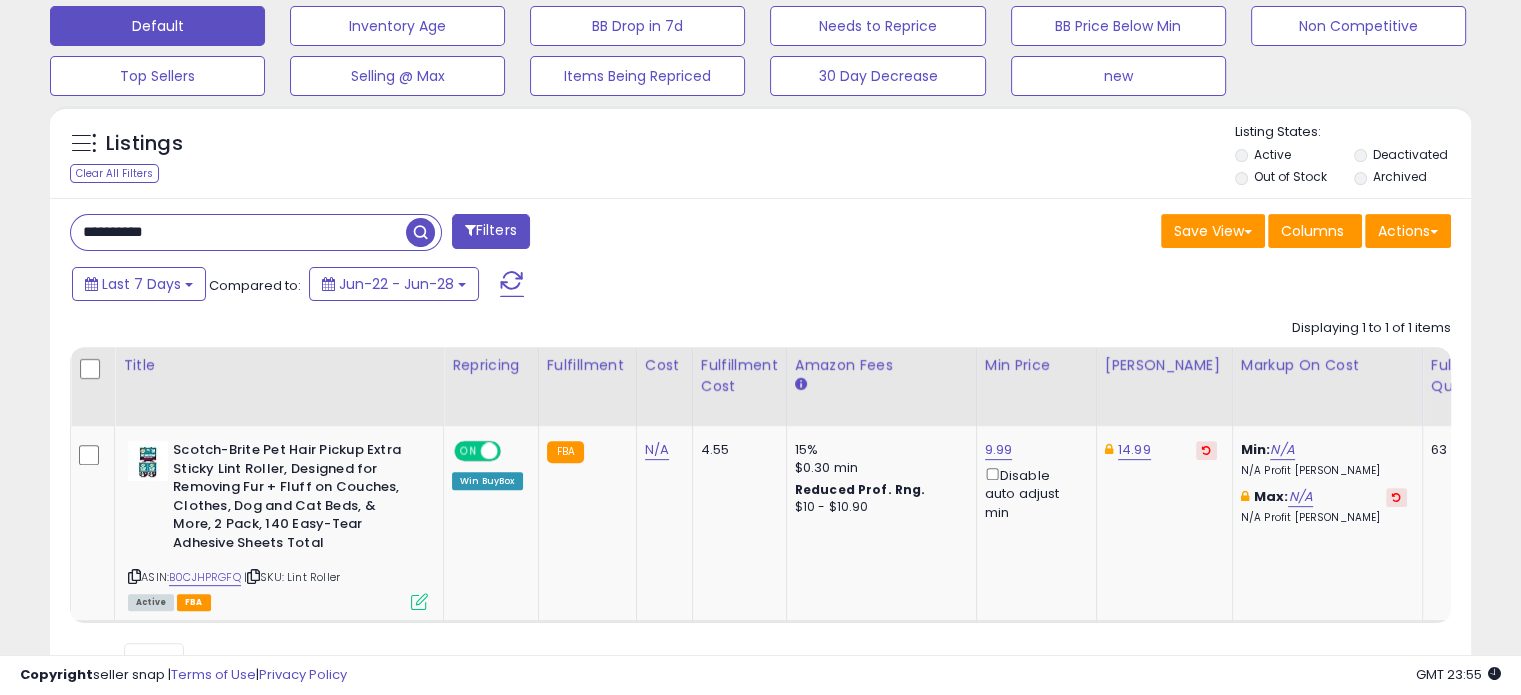 click on "**********" at bounding box center [238, 232] 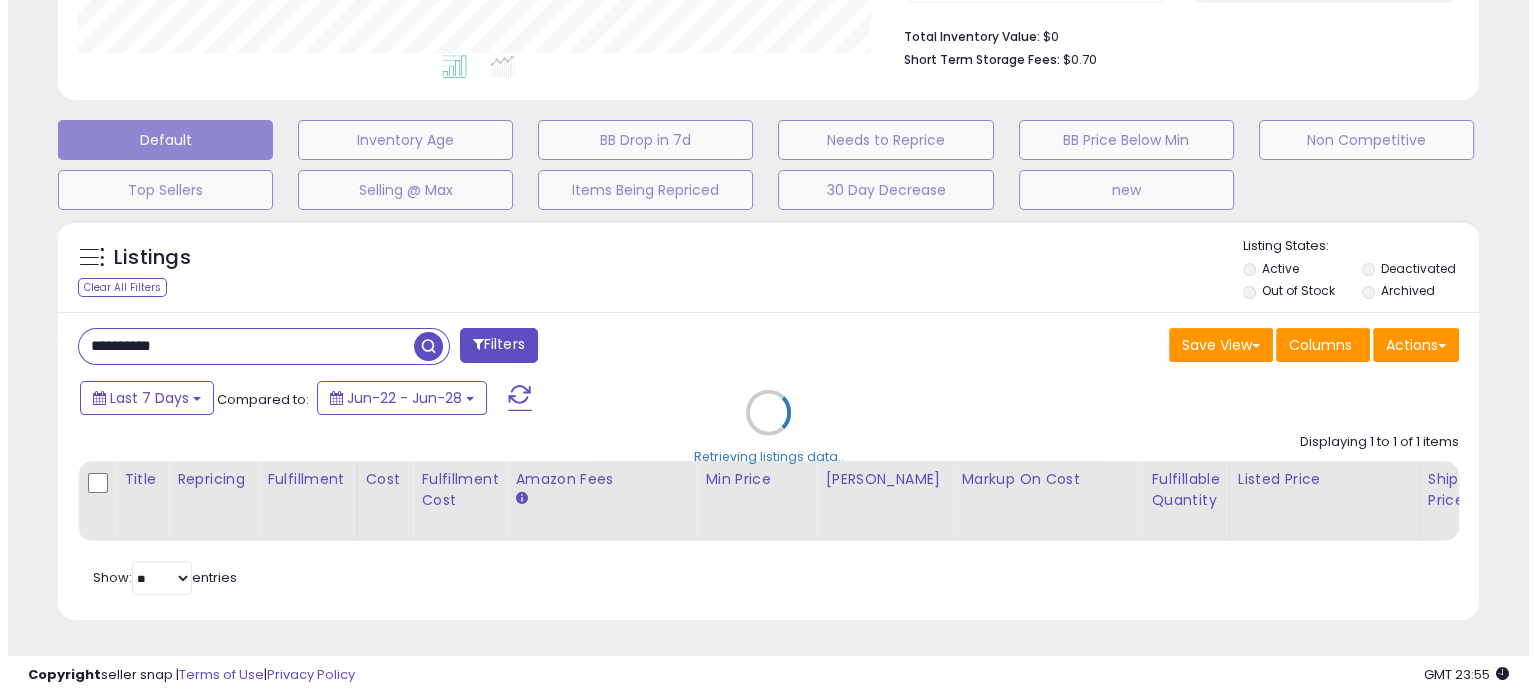 scroll, scrollTop: 524, scrollLeft: 0, axis: vertical 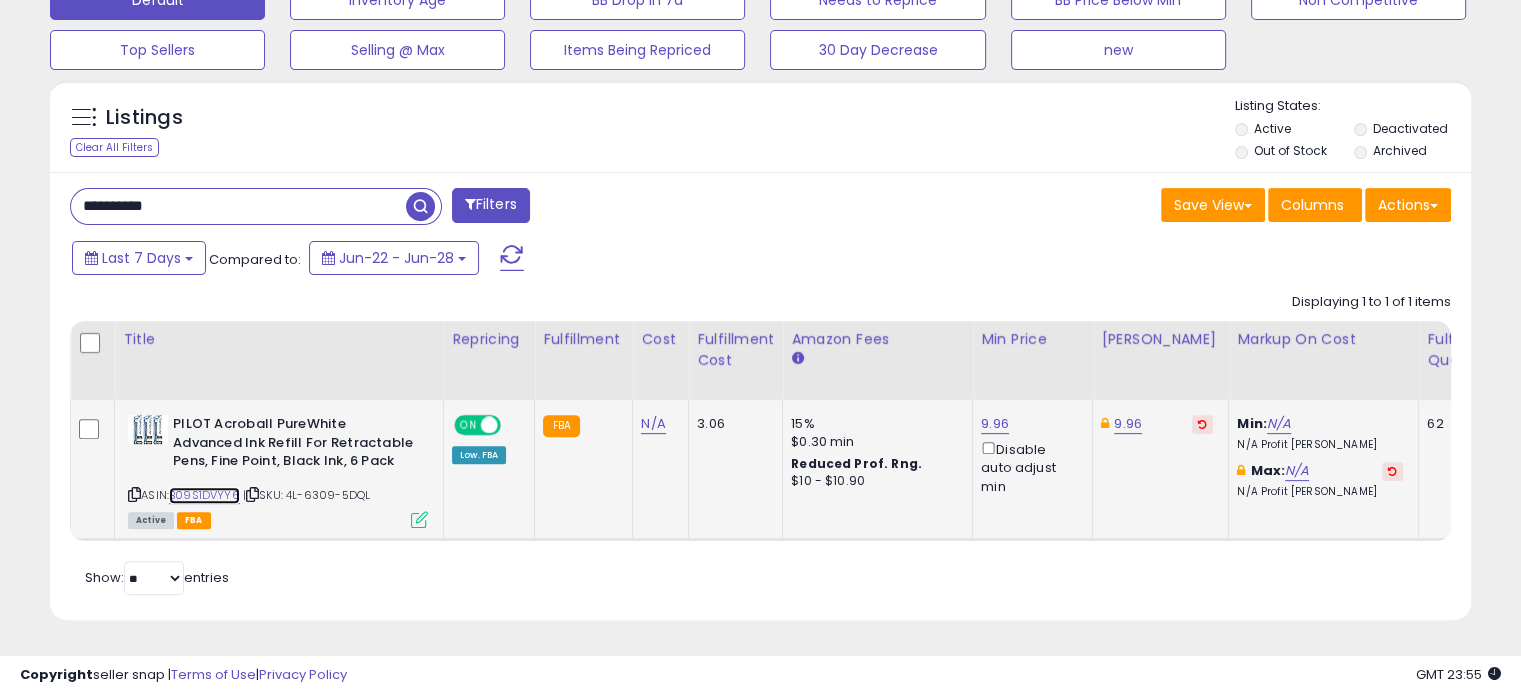 click on "B09S1DVYY6" at bounding box center (204, 495) 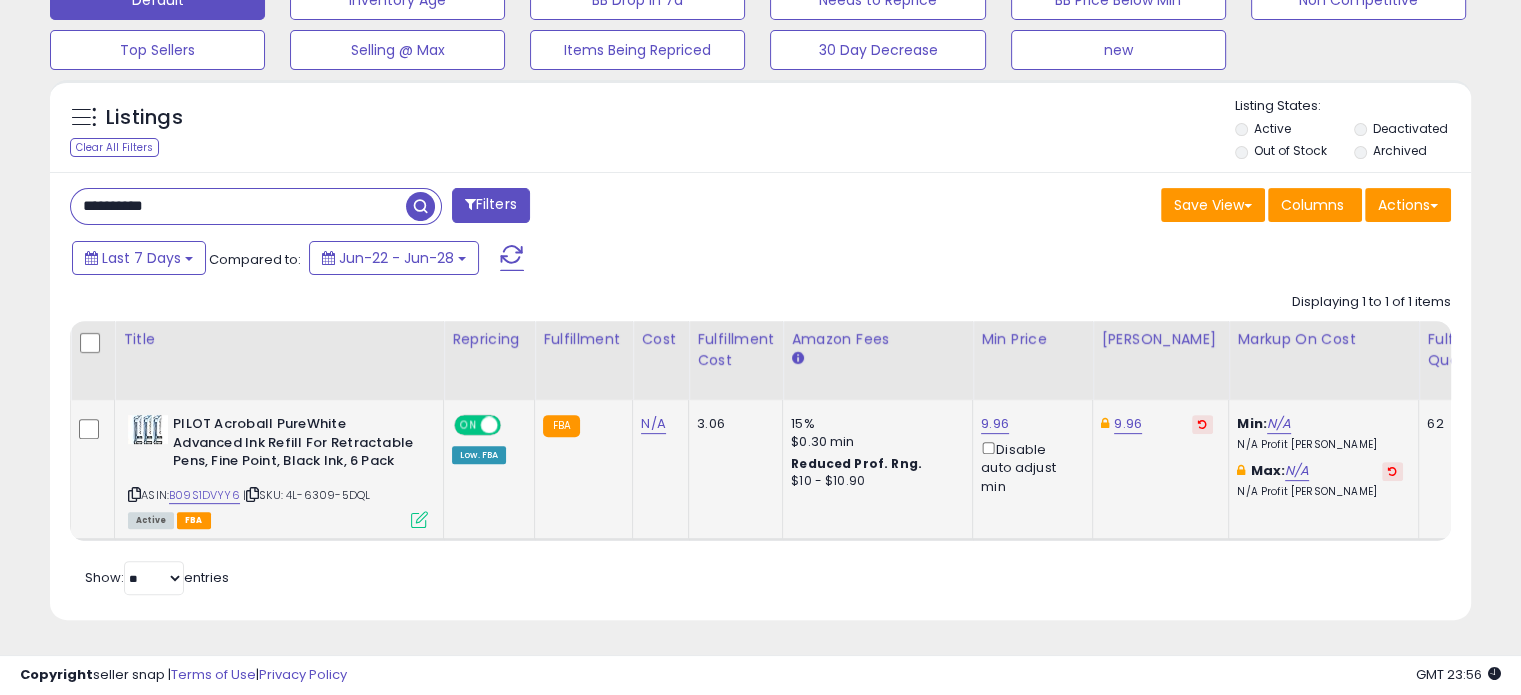click at bounding box center (419, 519) 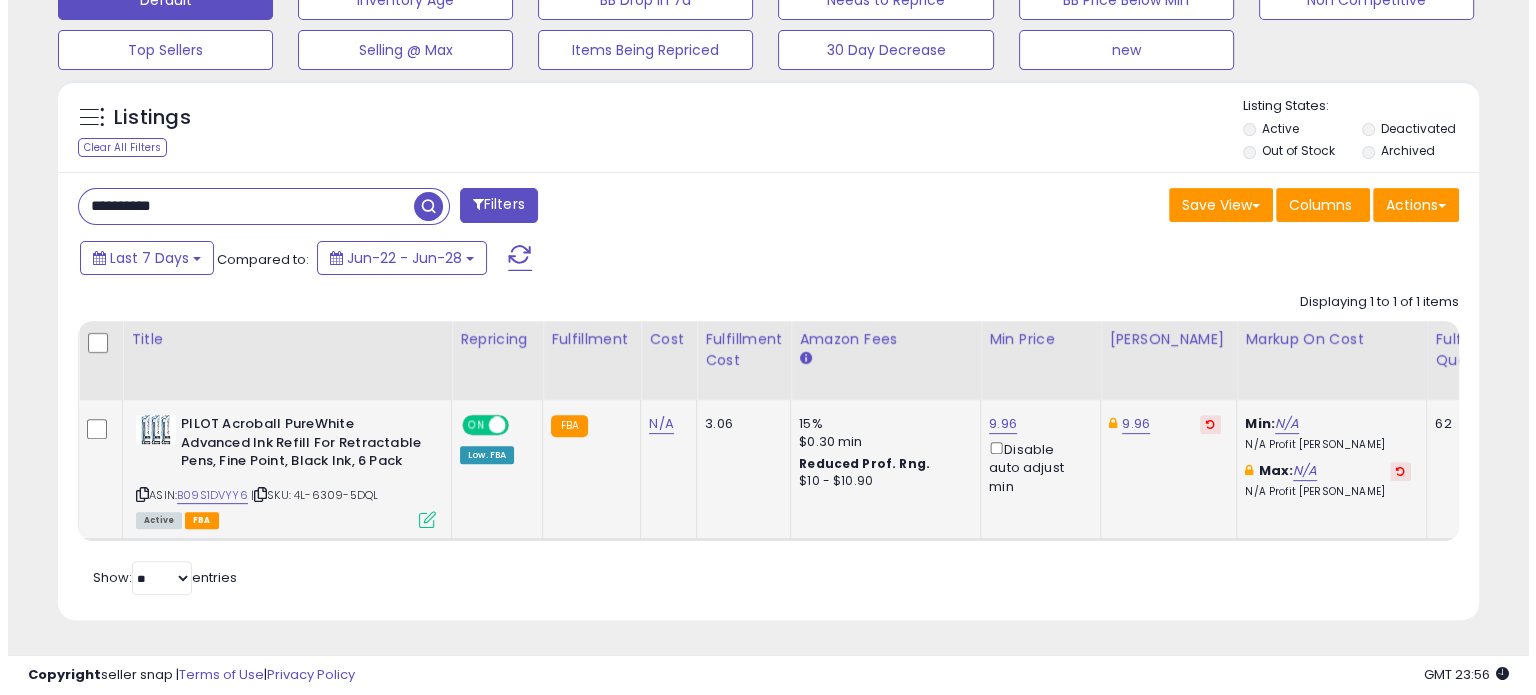 scroll, scrollTop: 999589, scrollLeft: 999168, axis: both 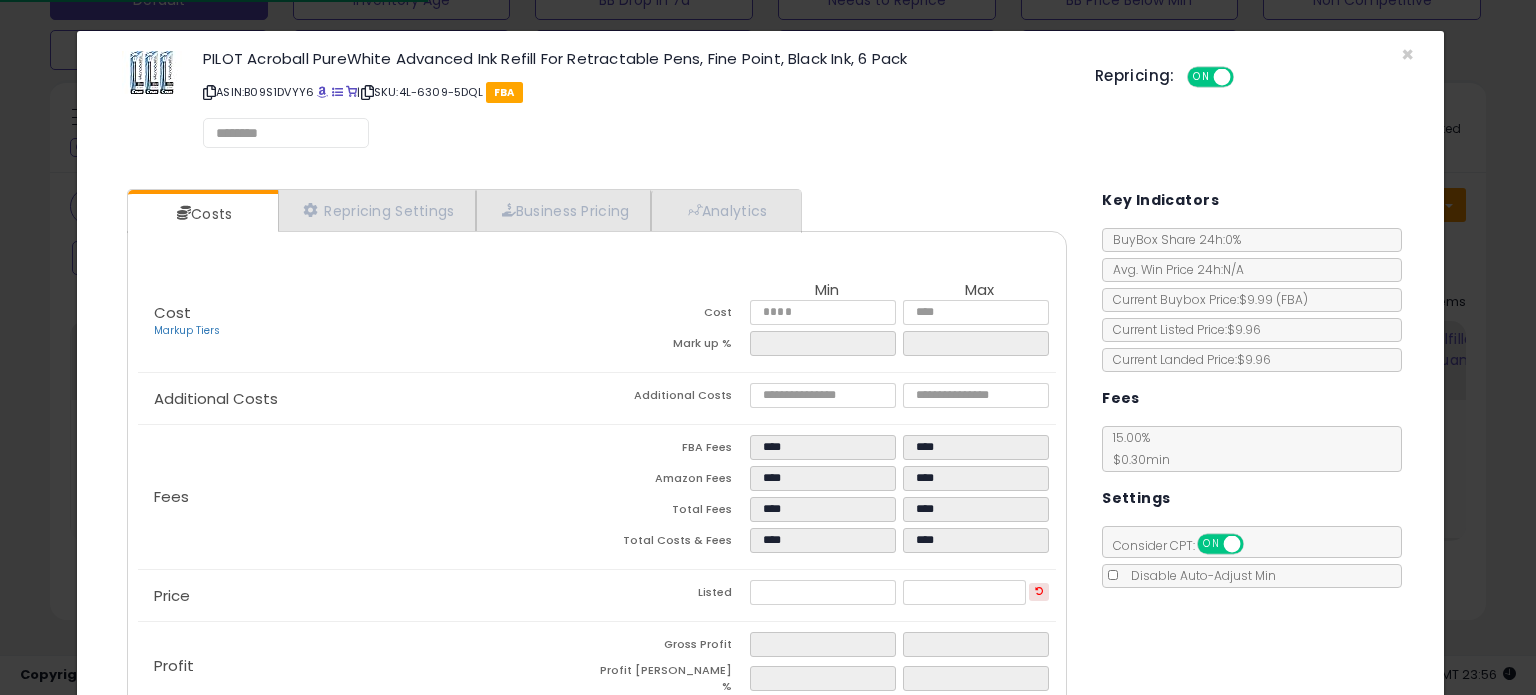 select on "**********" 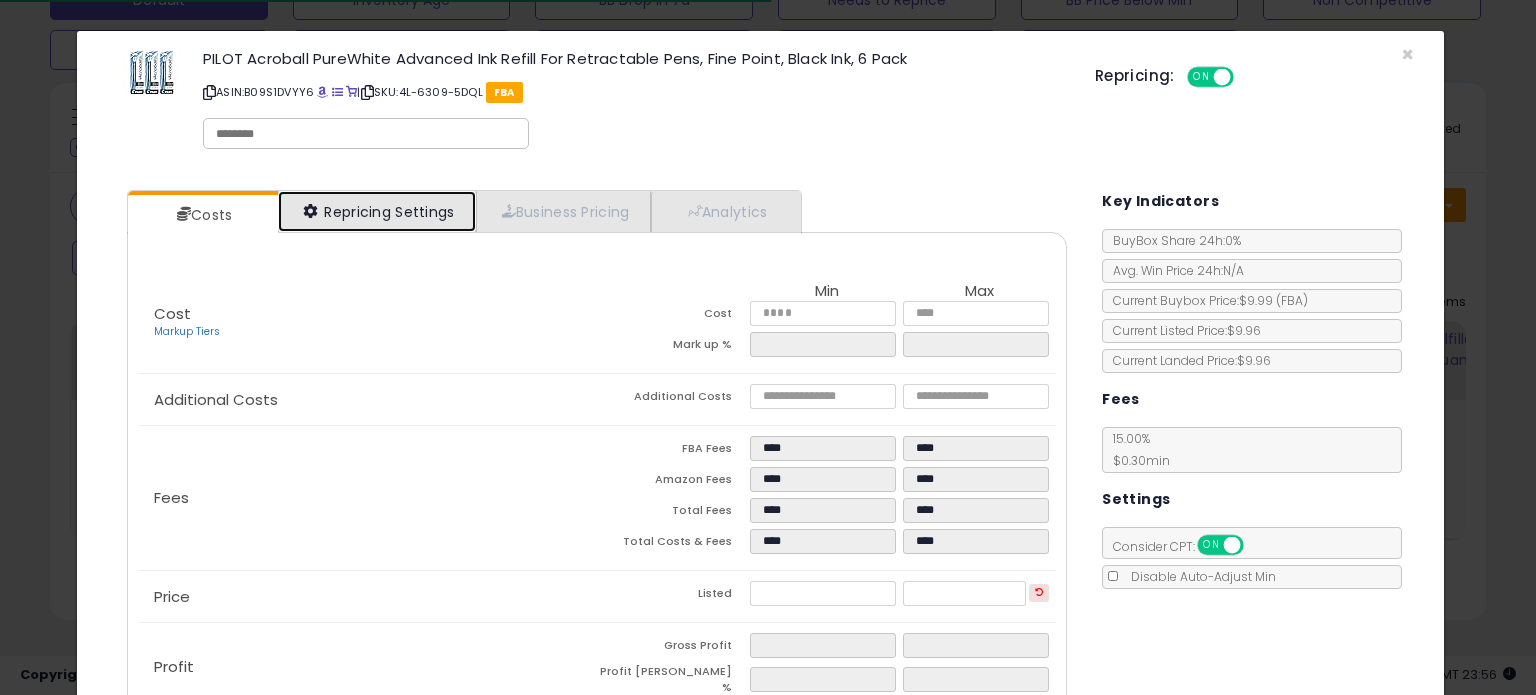 click on "Repricing Settings" at bounding box center [377, 211] 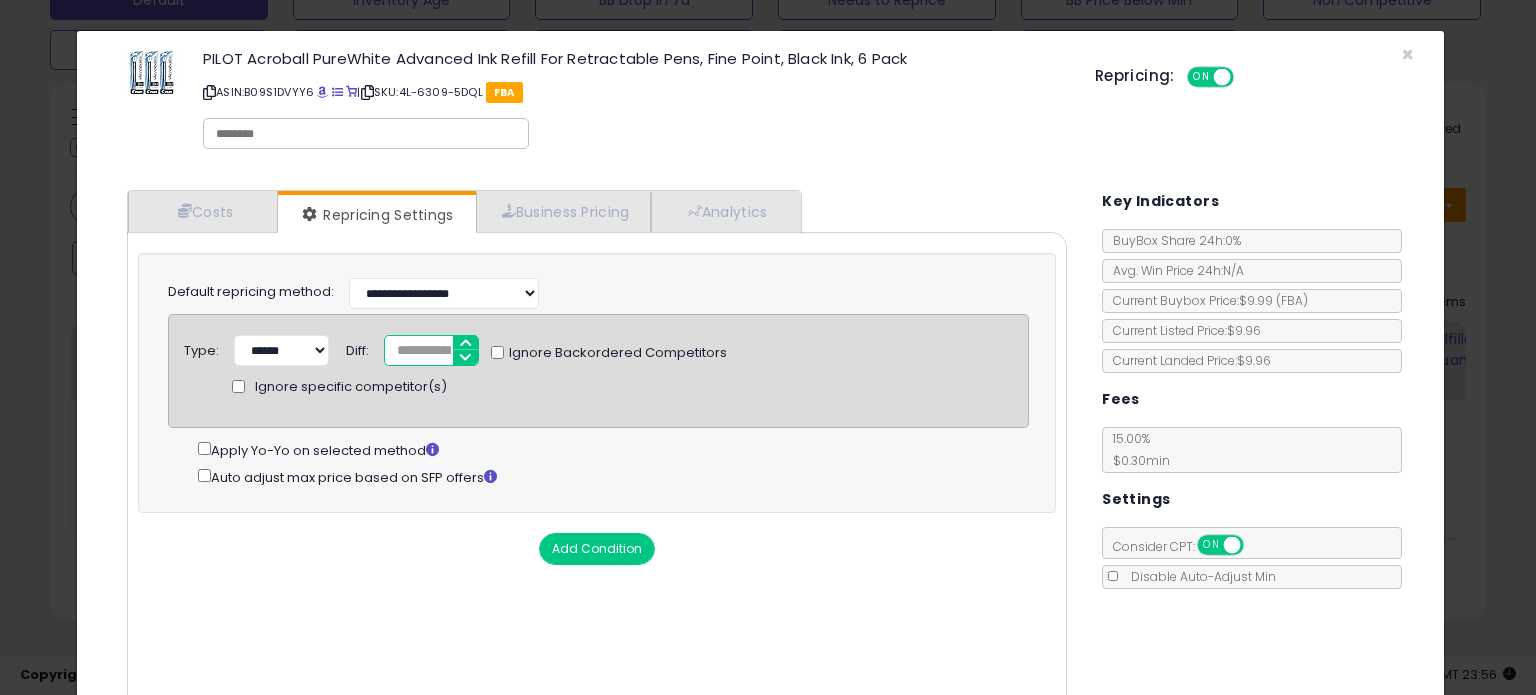 click on "*" at bounding box center (431, 350) 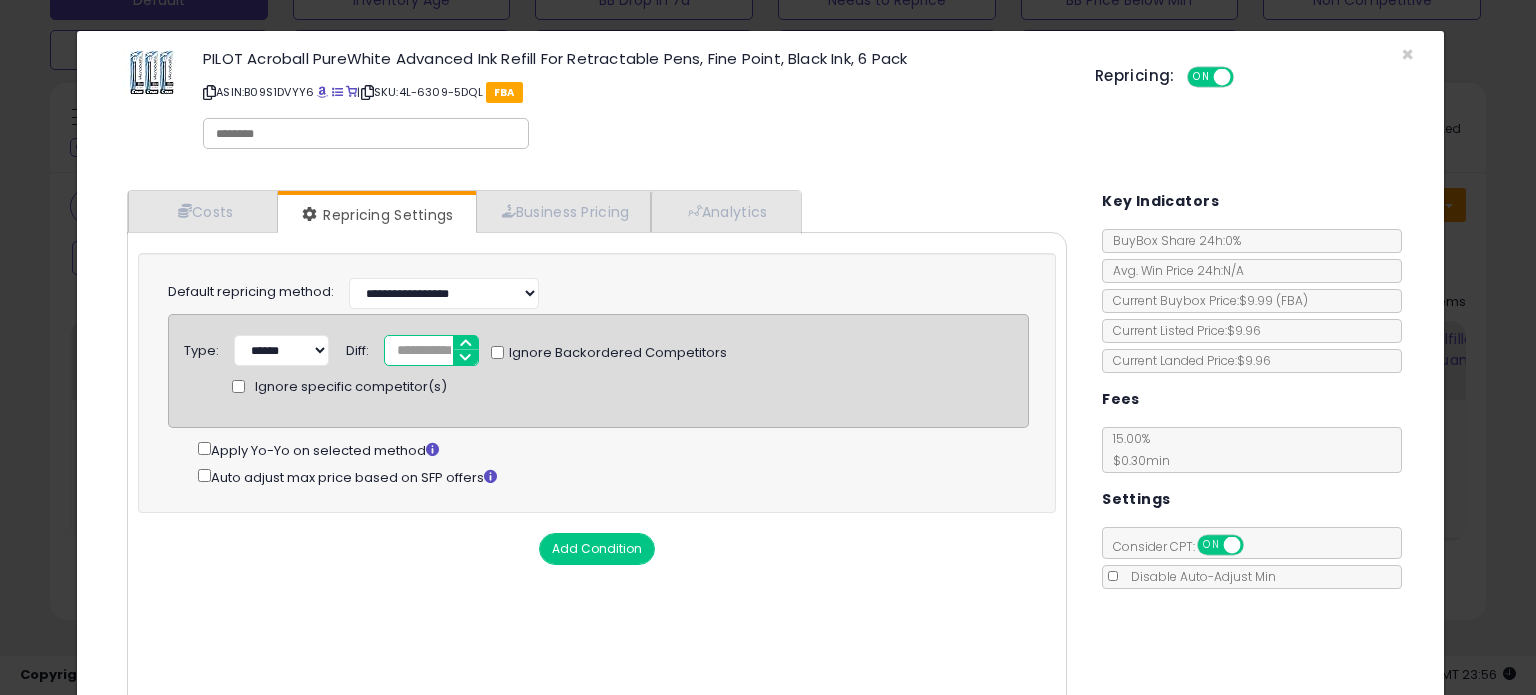 click on "***" at bounding box center (431, 350) 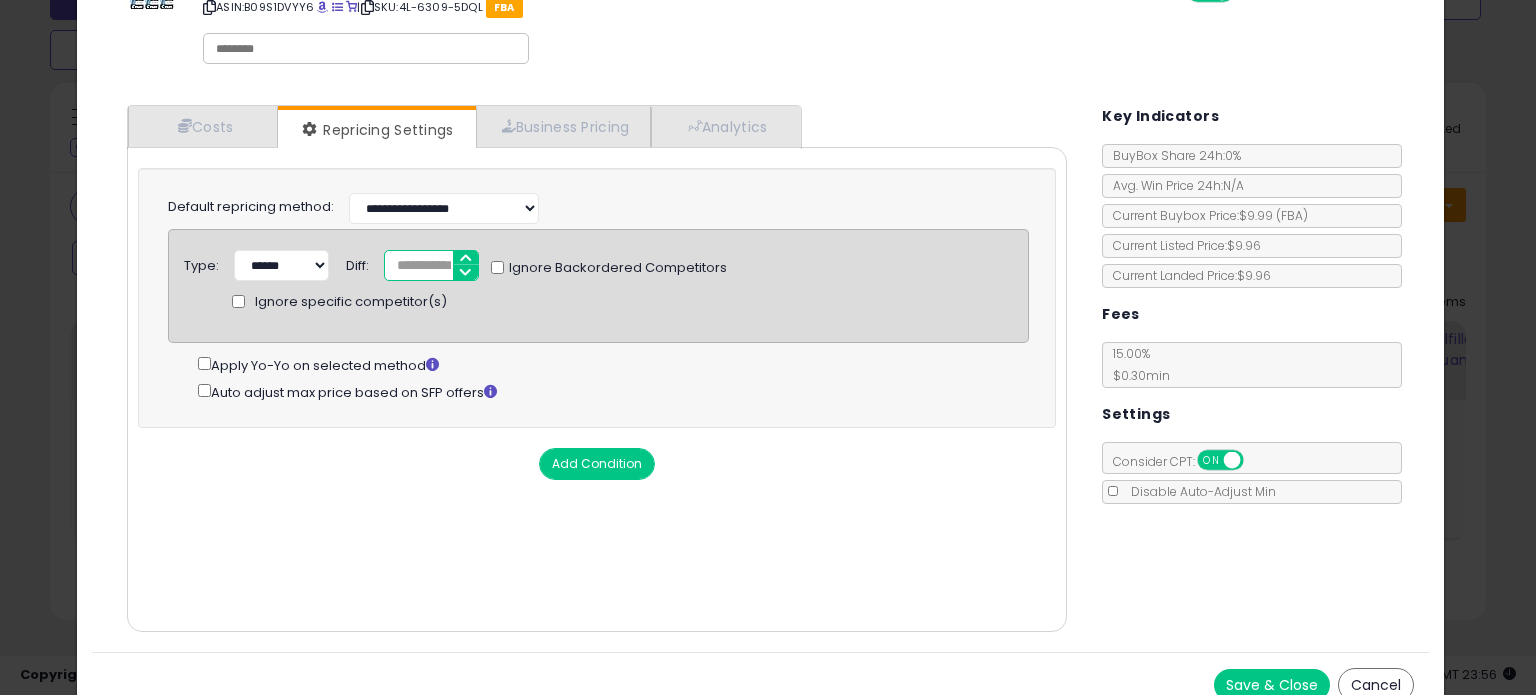 scroll, scrollTop: 105, scrollLeft: 0, axis: vertical 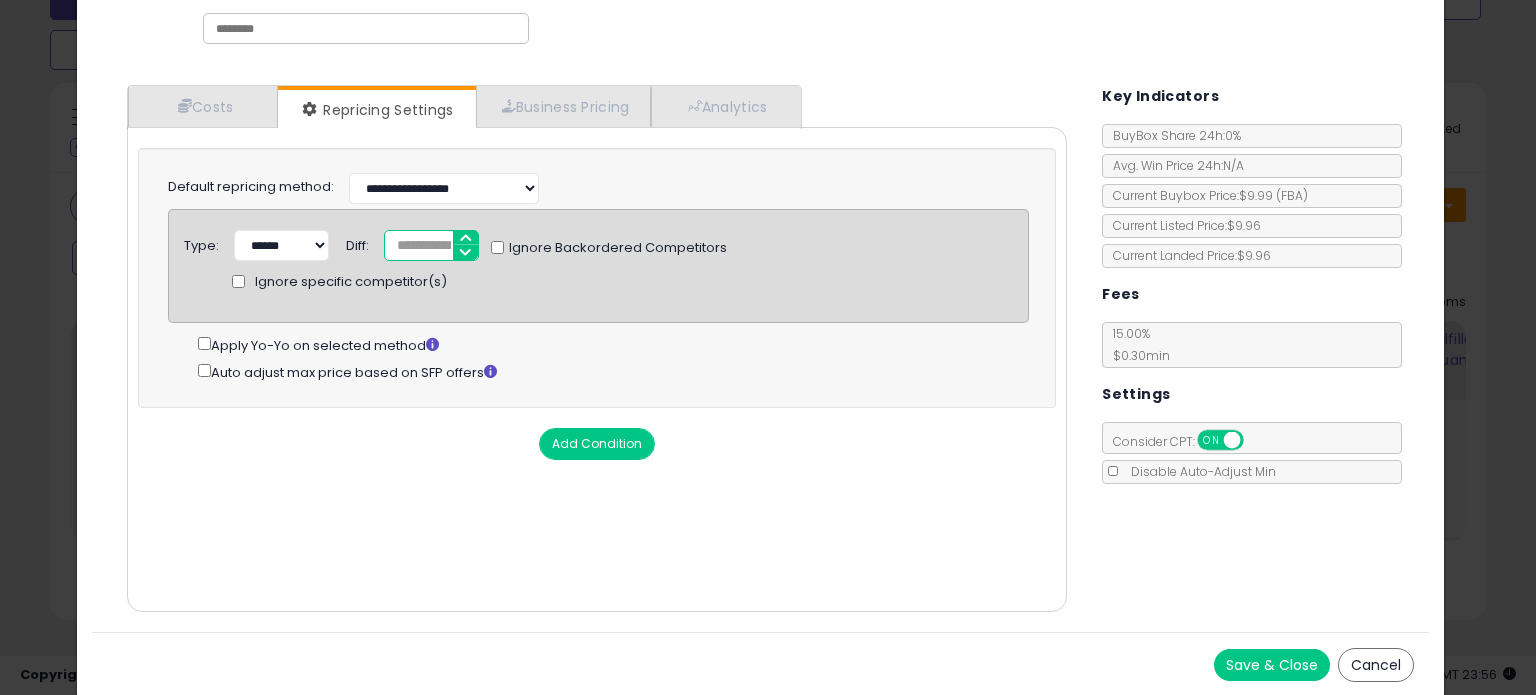type on "*****" 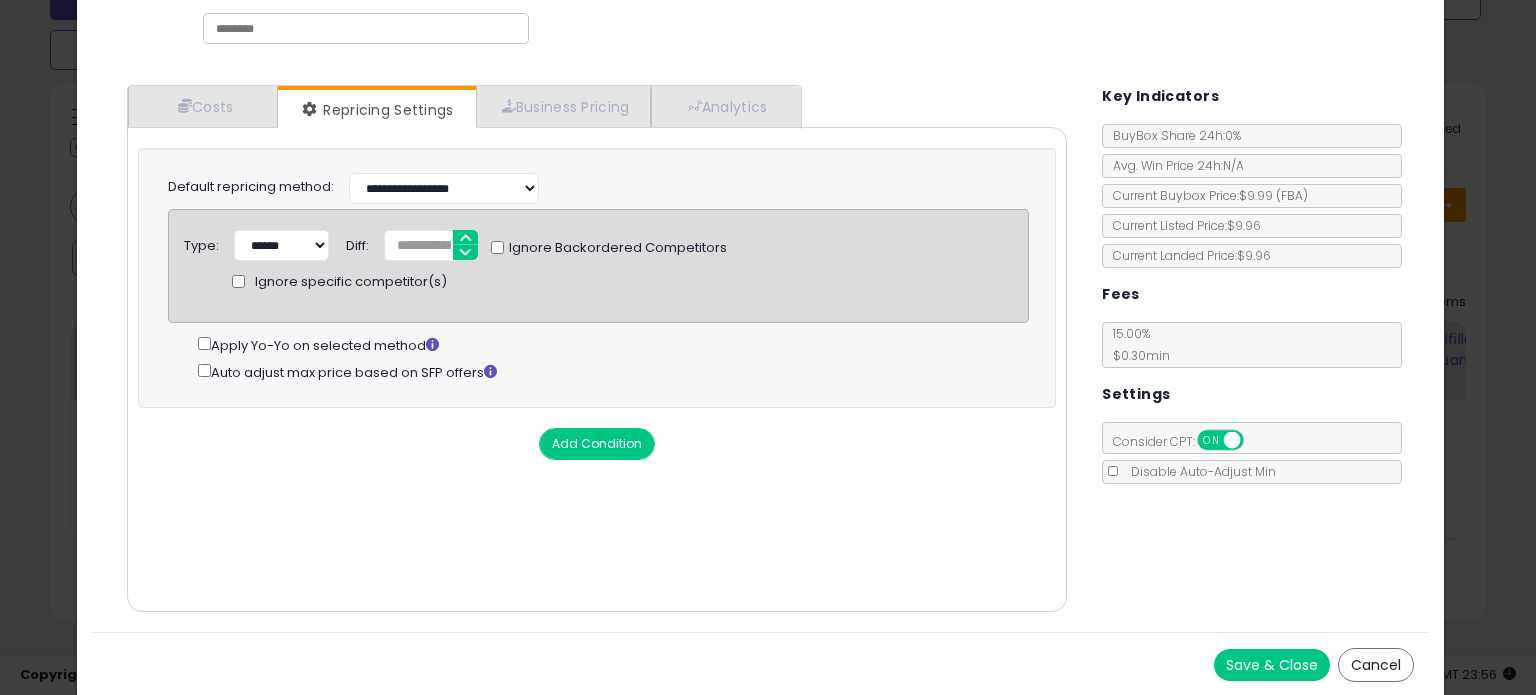 click on "Save & Close" at bounding box center [1272, 665] 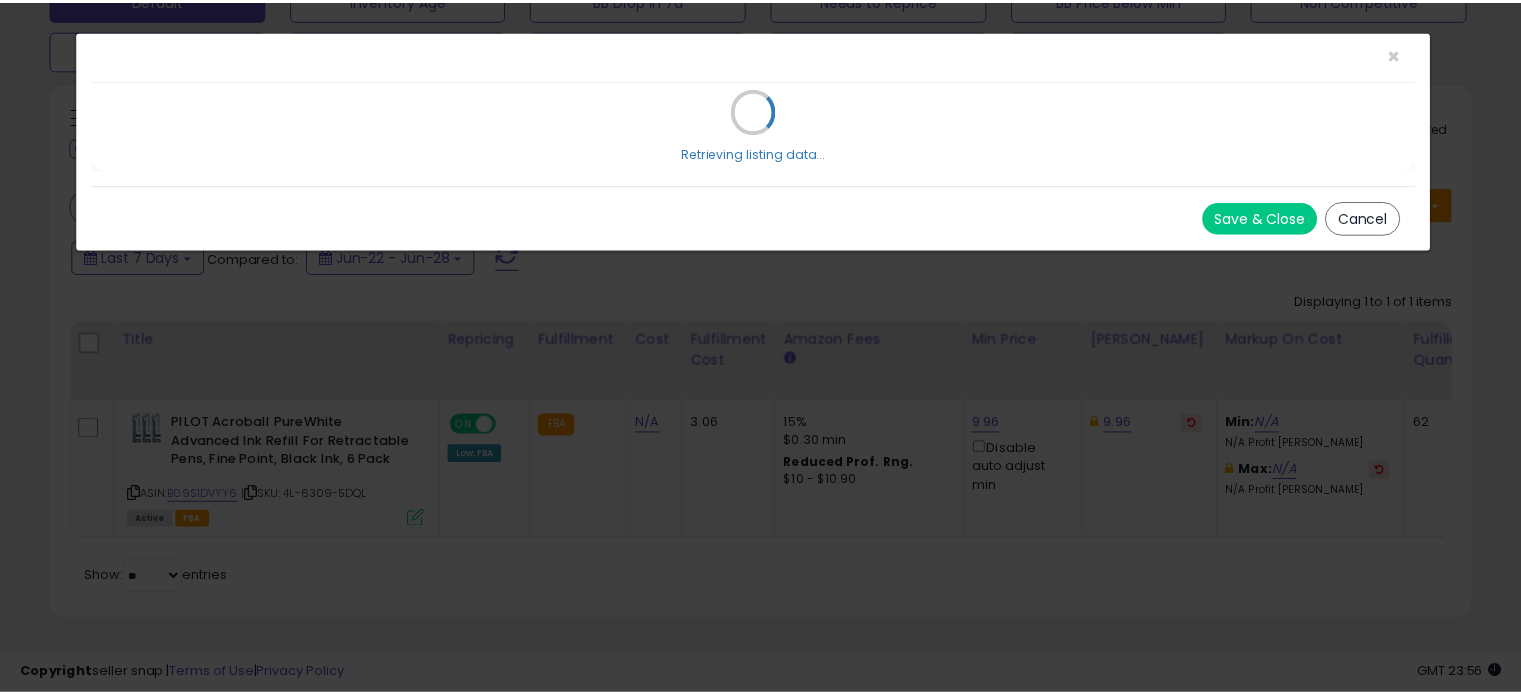 scroll, scrollTop: 0, scrollLeft: 0, axis: both 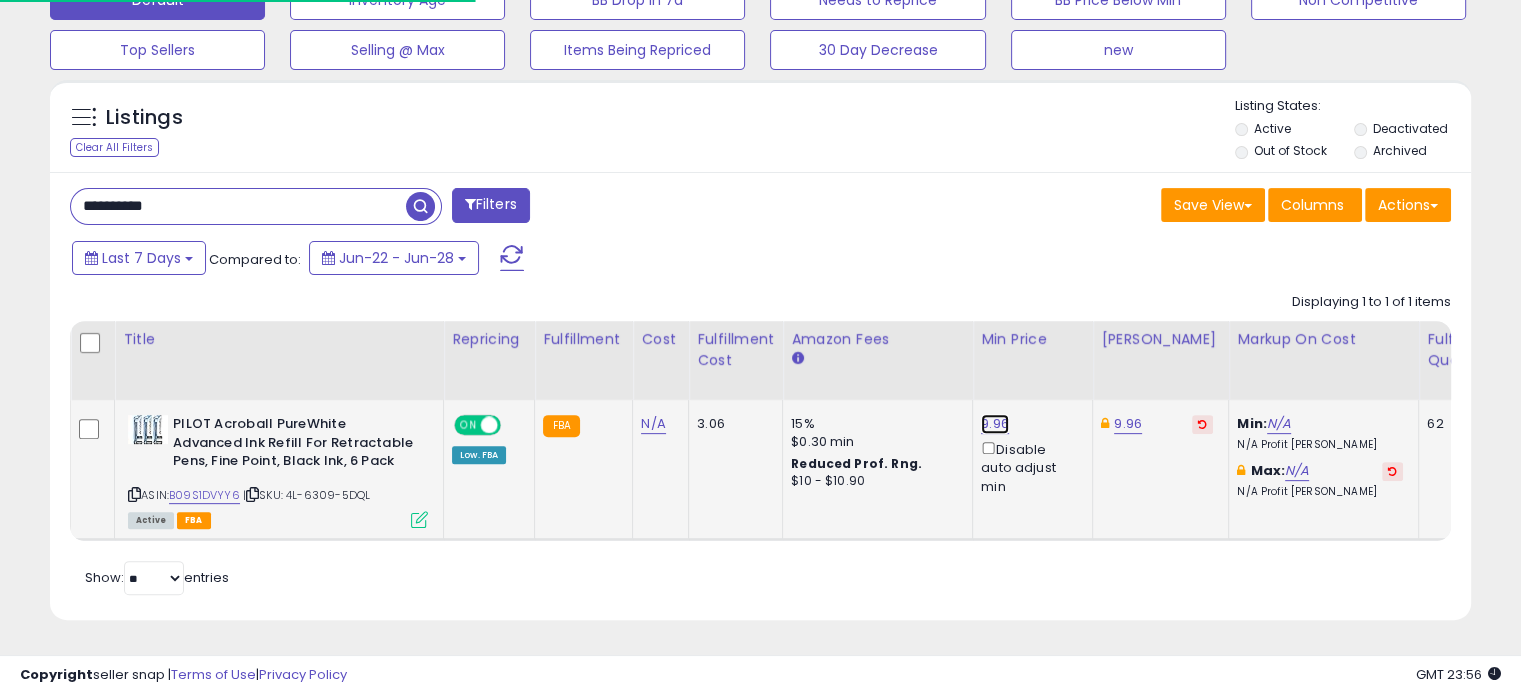 click on "9.96" at bounding box center (995, 424) 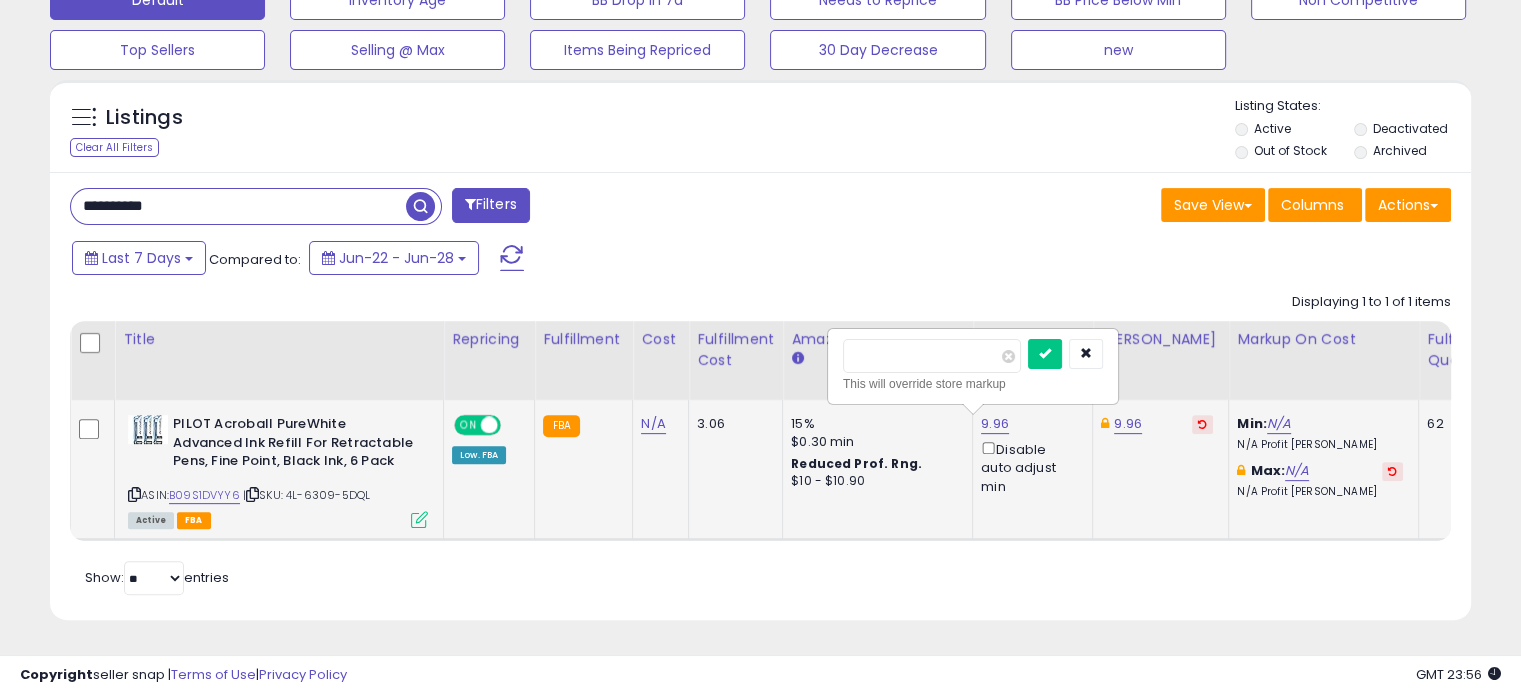 drag, startPoint x: 869, startPoint y: 342, endPoint x: 907, endPoint y: 342, distance: 38 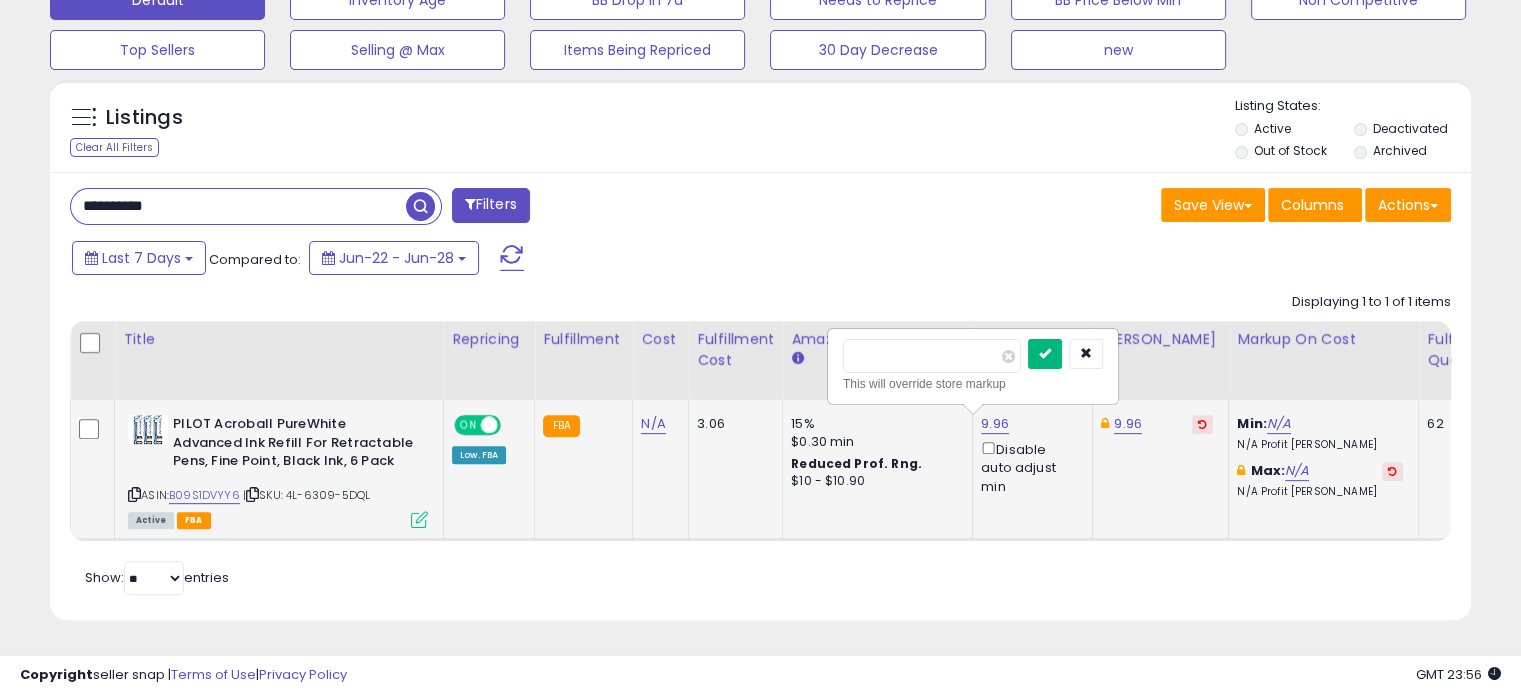 type on "****" 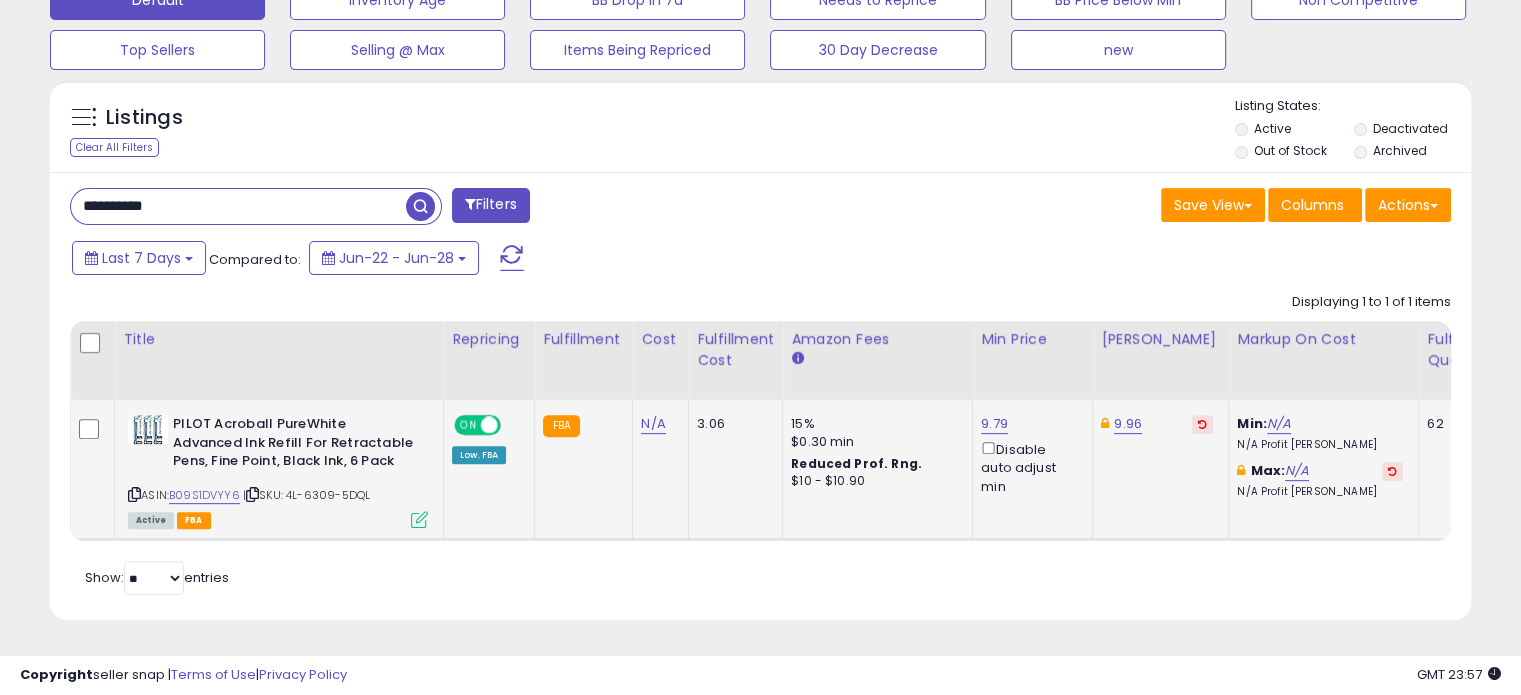 click on "**********" at bounding box center (238, 206) 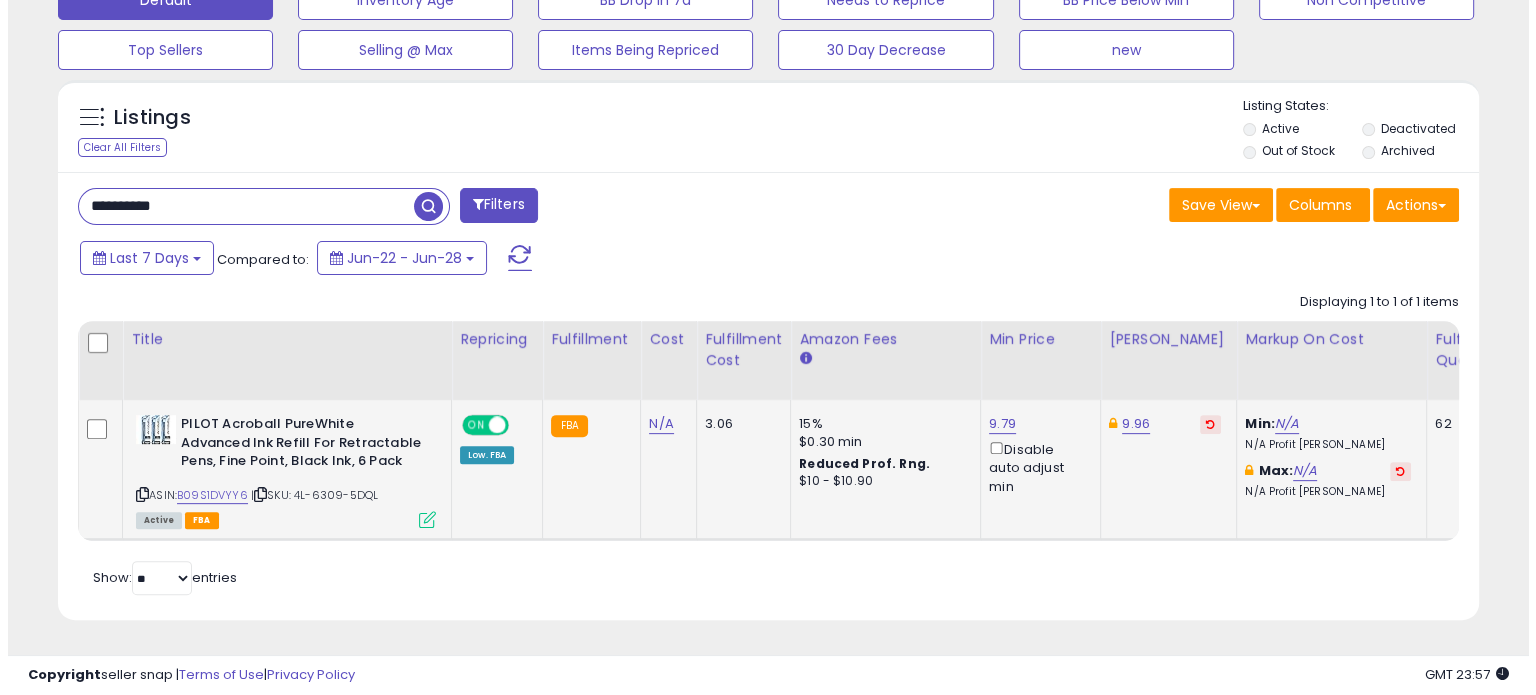 scroll, scrollTop: 524, scrollLeft: 0, axis: vertical 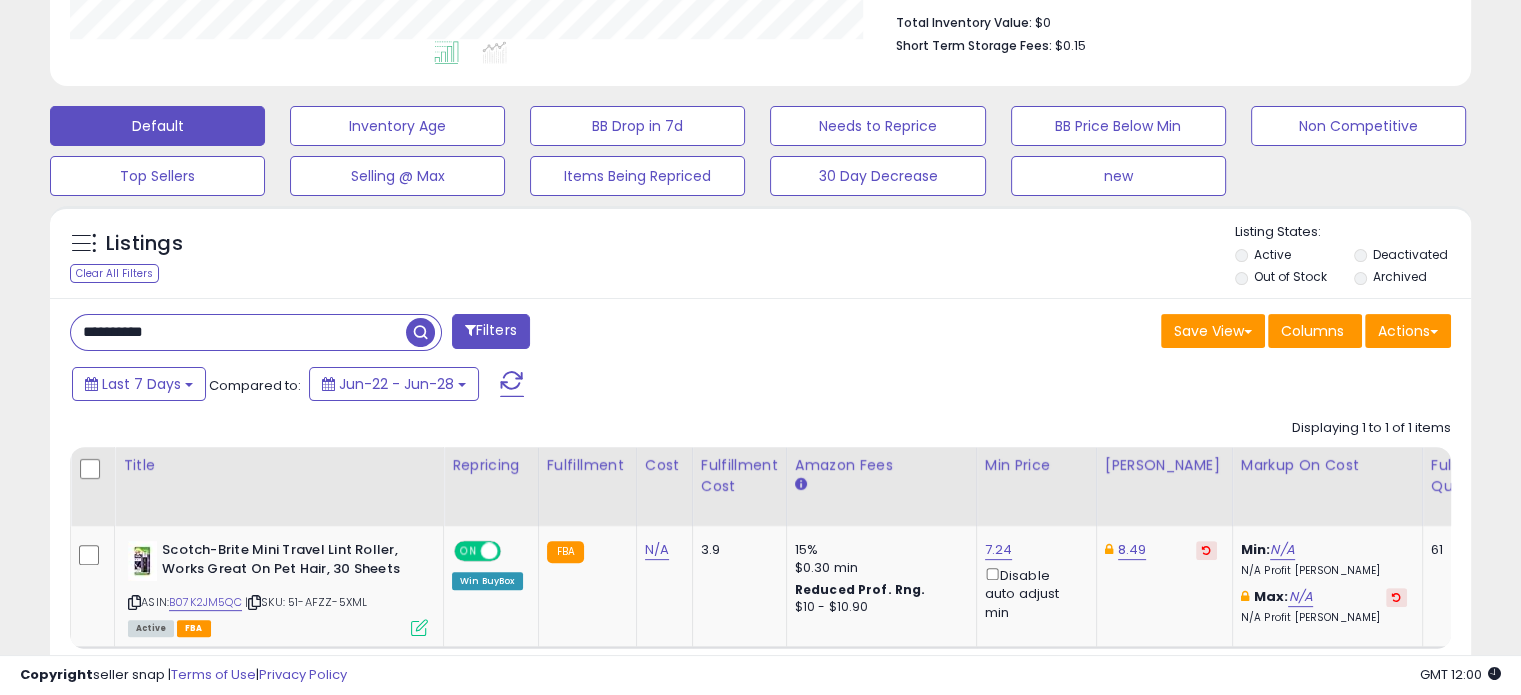 click on "**********" at bounding box center (238, 332) 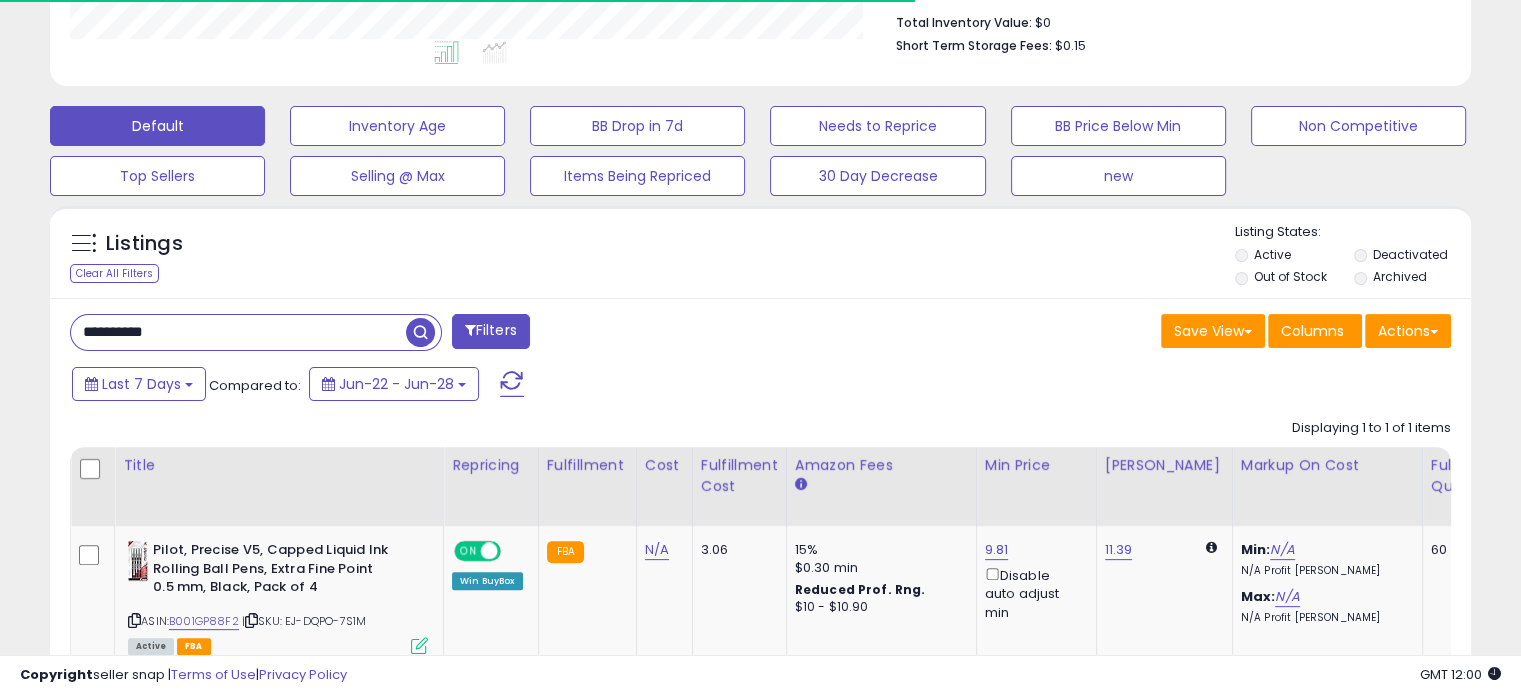 scroll, scrollTop: 409, scrollLeft: 822, axis: both 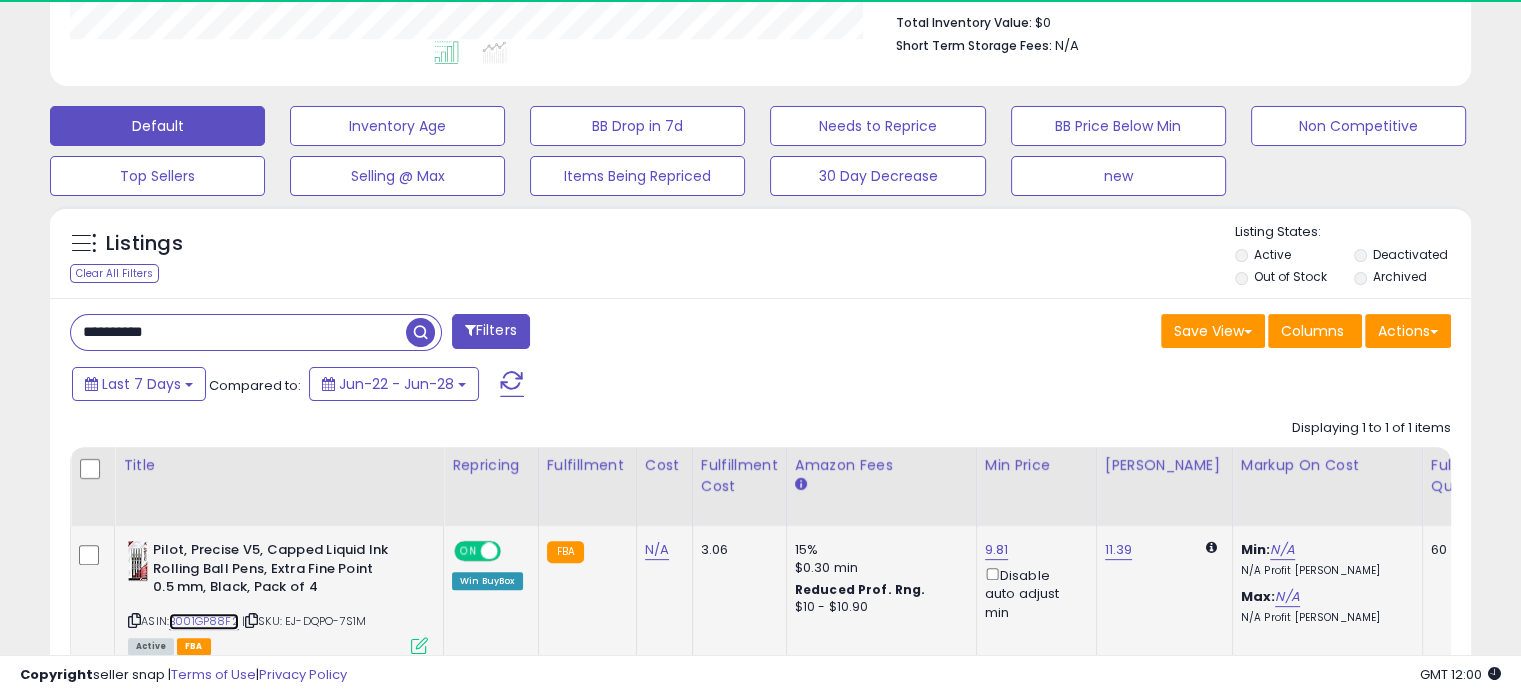 click on "B001GP88F2" at bounding box center [204, 621] 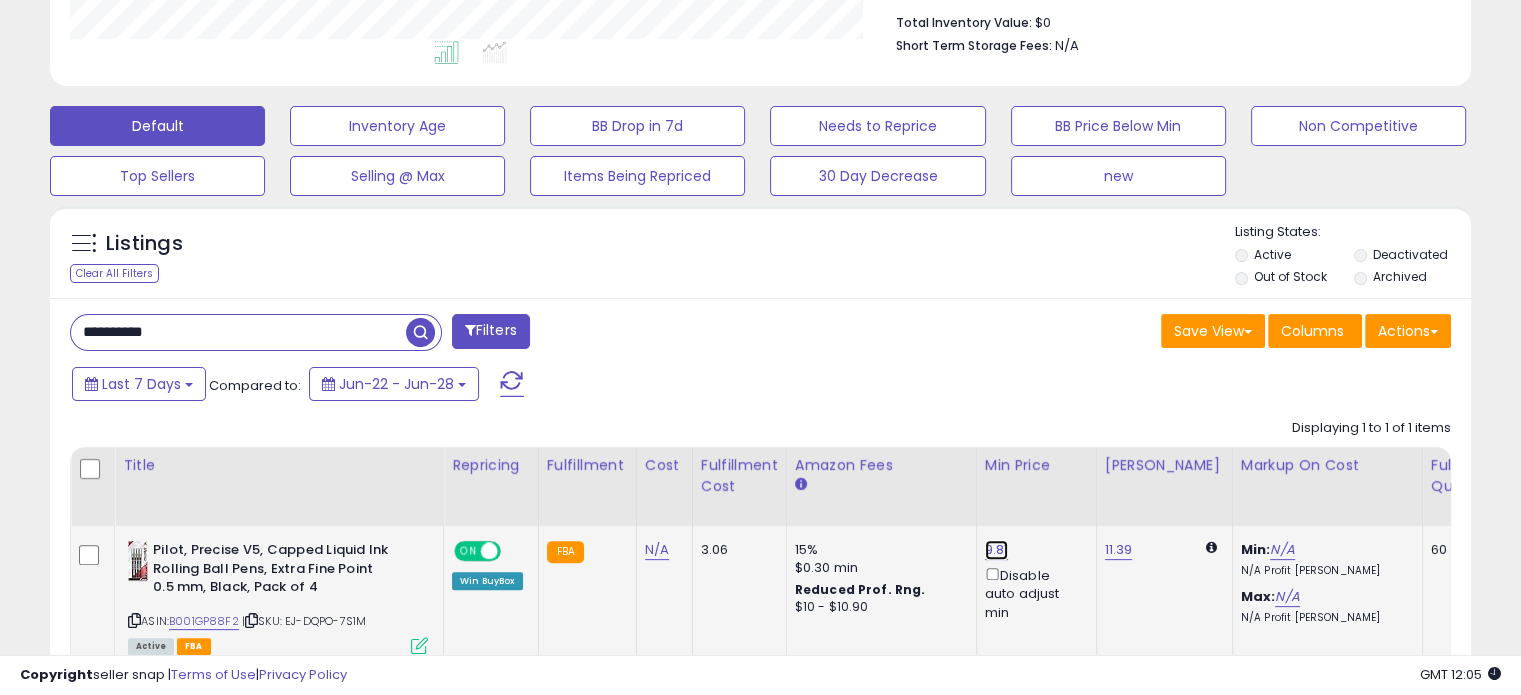 click on "9.81" at bounding box center [997, 550] 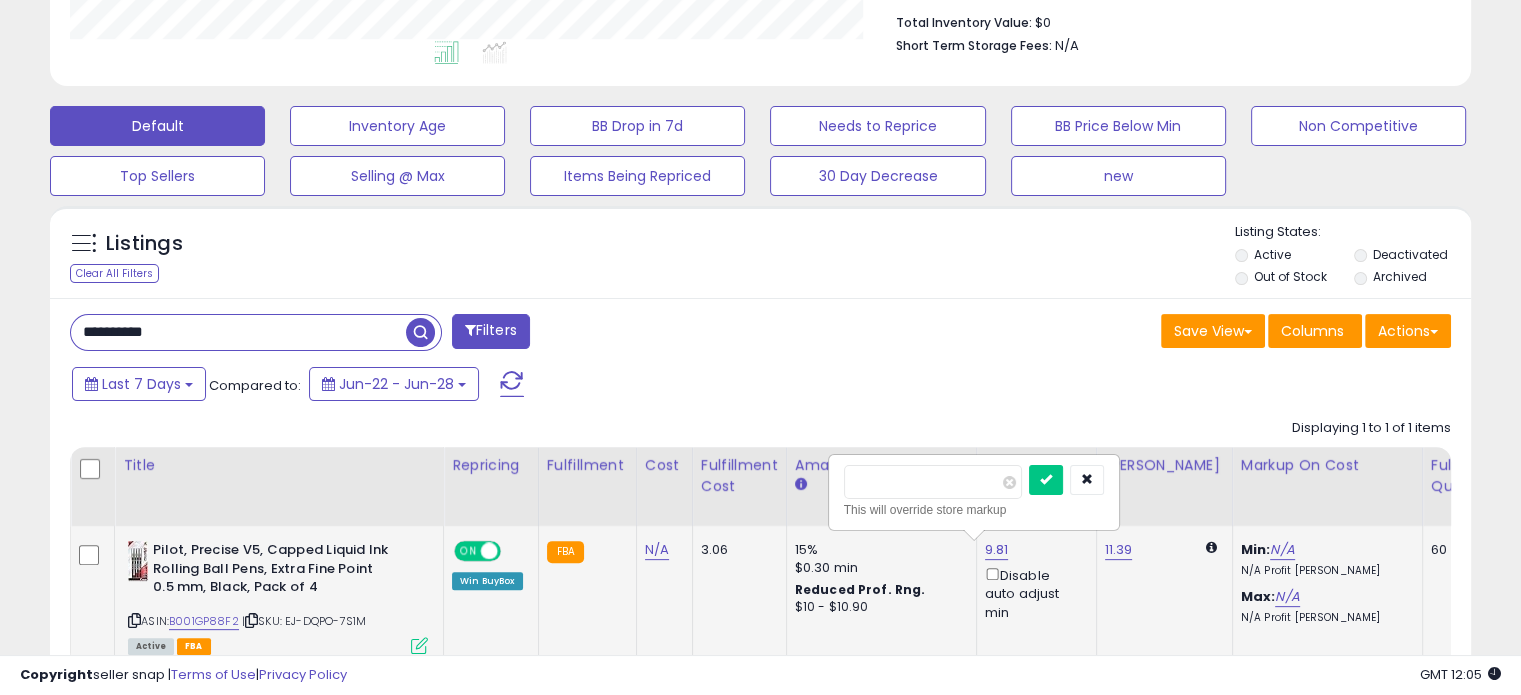 drag, startPoint x: 870, startPoint y: 487, endPoint x: 924, endPoint y: 487, distance: 54 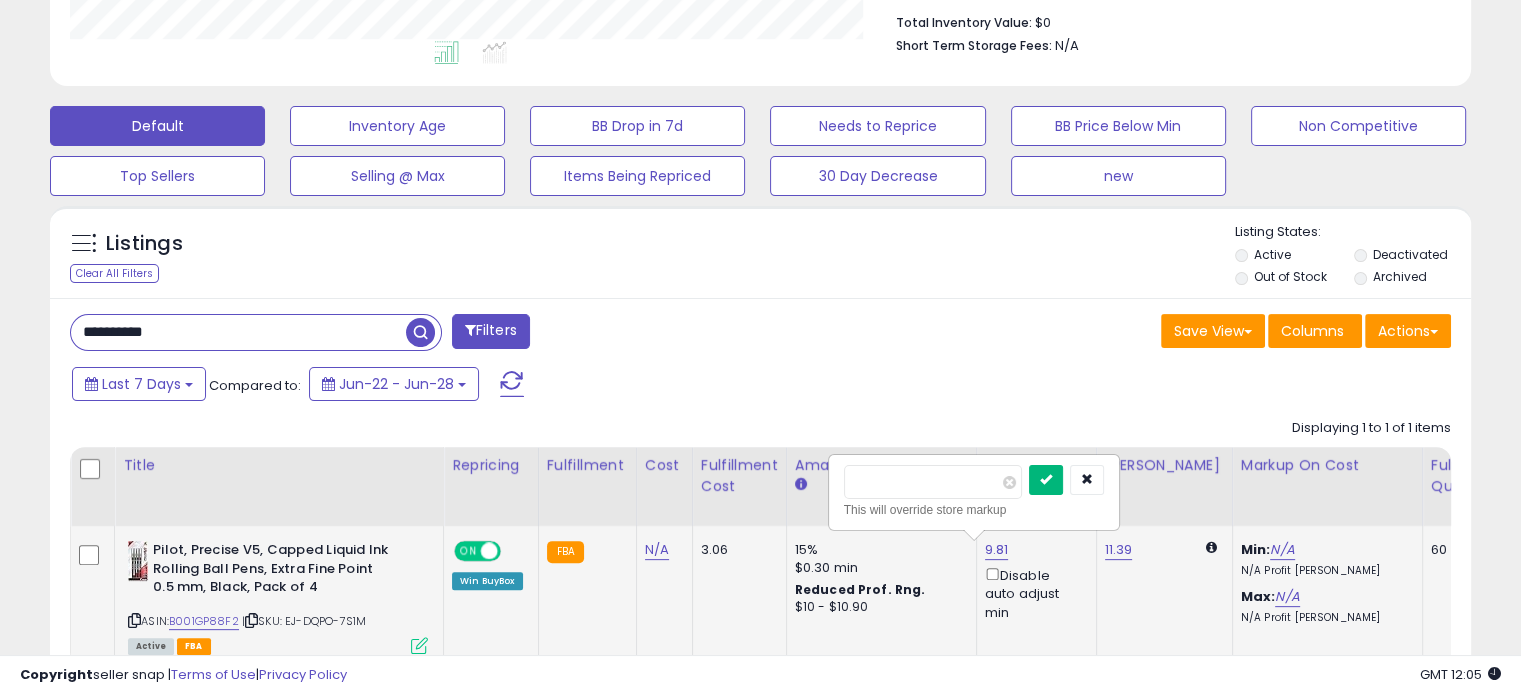 type on "****" 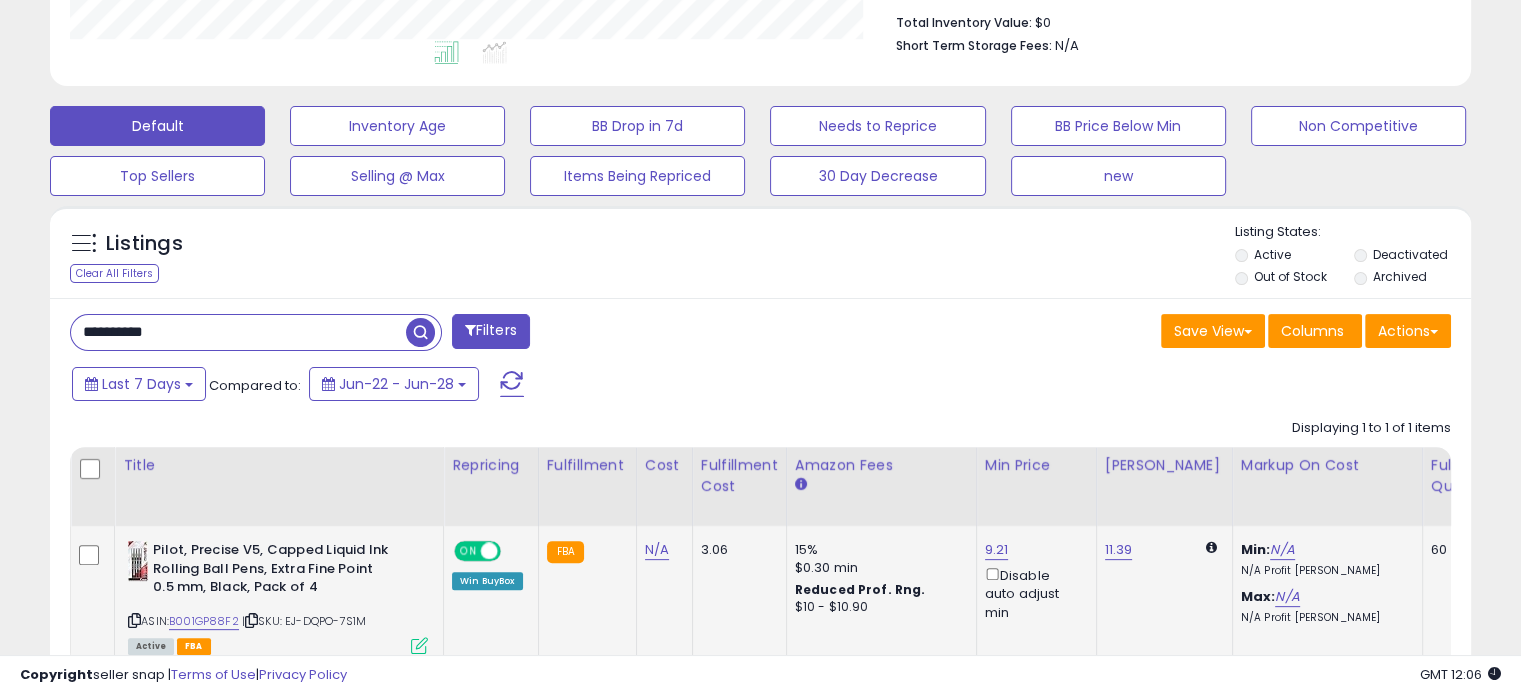 click on "**********" at bounding box center [238, 332] 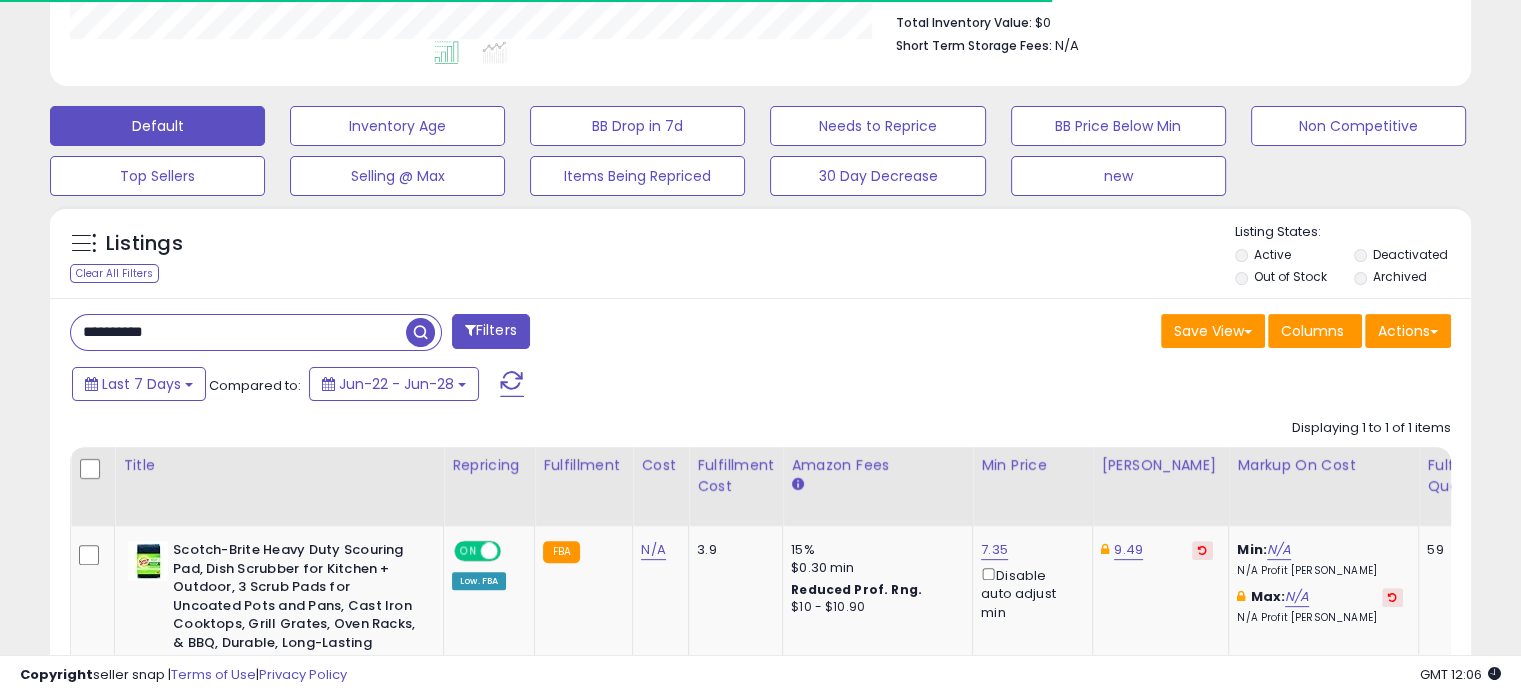 scroll, scrollTop: 409, scrollLeft: 822, axis: both 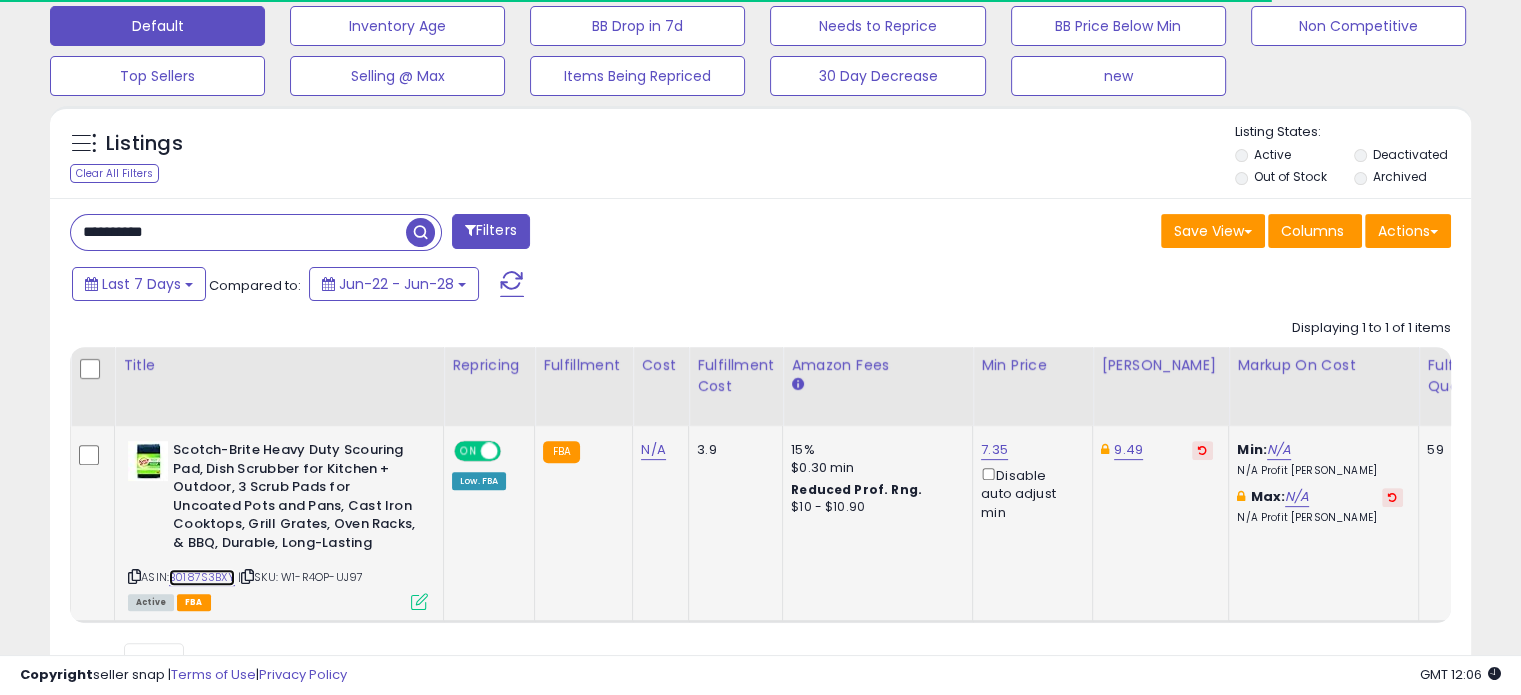 click on "B0187S3BXY" at bounding box center (202, 577) 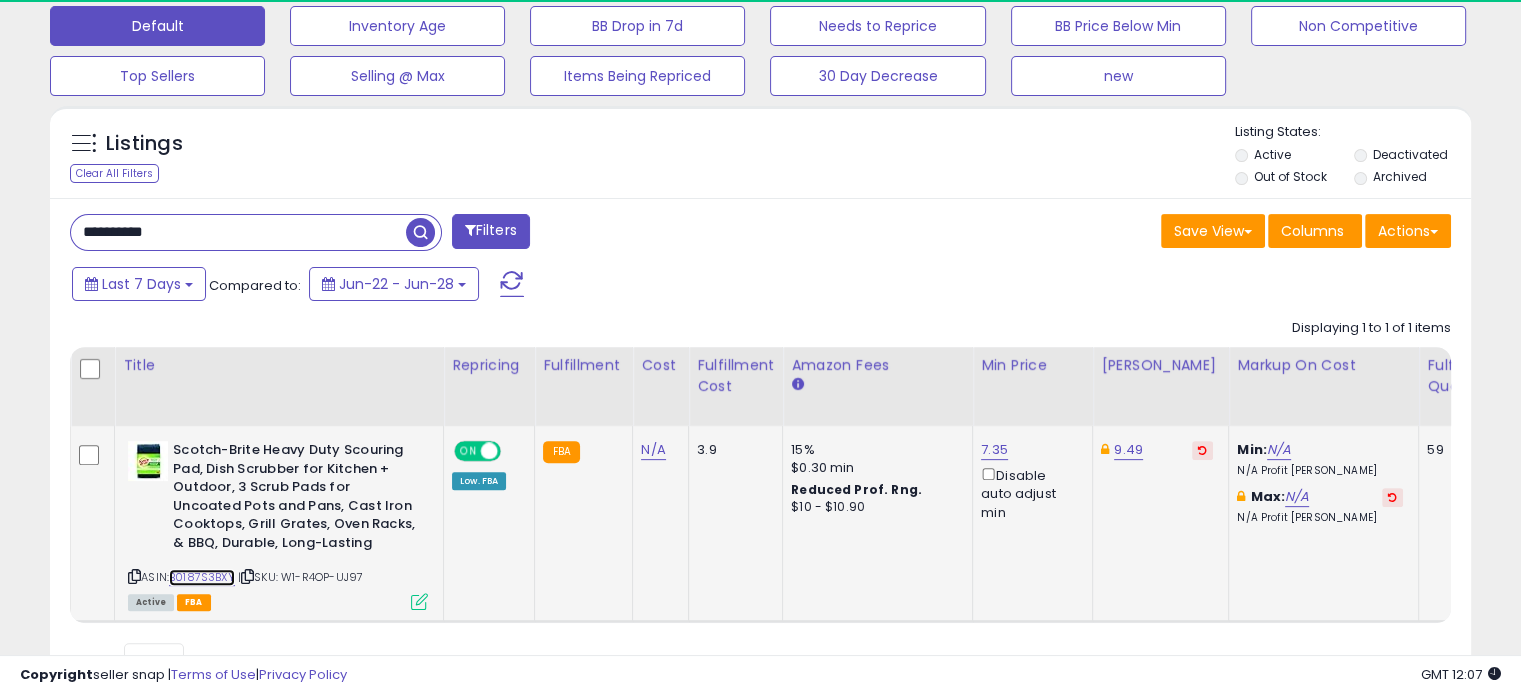 scroll, scrollTop: 999589, scrollLeft: 999176, axis: both 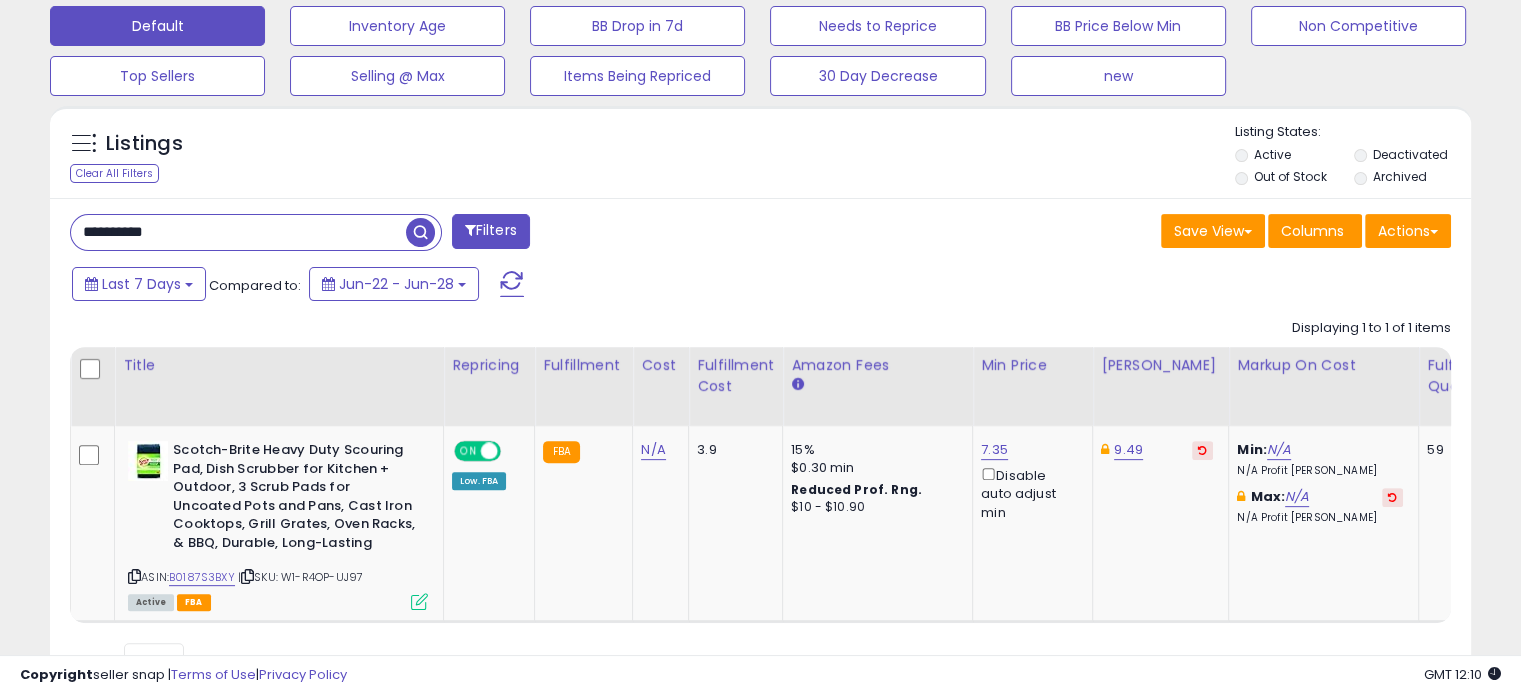 click on "**********" at bounding box center [238, 232] 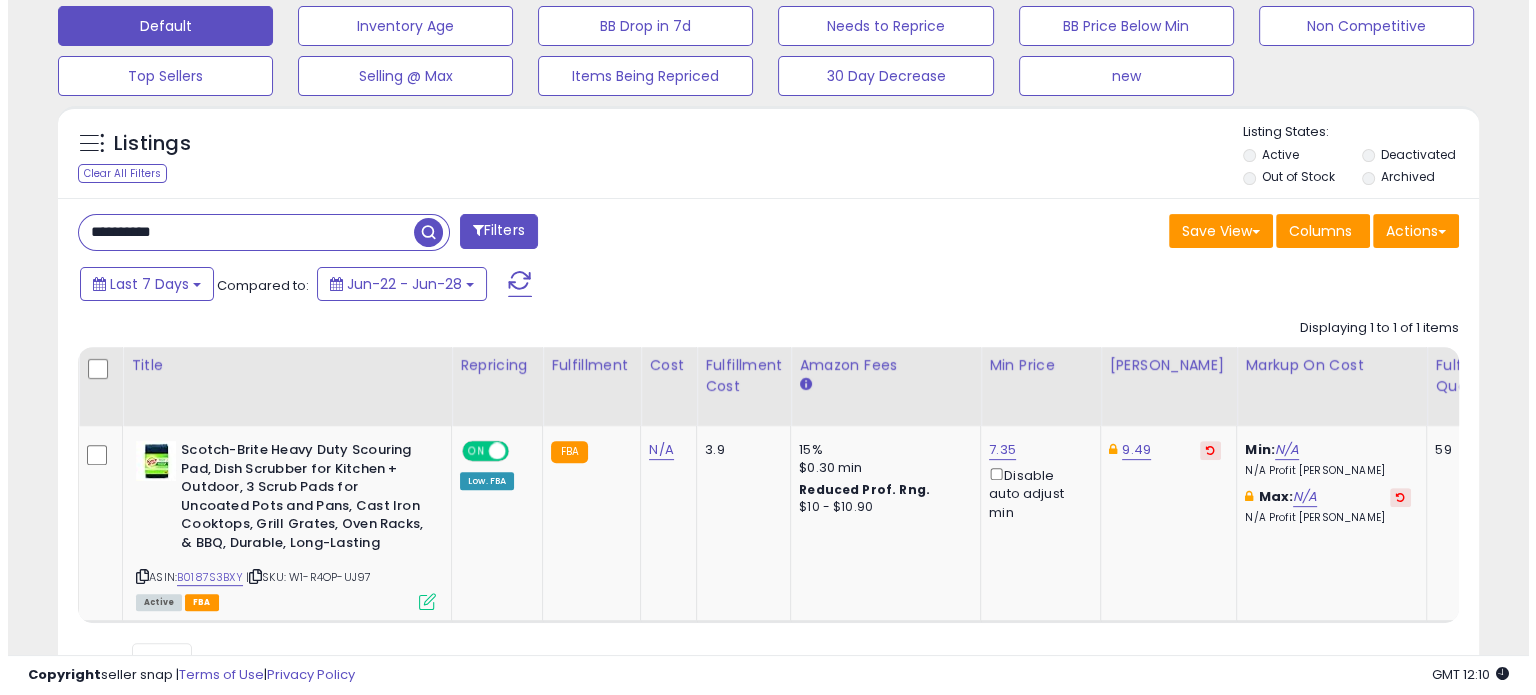 scroll, scrollTop: 524, scrollLeft: 0, axis: vertical 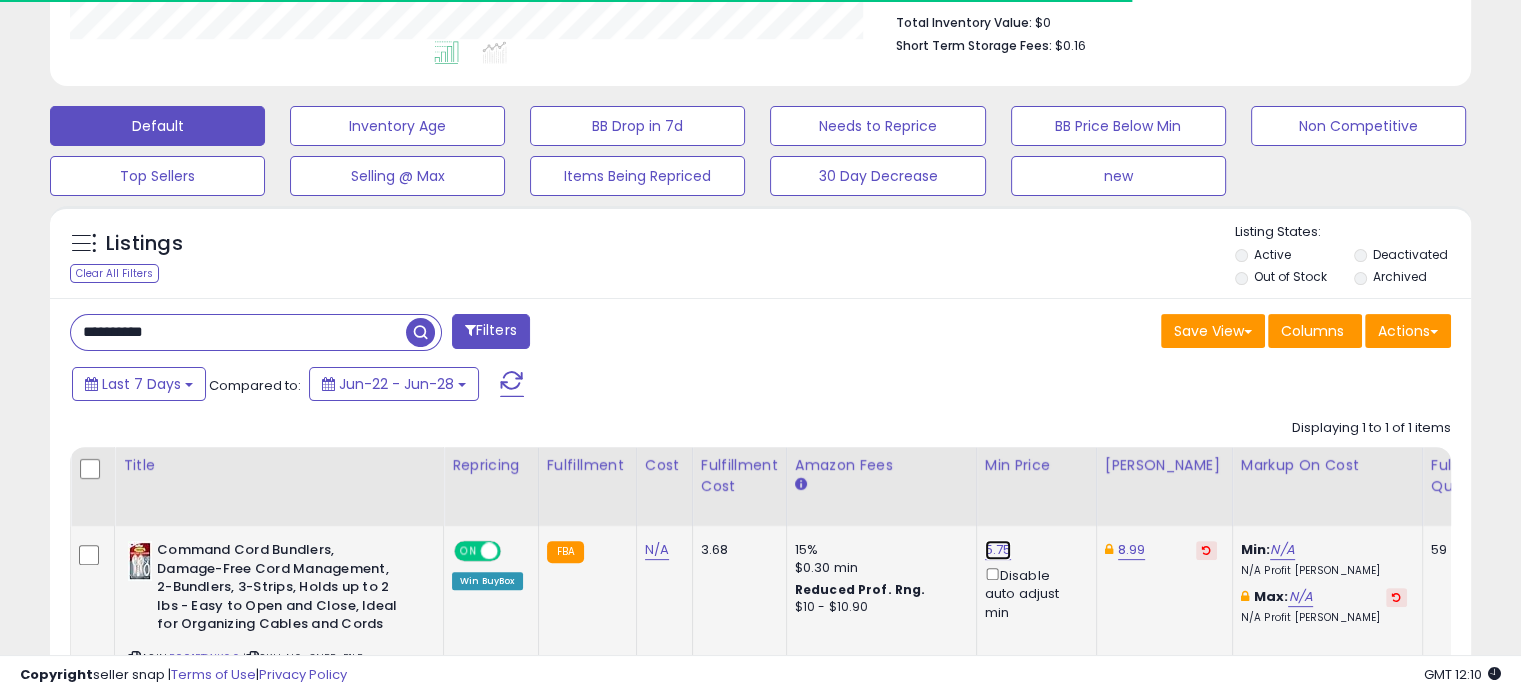 click on "5.75" at bounding box center [998, 550] 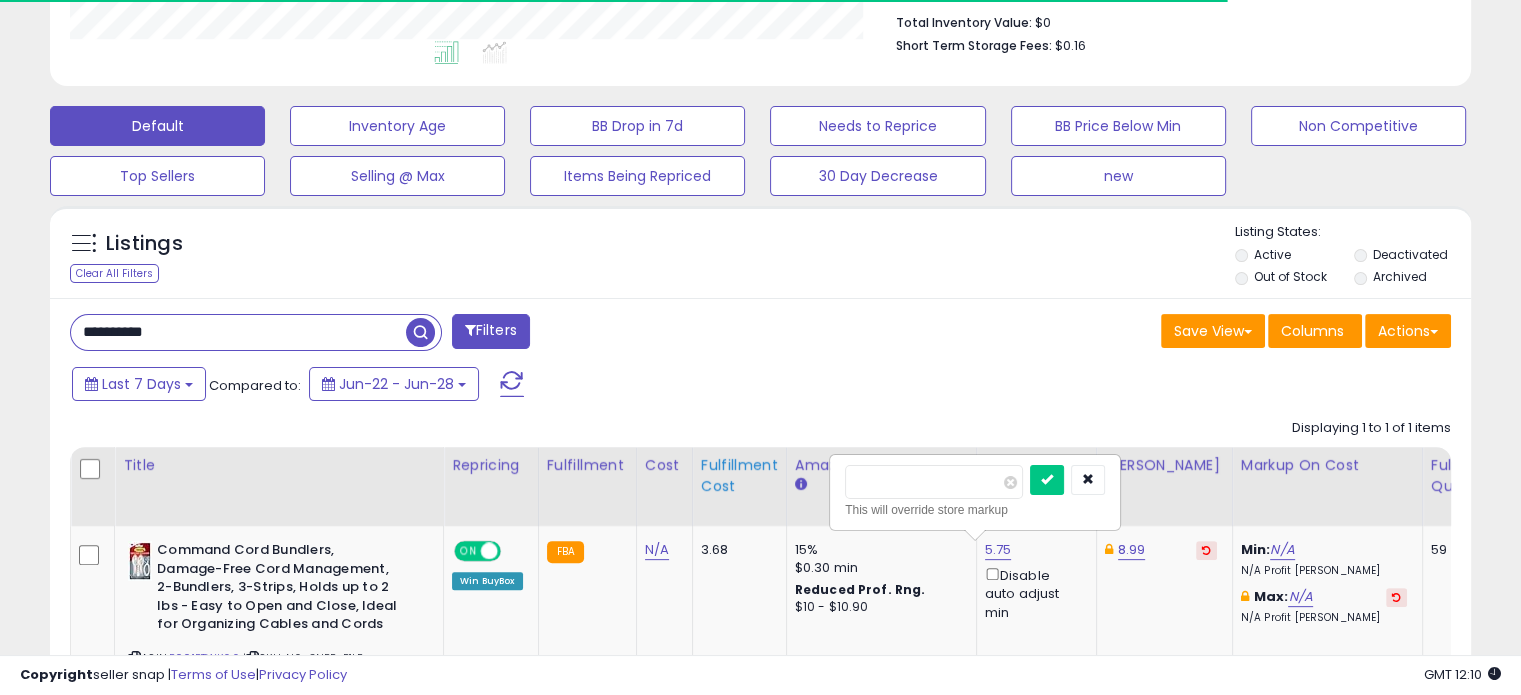 drag, startPoint x: 917, startPoint y: 481, endPoint x: 737, endPoint y: 491, distance: 180.27756 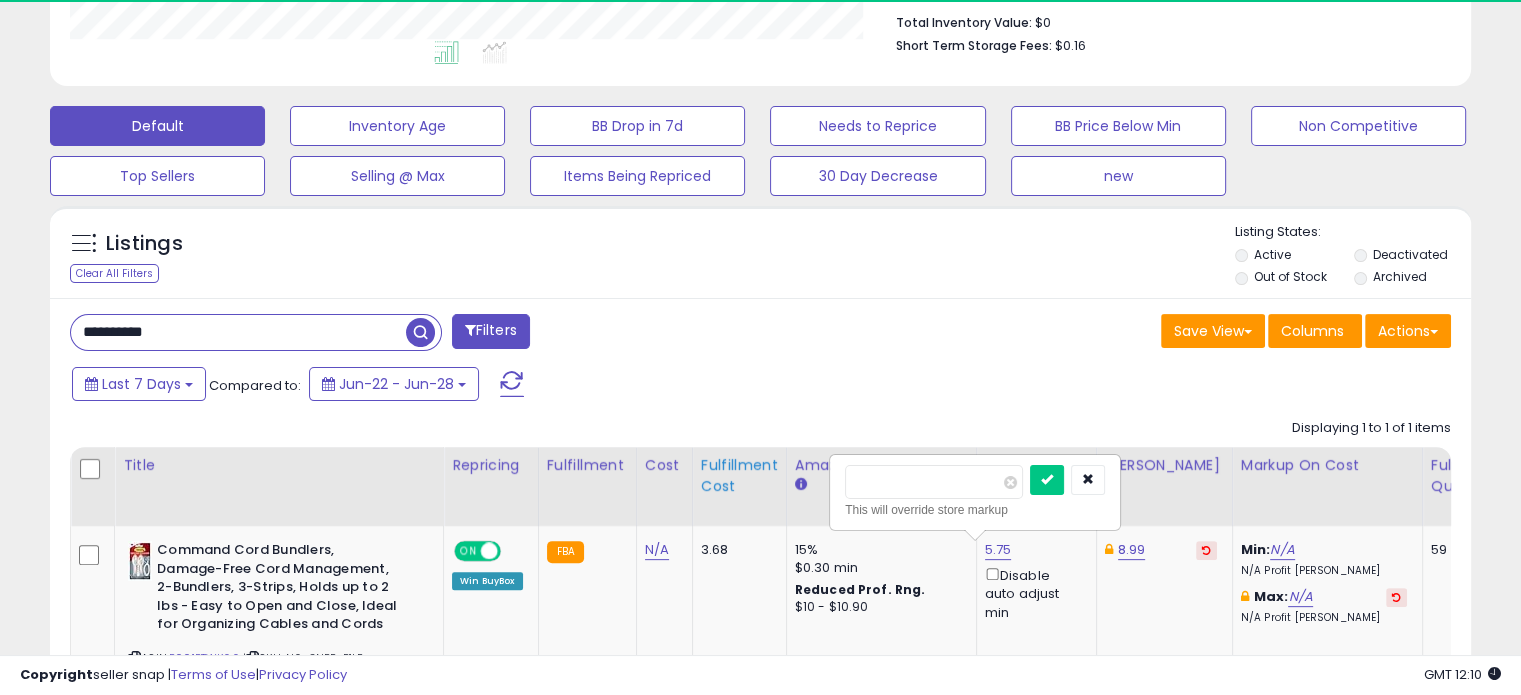 scroll, scrollTop: 999589, scrollLeft: 999176, axis: both 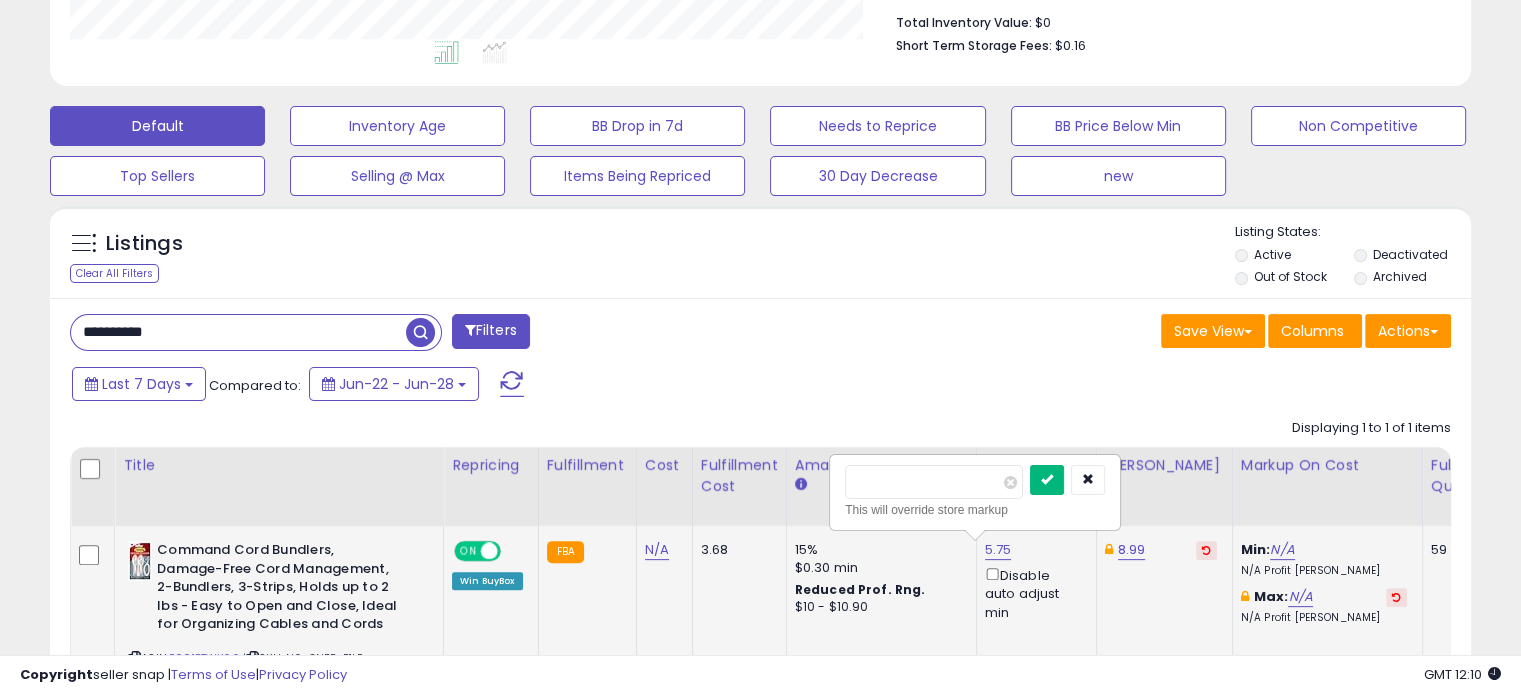 type on "*" 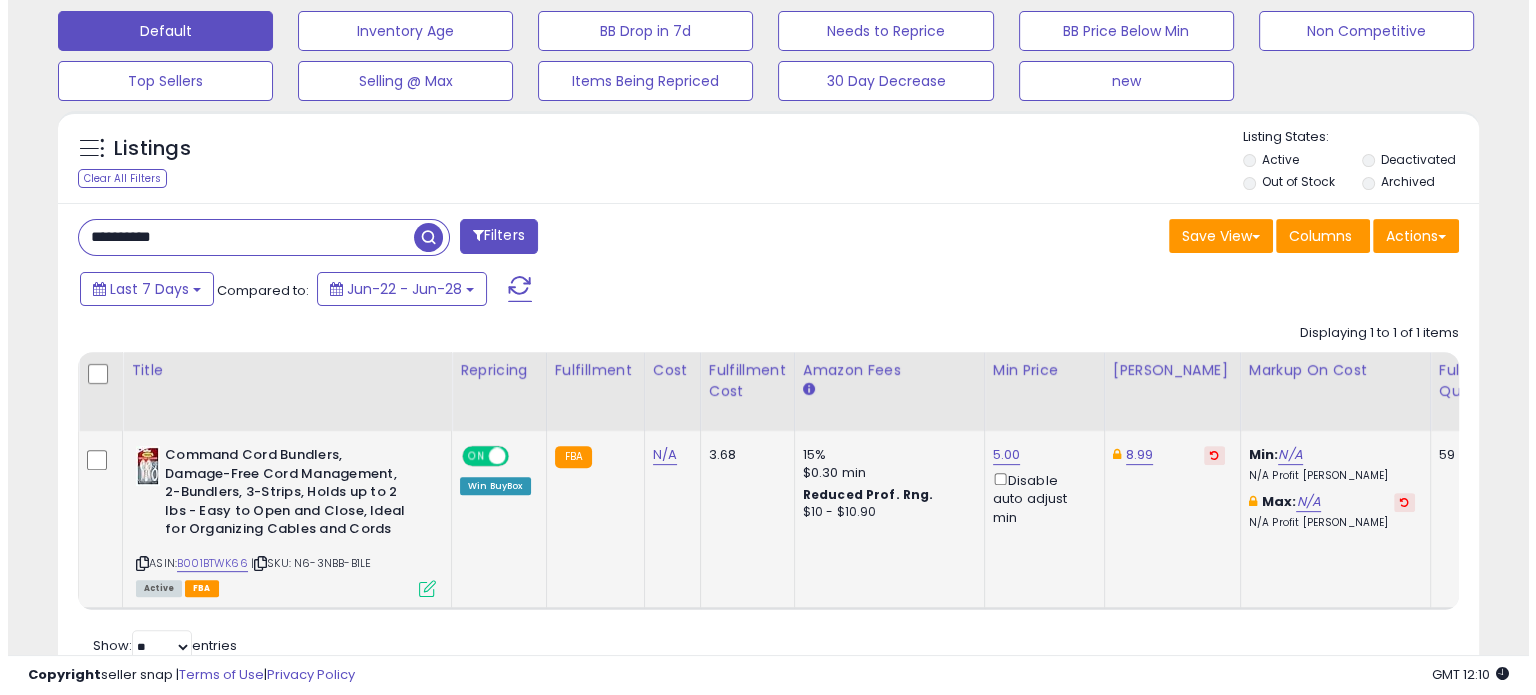 scroll, scrollTop: 624, scrollLeft: 0, axis: vertical 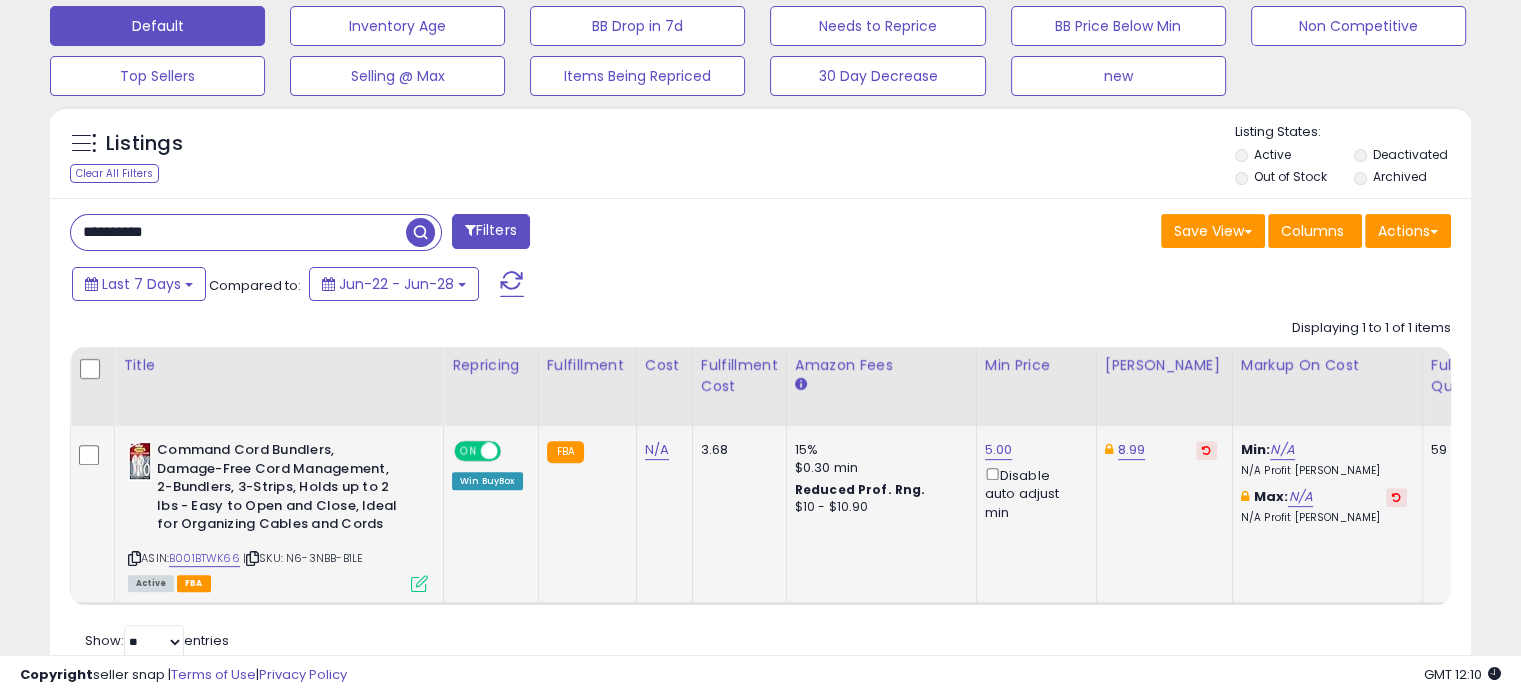 click at bounding box center [419, 583] 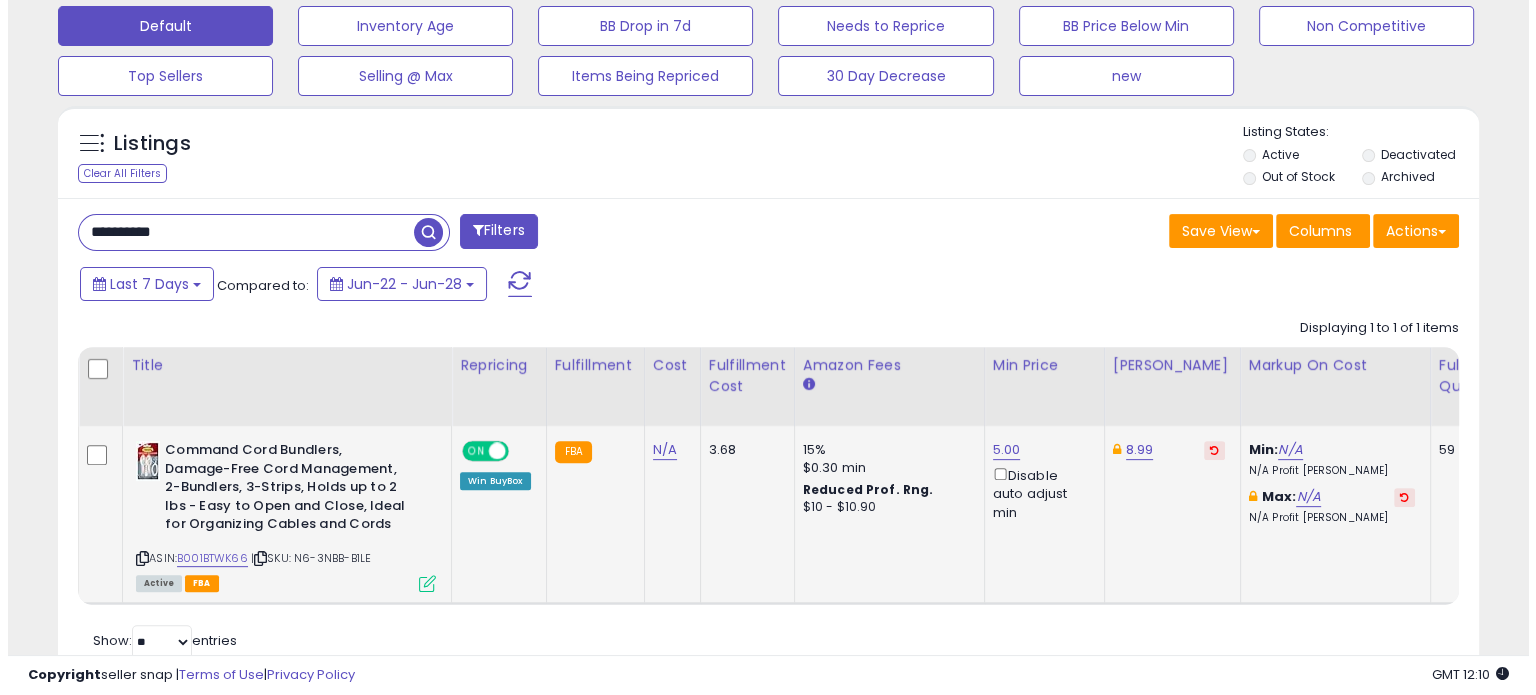 scroll, scrollTop: 999589, scrollLeft: 999168, axis: both 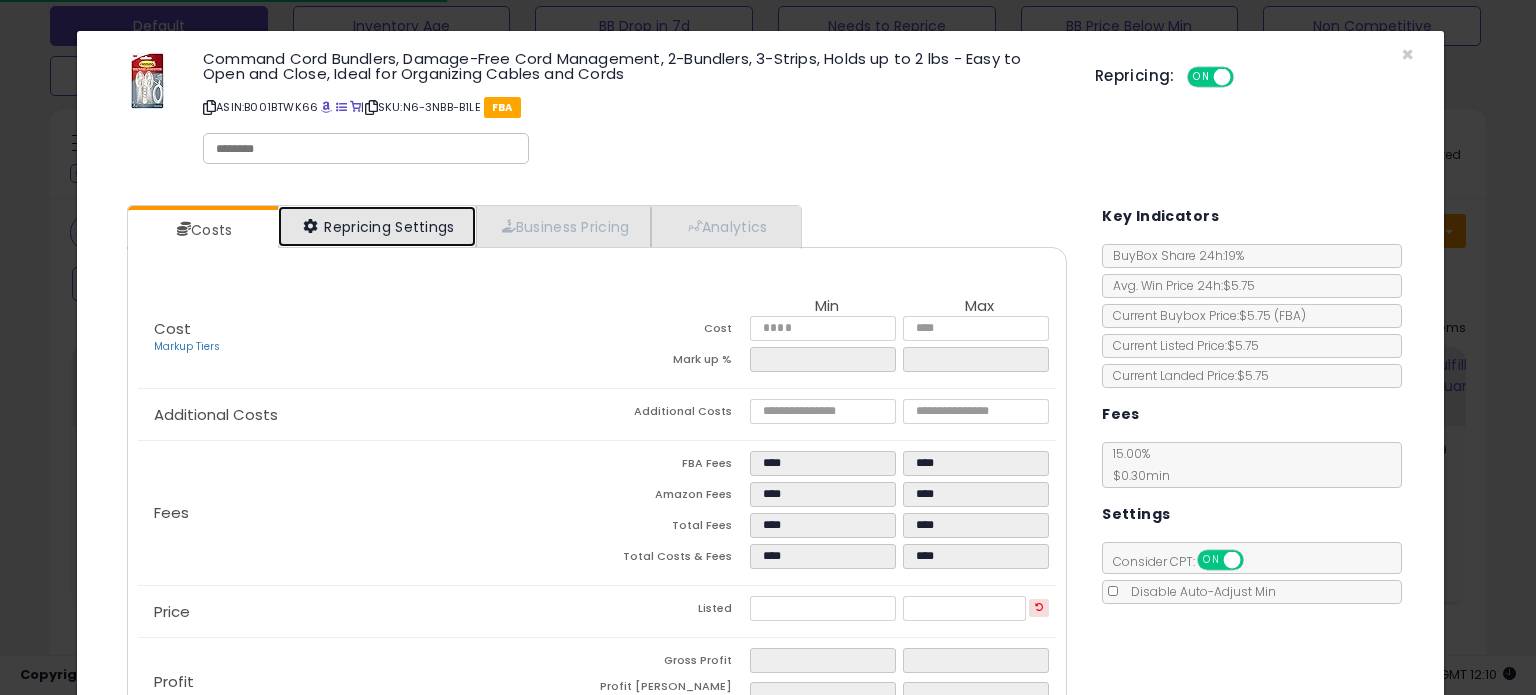 click on "Repricing Settings" at bounding box center (377, 226) 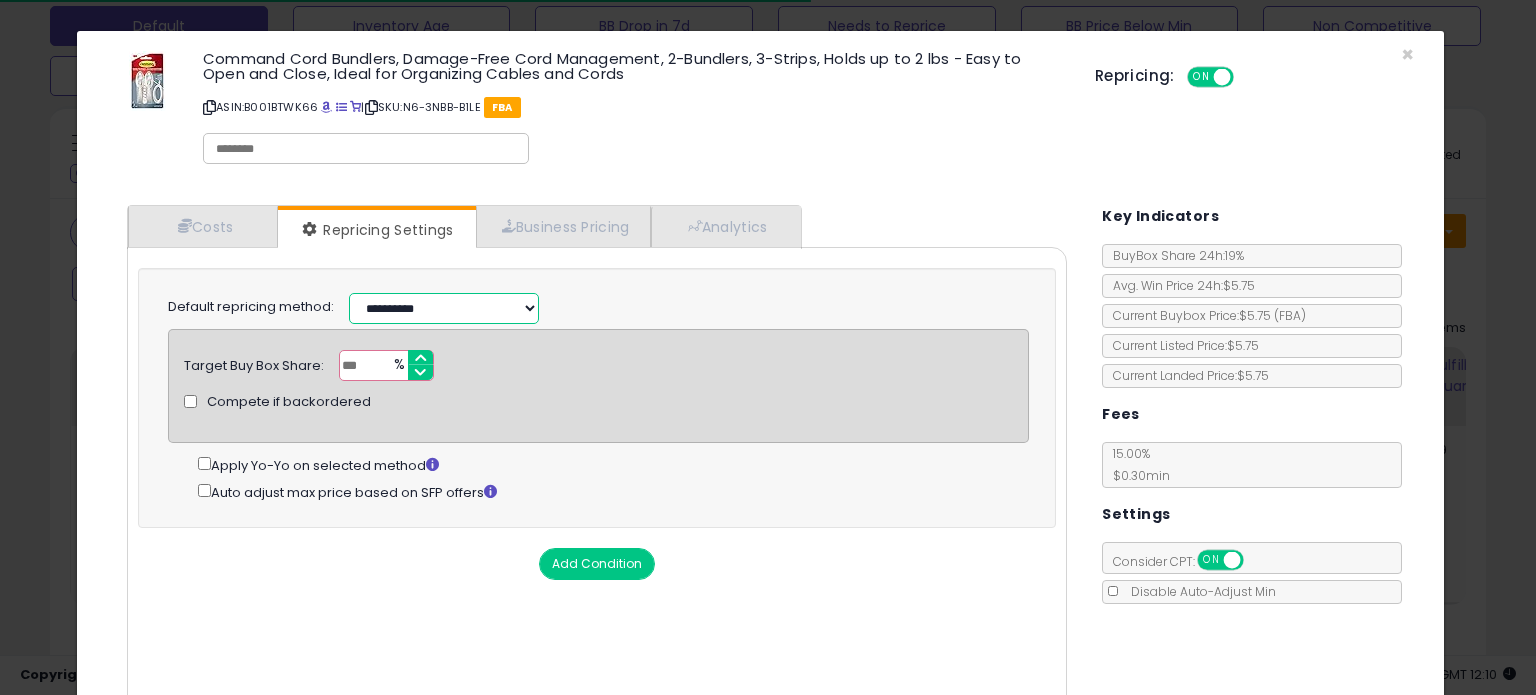 click on "**********" at bounding box center (444, 308) 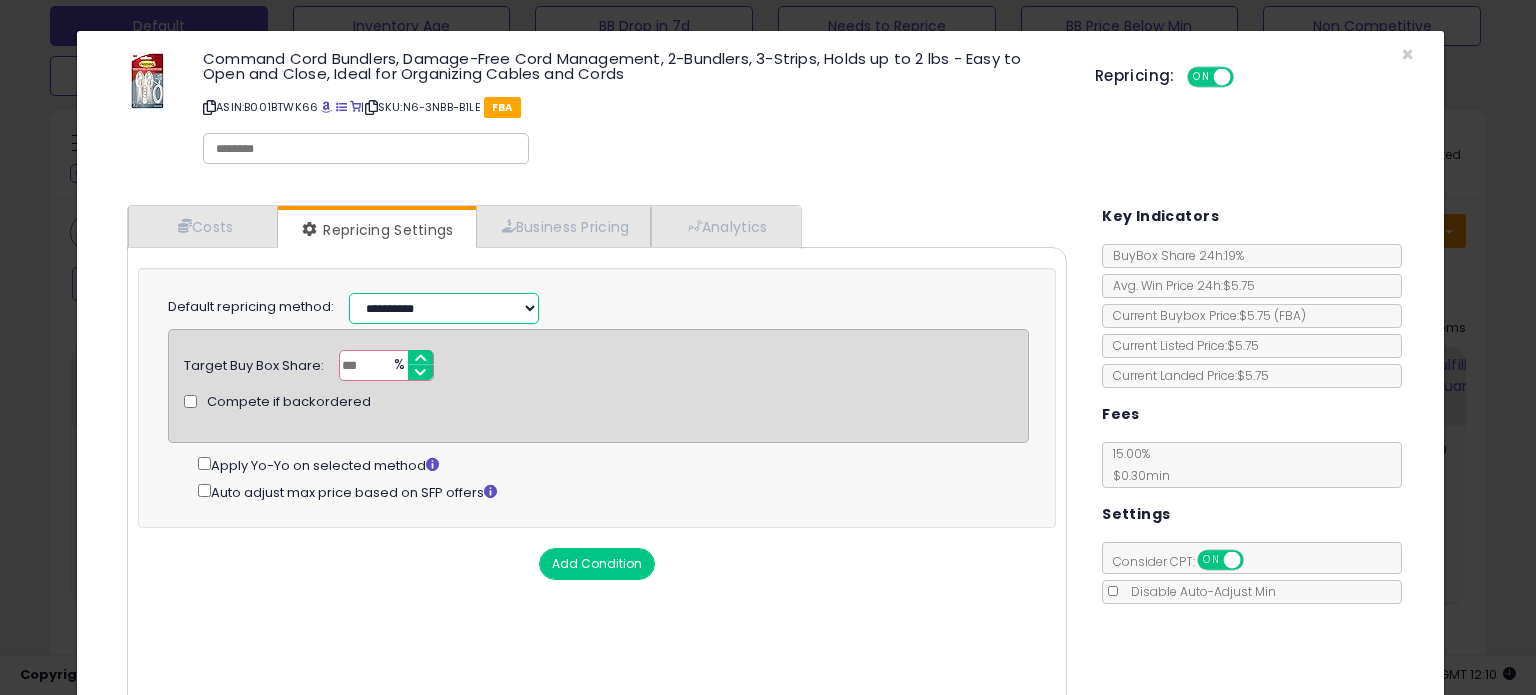 select on "**********" 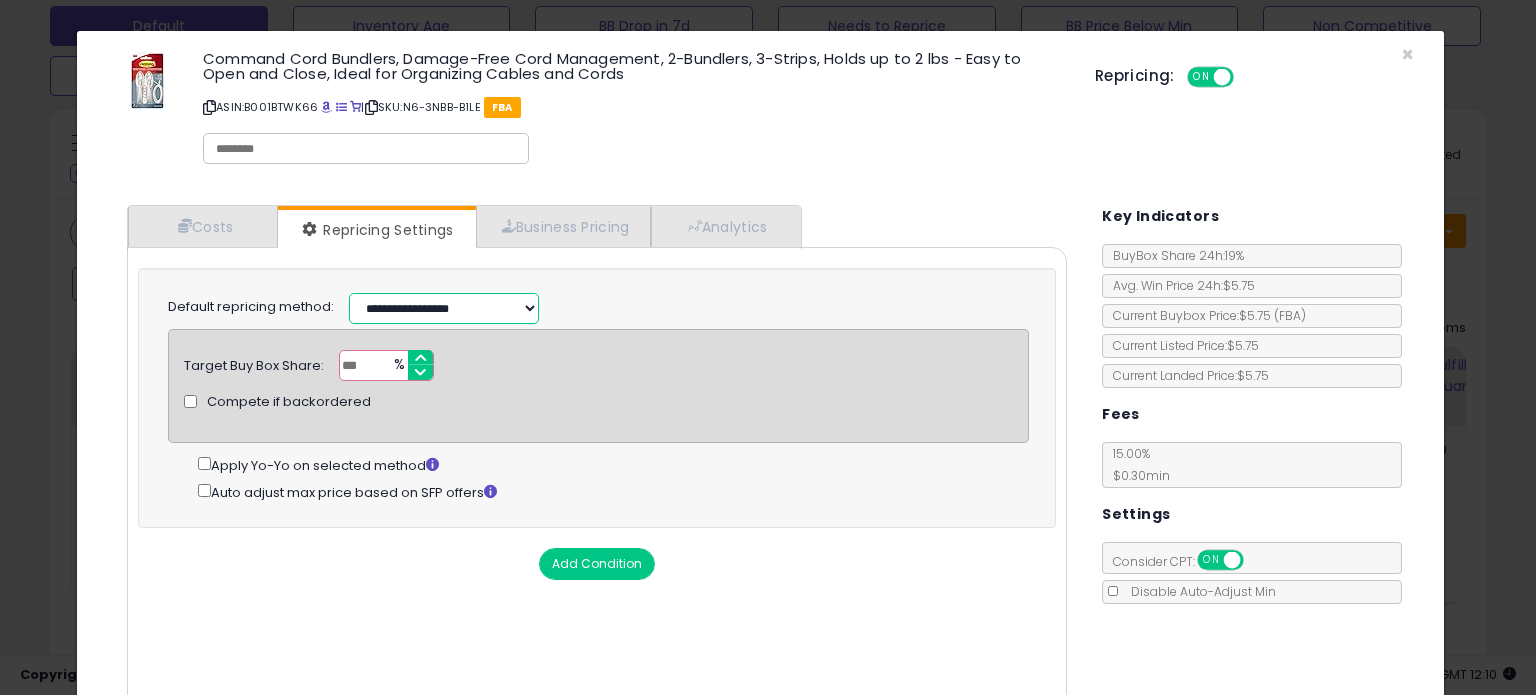 click on "**********" at bounding box center (444, 308) 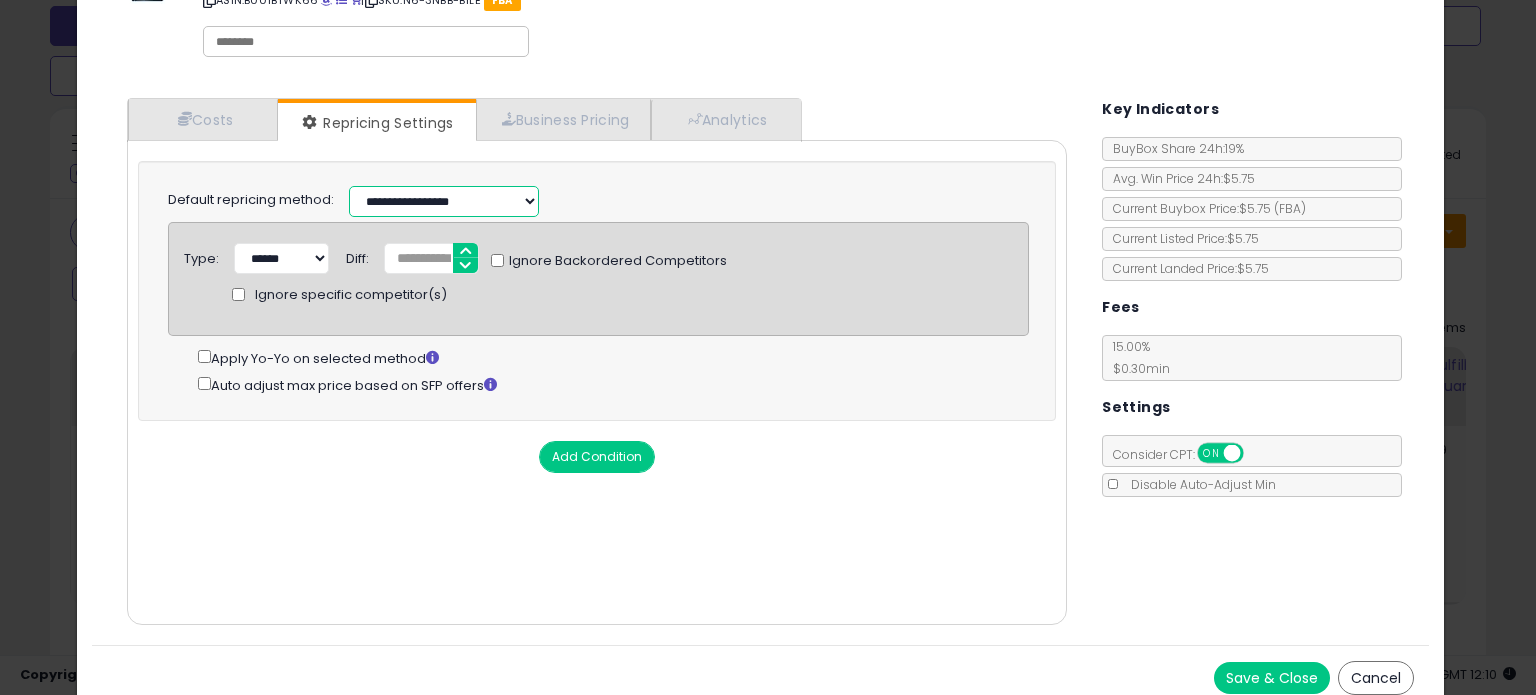 scroll, scrollTop: 120, scrollLeft: 0, axis: vertical 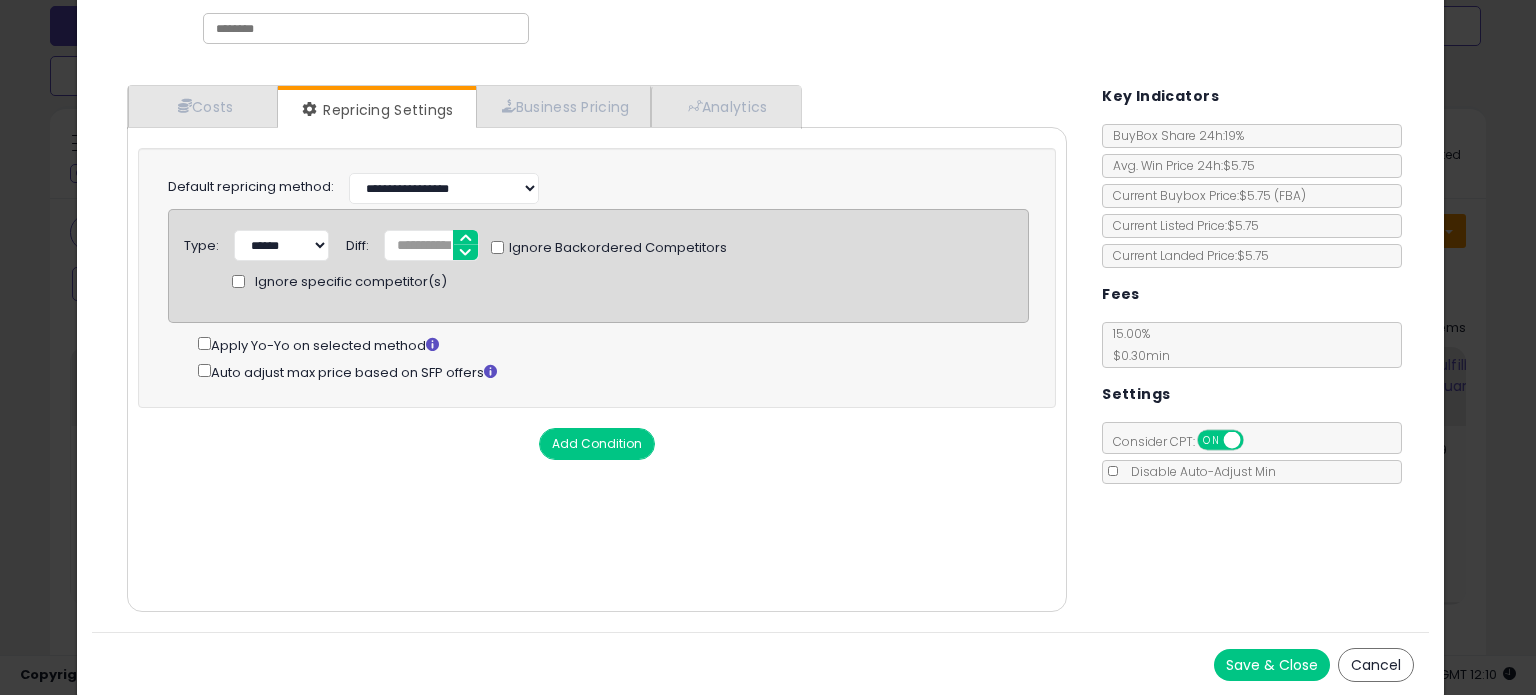 click on "Save & Close" at bounding box center (1272, 665) 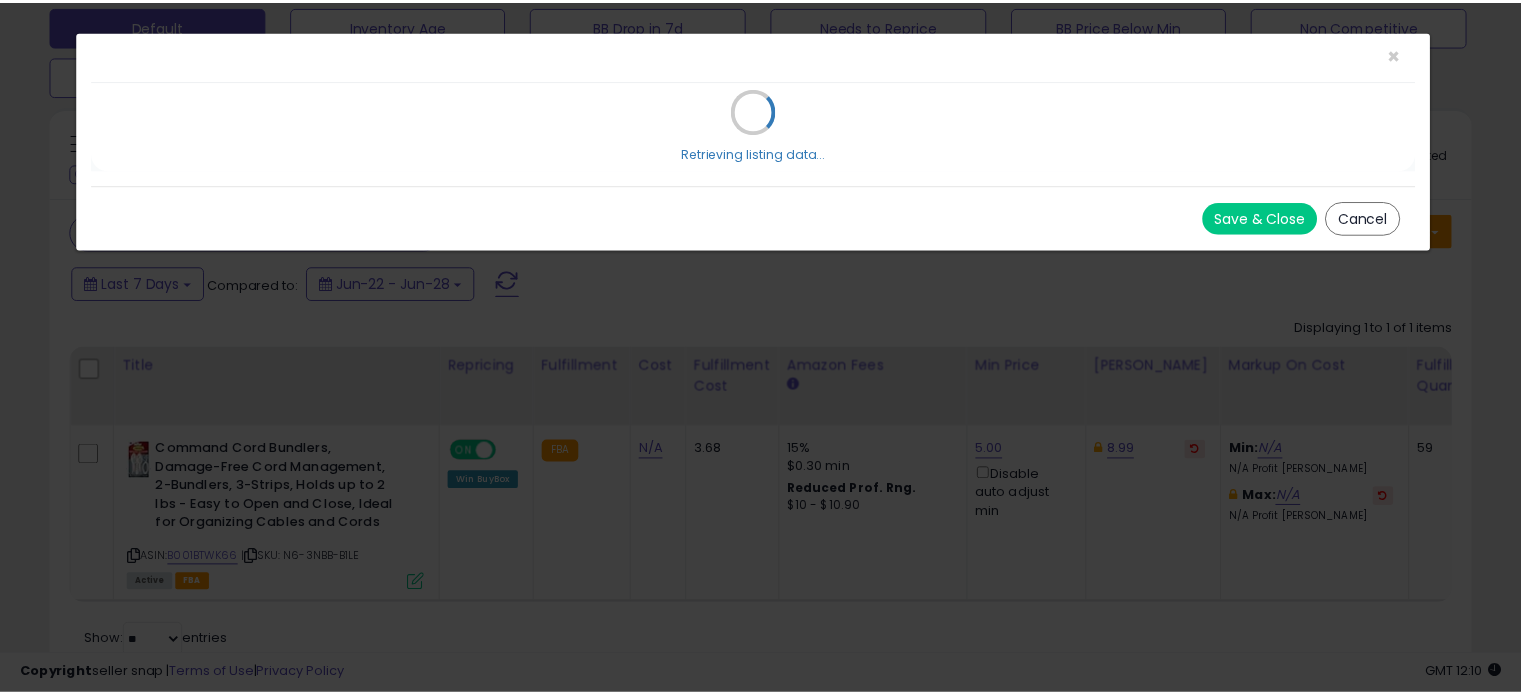 scroll, scrollTop: 0, scrollLeft: 0, axis: both 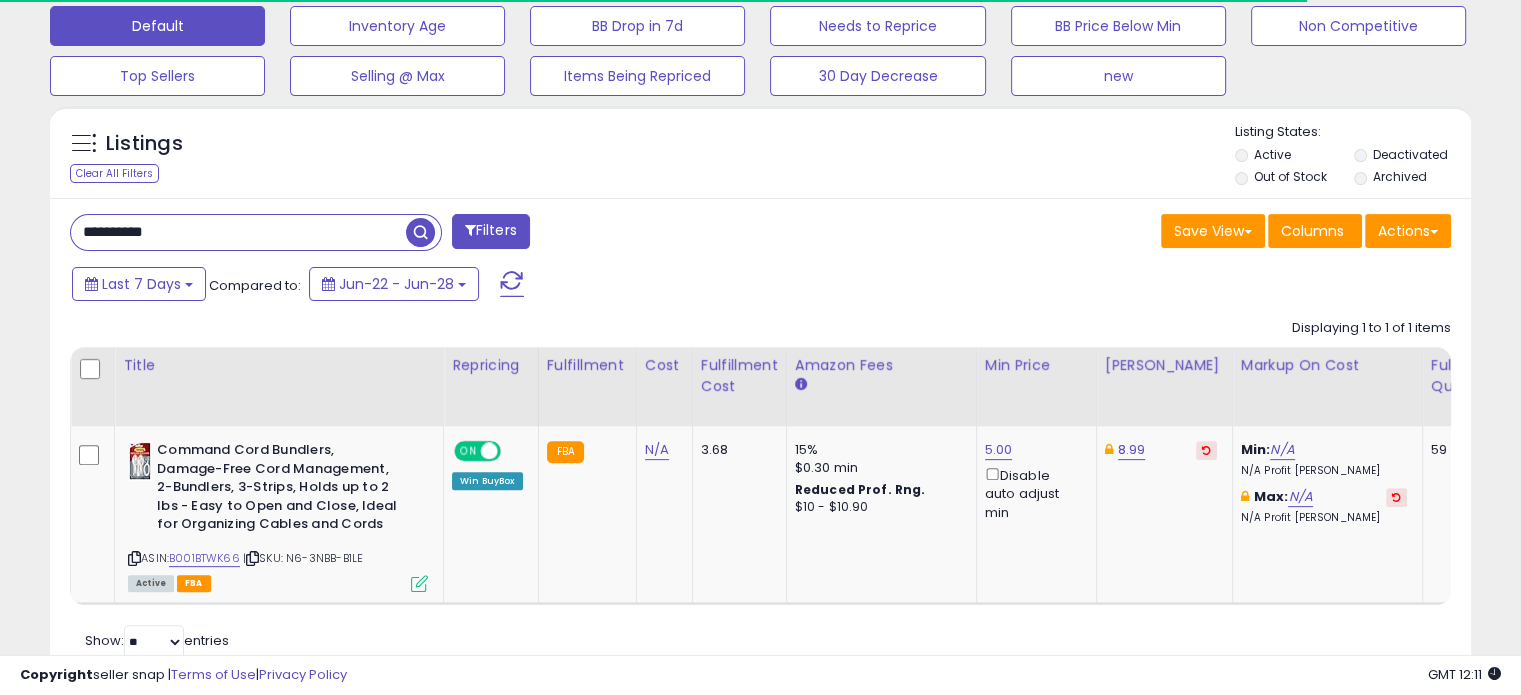 click on "**********" at bounding box center [238, 232] 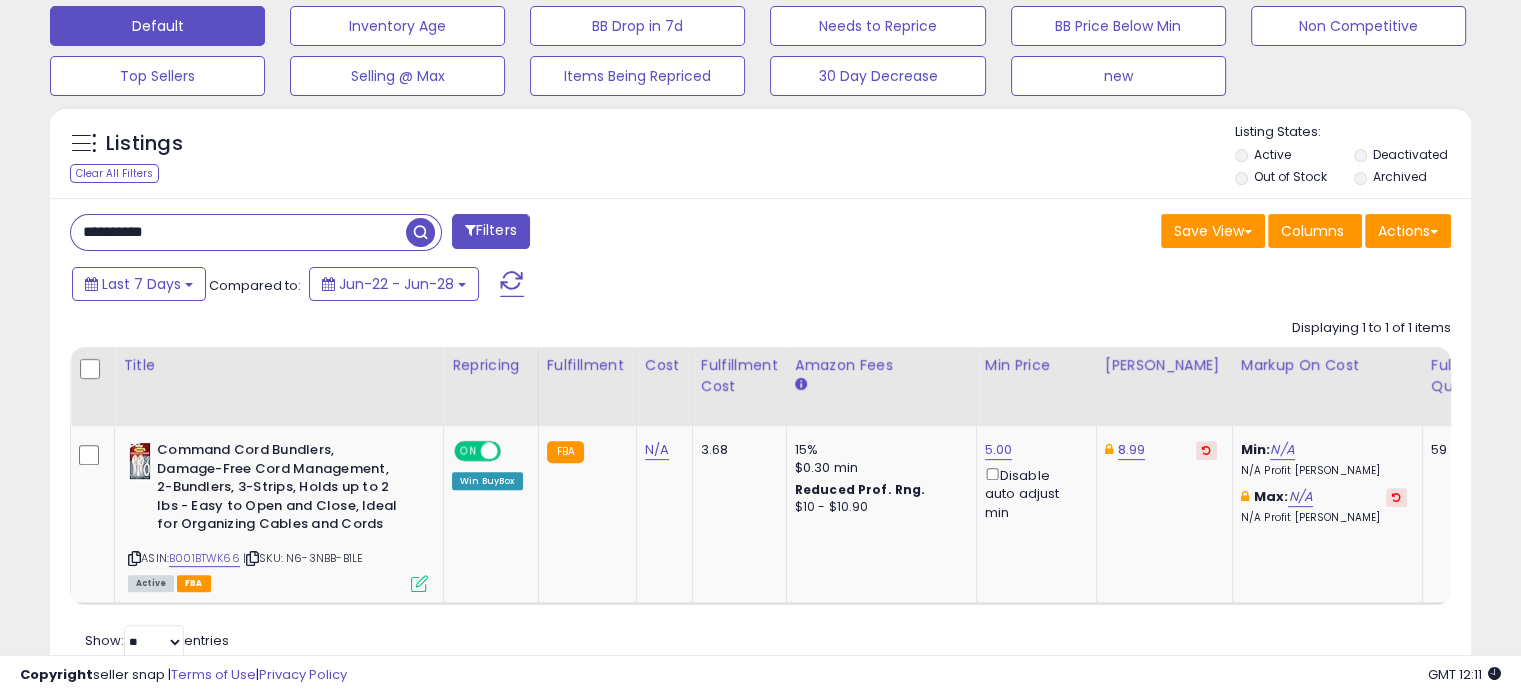 click on "**********" at bounding box center (238, 232) 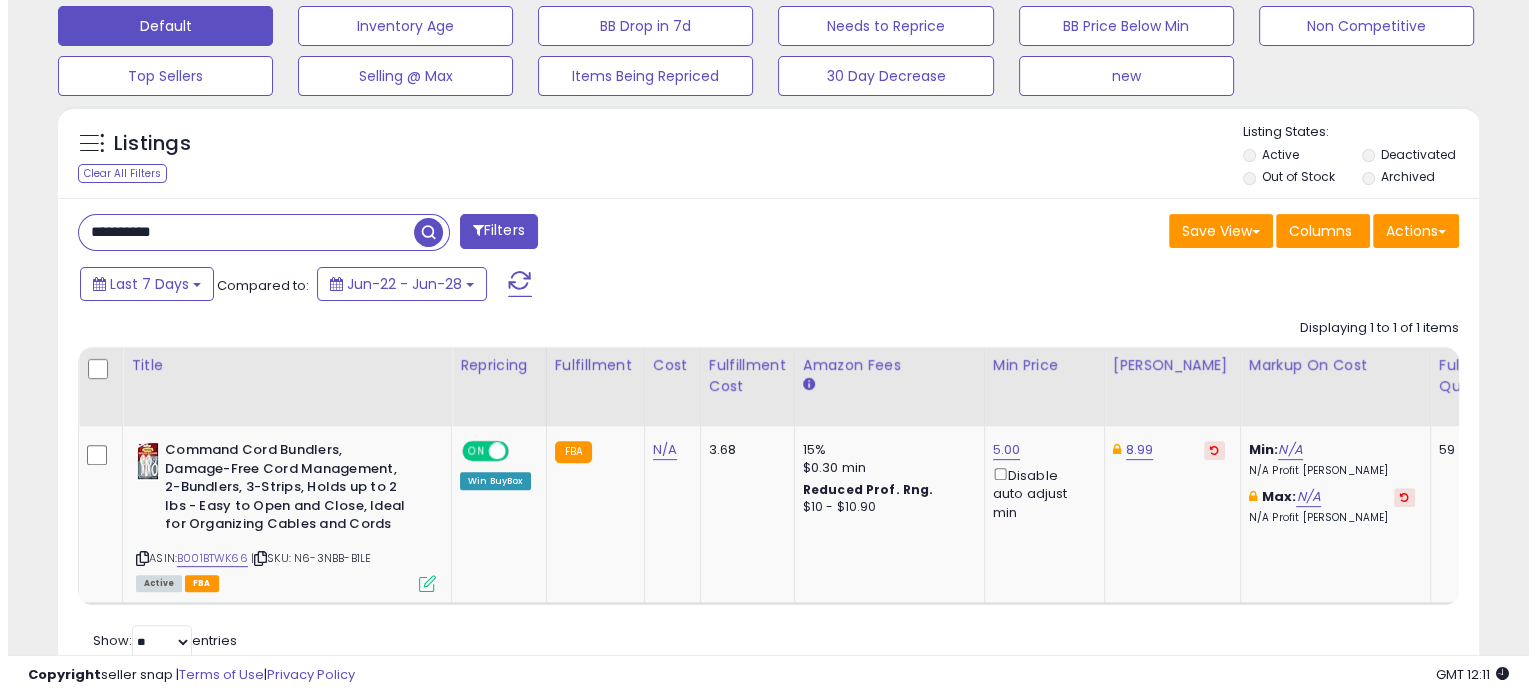 scroll, scrollTop: 524, scrollLeft: 0, axis: vertical 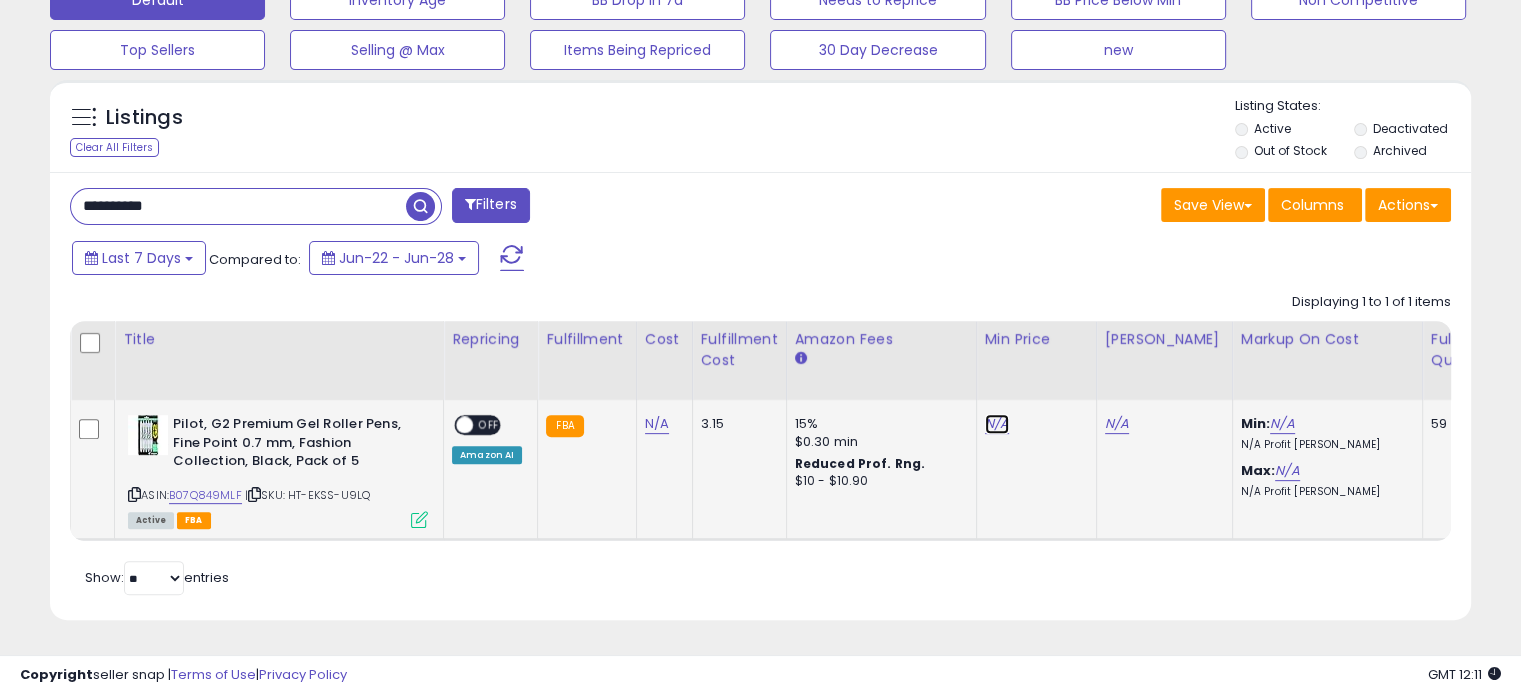 click on "N/A" at bounding box center [997, 424] 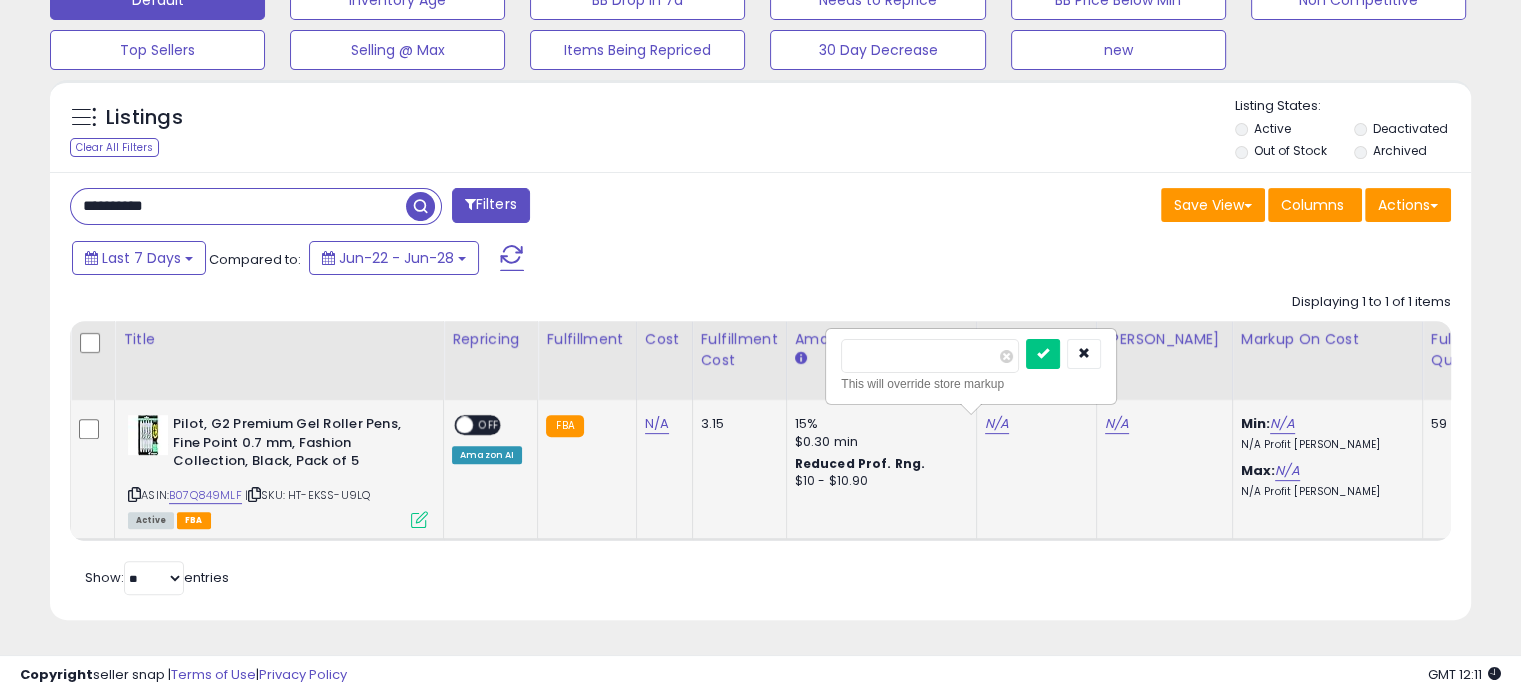 type on "*" 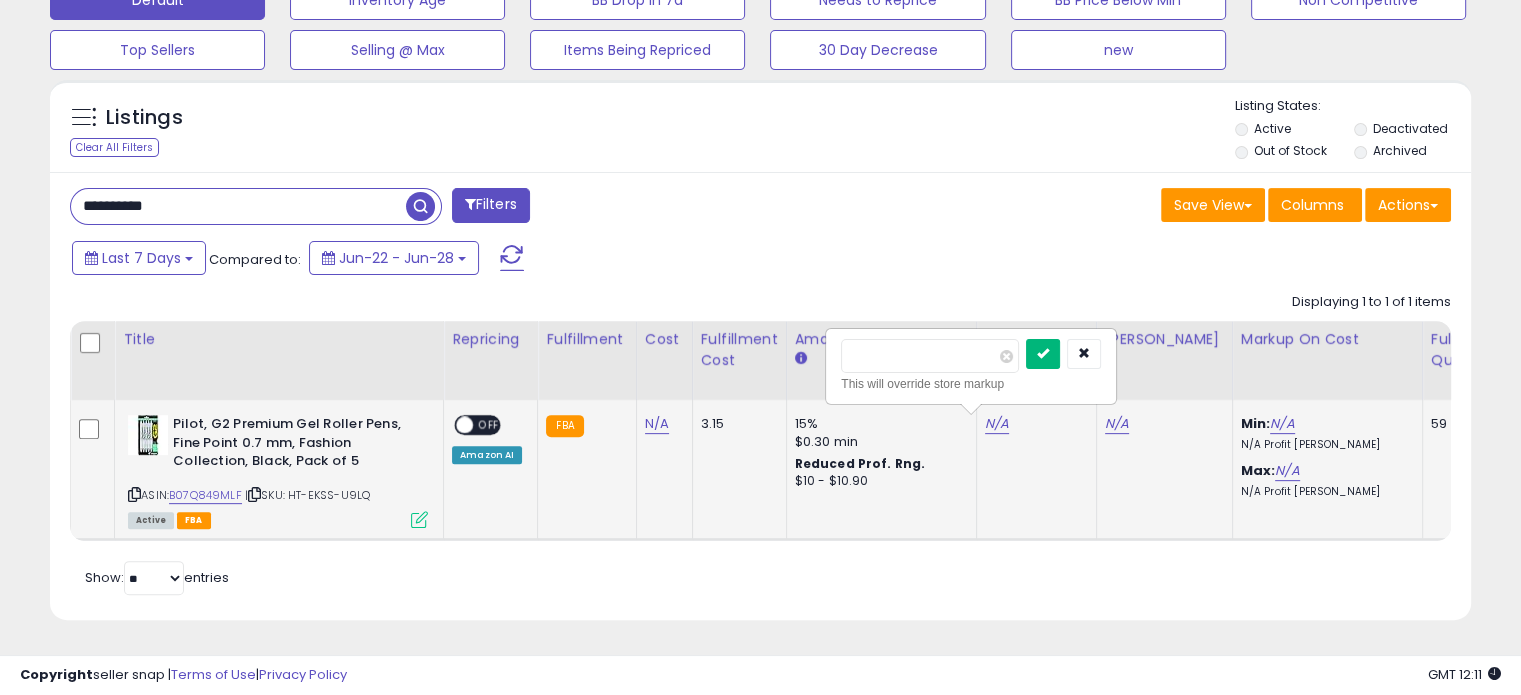 type on "****" 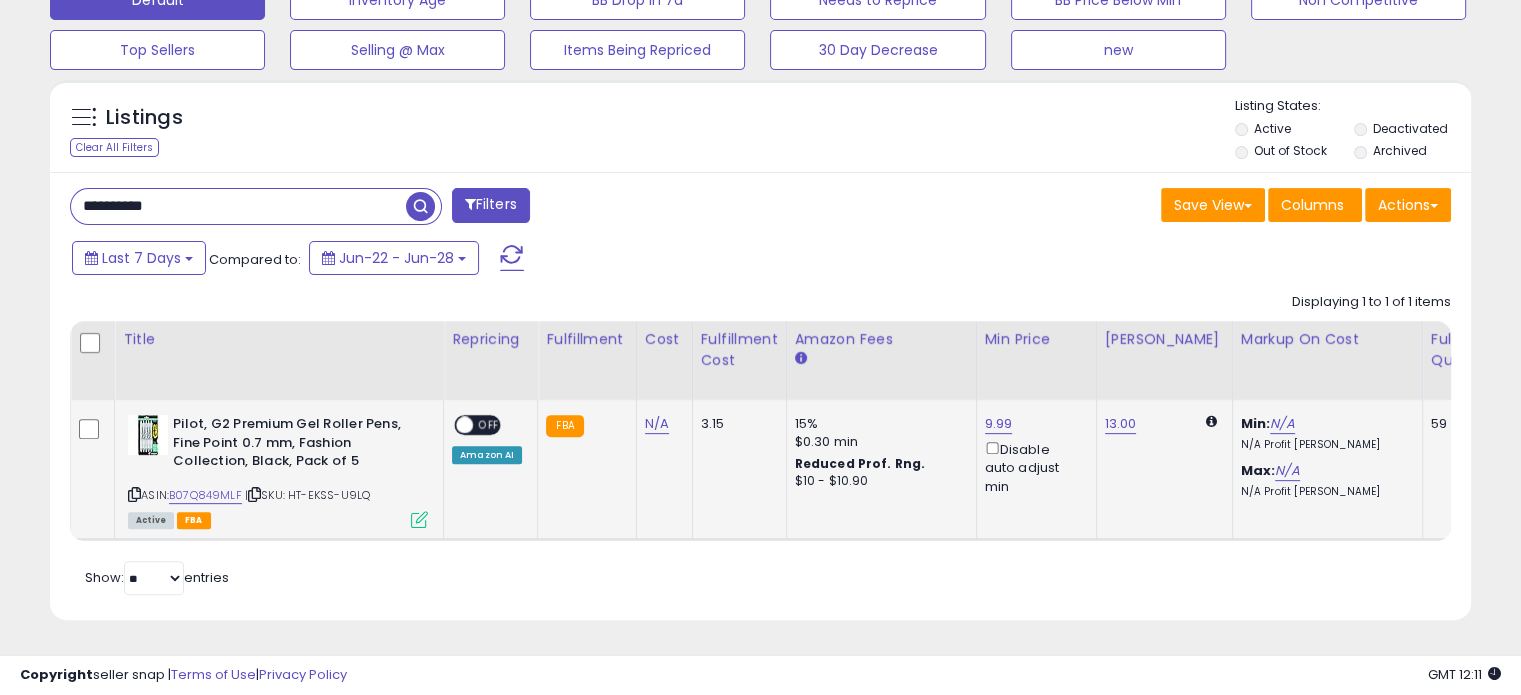 click at bounding box center [464, 425] 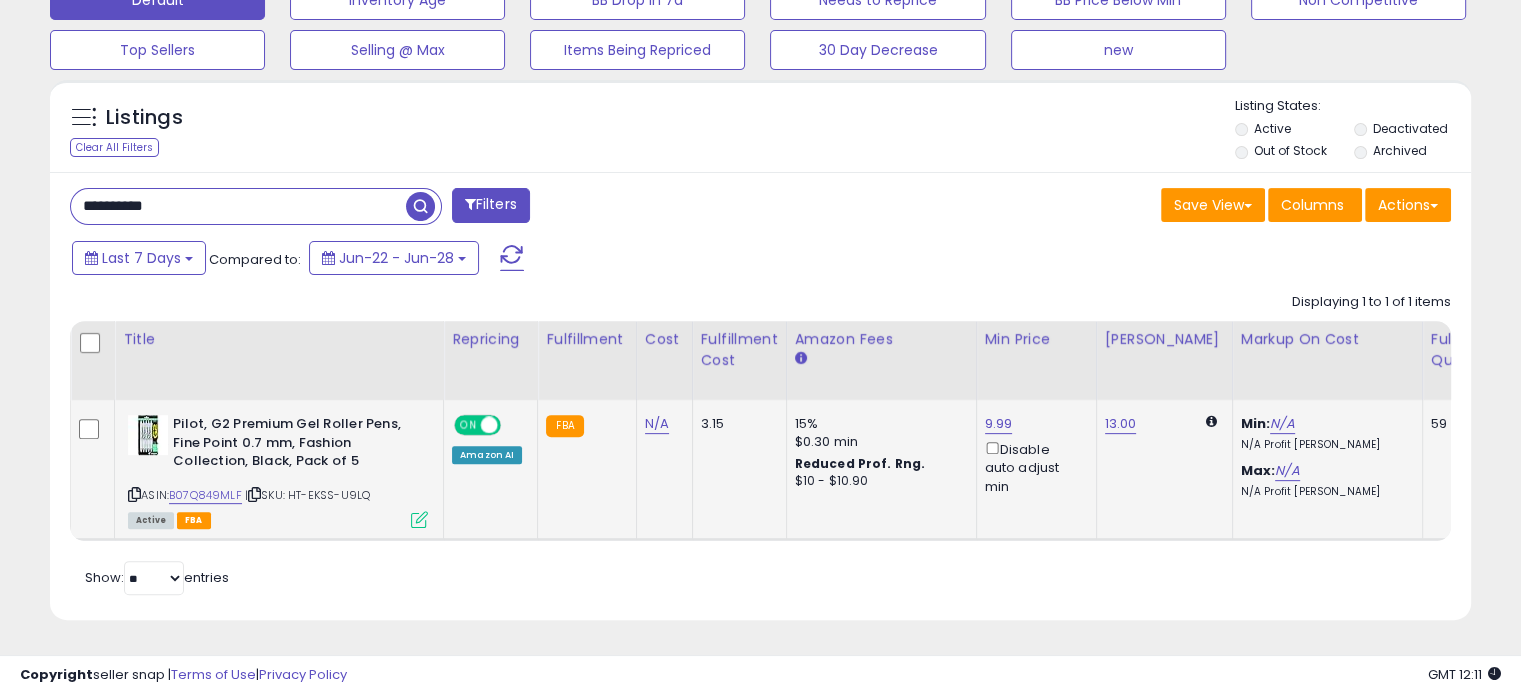 click at bounding box center (419, 519) 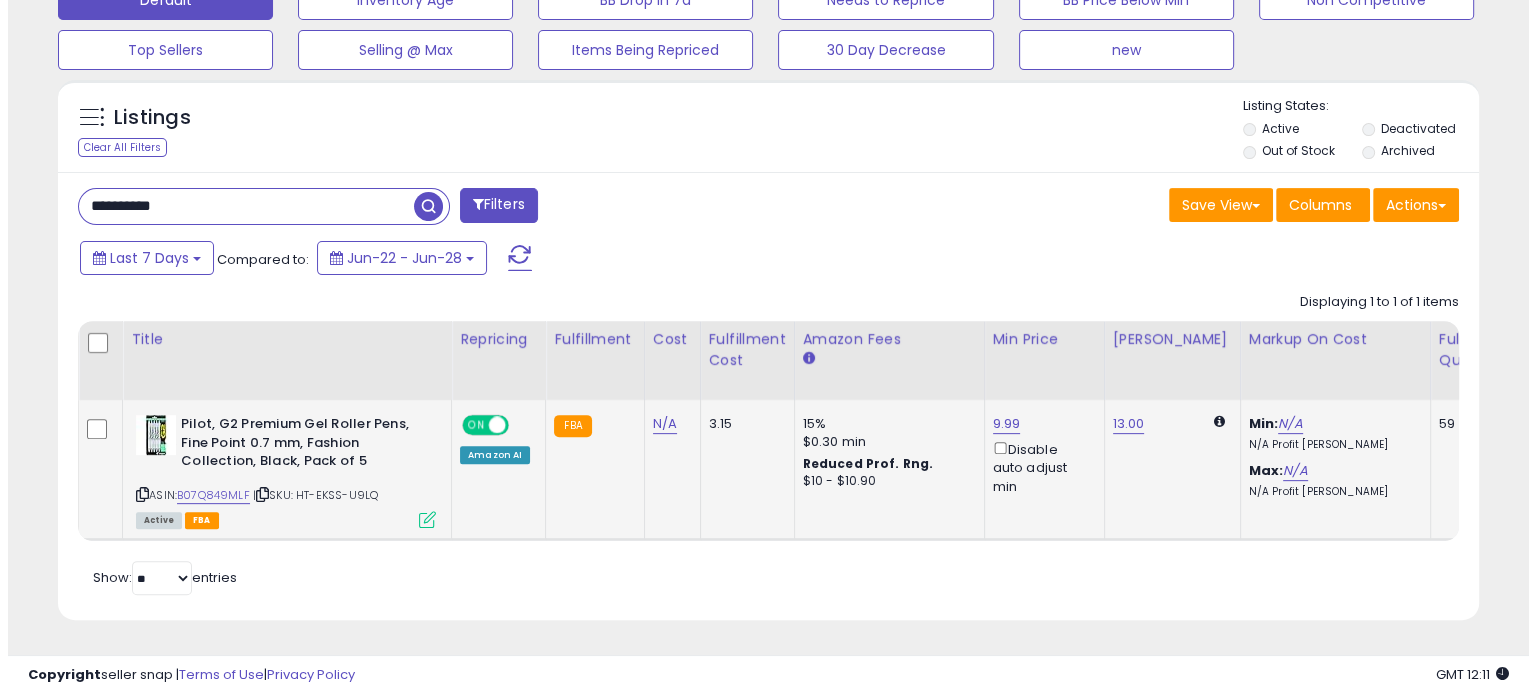 scroll, scrollTop: 999589, scrollLeft: 999168, axis: both 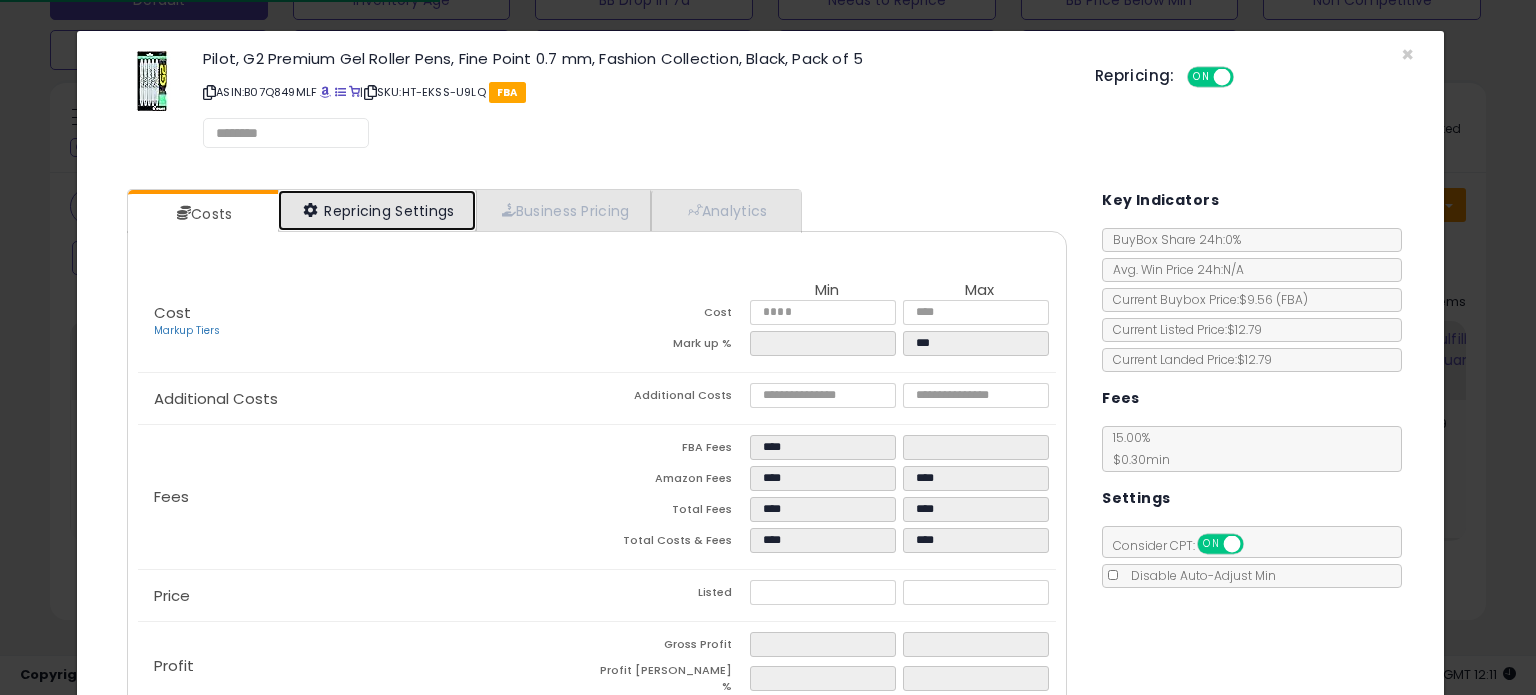 click on "Repricing Settings" at bounding box center (377, 210) 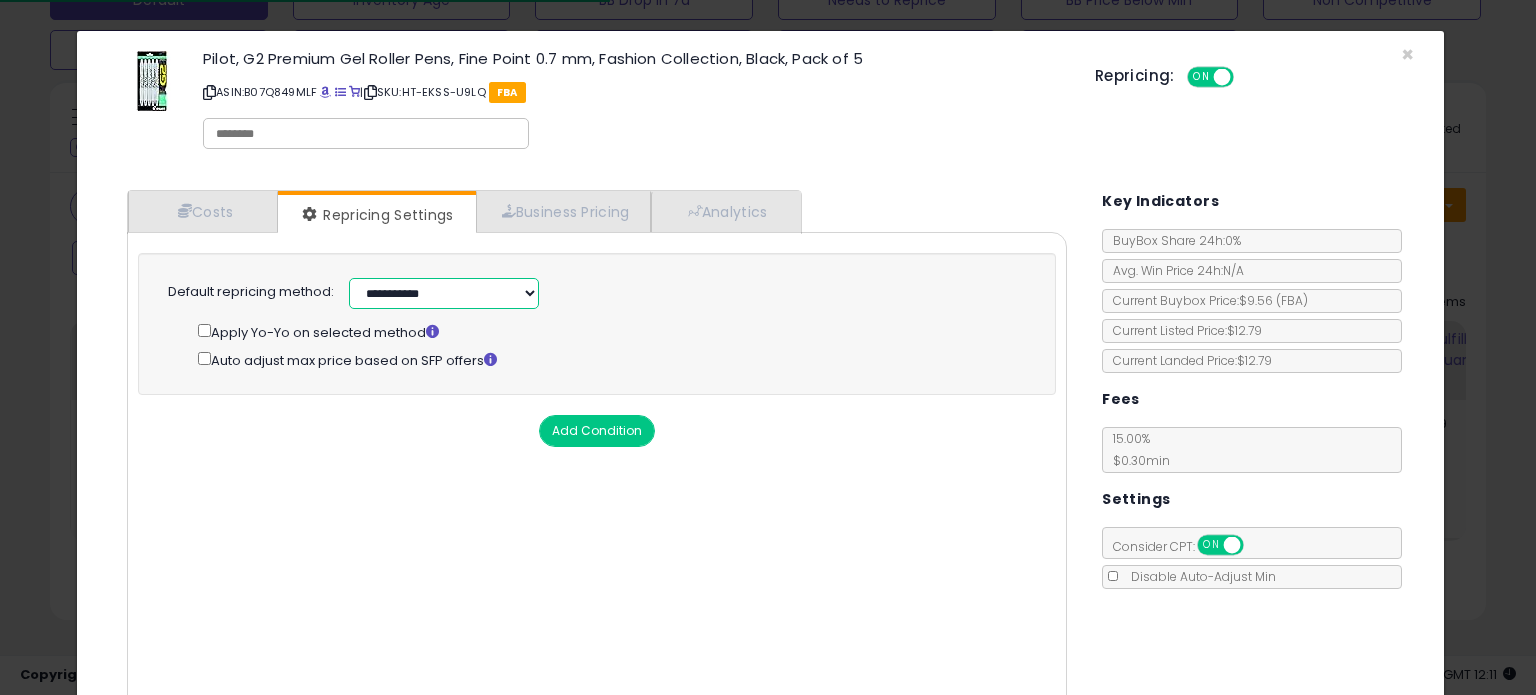click on "**********" at bounding box center [444, 293] 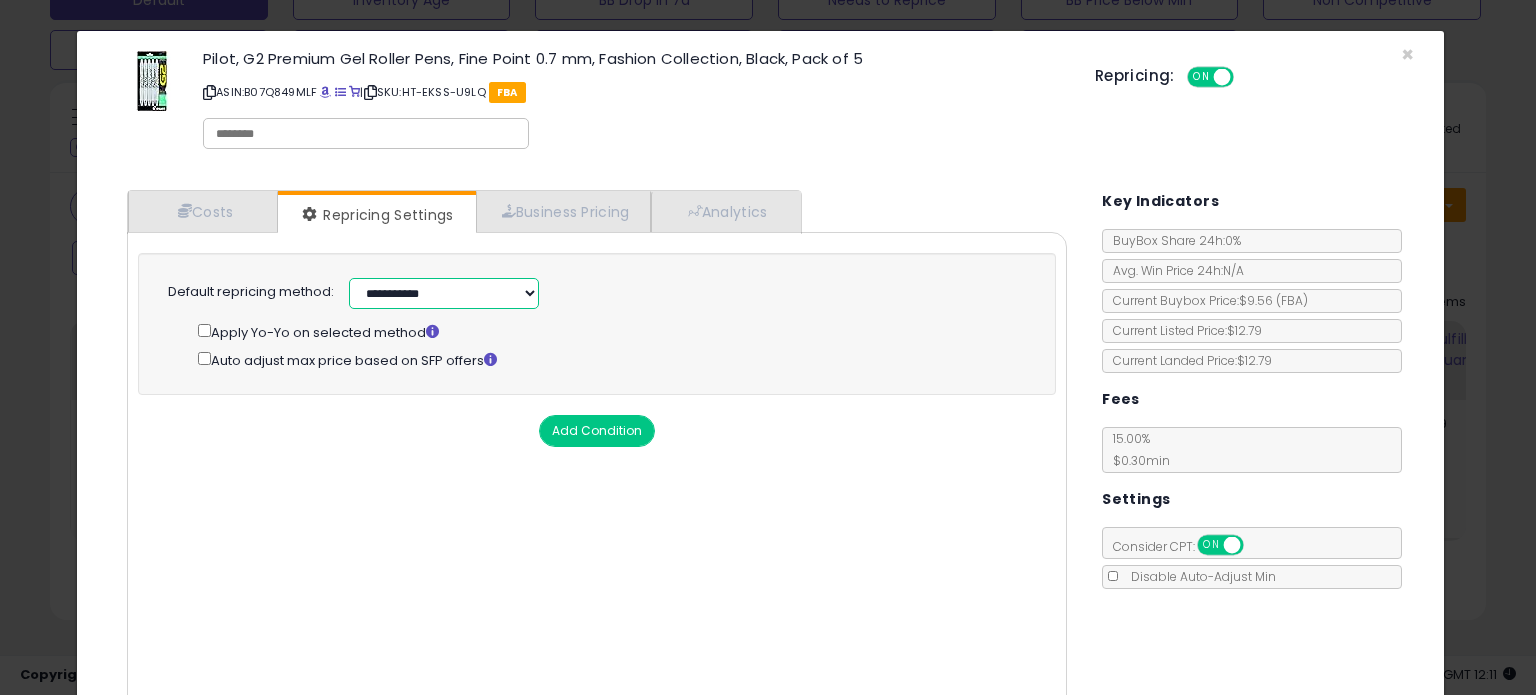 select on "******" 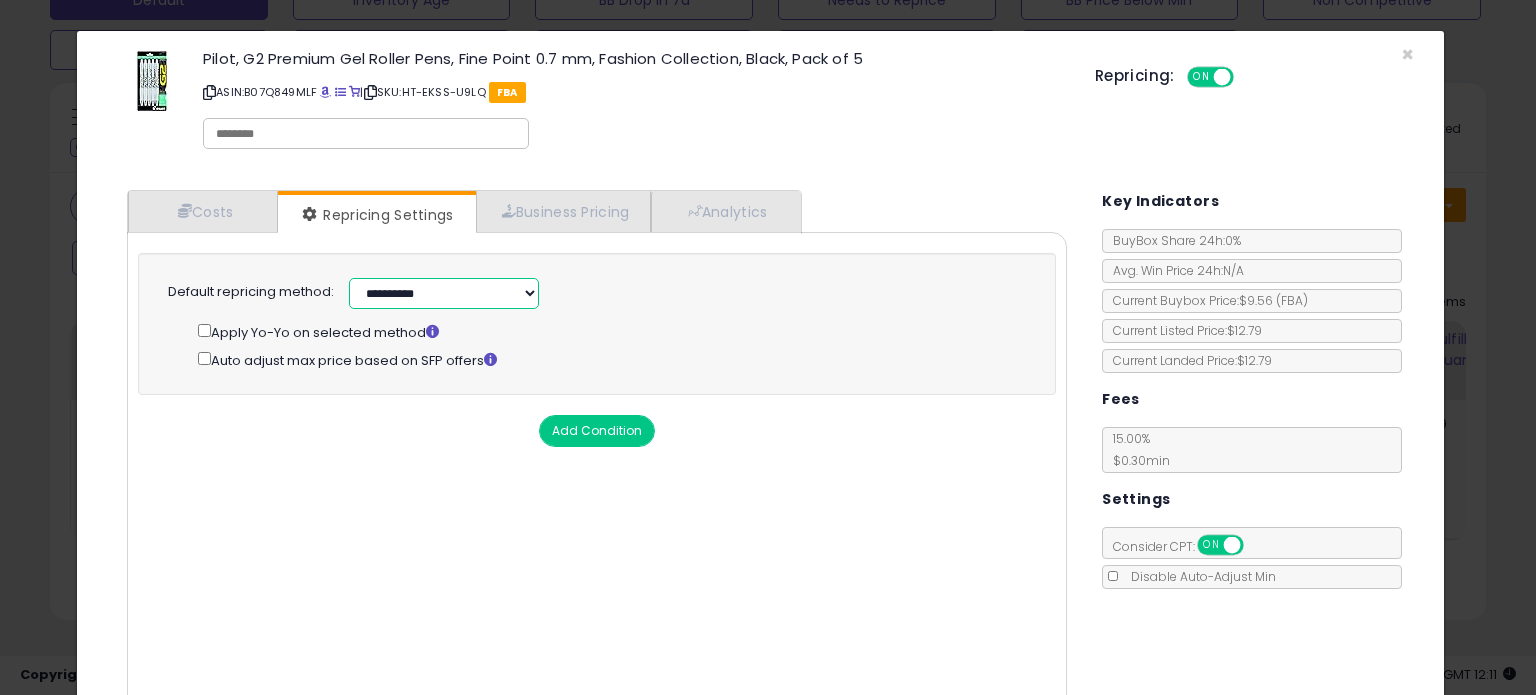 click on "**********" at bounding box center [444, 293] 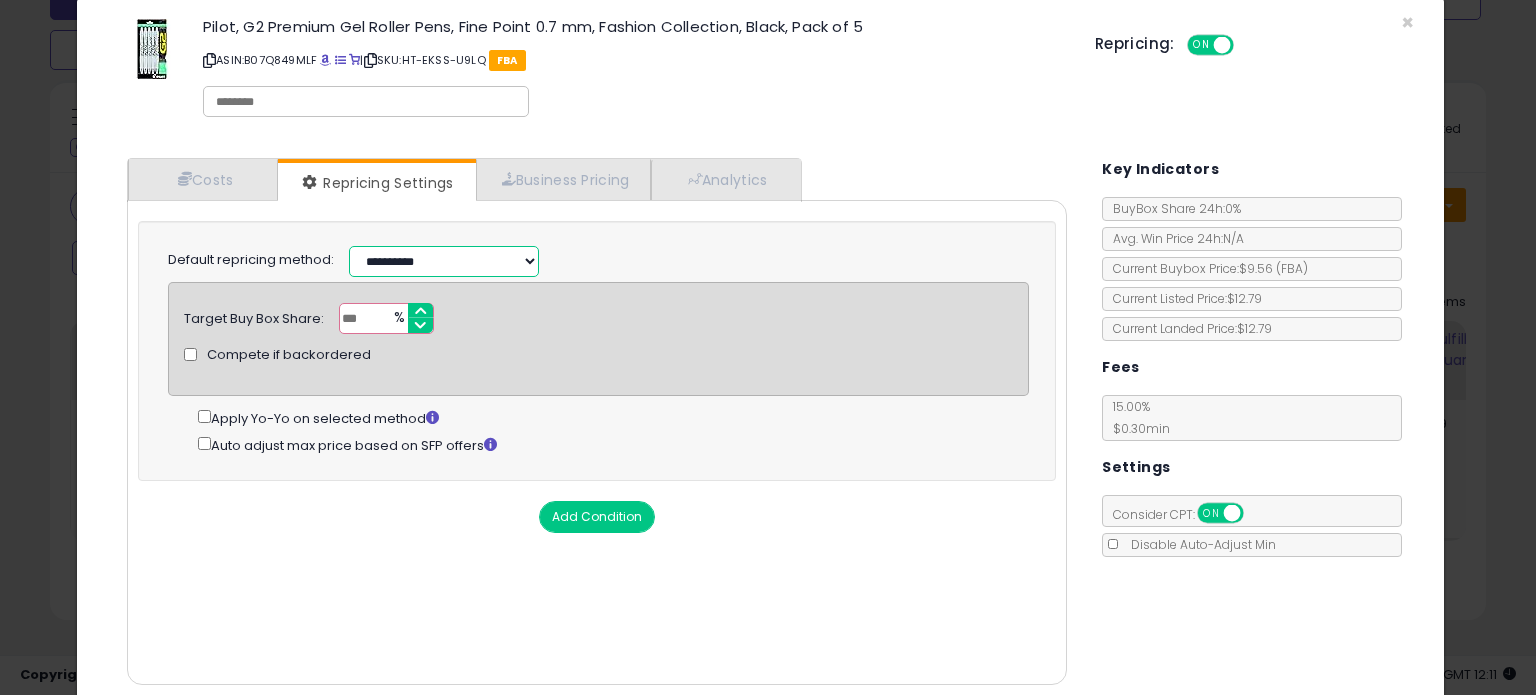 scroll, scrollTop: 105, scrollLeft: 0, axis: vertical 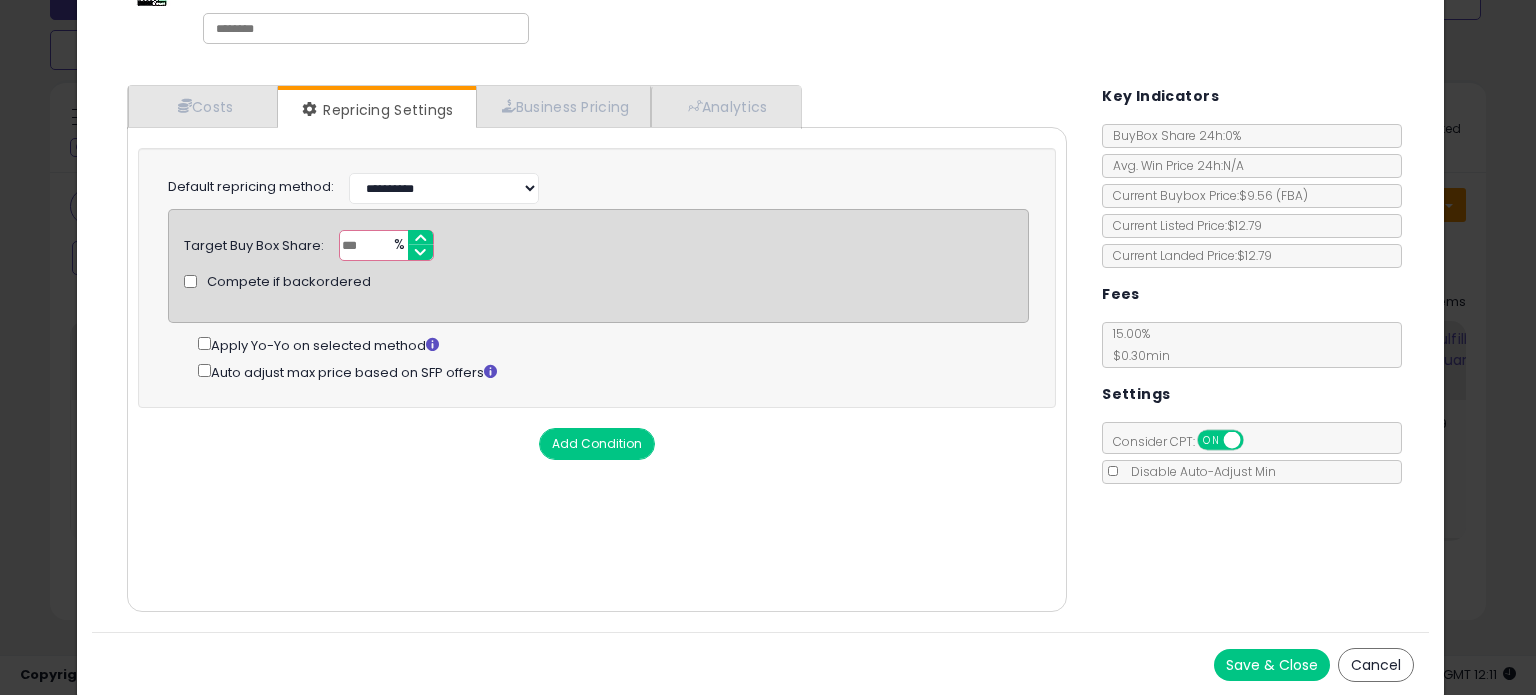 click on "Save & Close" at bounding box center (1272, 665) 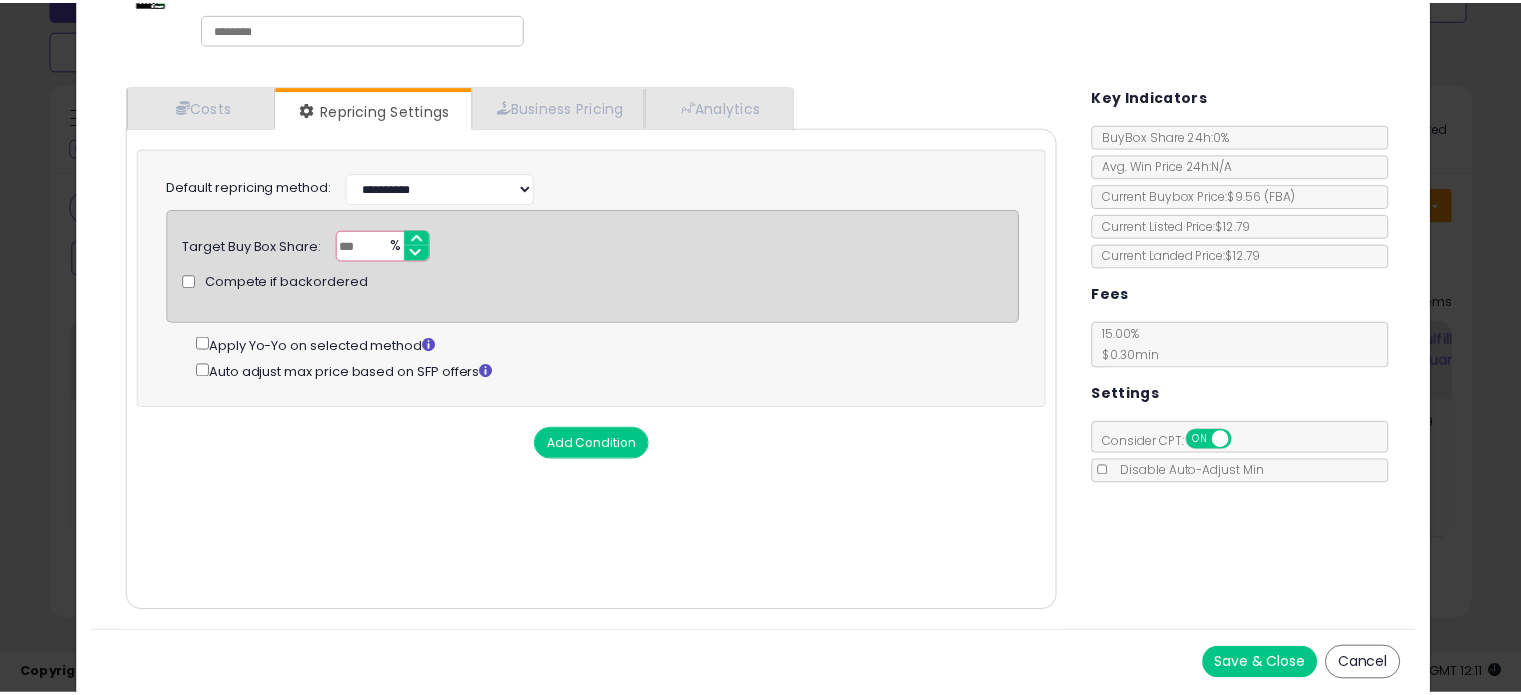 scroll, scrollTop: 0, scrollLeft: 0, axis: both 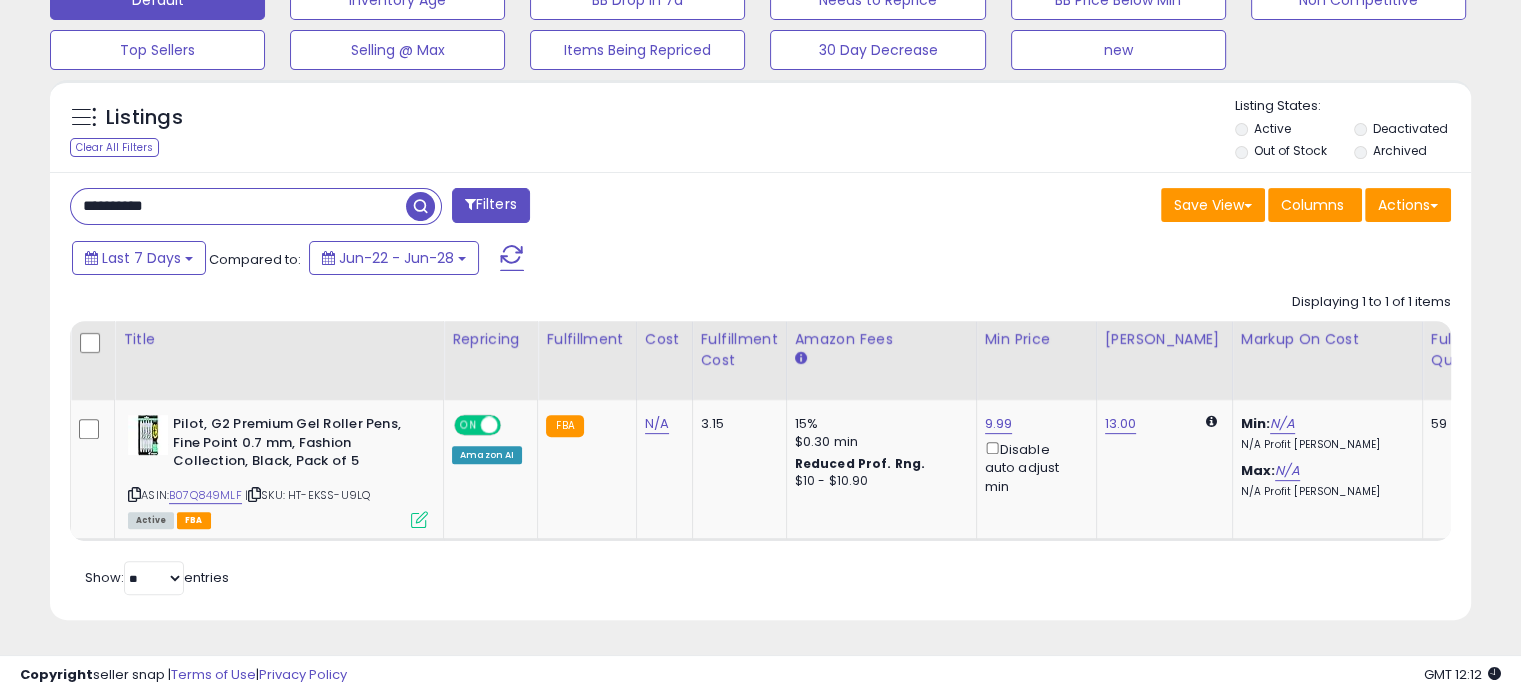 click on "**********" at bounding box center [238, 206] 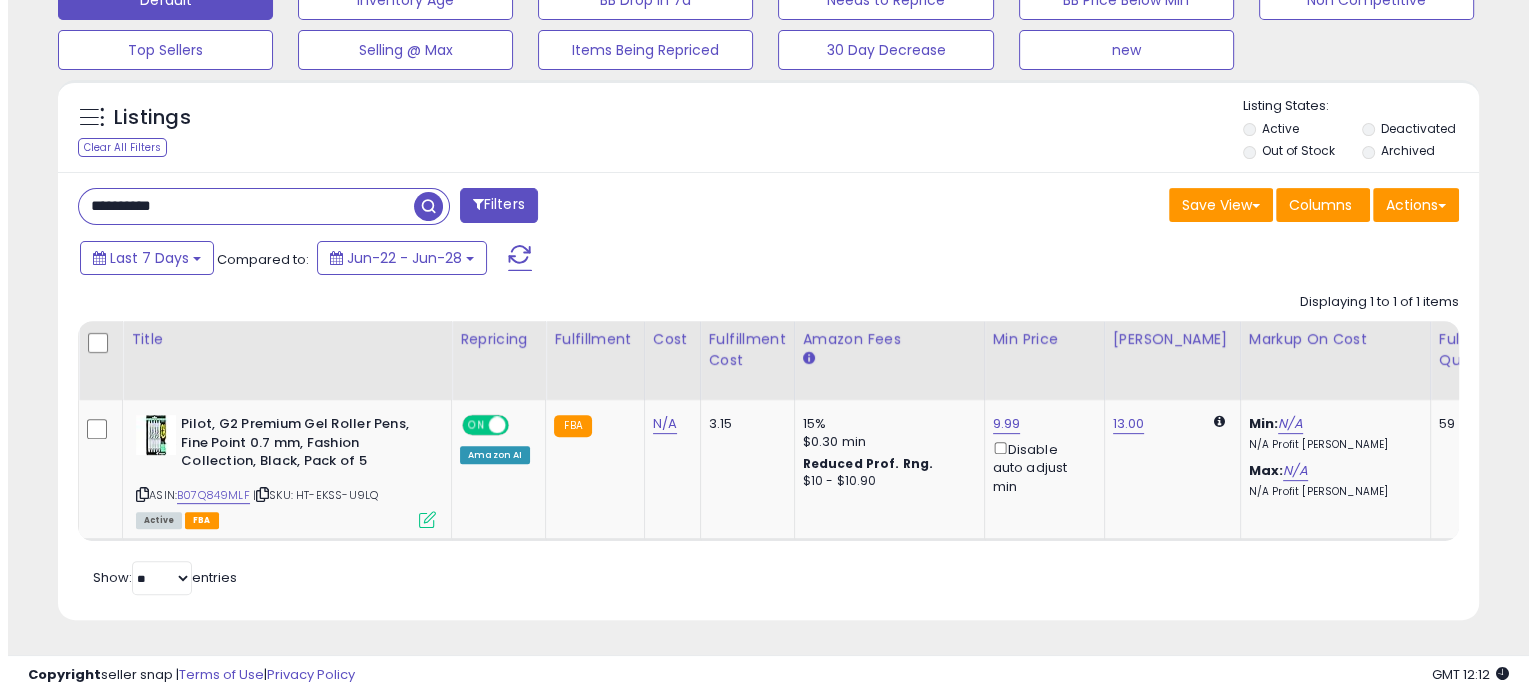 scroll, scrollTop: 524, scrollLeft: 0, axis: vertical 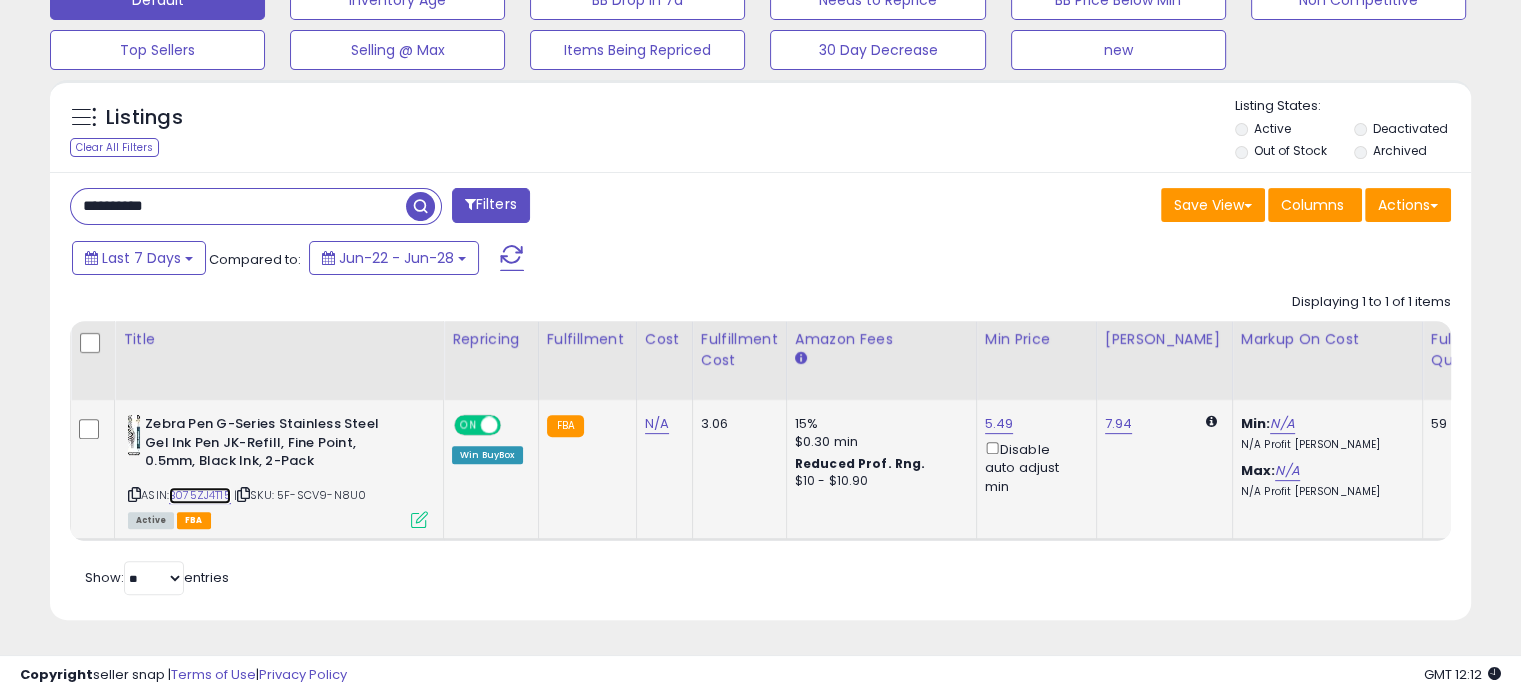 click on "B075ZJ4T15" at bounding box center [200, 495] 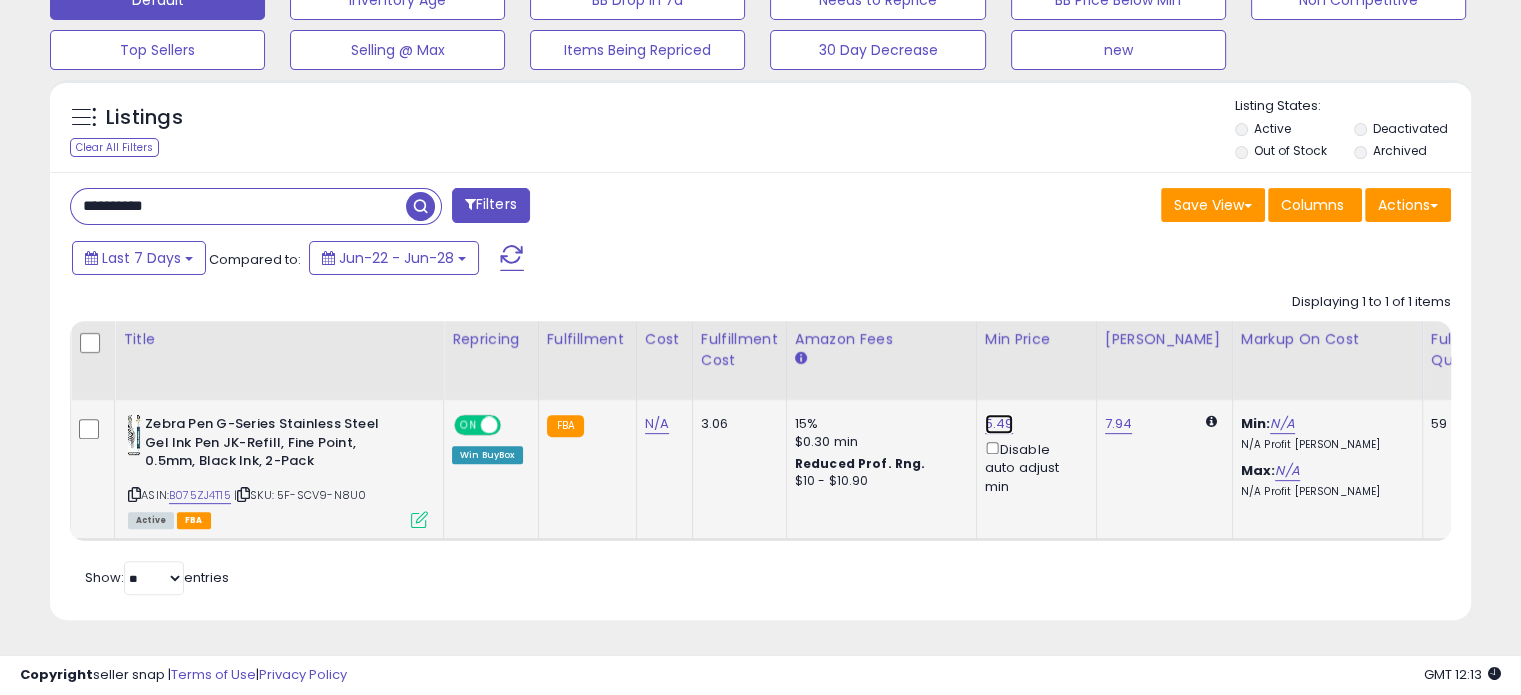 click on "5.49" at bounding box center (999, 424) 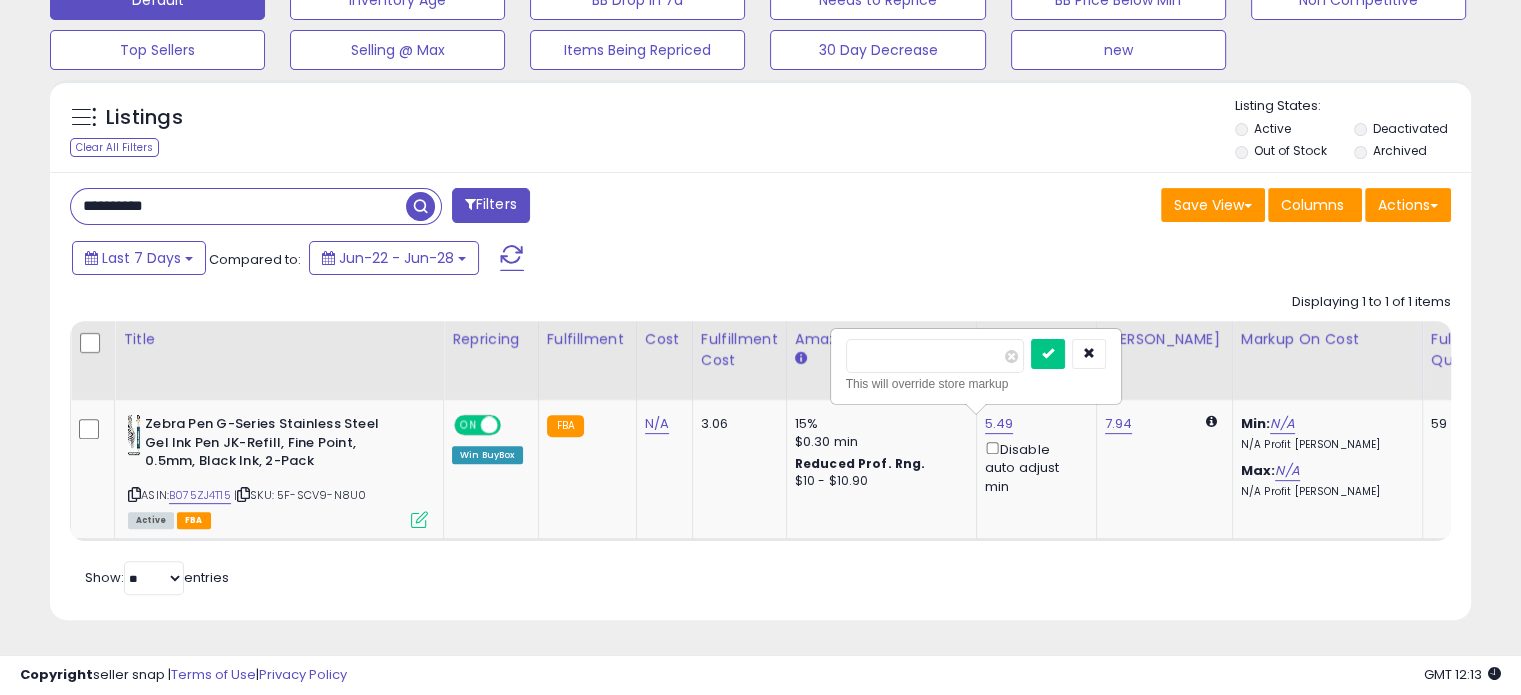 drag, startPoint x: 924, startPoint y: 345, endPoint x: 817, endPoint y: 353, distance: 107.298645 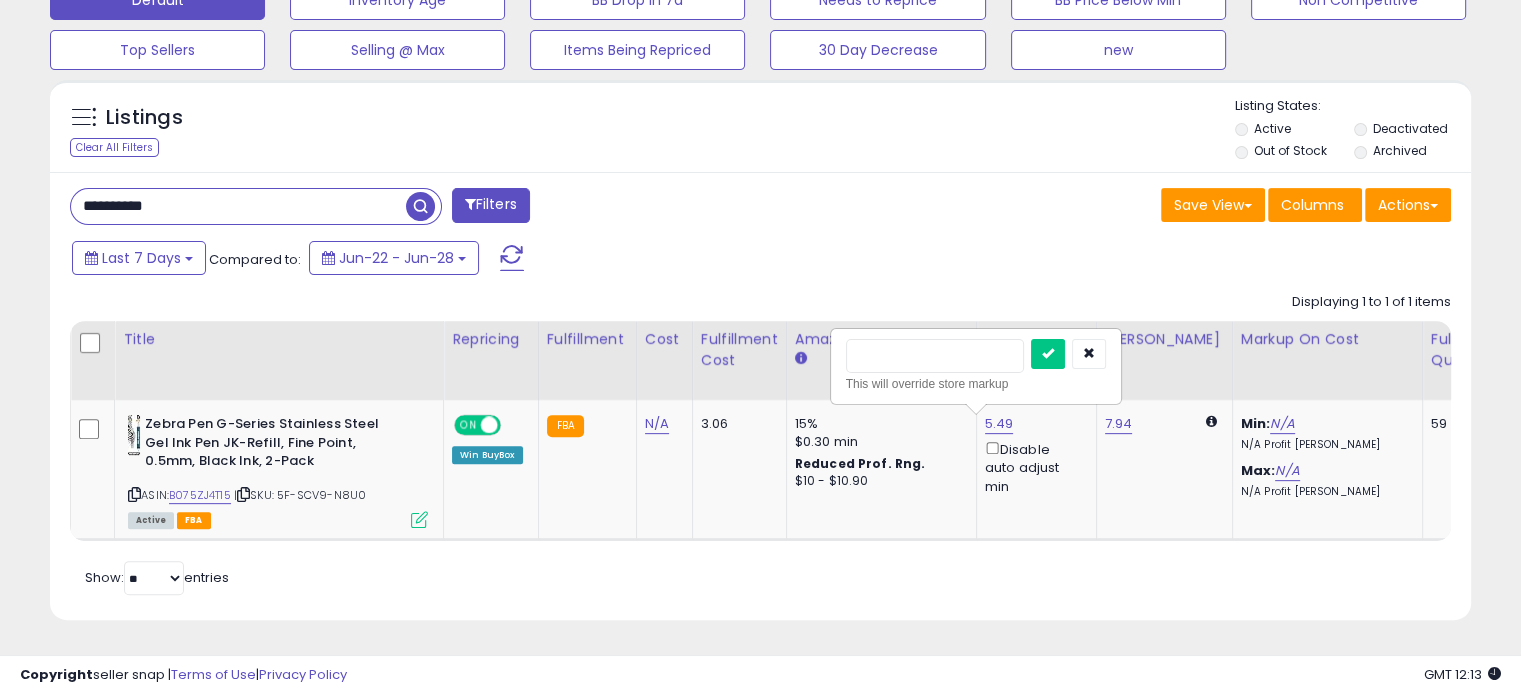 type on "****" 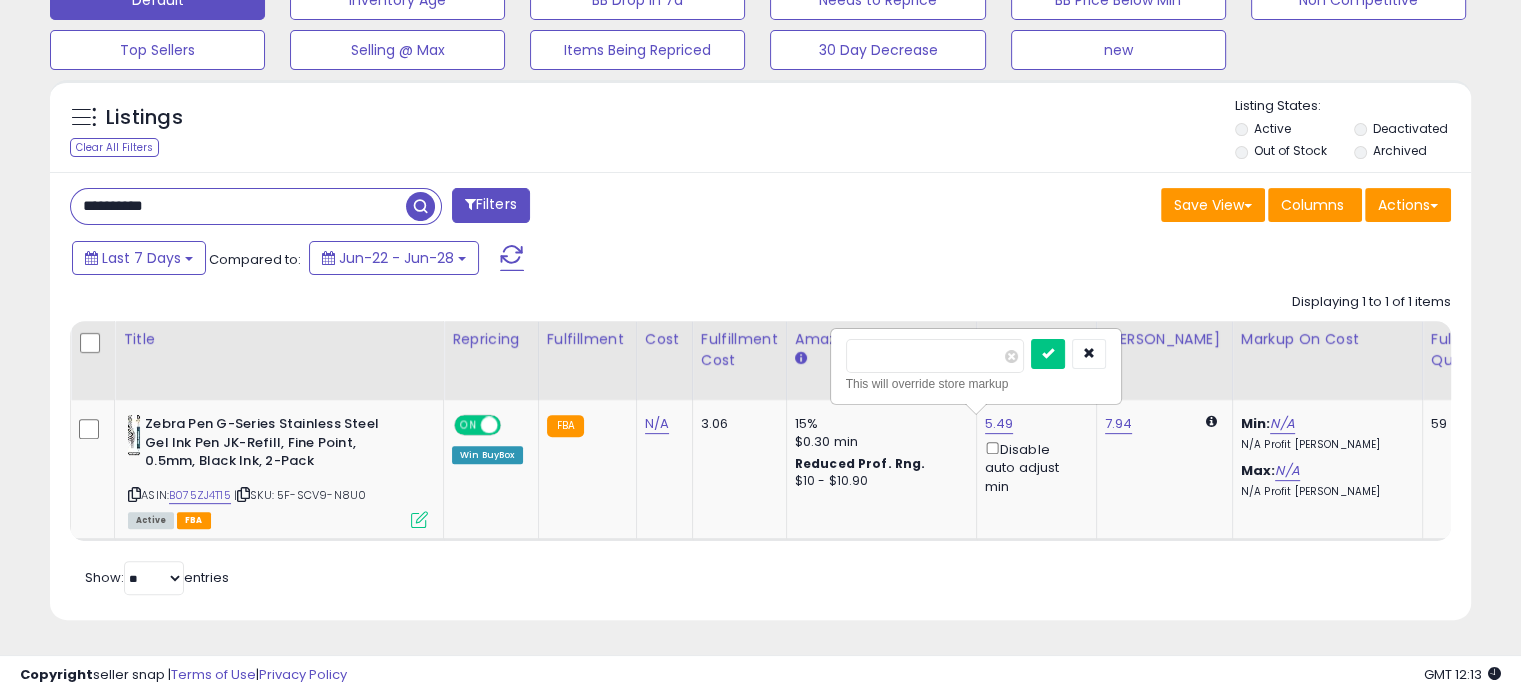 click at bounding box center [1048, 354] 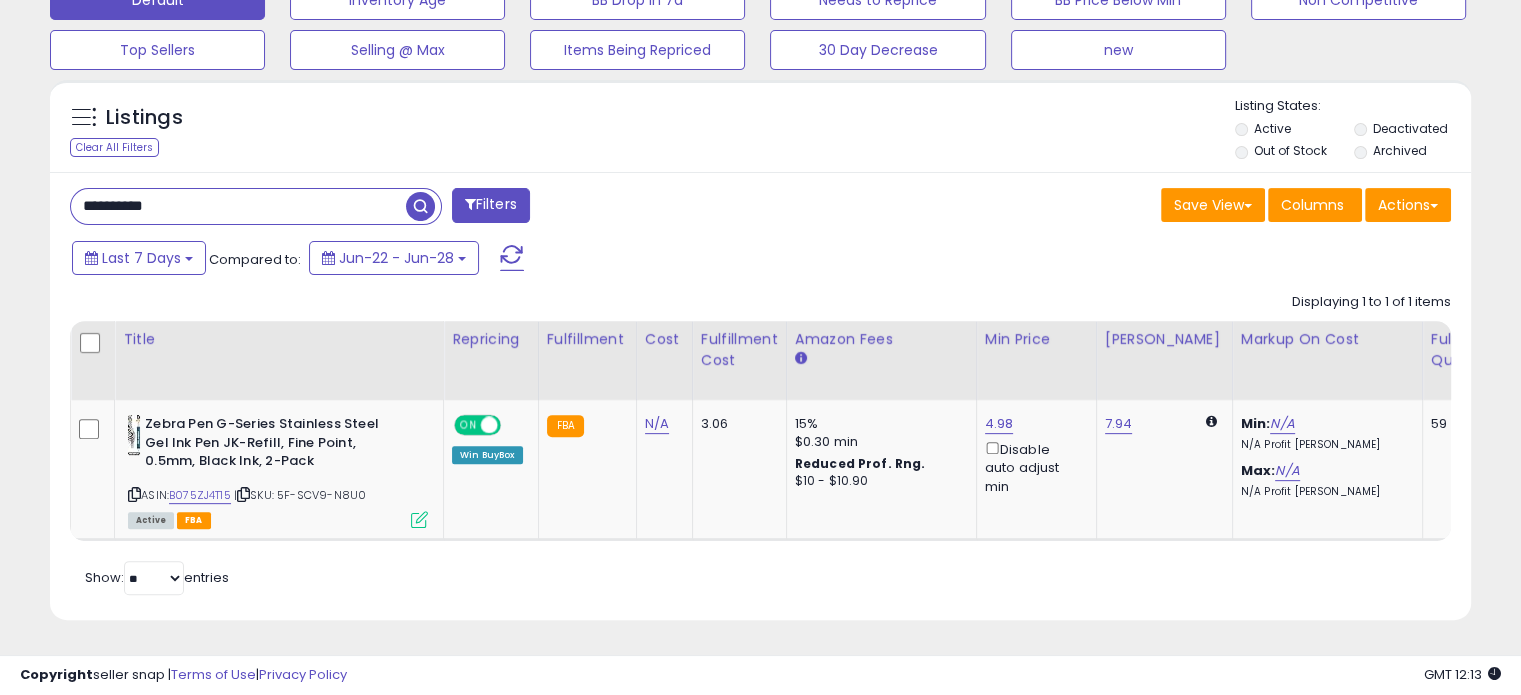 click on "**********" at bounding box center (760, 396) 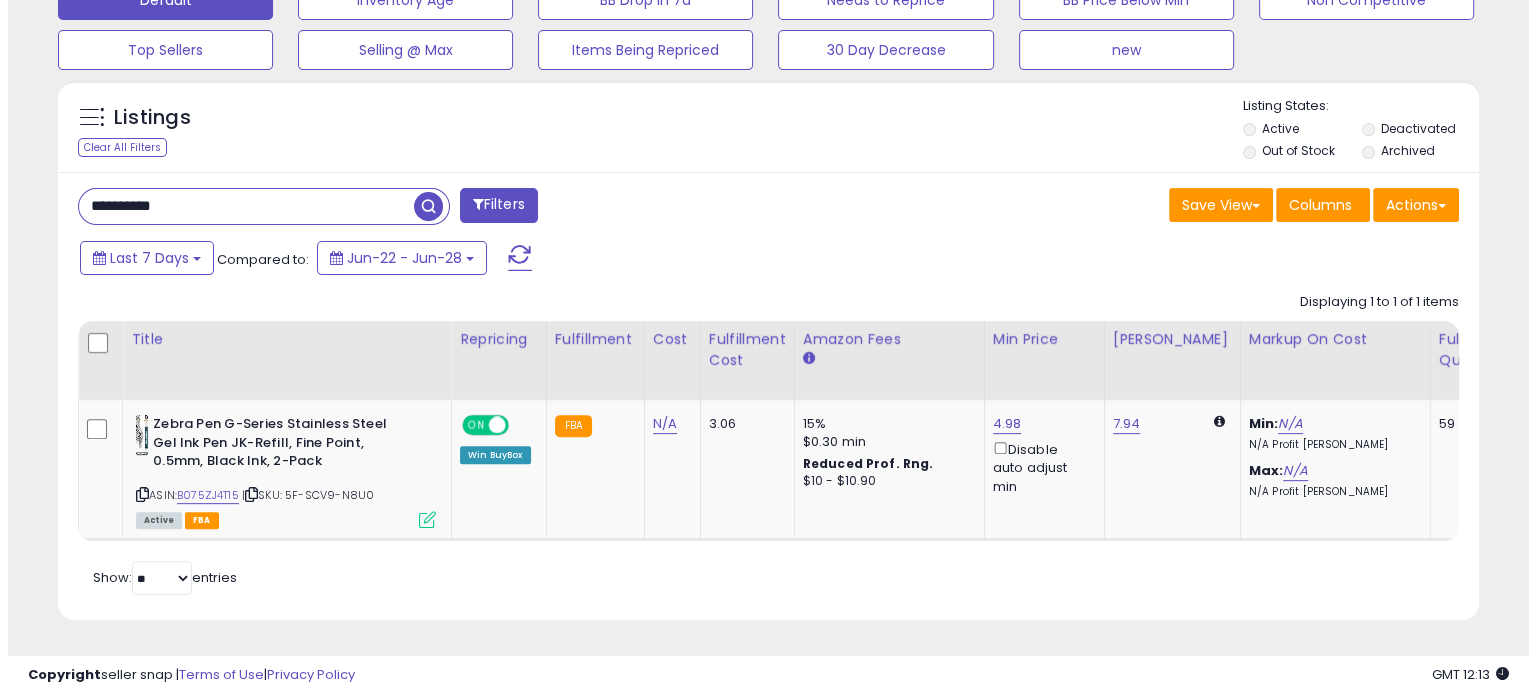 scroll, scrollTop: 524, scrollLeft: 0, axis: vertical 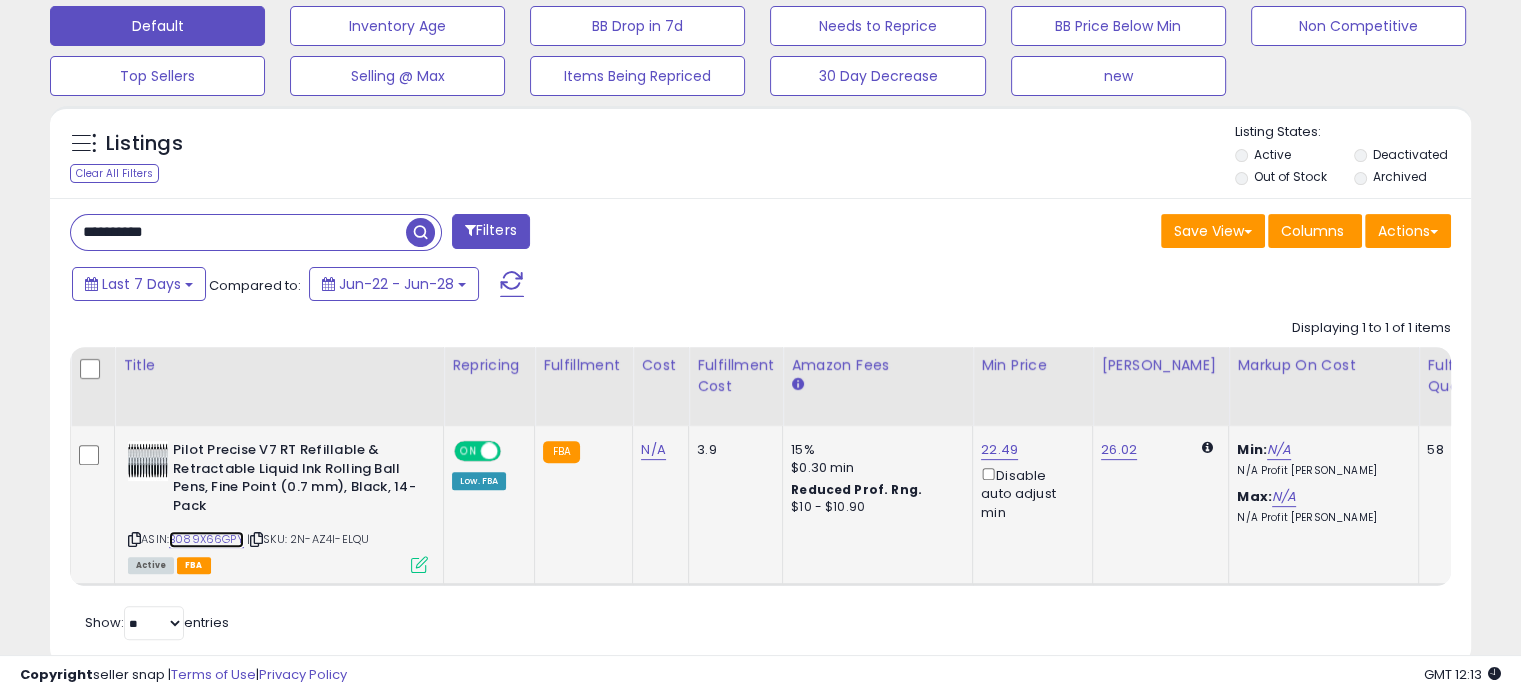 click on "B089X66GPY" at bounding box center (206, 539) 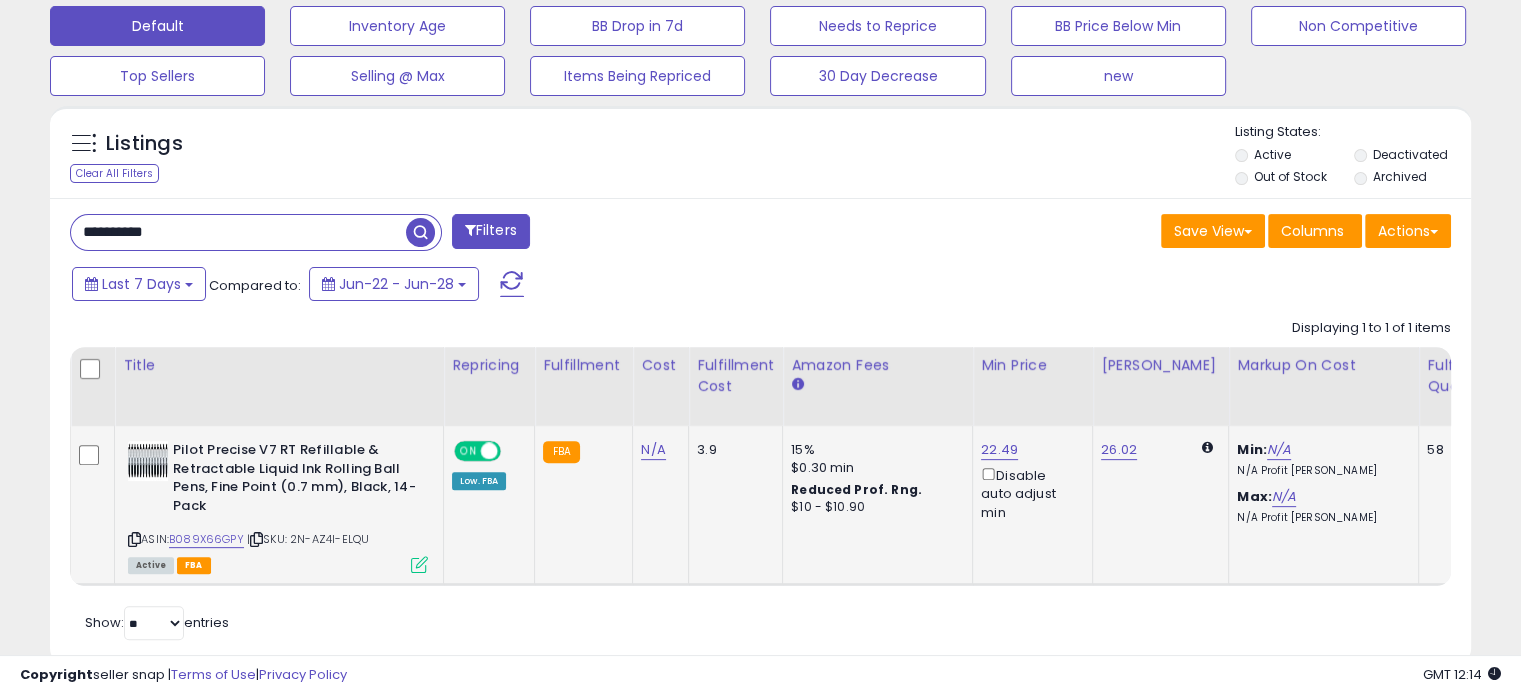 click at bounding box center (419, 564) 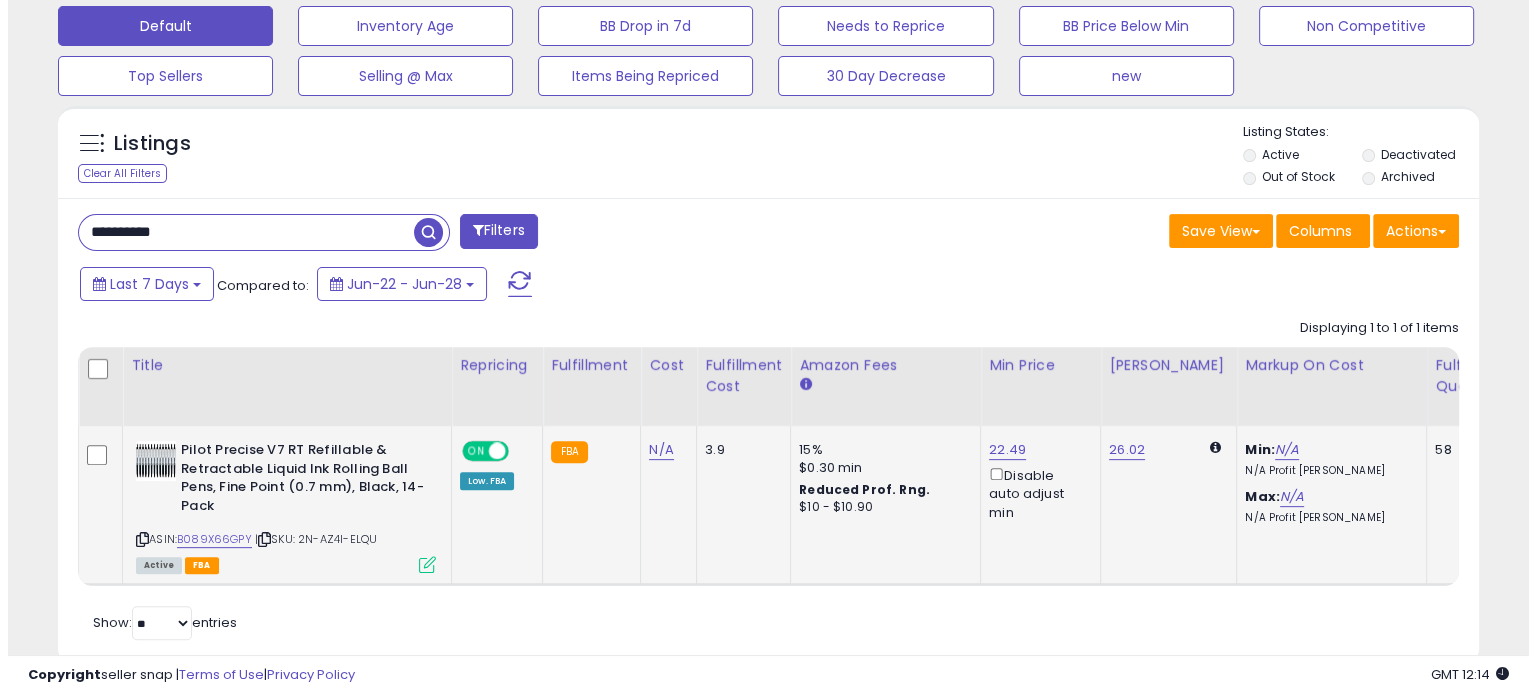 scroll, scrollTop: 999589, scrollLeft: 999168, axis: both 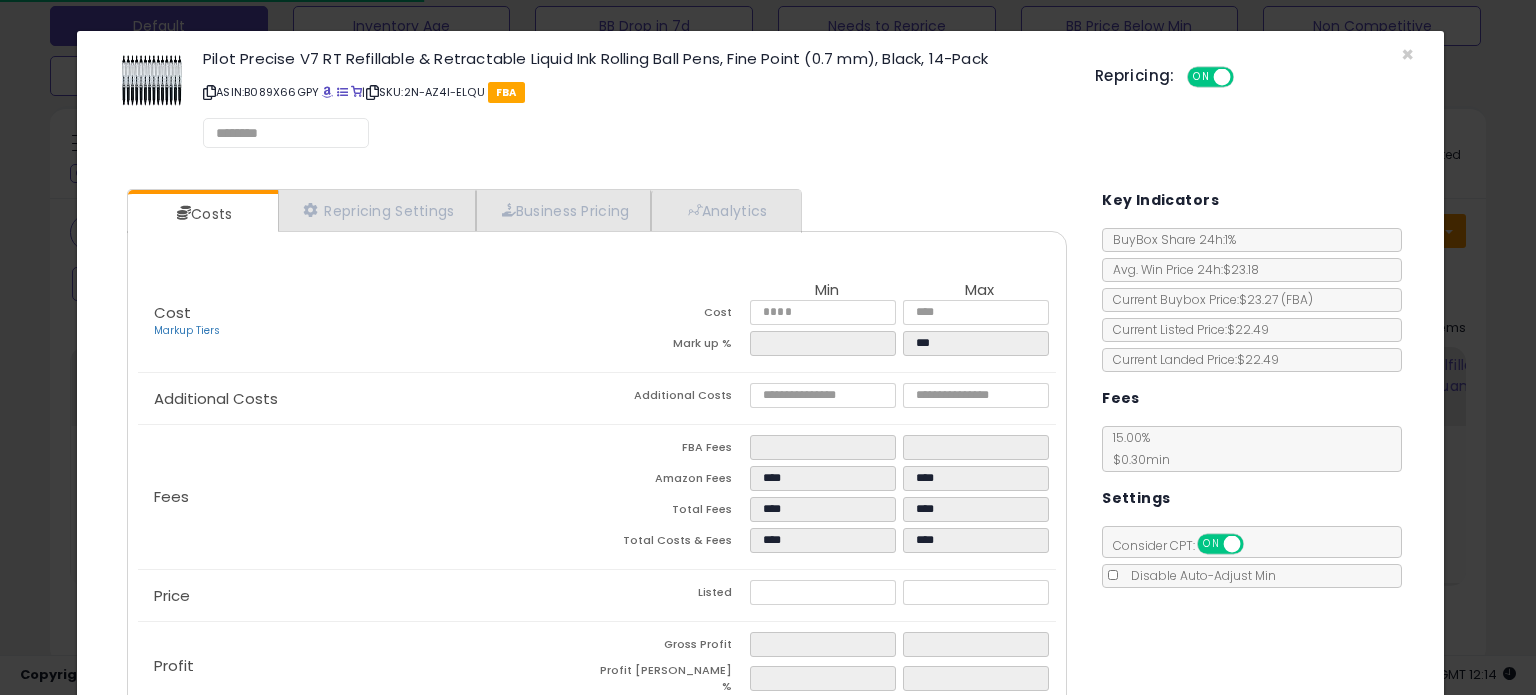 select on "**********" 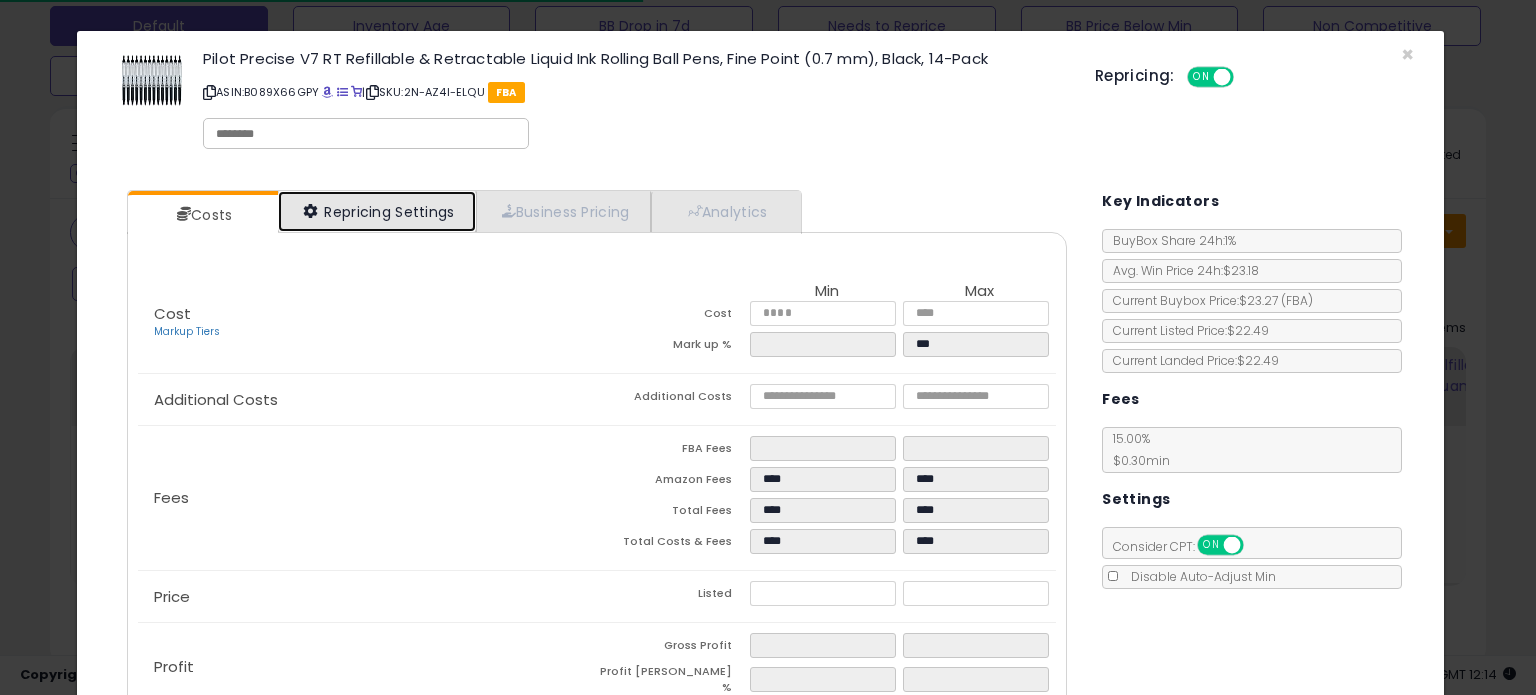 click on "Repricing Settings" at bounding box center (377, 211) 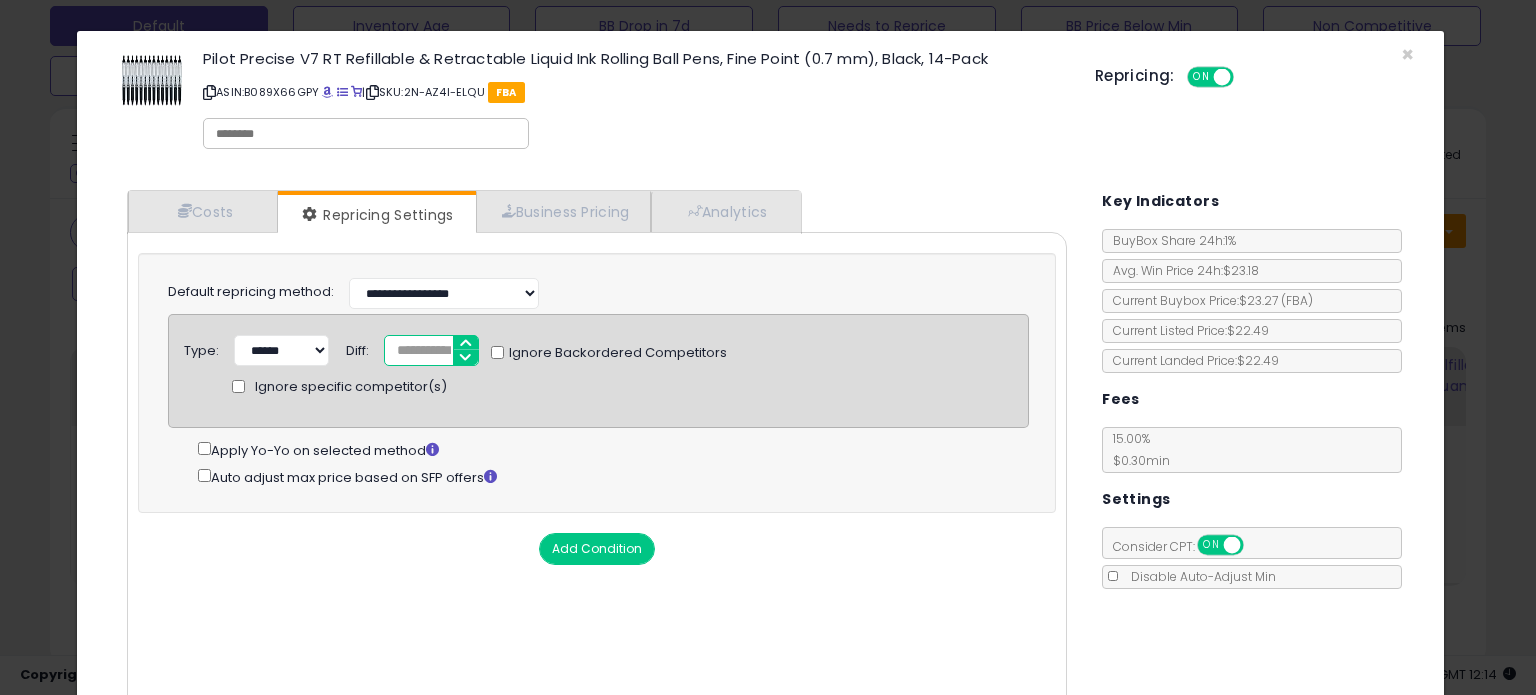 click on "*" at bounding box center [431, 350] 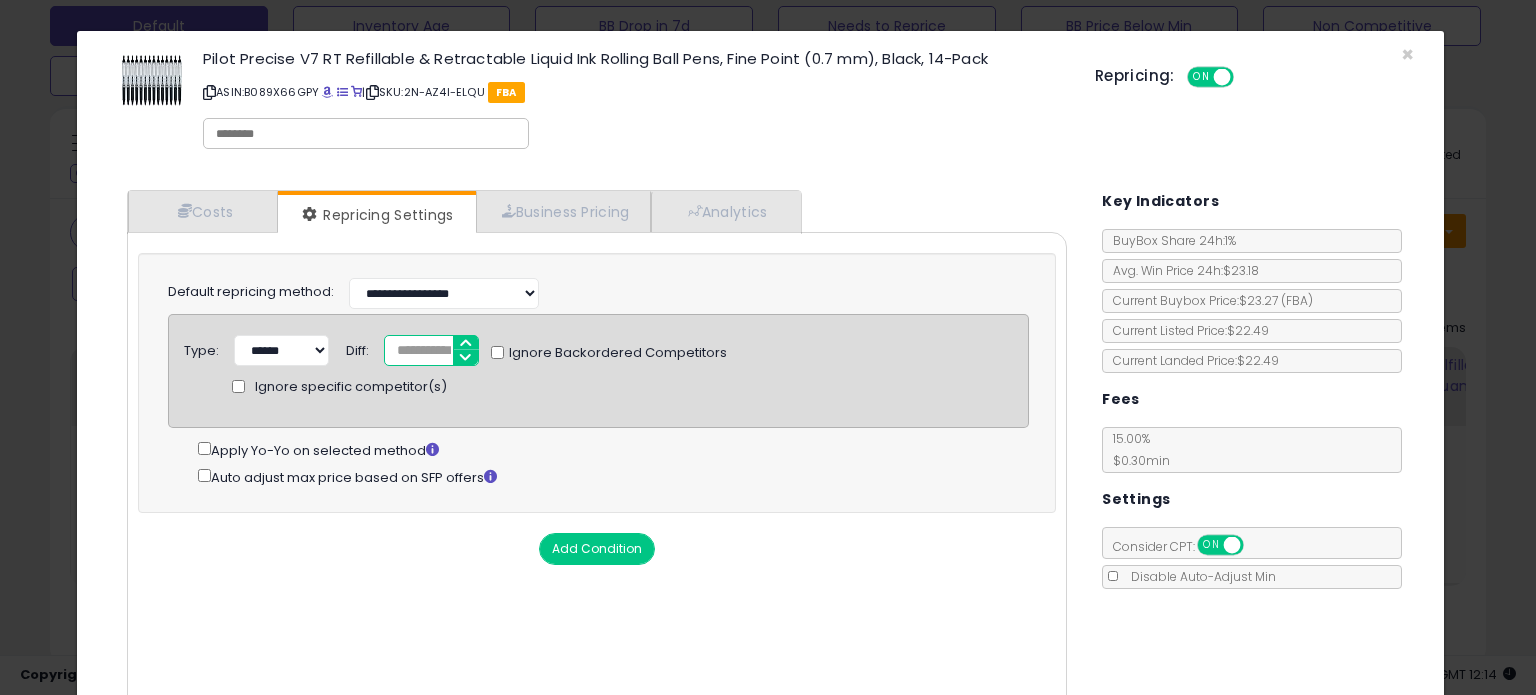 type on "**" 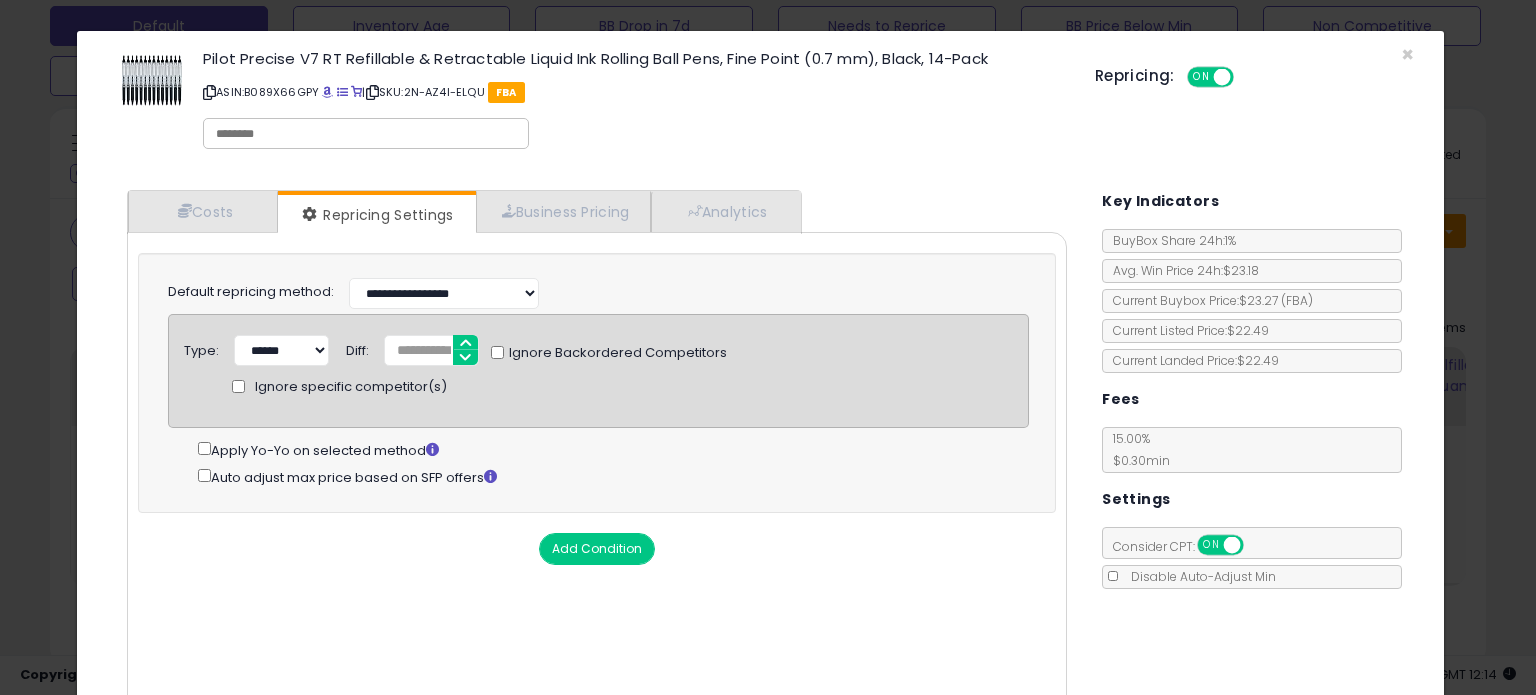 click on "Cost
Markup Tiers
Min
Max
Cost
Mark up %
***
Additional Costs
Additional Costs" at bounding box center (597, 474) 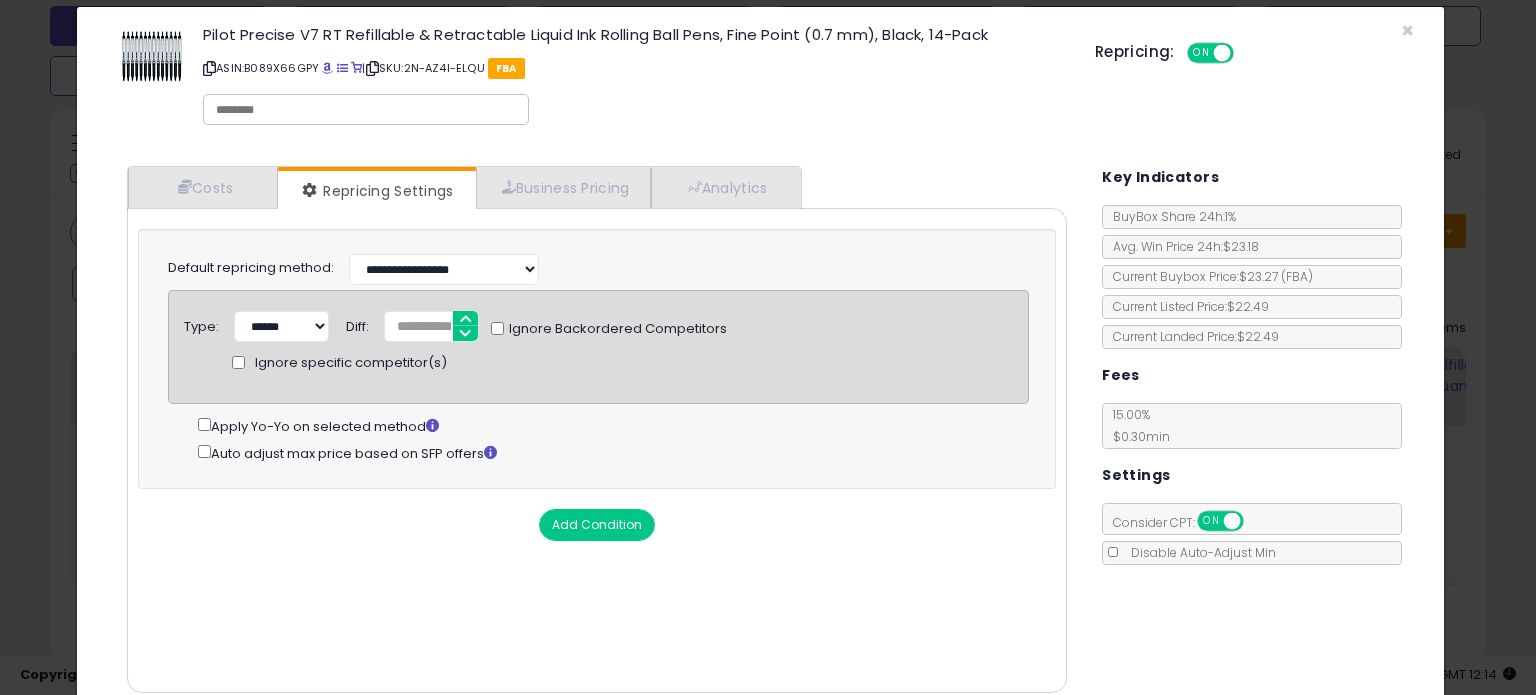 scroll, scrollTop: 105, scrollLeft: 0, axis: vertical 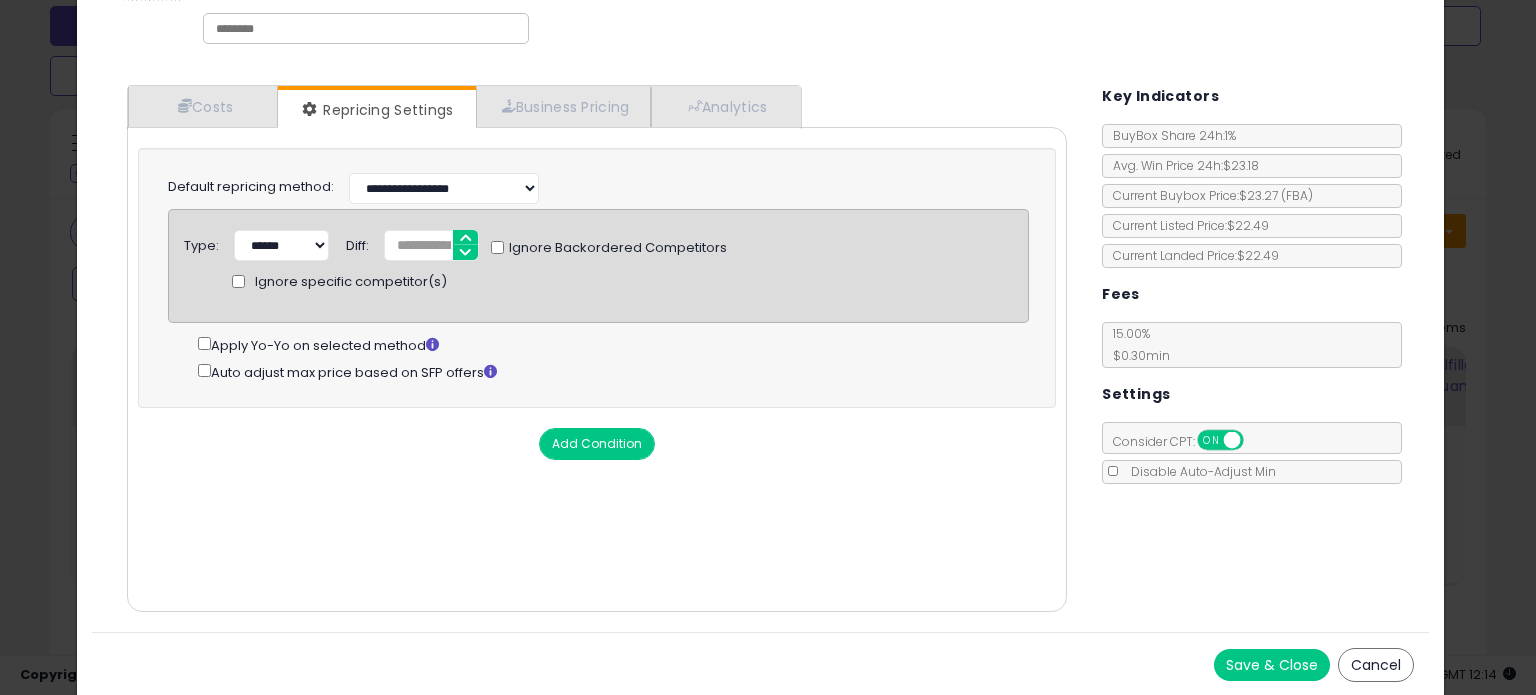click on "Save & Close" at bounding box center (1272, 665) 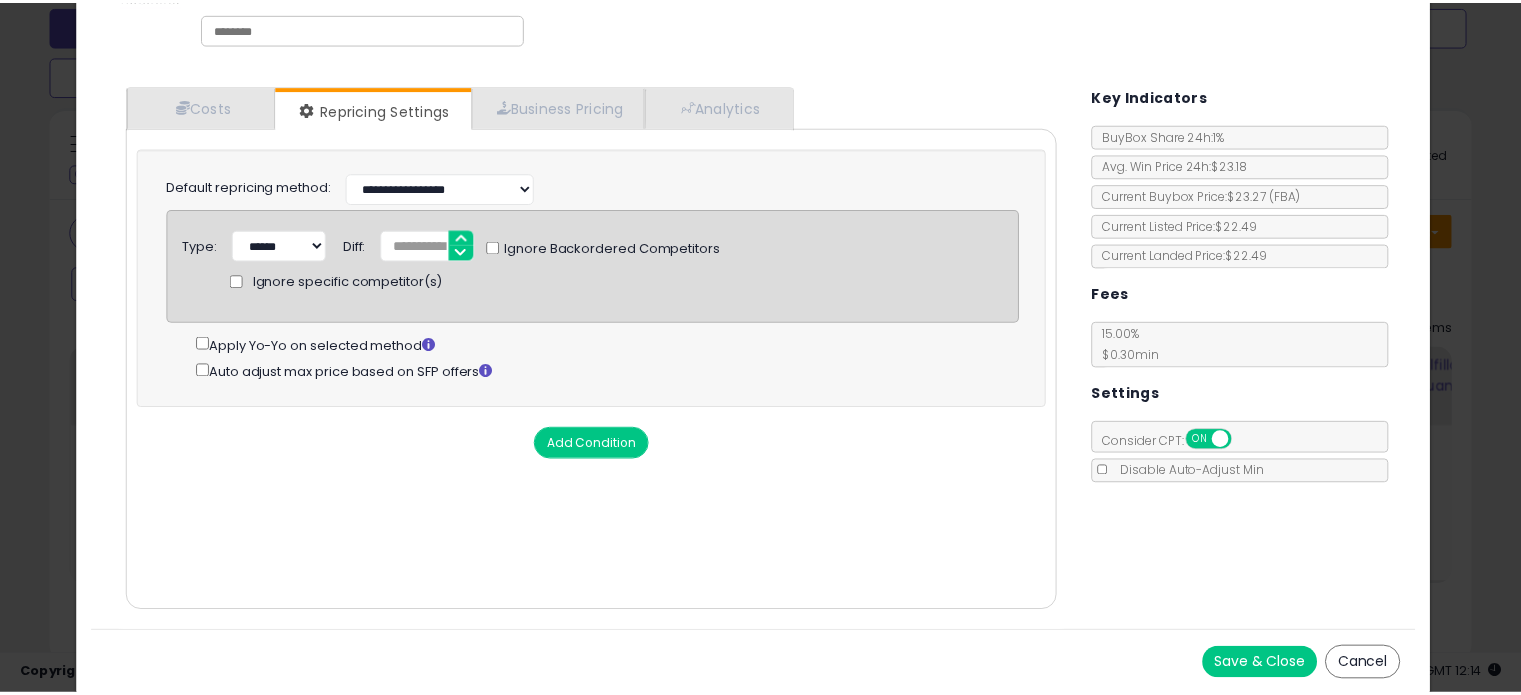 scroll, scrollTop: 0, scrollLeft: 0, axis: both 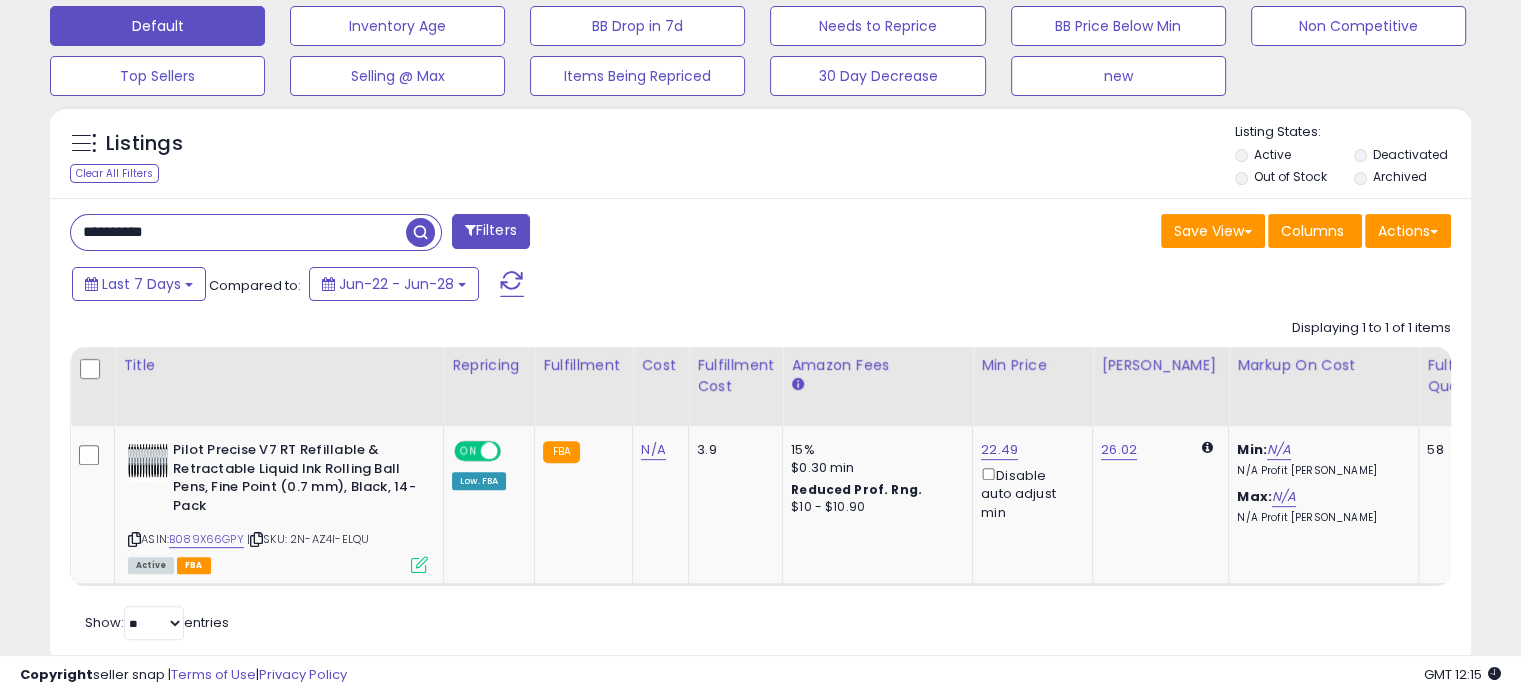 click on "**********" at bounding box center (238, 232) 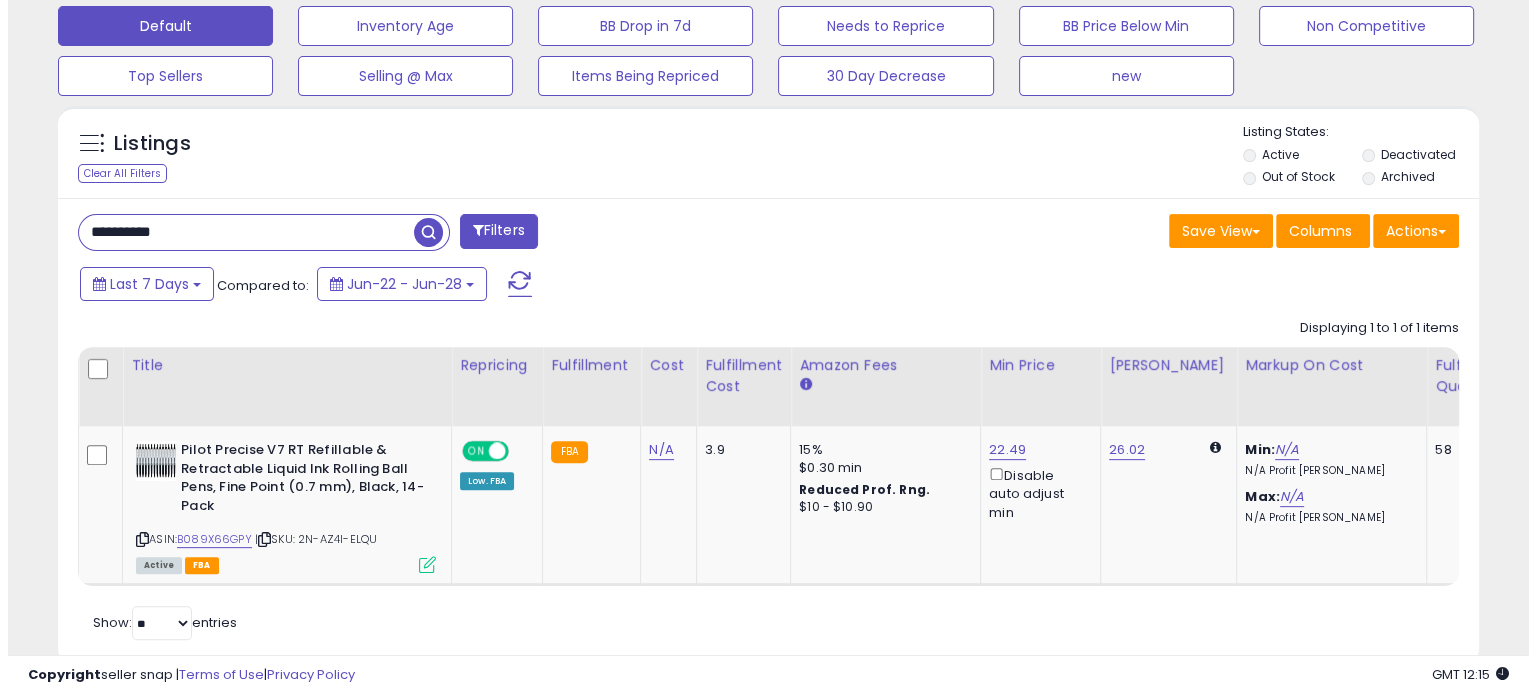 scroll, scrollTop: 524, scrollLeft: 0, axis: vertical 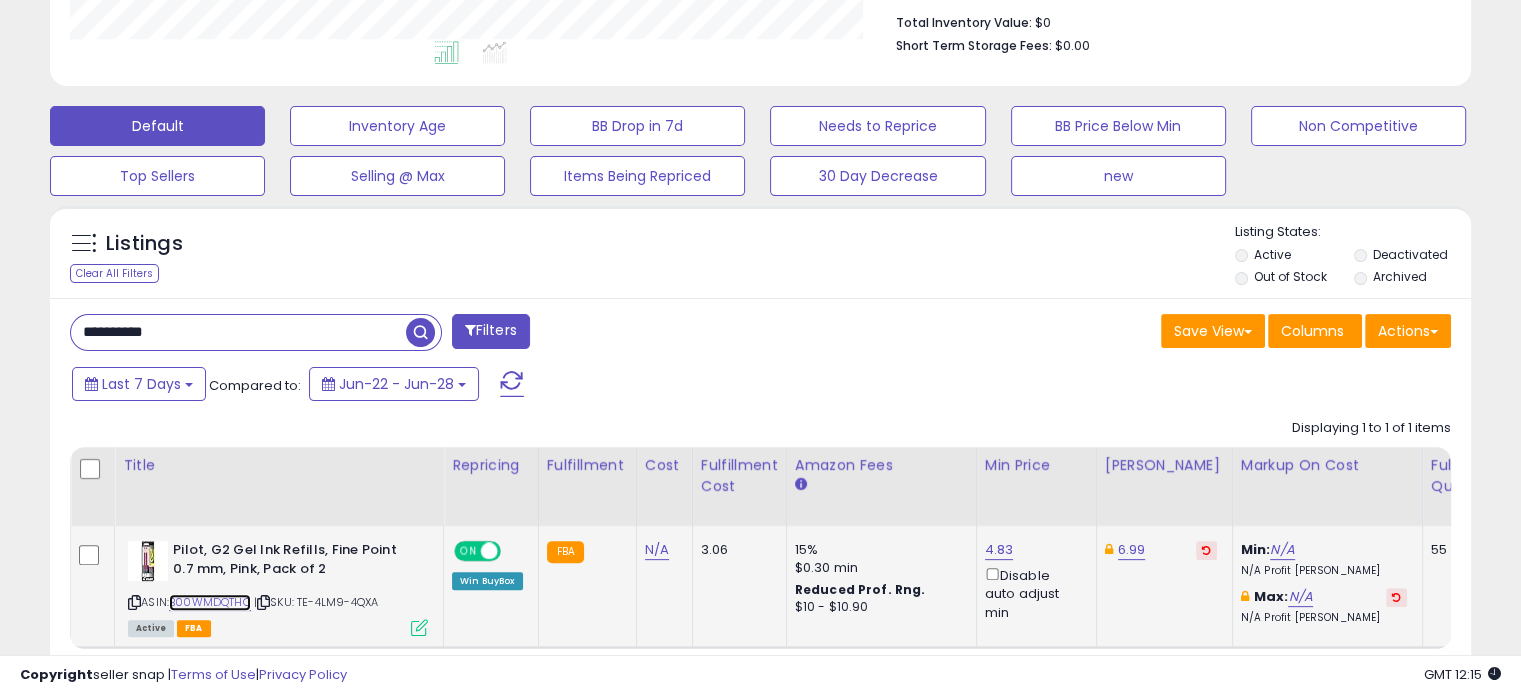 click on "B00WMDQTHQ" at bounding box center [210, 602] 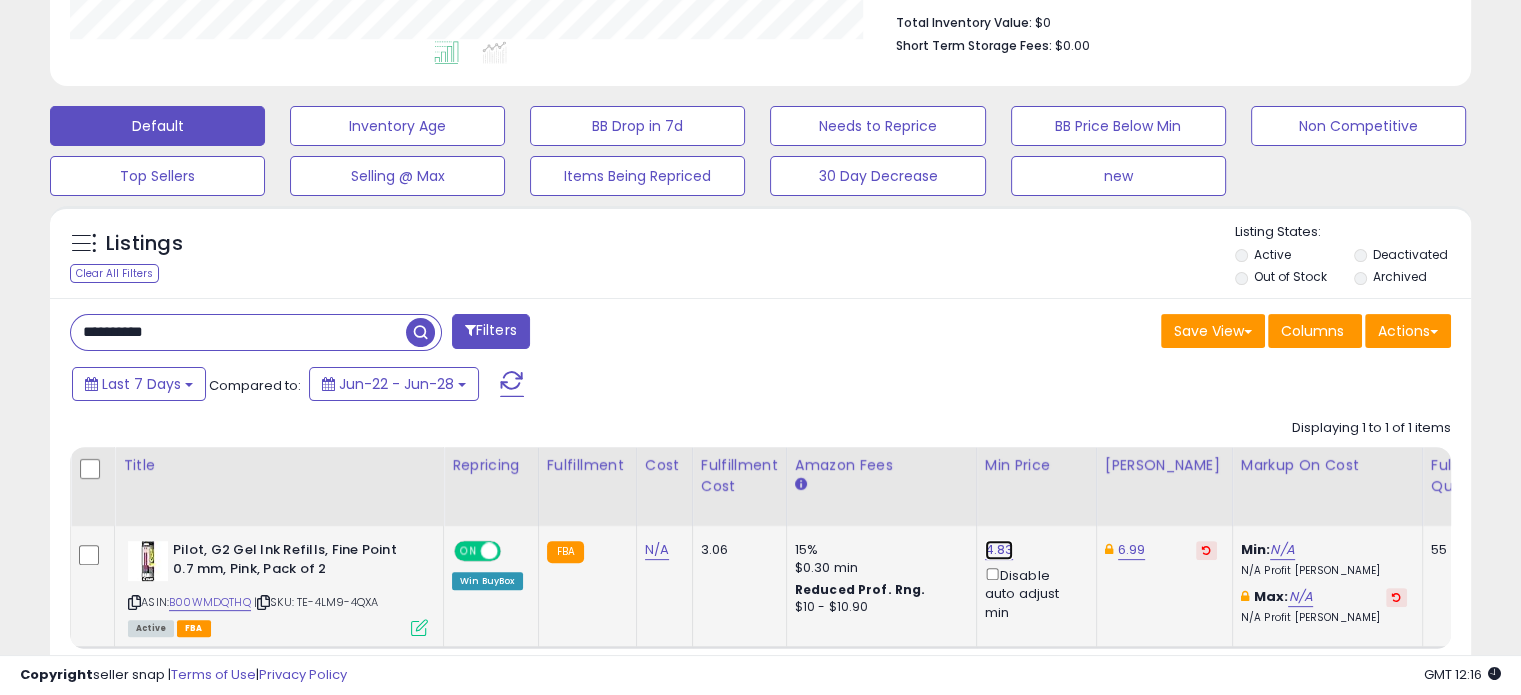 click on "4.83" at bounding box center [999, 550] 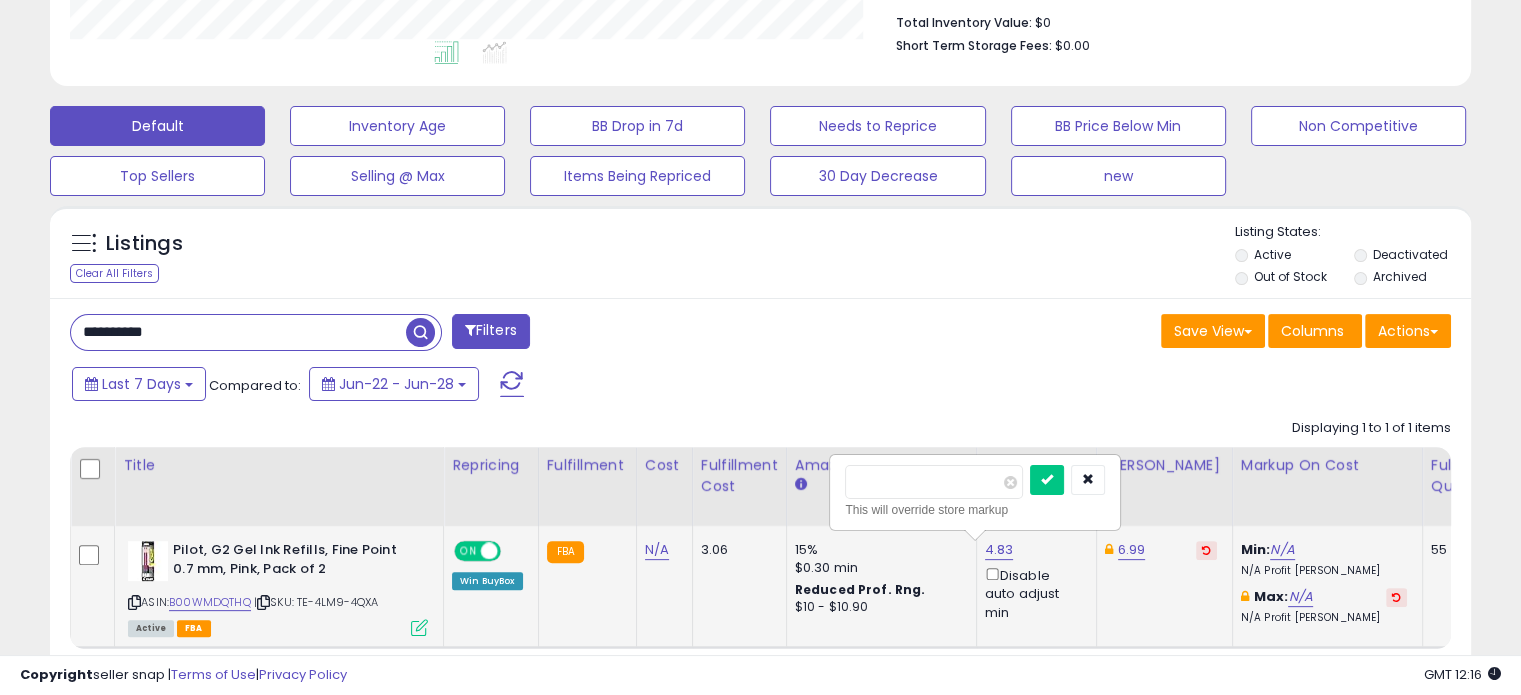 drag, startPoint x: 874, startPoint y: 482, endPoint x: 948, endPoint y: 488, distance: 74.24284 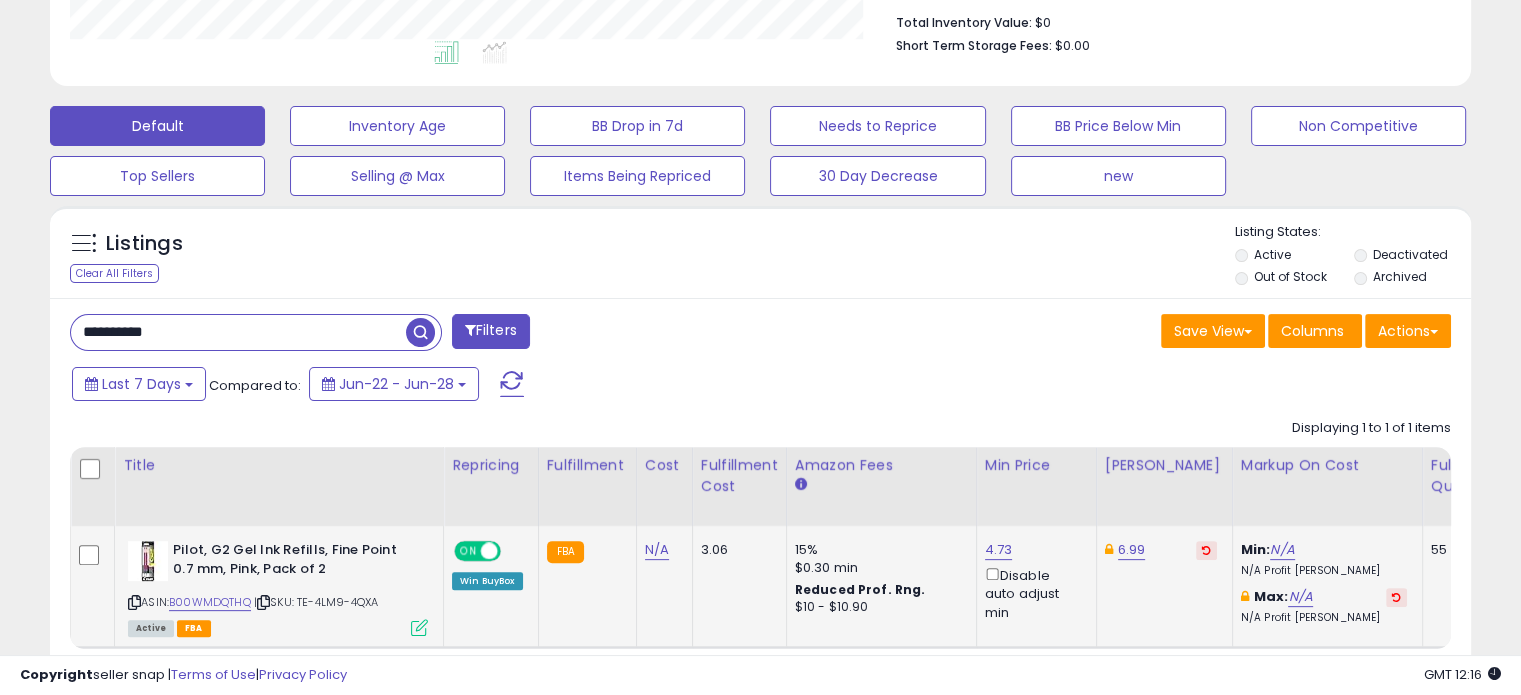 click on "**********" at bounding box center [238, 332] 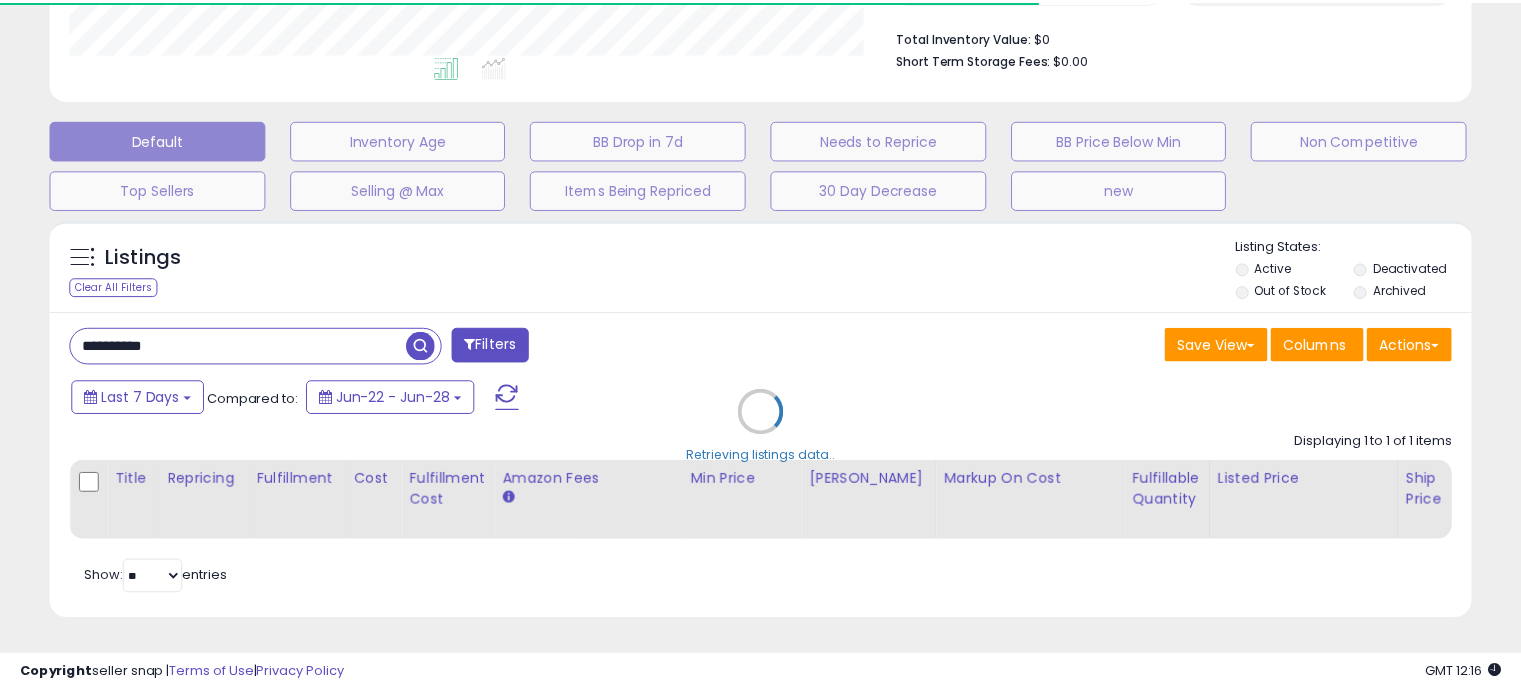 scroll, scrollTop: 409, scrollLeft: 822, axis: both 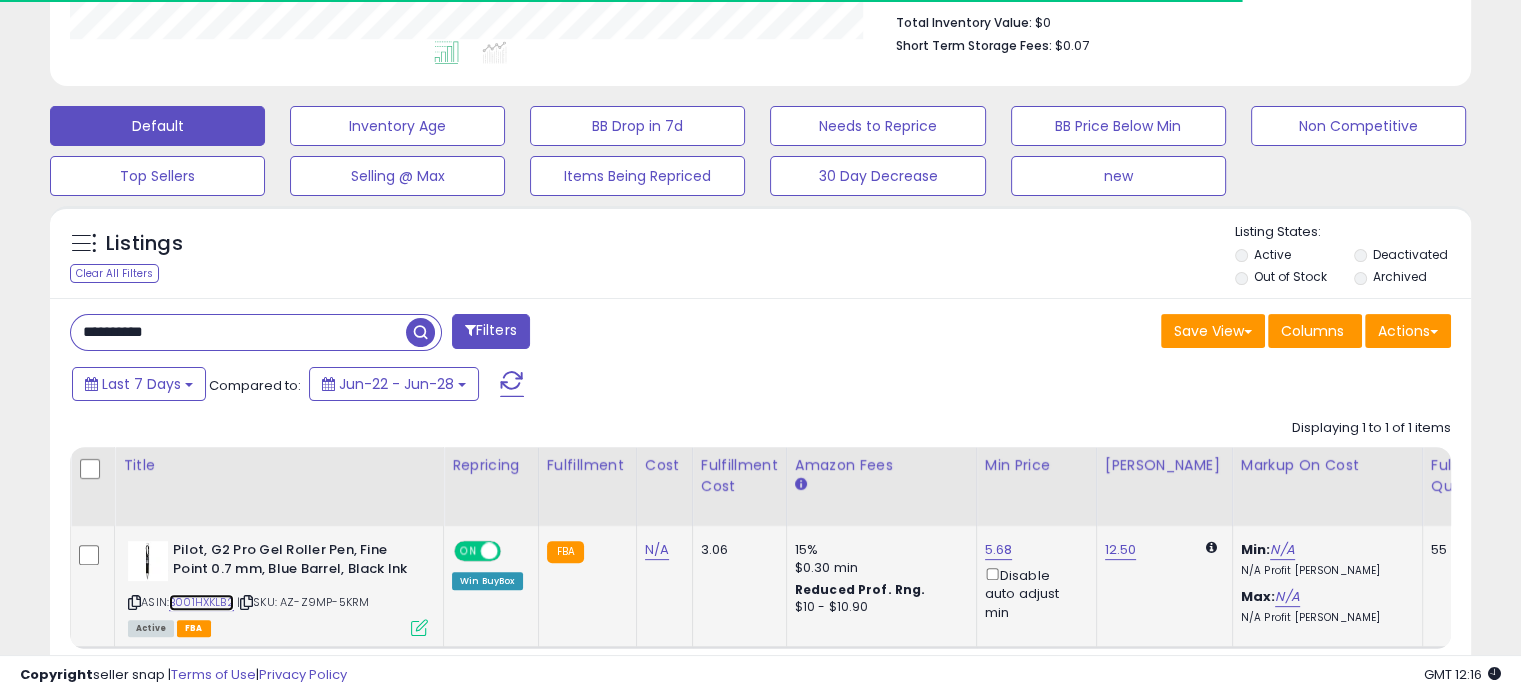 click on "B001HXKLB2" at bounding box center (201, 602) 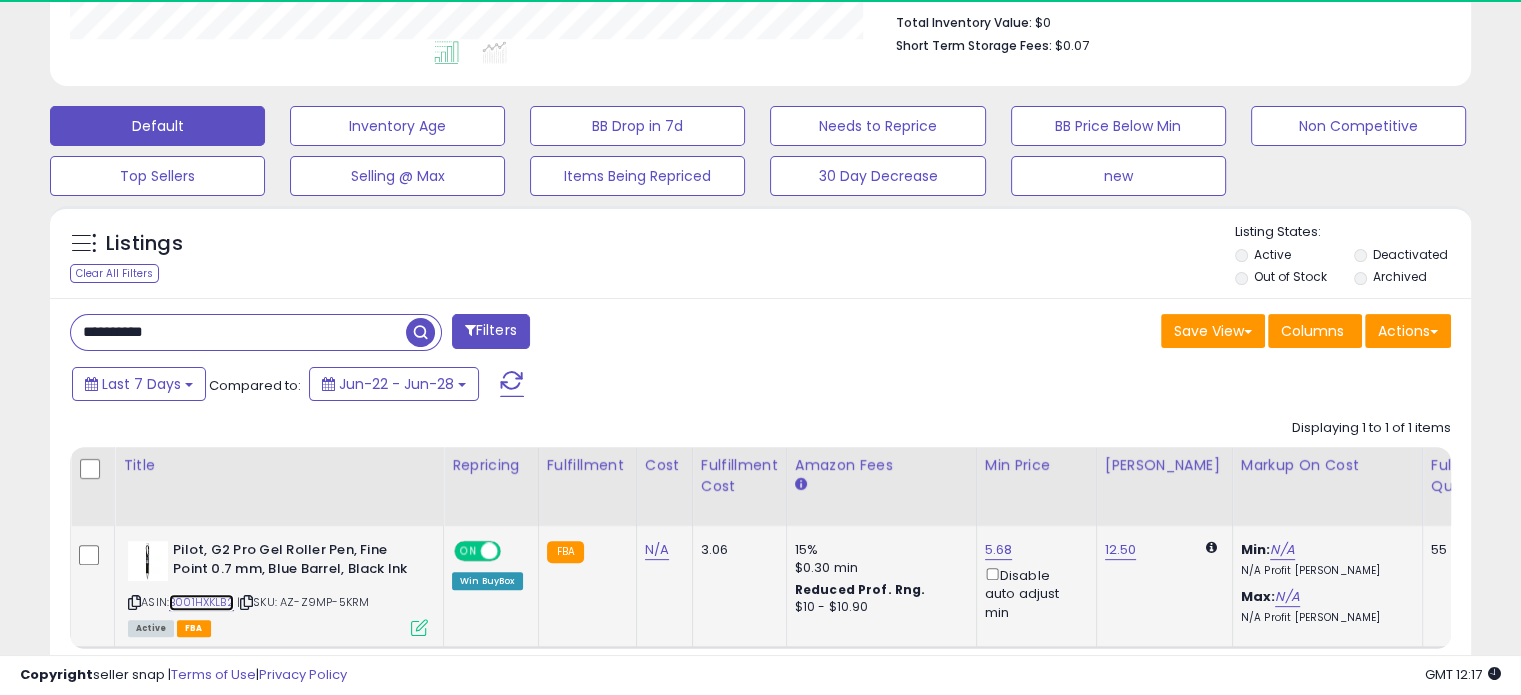scroll, scrollTop: 999589, scrollLeft: 999176, axis: both 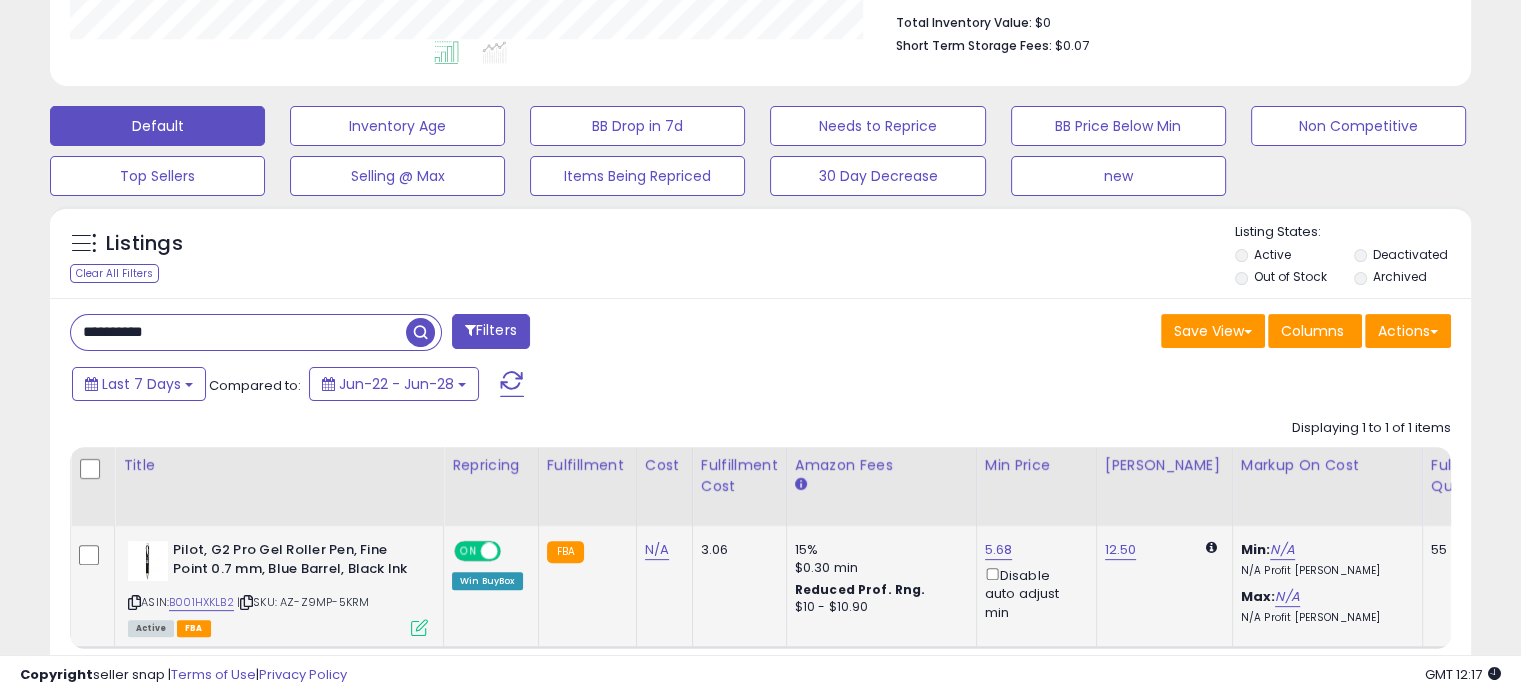 click on "5.68  Disable auto adjust min" at bounding box center [1033, 581] 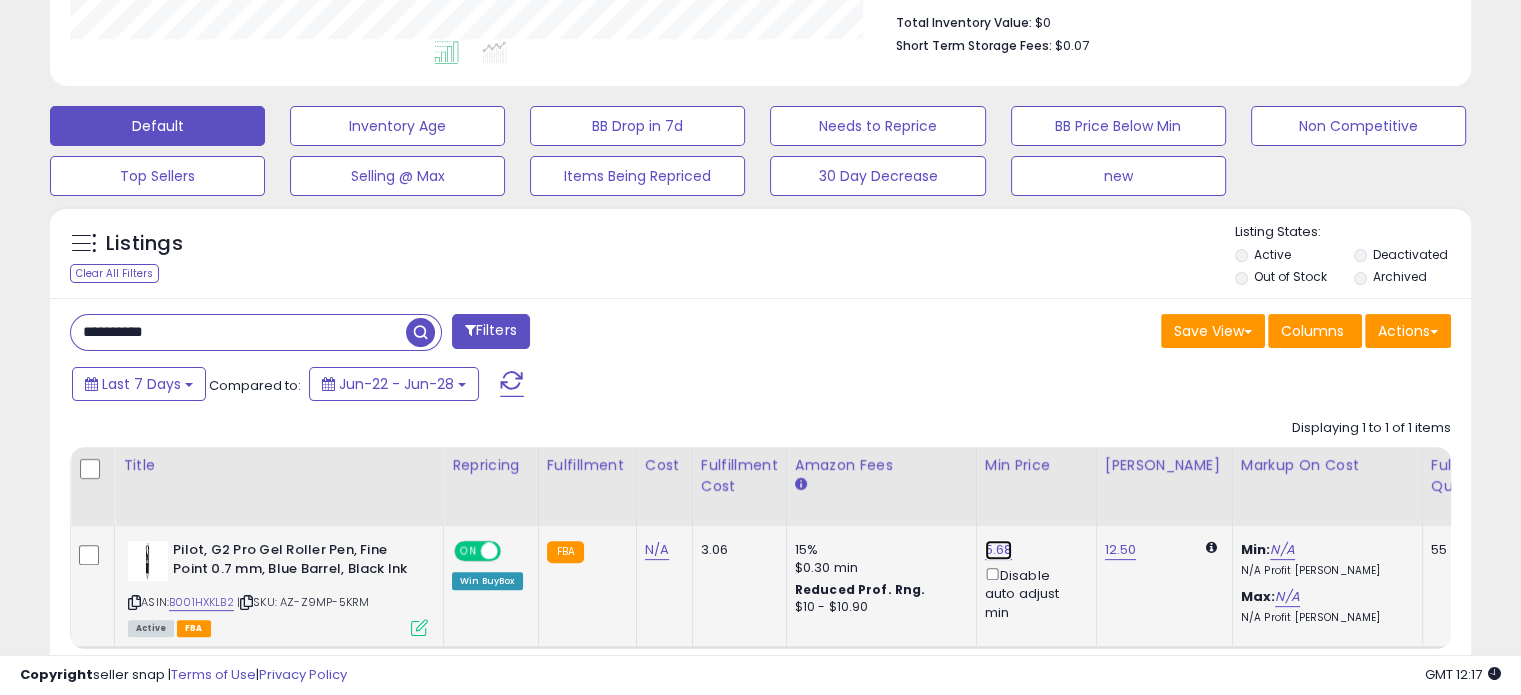 click on "5.68" at bounding box center [999, 550] 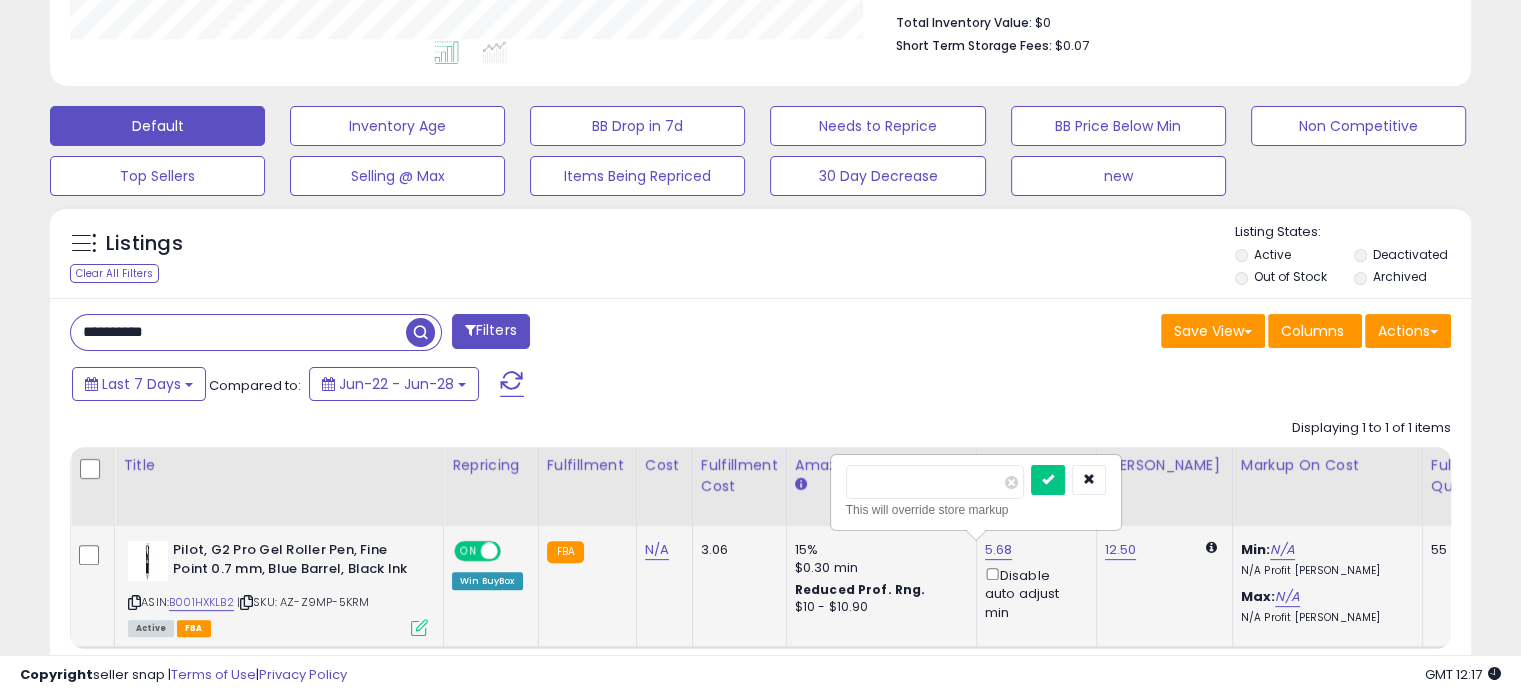 drag, startPoint x: 877, startPoint y: 480, endPoint x: 943, endPoint y: 490, distance: 66.75328 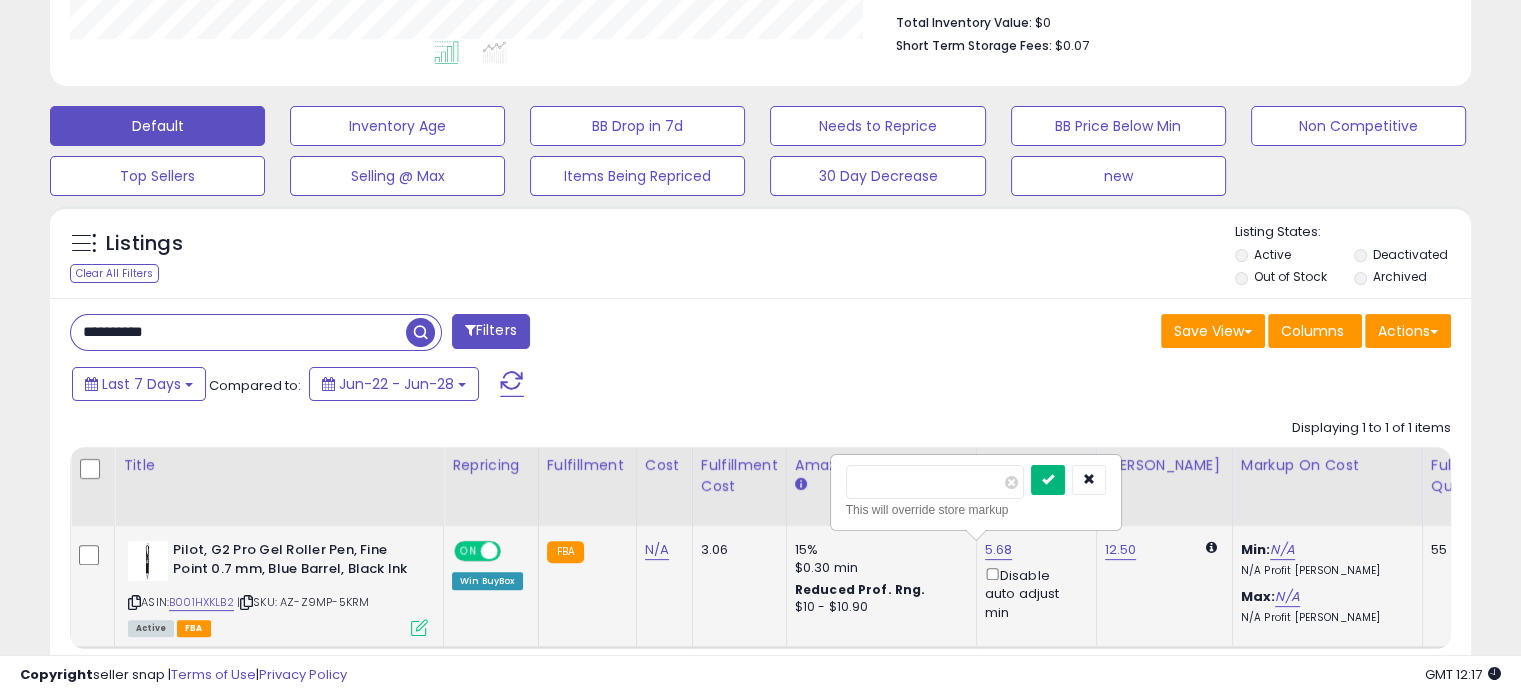 type on "****" 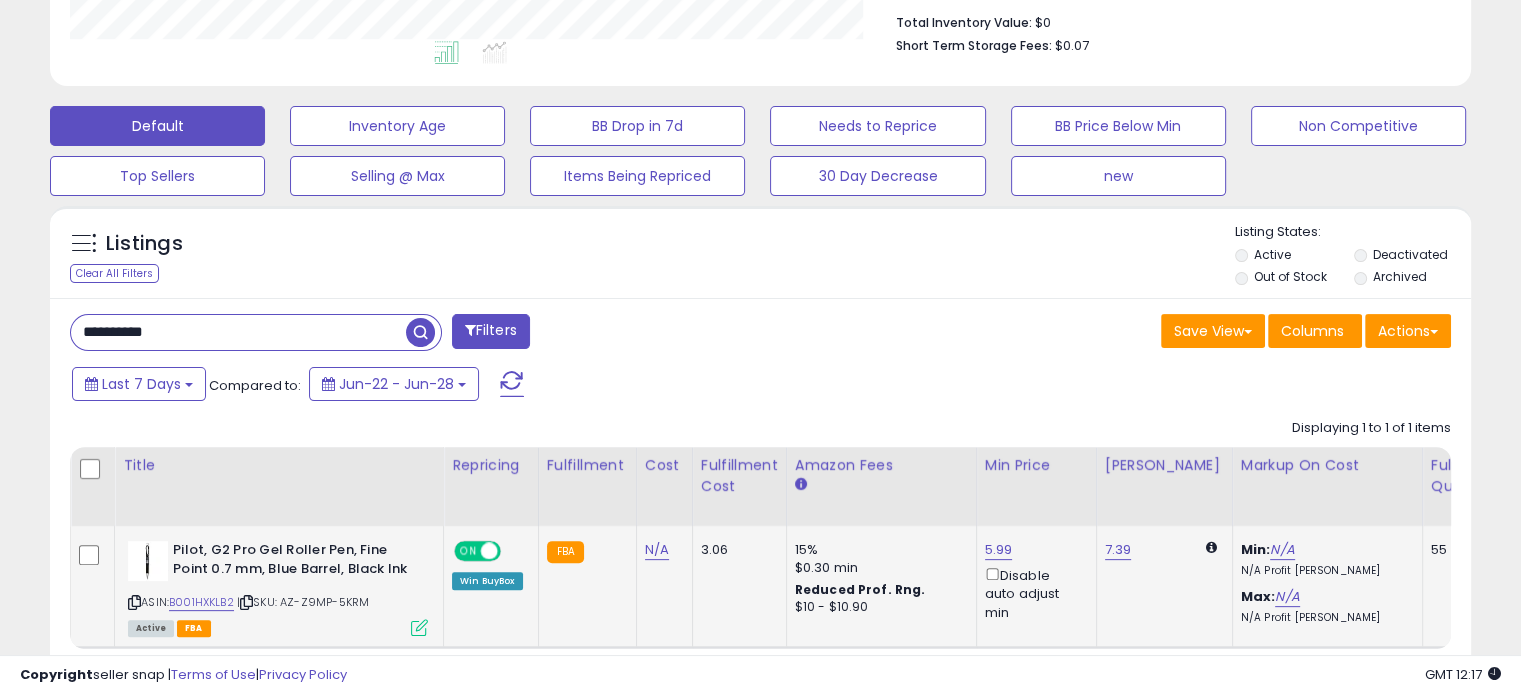 click on "**********" at bounding box center [238, 332] 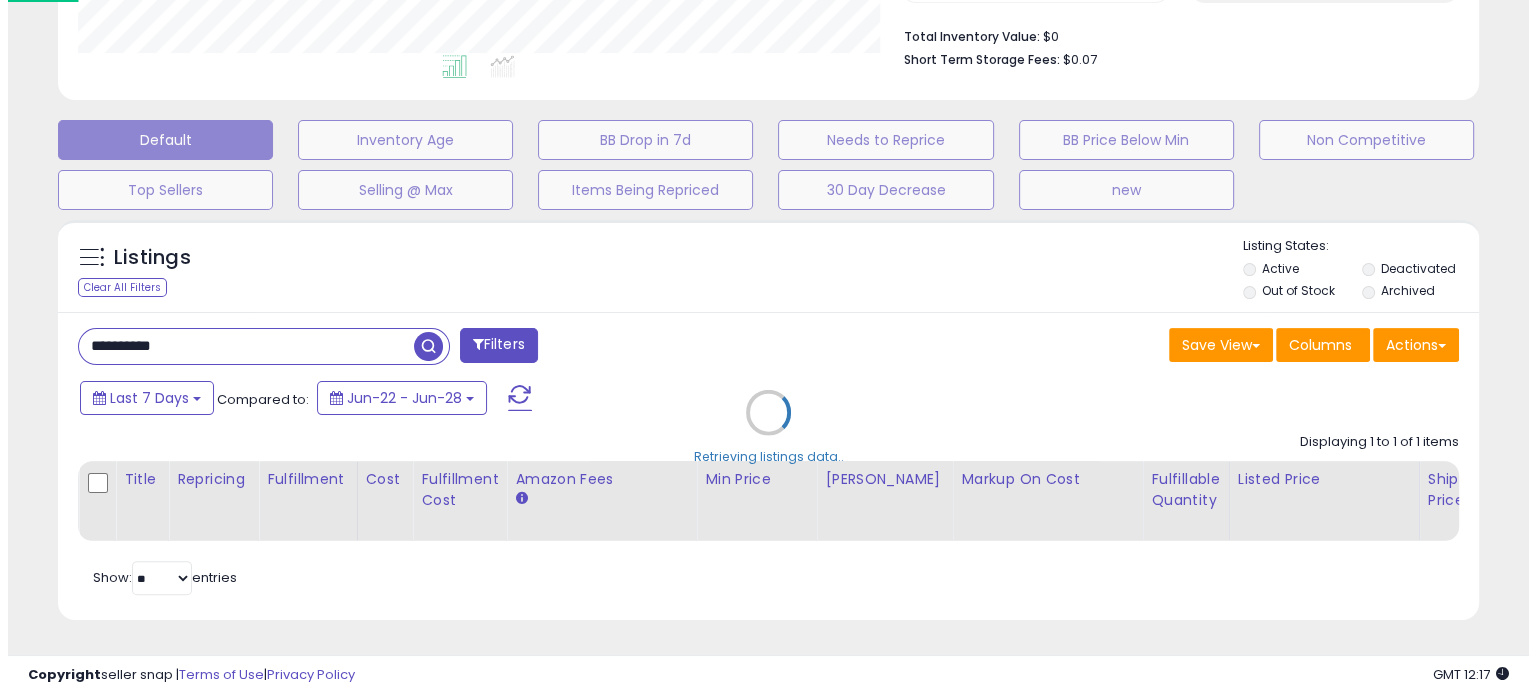 scroll, scrollTop: 999589, scrollLeft: 999168, axis: both 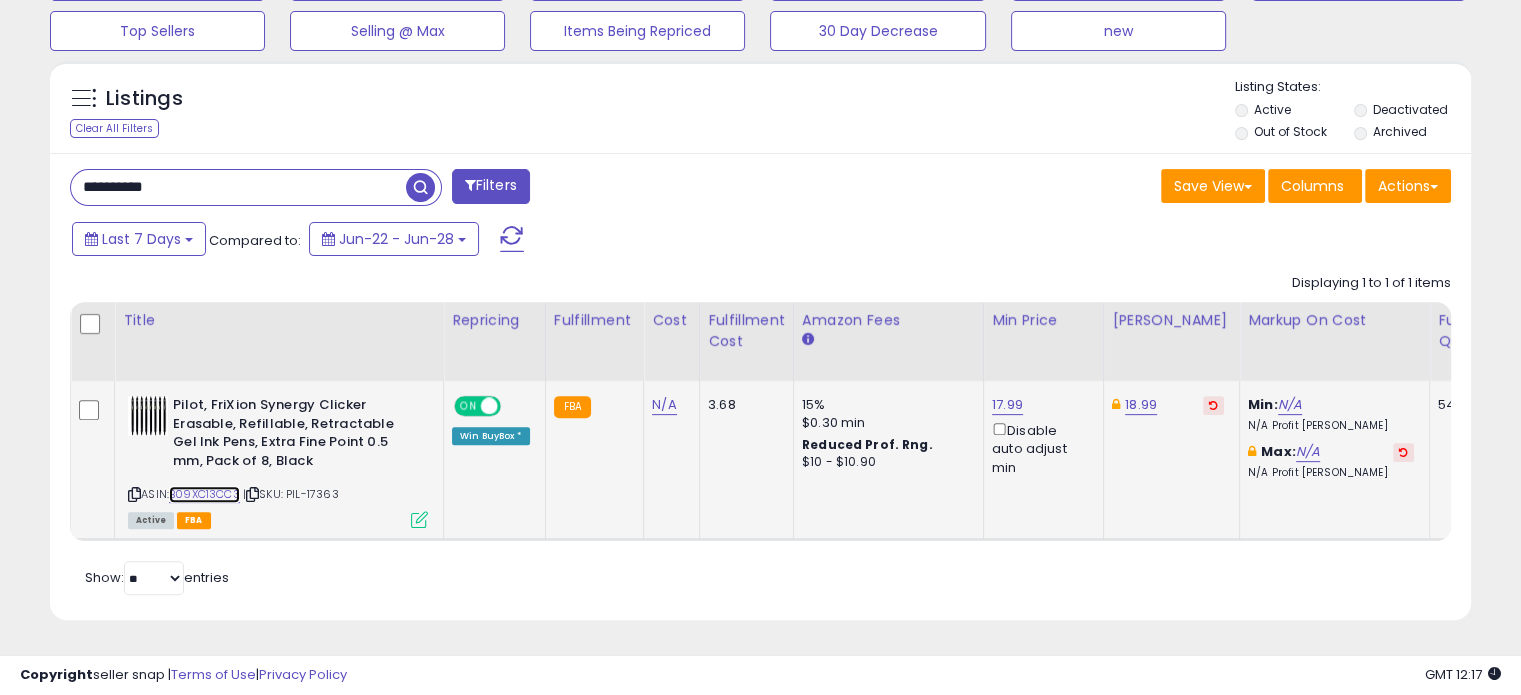 click on "B09XC13CC3" at bounding box center (204, 494) 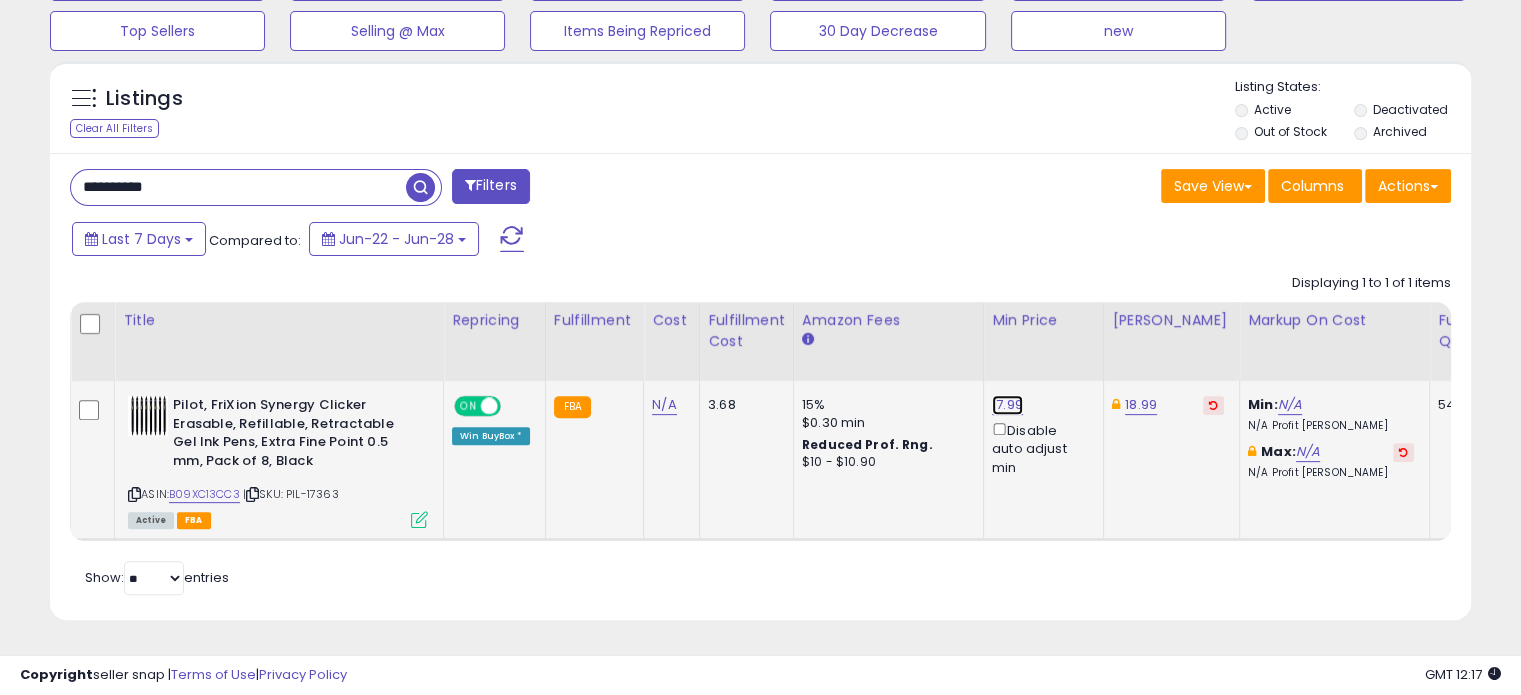 click on "17.99" at bounding box center [1007, 405] 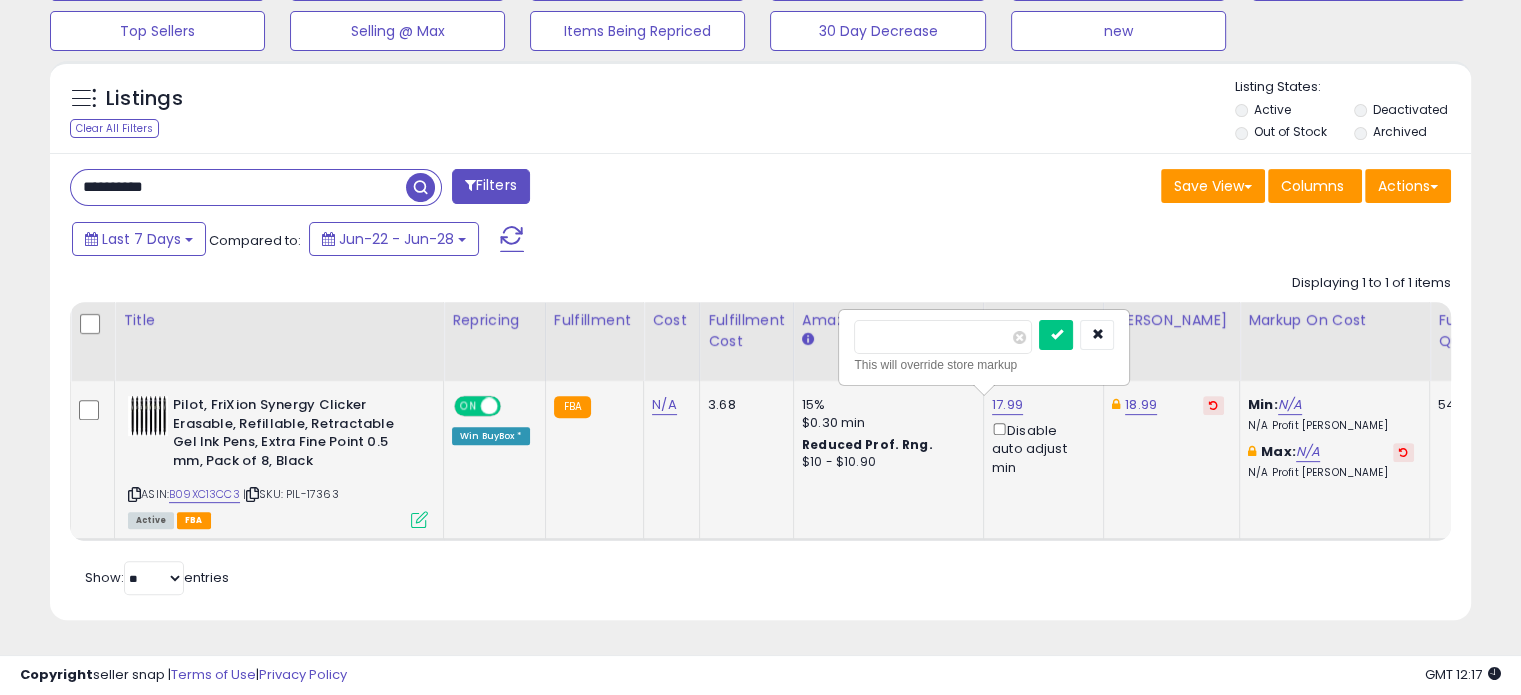 drag, startPoint x: 891, startPoint y: 326, endPoint x: 954, endPoint y: 336, distance: 63.788715 